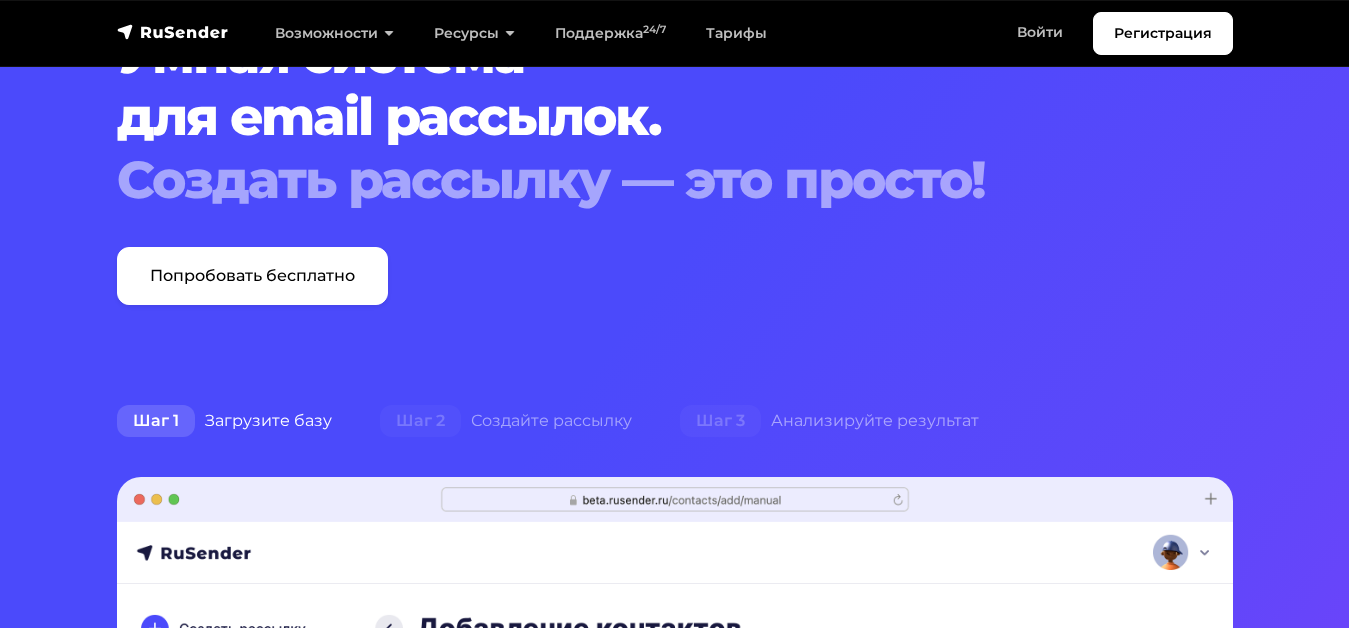 scroll, scrollTop: 100, scrollLeft: 0, axis: vertical 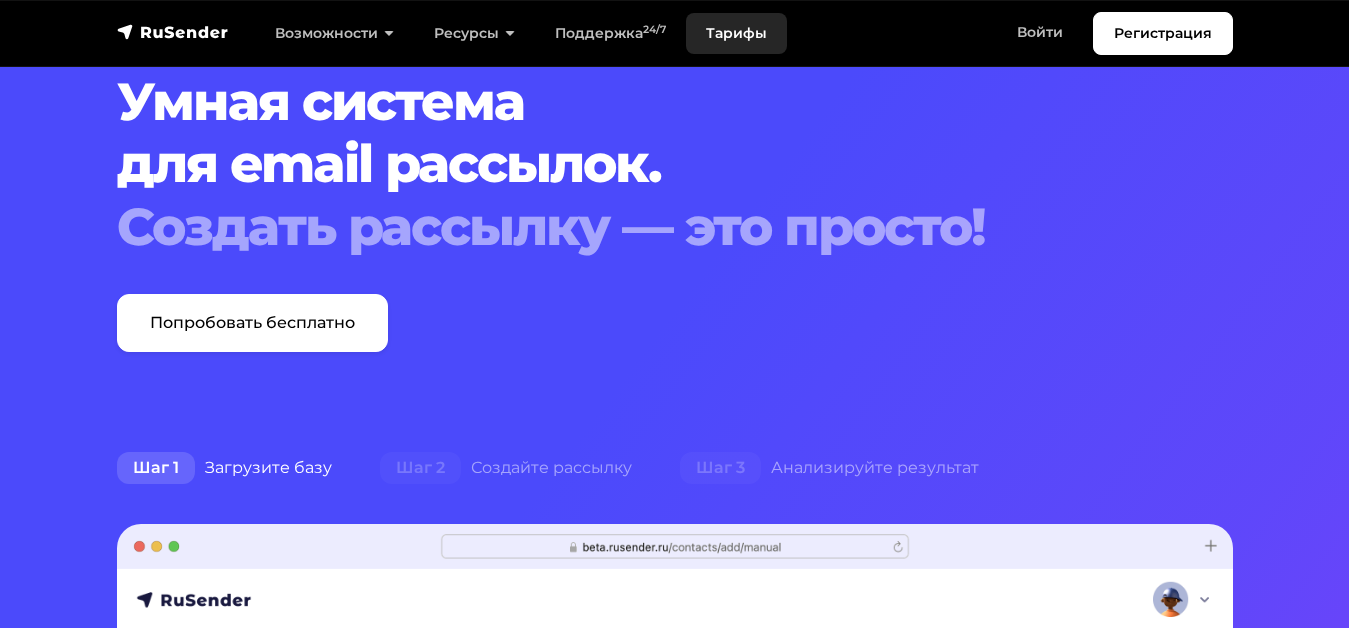 click on "Тарифы" at bounding box center (736, 33) 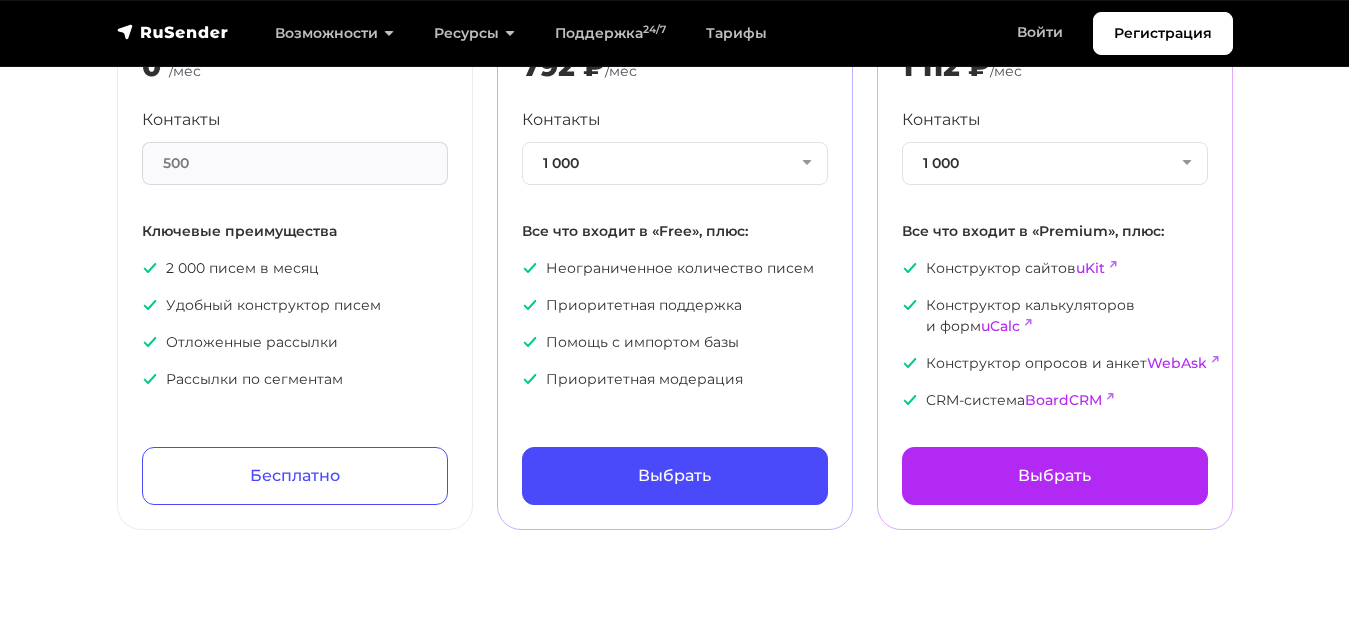 scroll, scrollTop: 200, scrollLeft: 0, axis: vertical 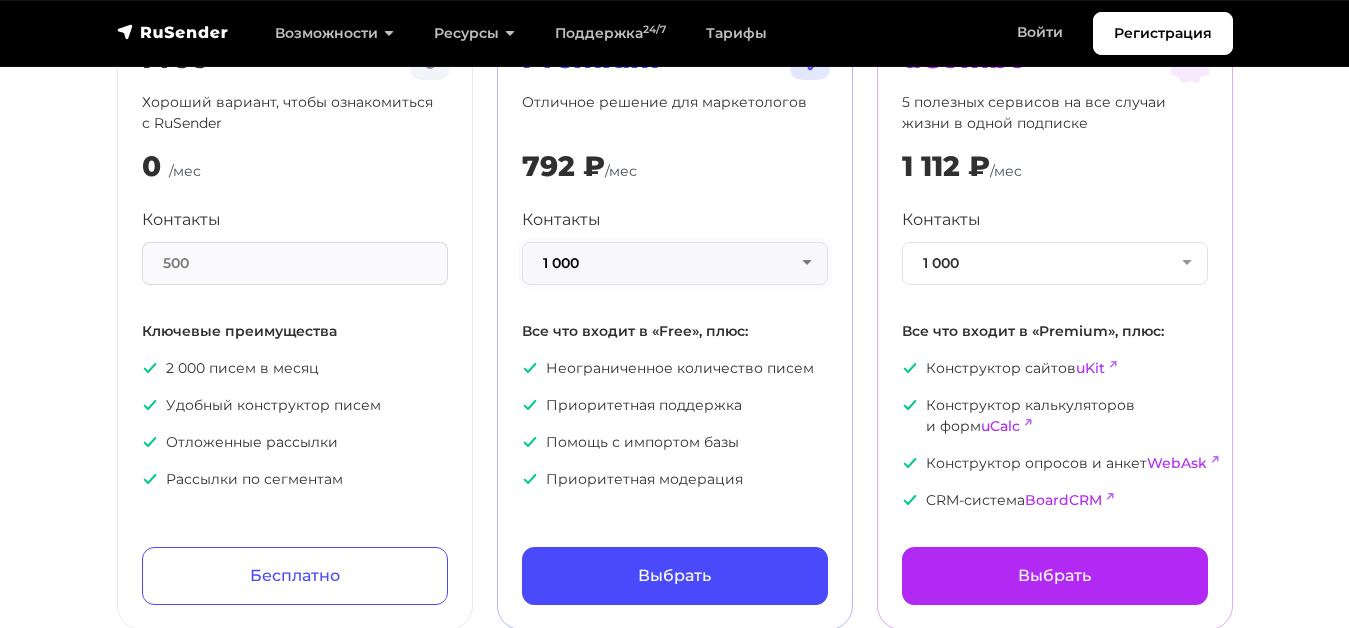 click on "1 000" at bounding box center [675, 263] 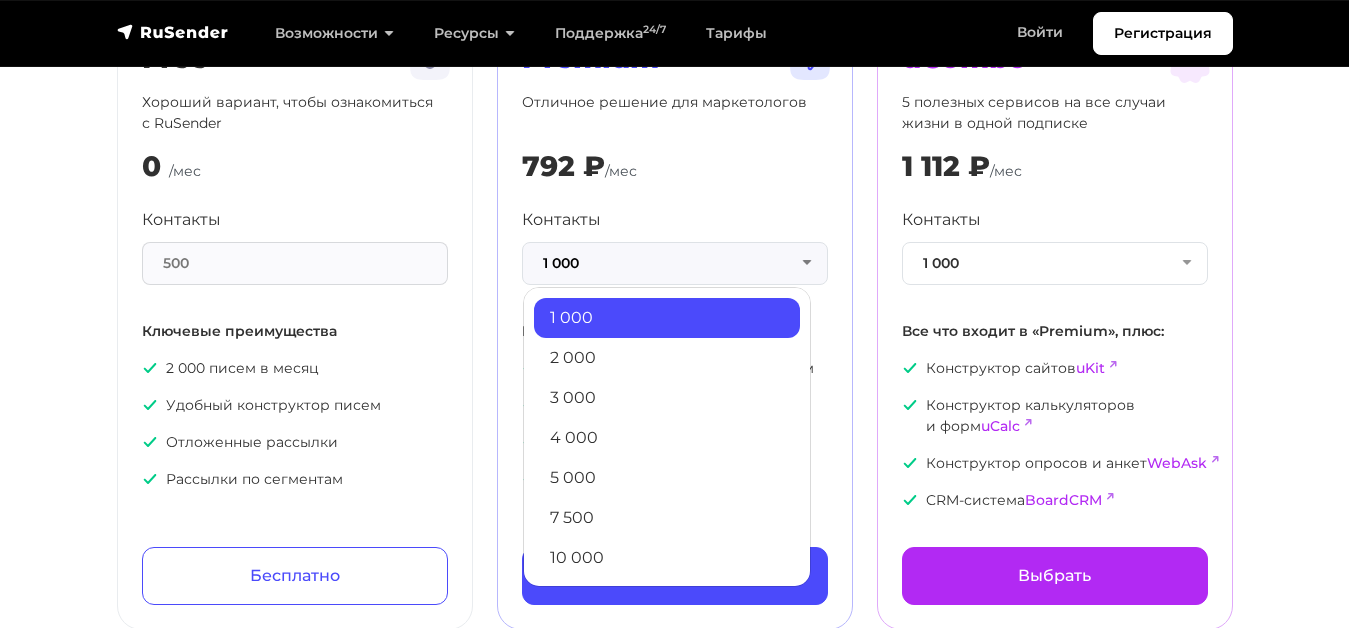 click on "Тарифы
Месяц Год  -20%
Free
Хороший вариант, чтобы ознакомиться с RuSender
0 ₽  /мес
Контакты
500
Ключевые преимущества
2 000 писем в месяц
Удобный конструктор писем
Отложенные рассылки
Рассылки по сегментам
Бесплатно" at bounding box center [674, 227] 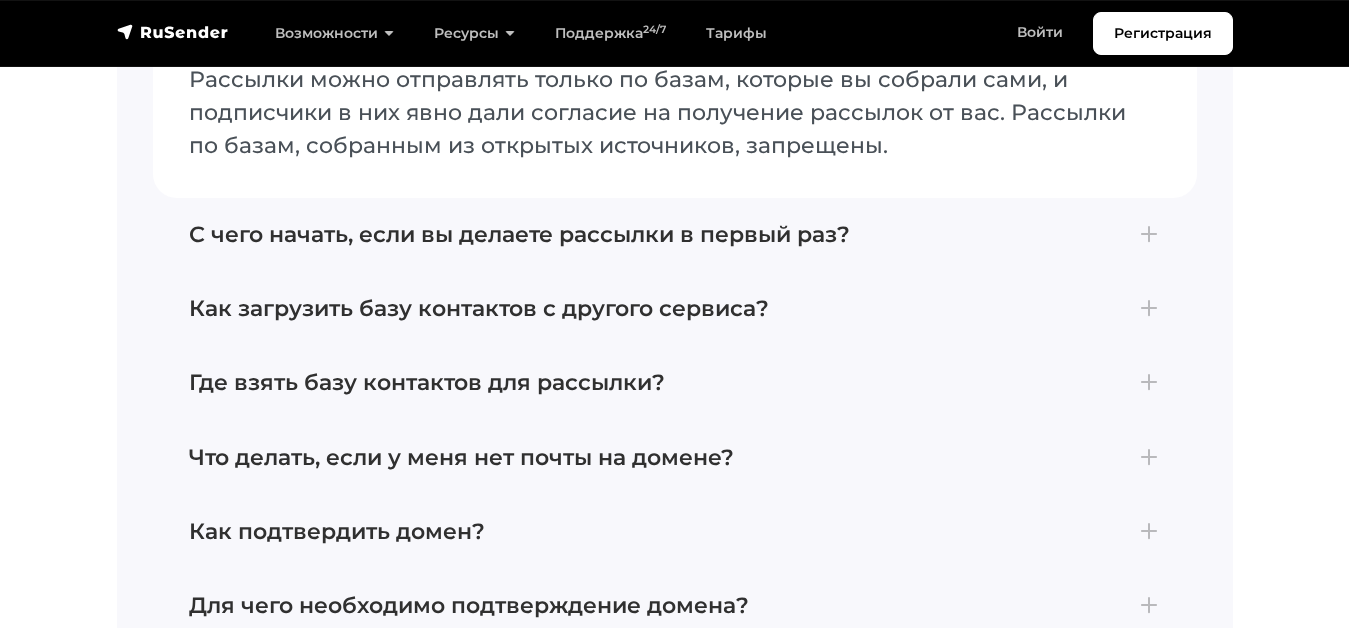 scroll, scrollTop: 4500, scrollLeft: 0, axis: vertical 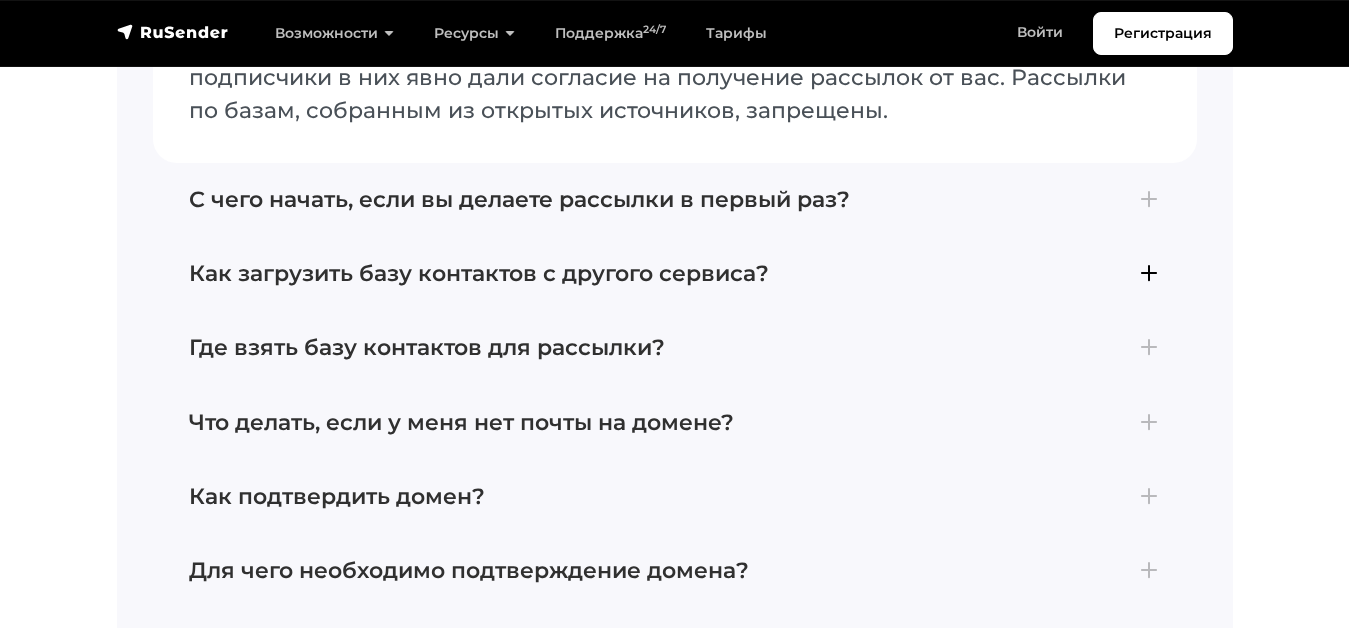 click on "Как загрузить базу контактов с другого сервиса?" at bounding box center (675, 274) 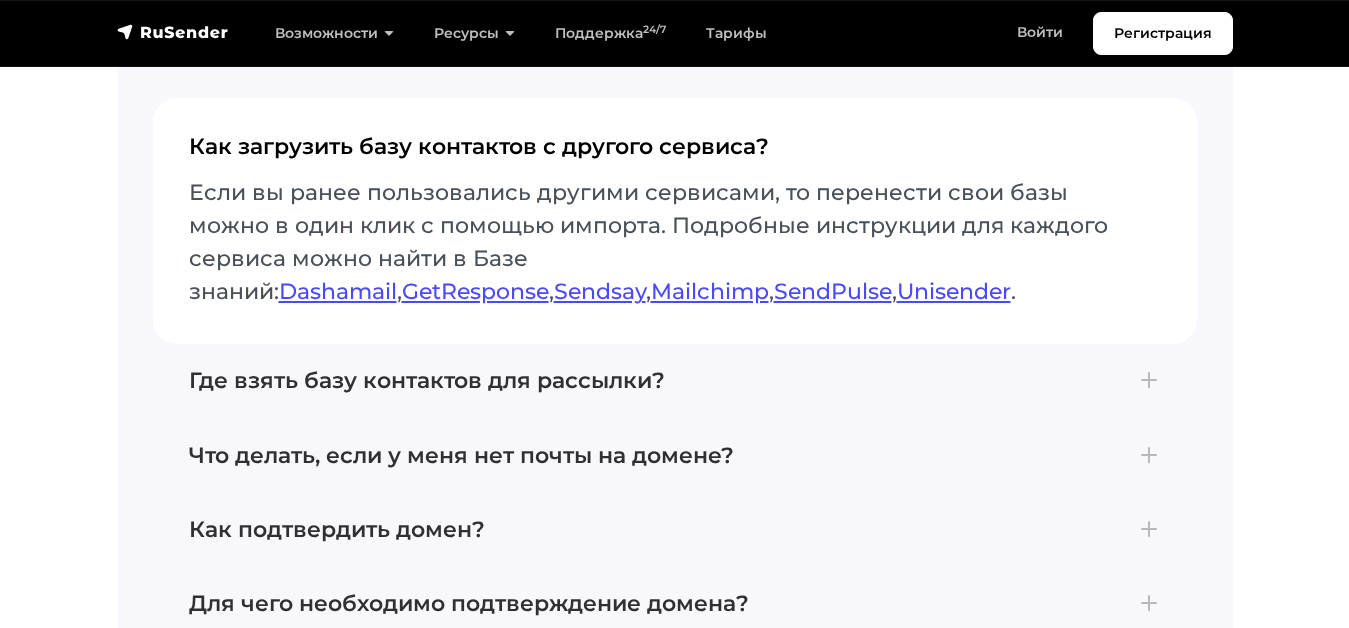 scroll, scrollTop: 4600, scrollLeft: 0, axis: vertical 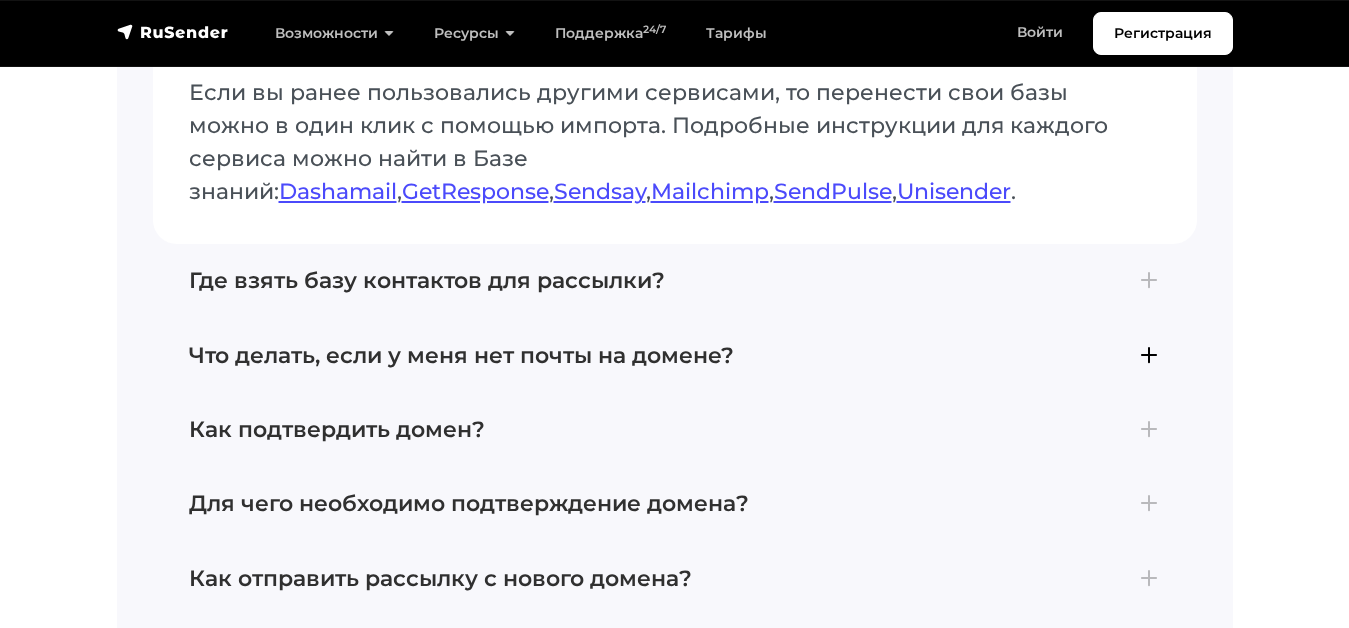 click on "Что делать, если у меня нет почты на домене?" at bounding box center (675, 356) 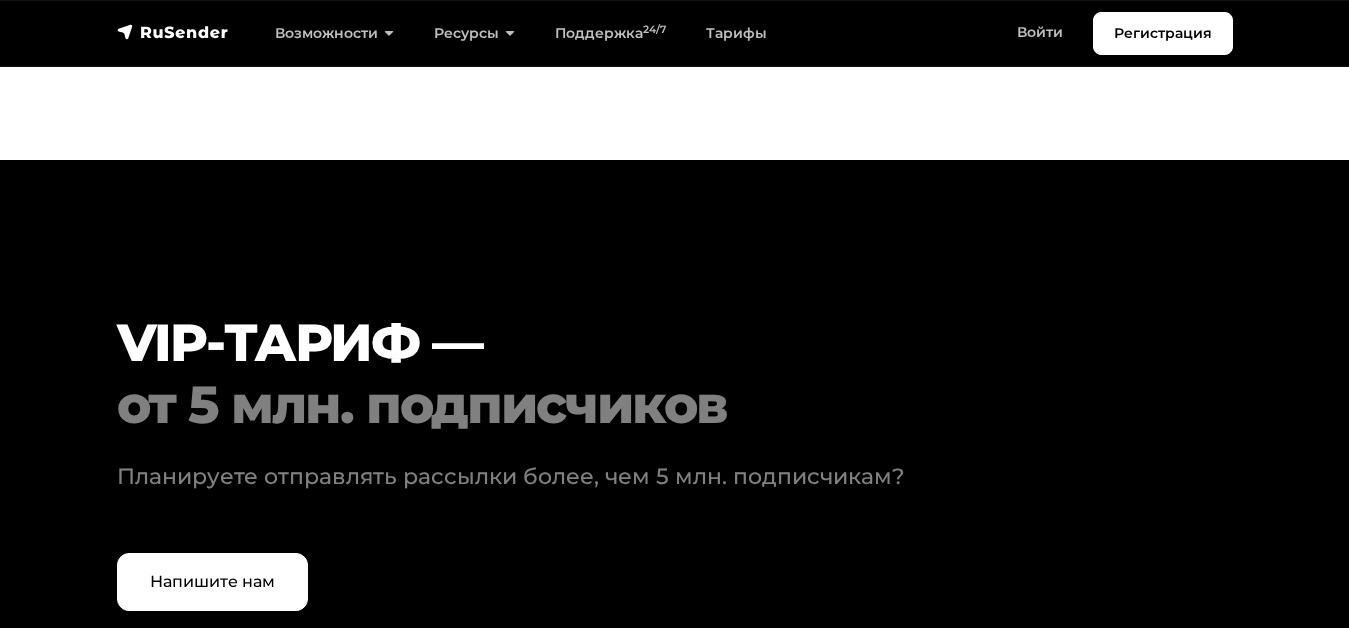 scroll, scrollTop: 5866, scrollLeft: 0, axis: vertical 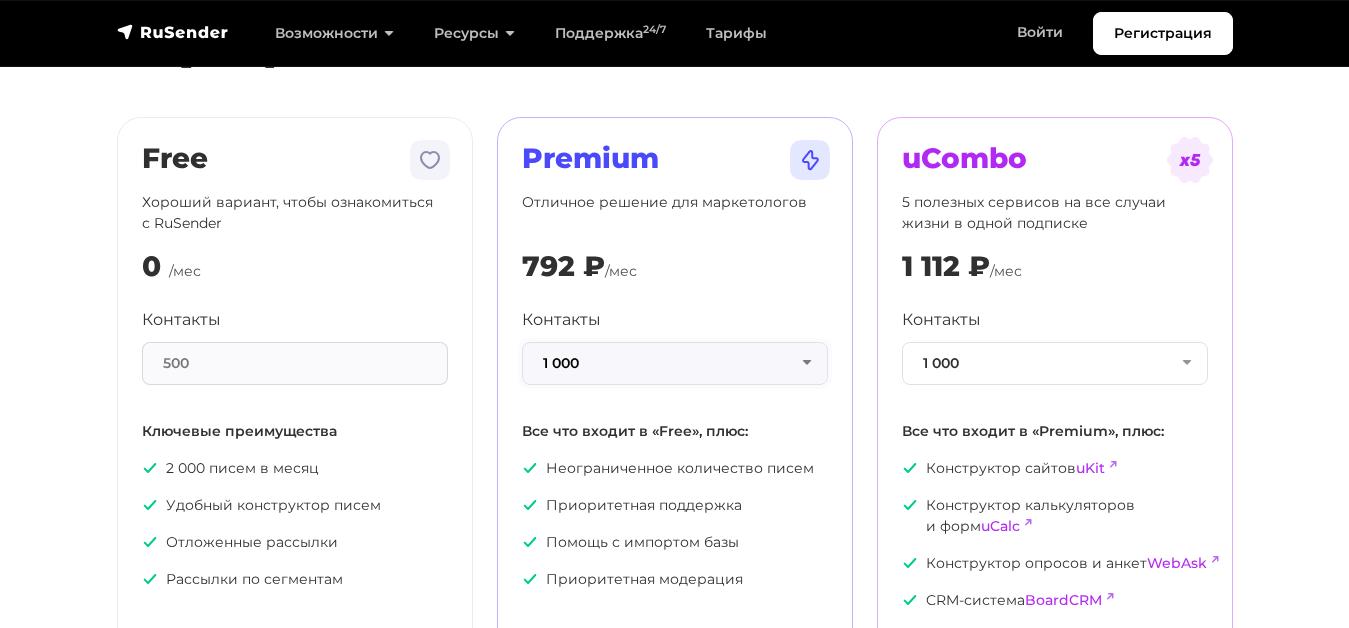 click on "1 000" at bounding box center [675, 363] 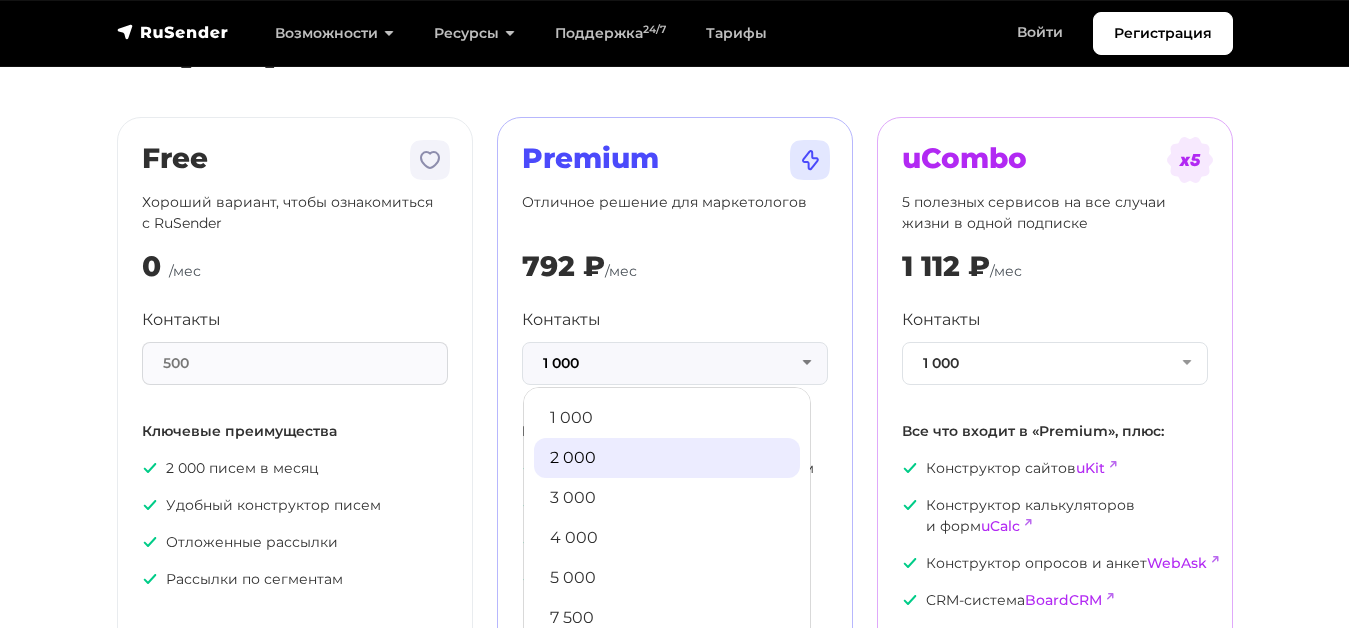 click on "2 000" at bounding box center (667, 418) 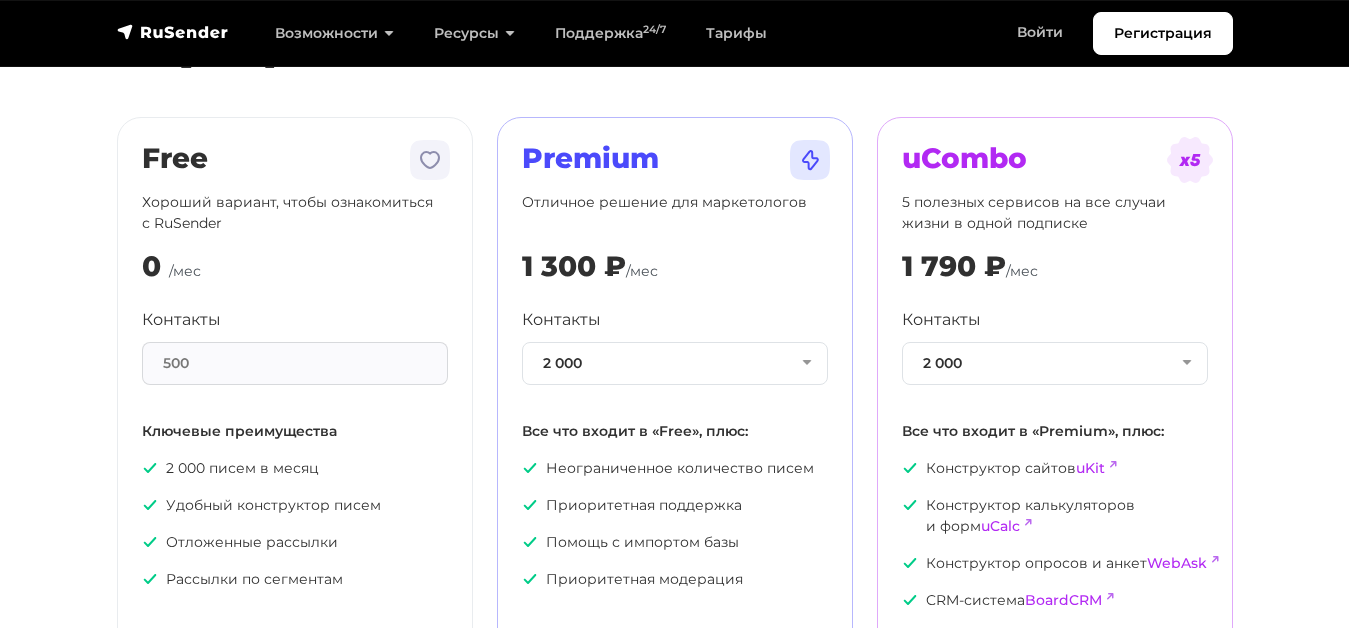scroll, scrollTop: 0, scrollLeft: 0, axis: both 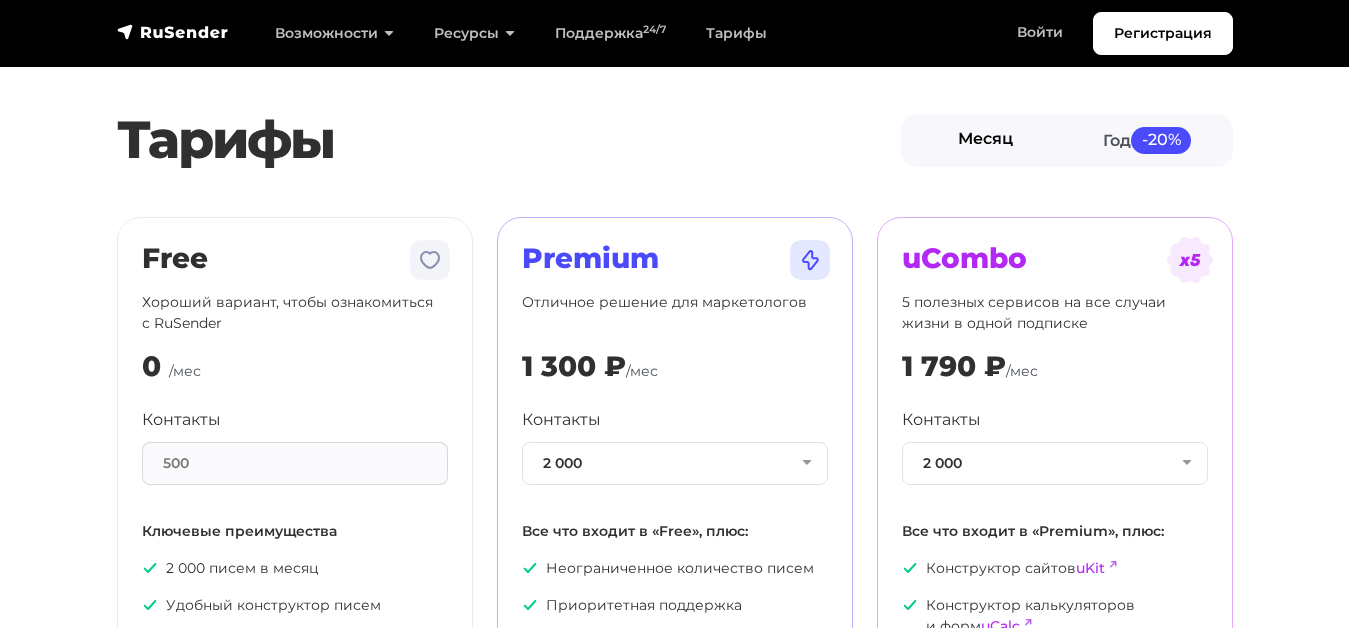 click on "Месяц" at bounding box center (986, 140) 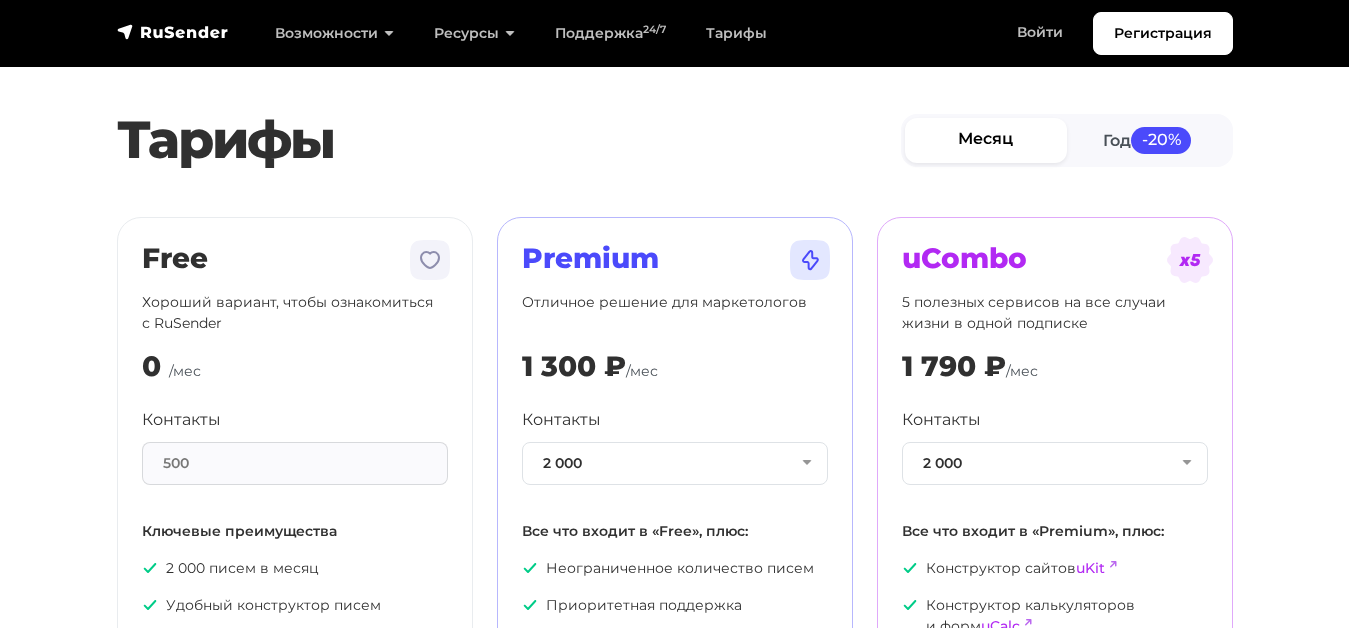 click on "Месяц" at bounding box center (986, 140) 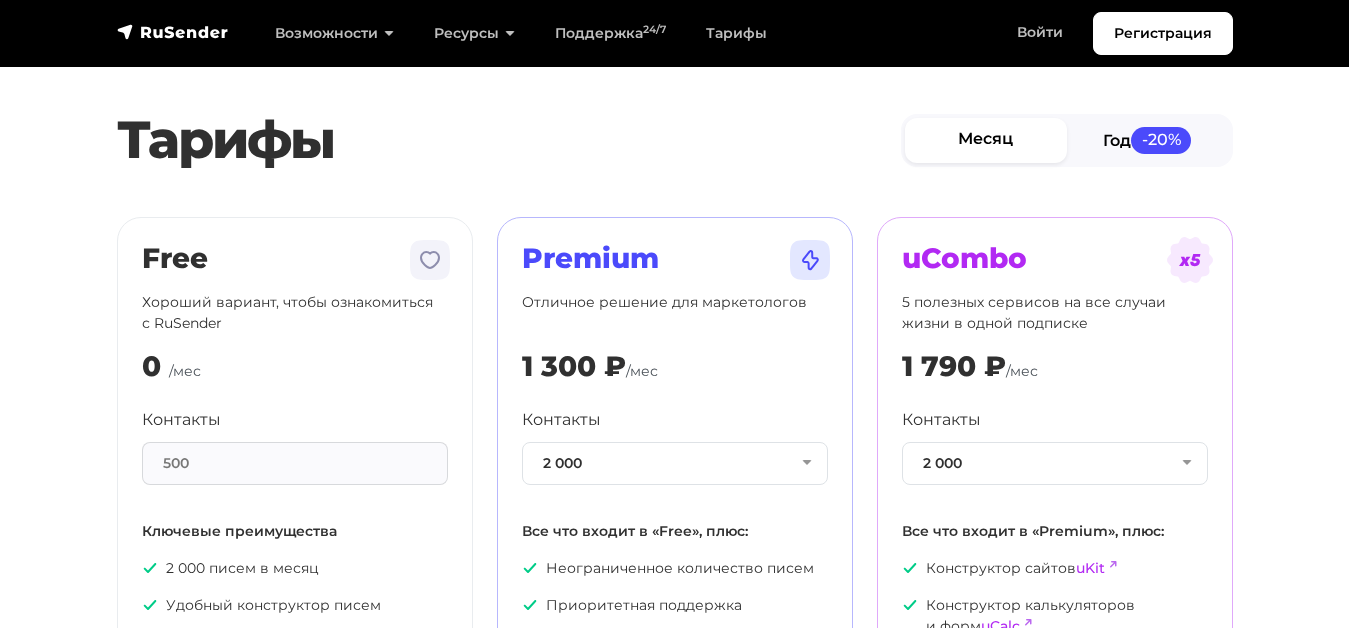 click on "Год  -20%" at bounding box center [1148, 140] 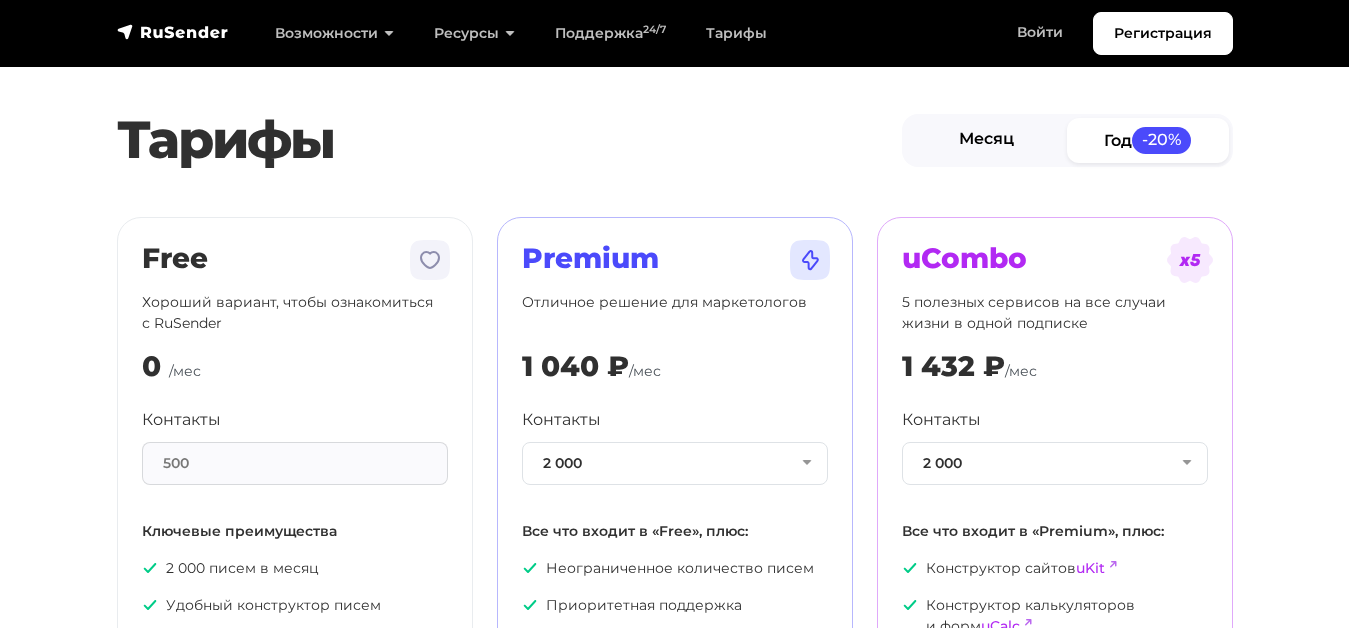 click on "Месяц" at bounding box center (987, 140) 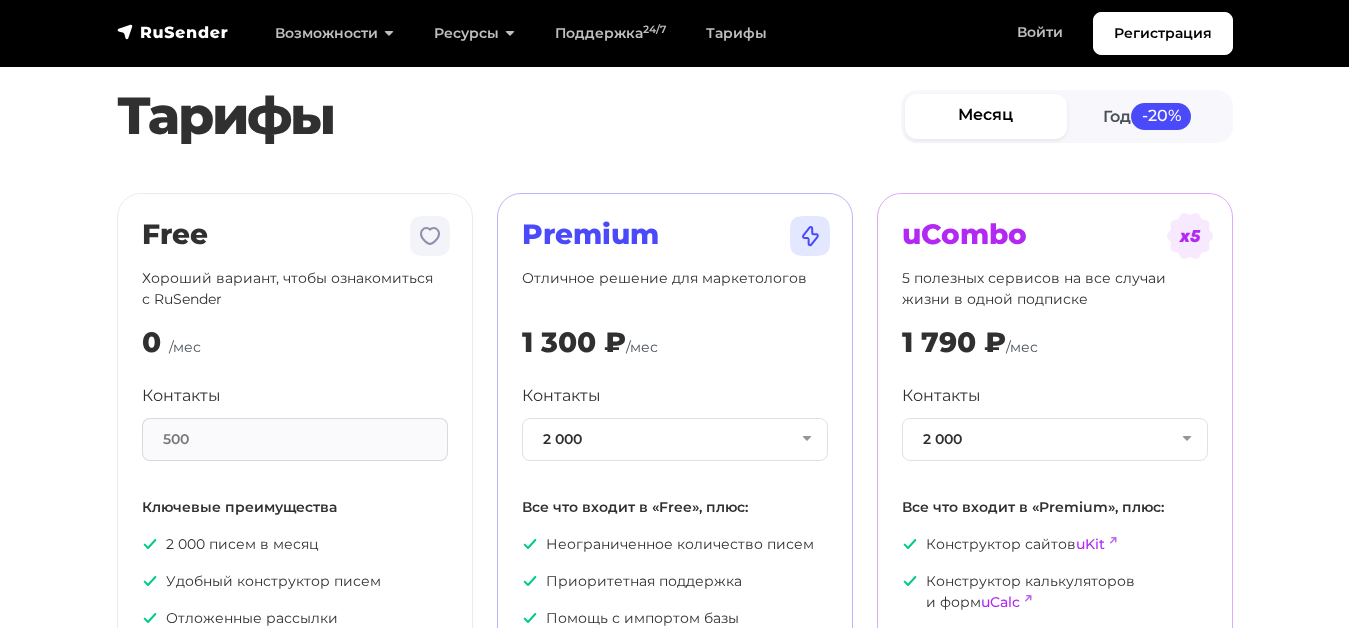 scroll, scrollTop: 100, scrollLeft: 0, axis: vertical 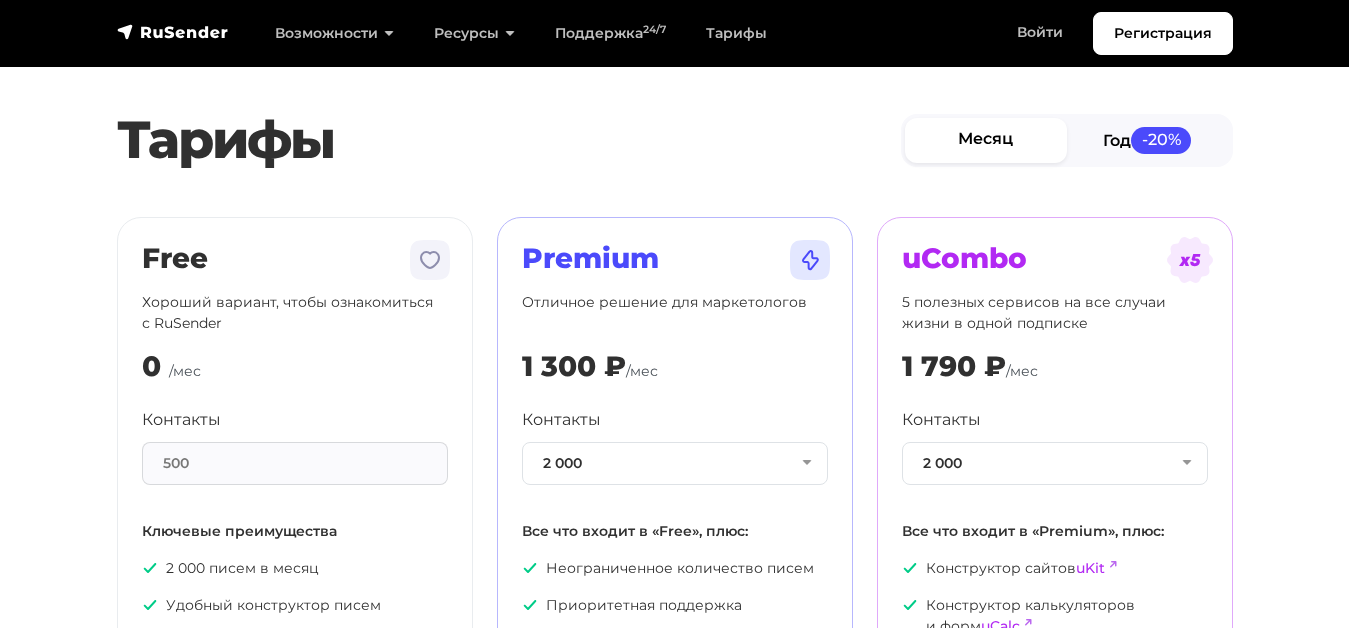 click on "Год  -20%" at bounding box center (1148, 140) 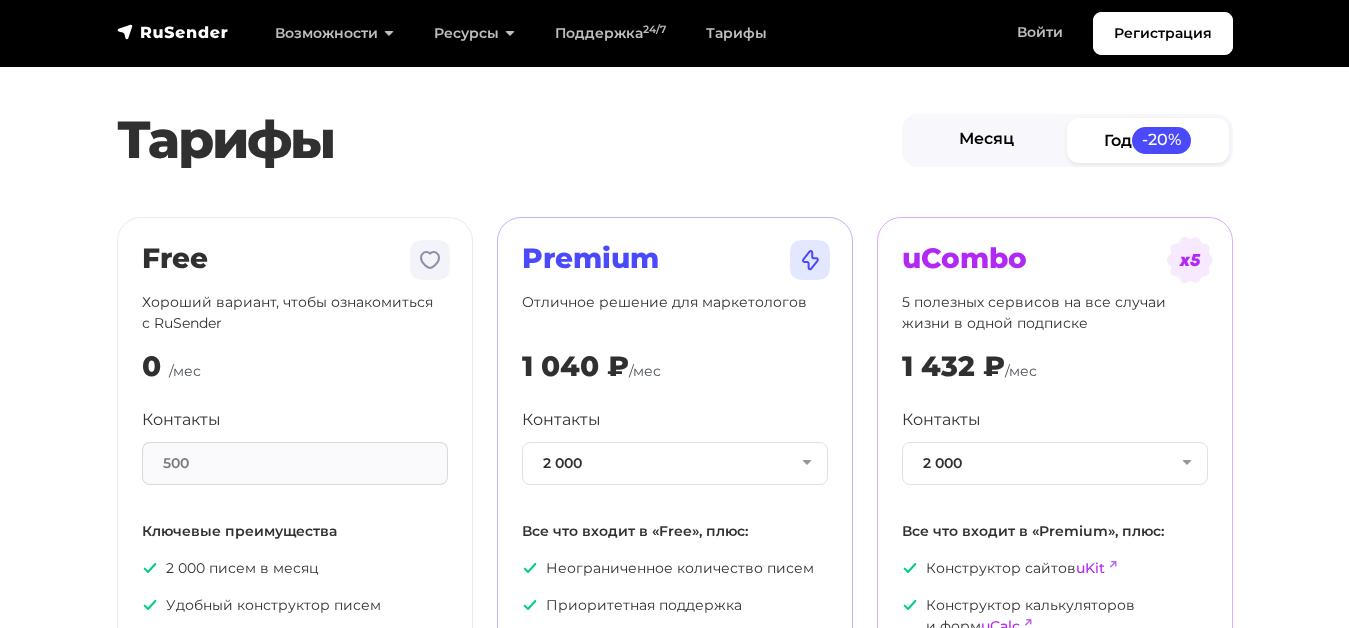 click on "Месяц" at bounding box center (987, 140) 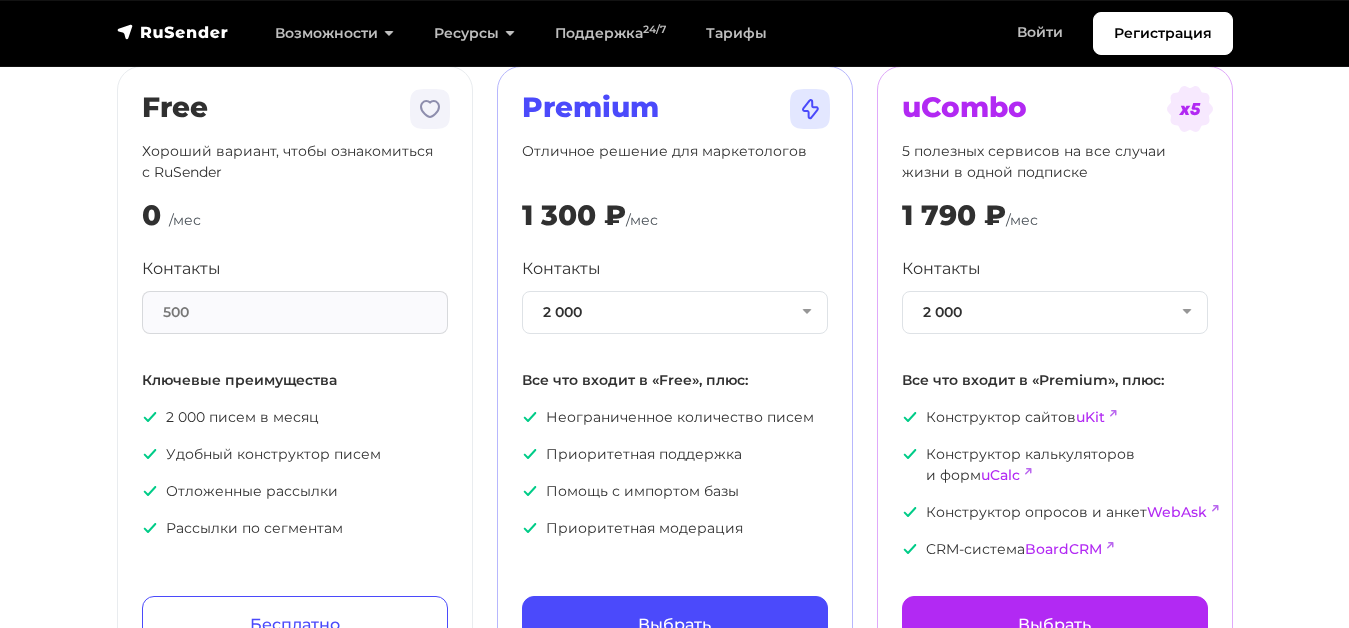 scroll, scrollTop: 0, scrollLeft: 0, axis: both 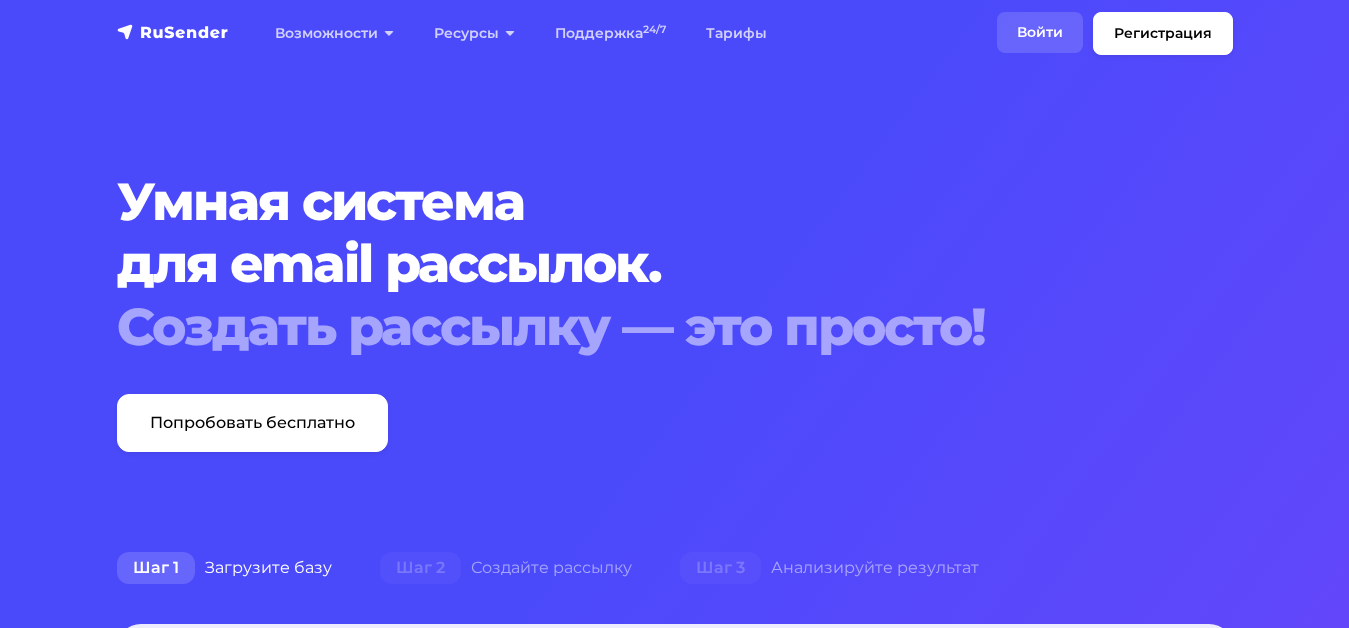 click on "Войти" at bounding box center (1040, 32) 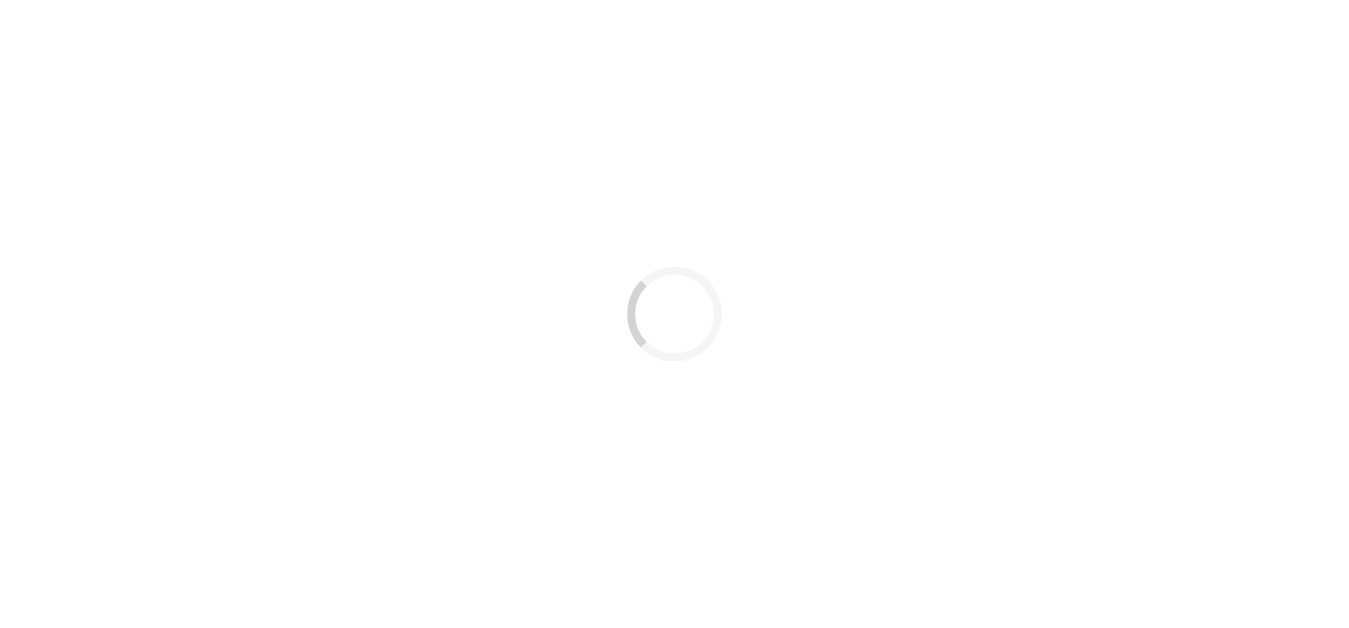 scroll, scrollTop: 0, scrollLeft: 0, axis: both 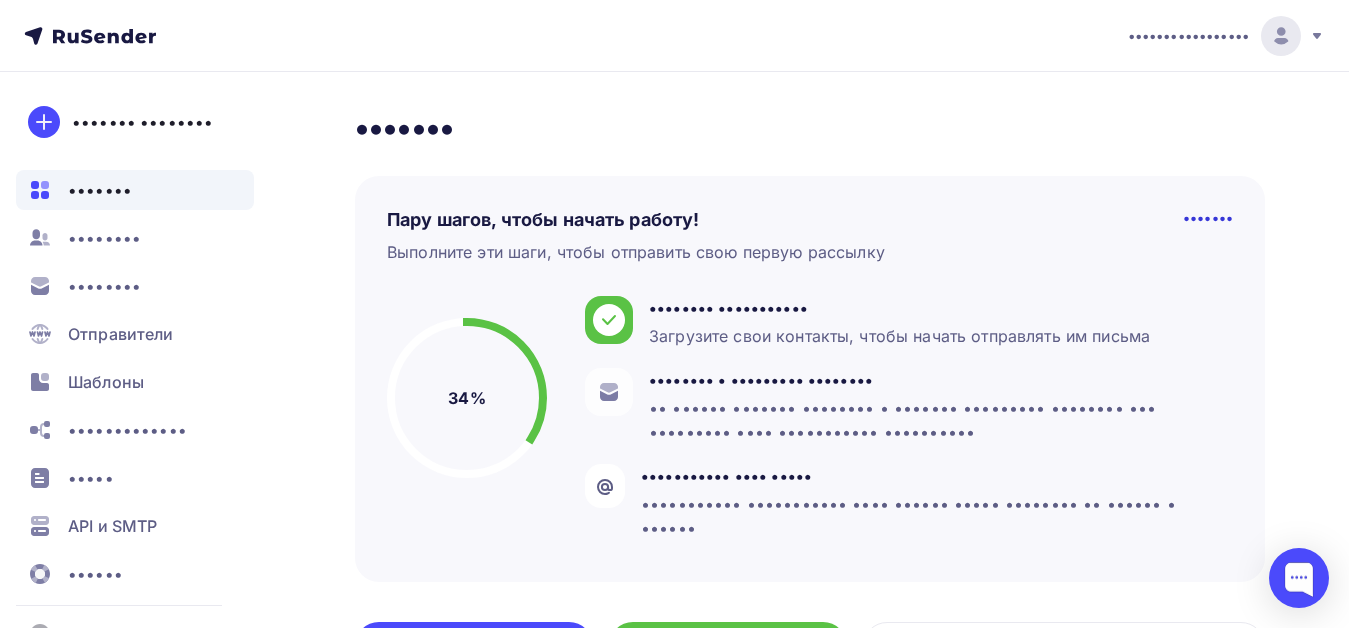 click at bounding box center (1317, 36) 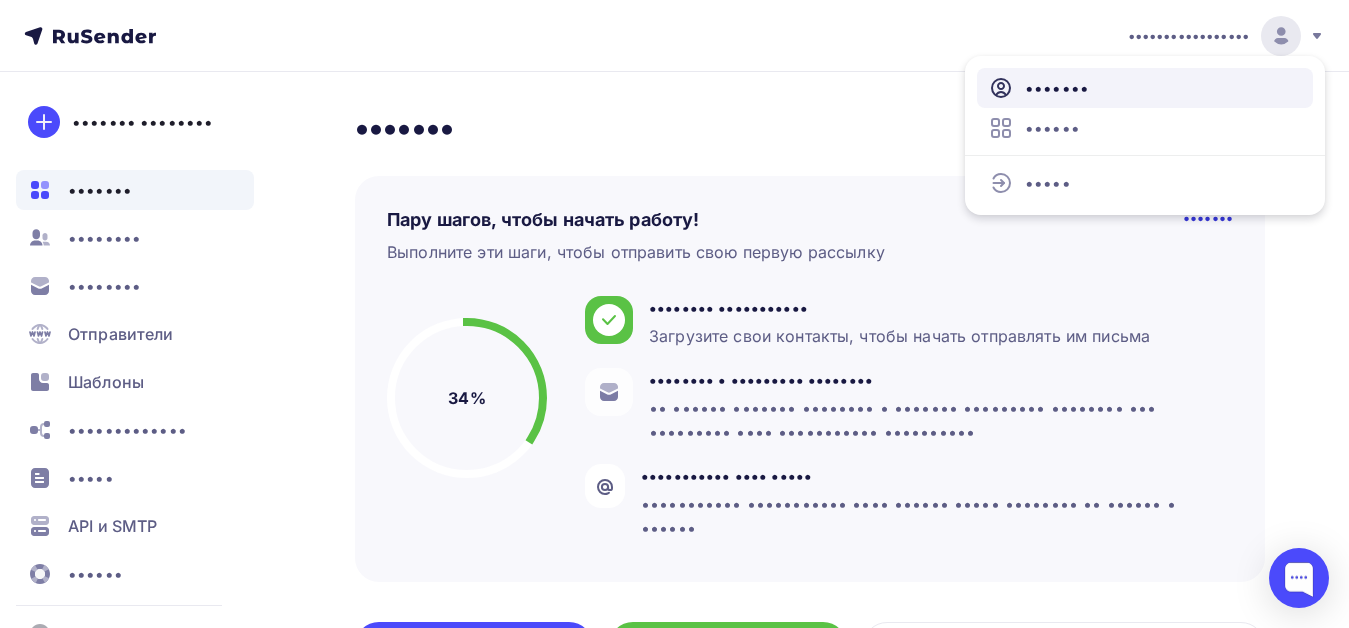 click on "•••••••" at bounding box center [1057, 88] 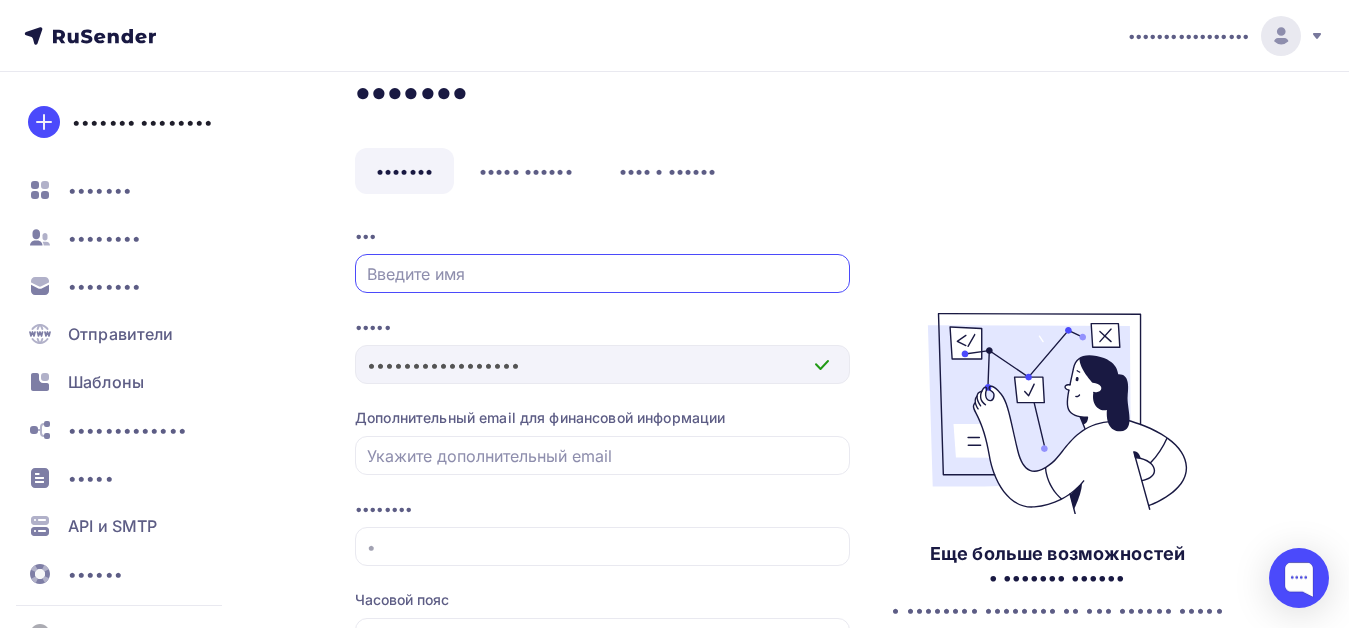 scroll, scrollTop: 0, scrollLeft: 0, axis: both 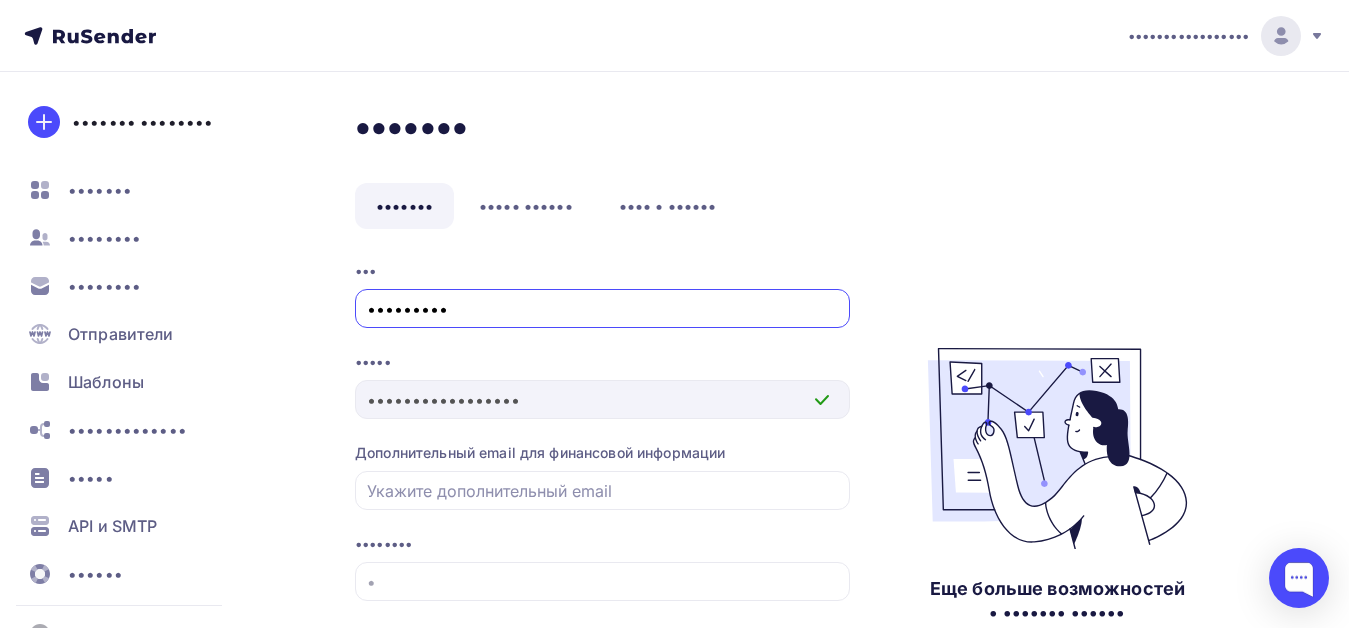 type on "•••••••••" 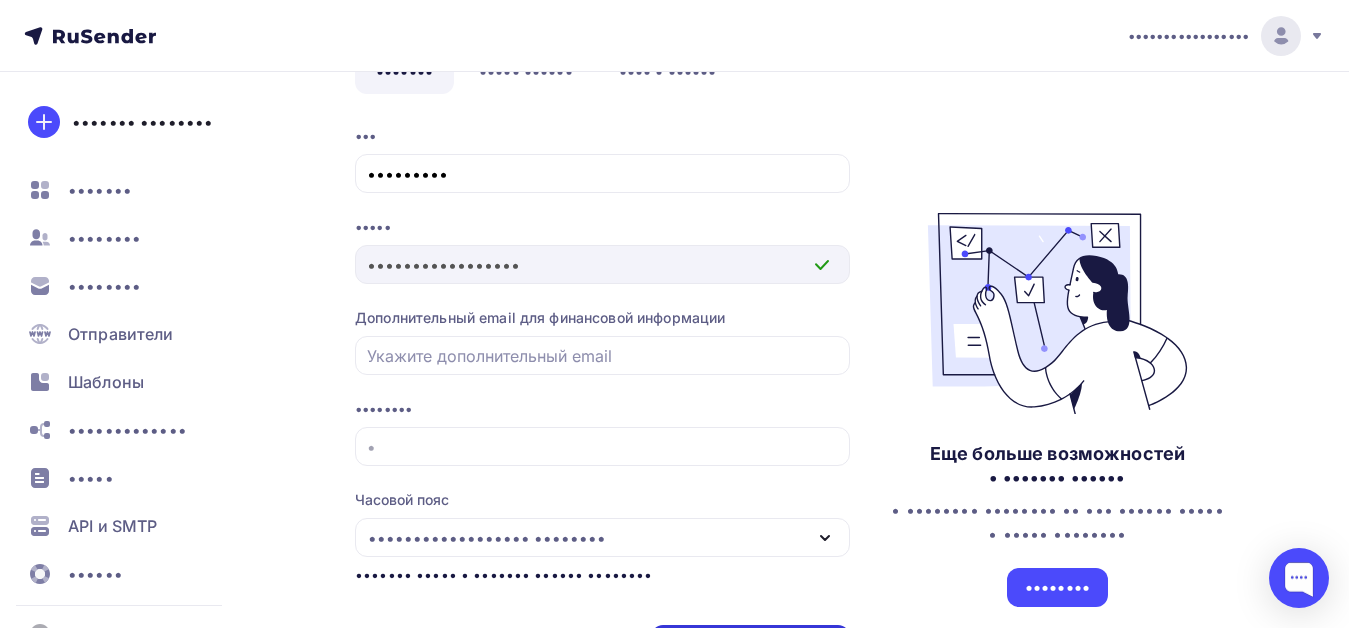scroll, scrollTop: 336, scrollLeft: 0, axis: vertical 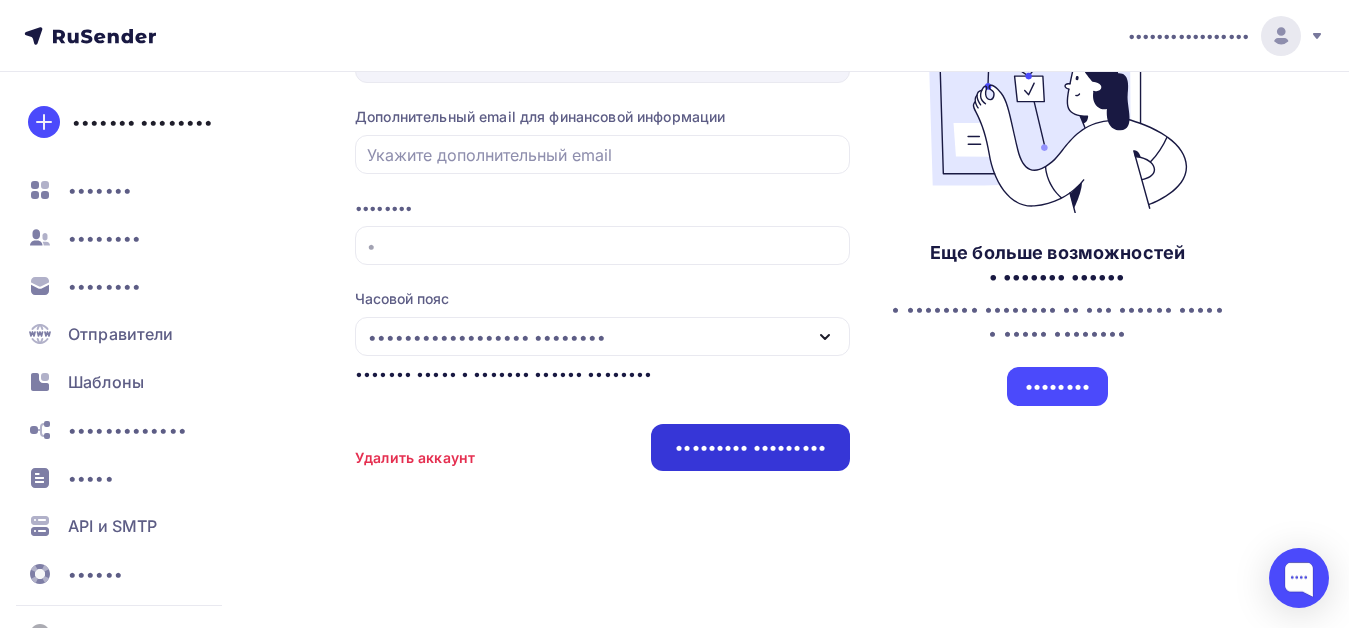 click on "••••••••• •••••••••" at bounding box center (750, 447) 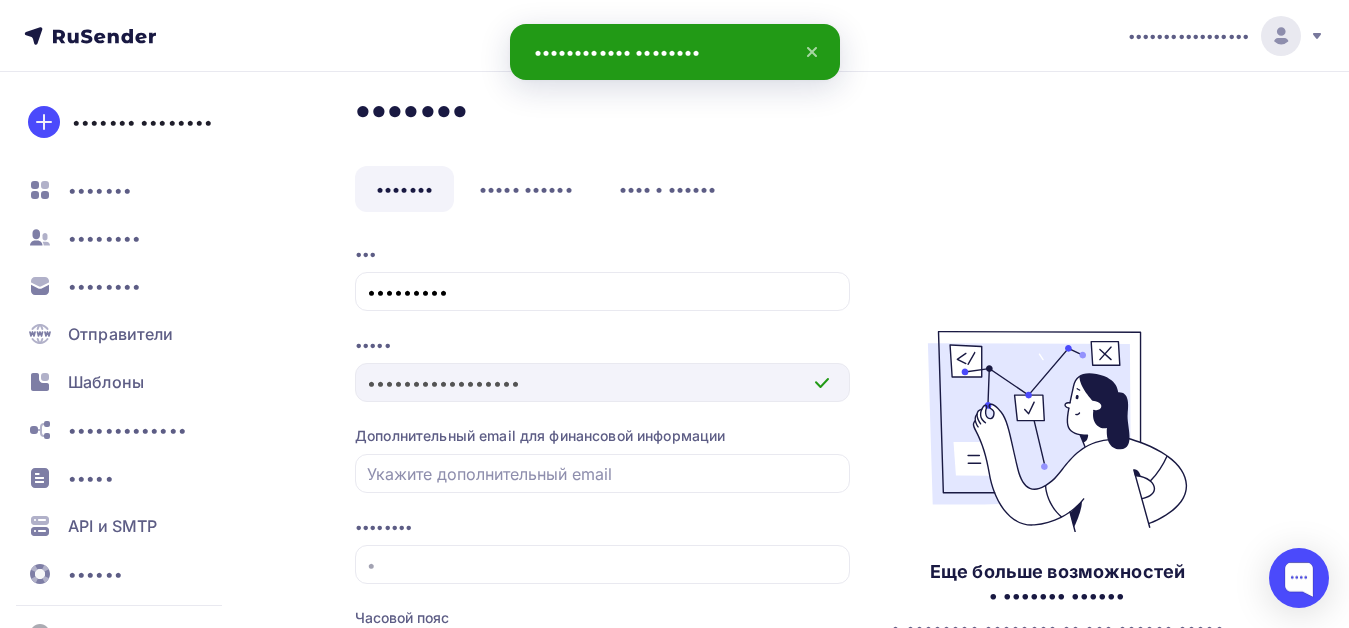 scroll, scrollTop: 0, scrollLeft: 0, axis: both 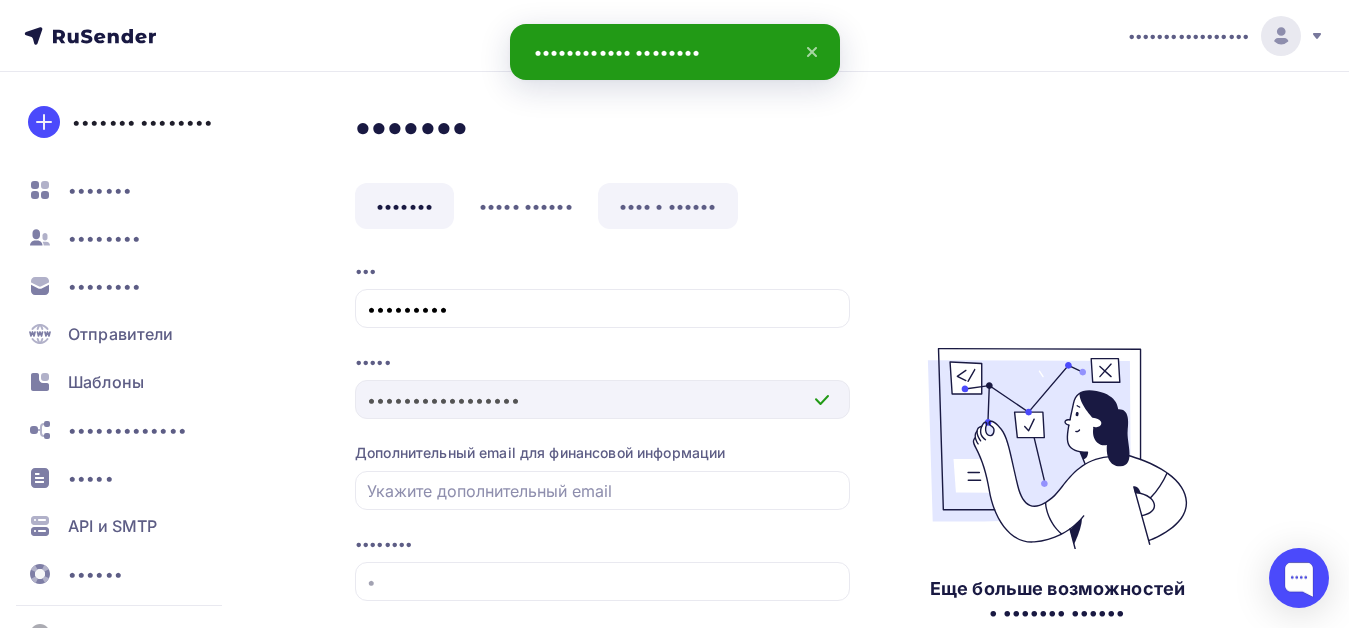 click on "•••• • ••••••" at bounding box center [668, 206] 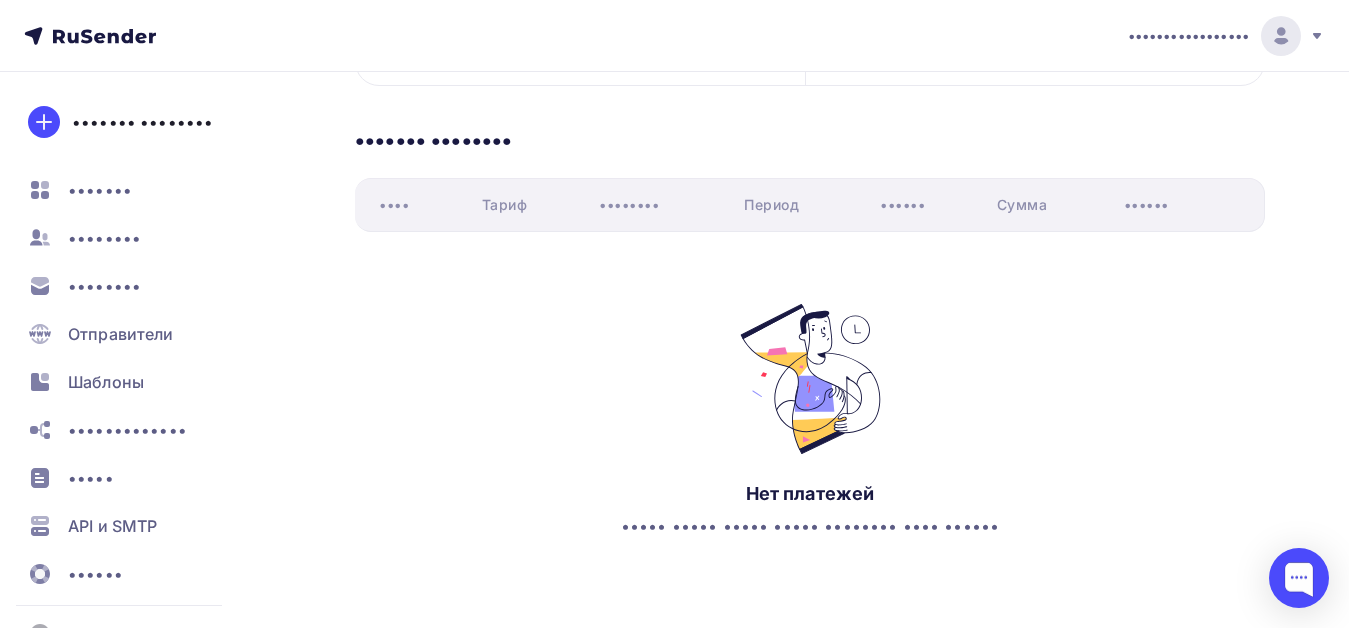 scroll, scrollTop: 446, scrollLeft: 0, axis: vertical 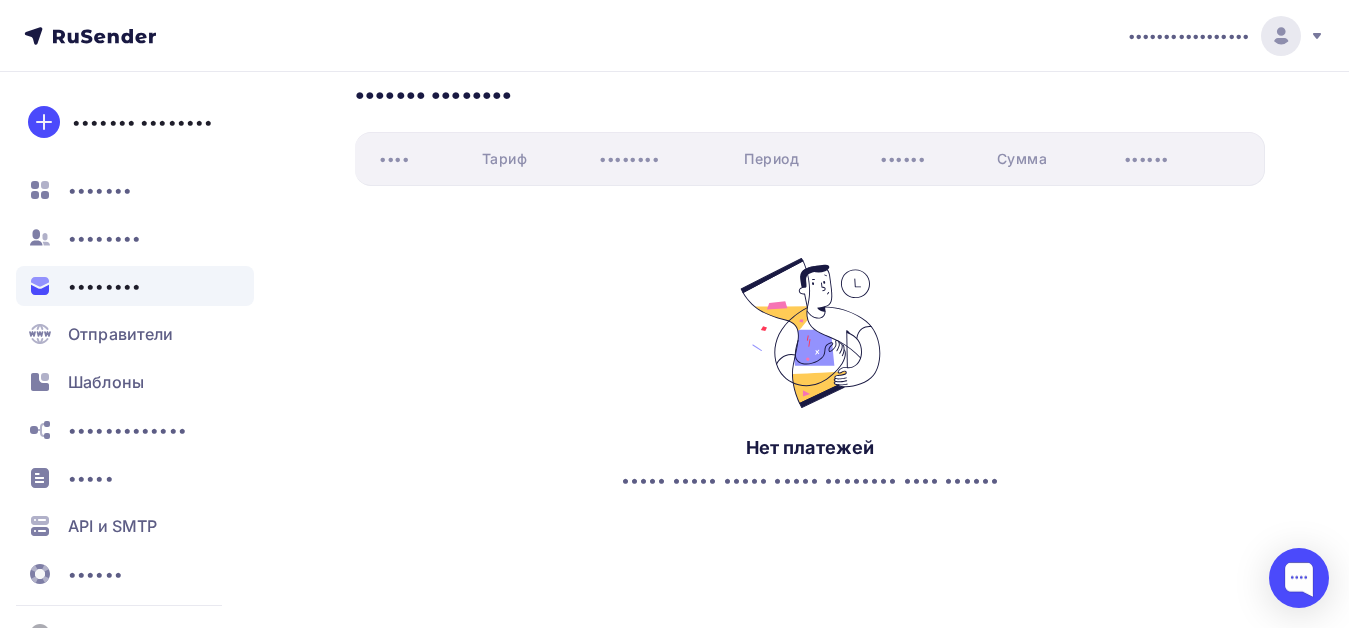 click on "••••••••" at bounding box center [104, 286] 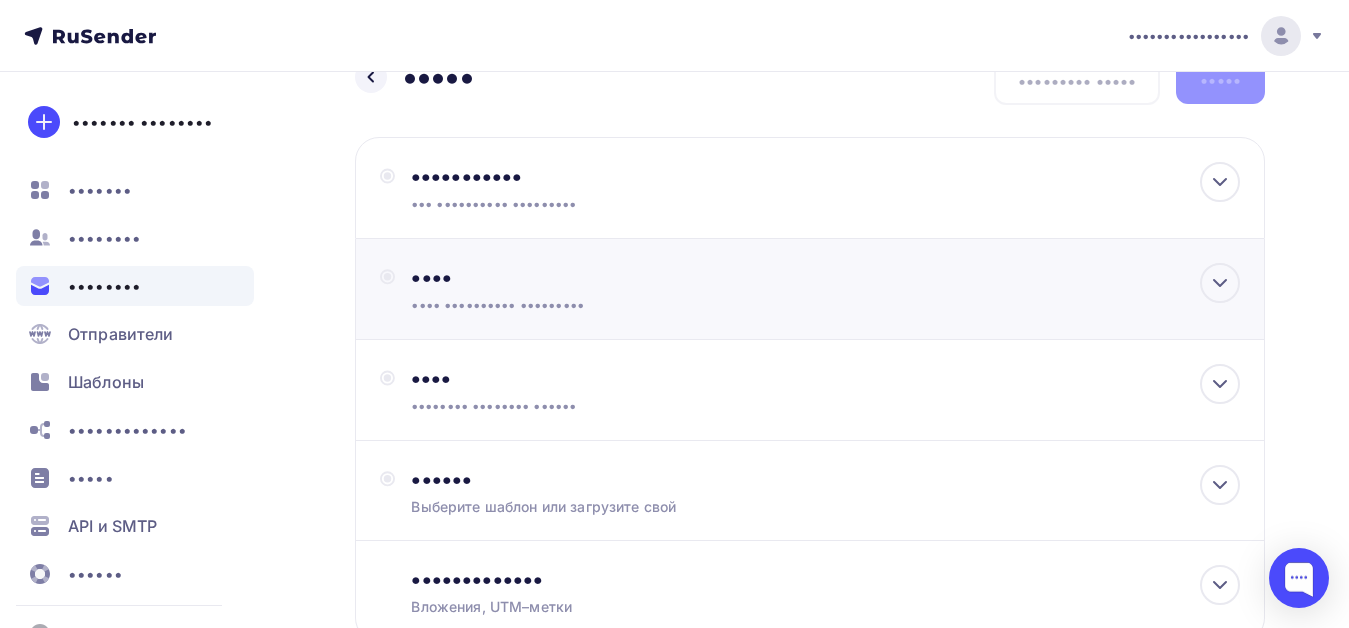 scroll, scrollTop: 0, scrollLeft: 0, axis: both 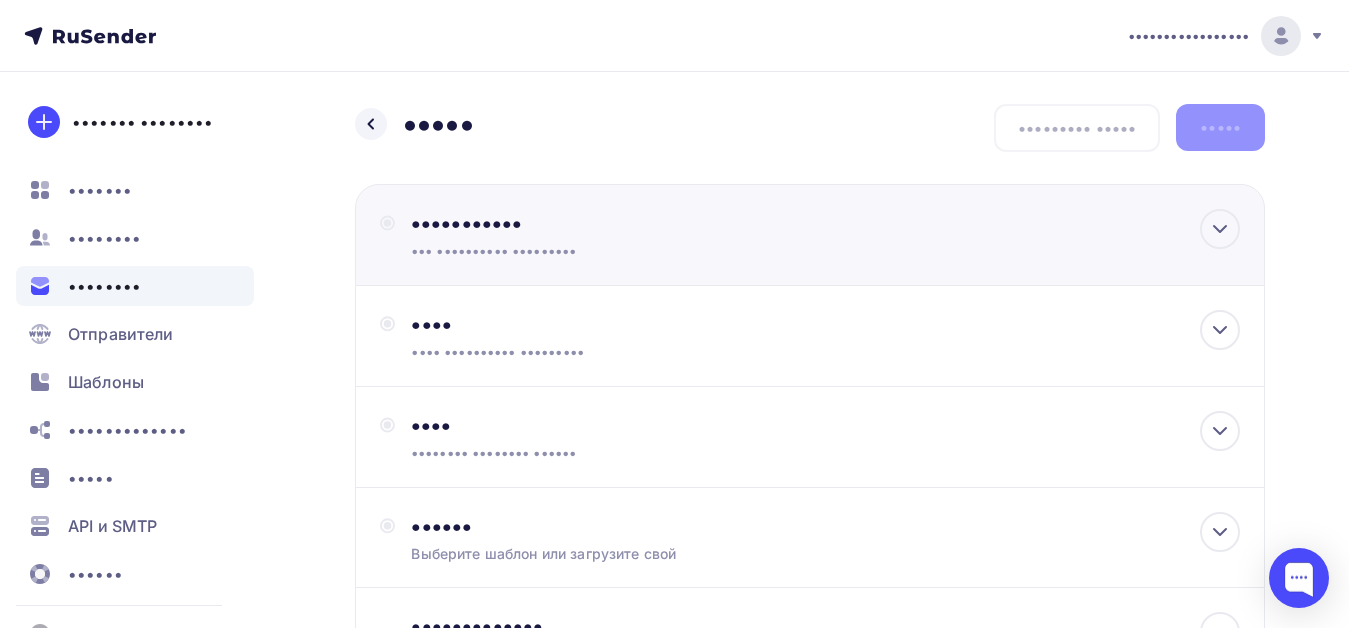 click on "•••••••••••" at bounding box center (627, 223) 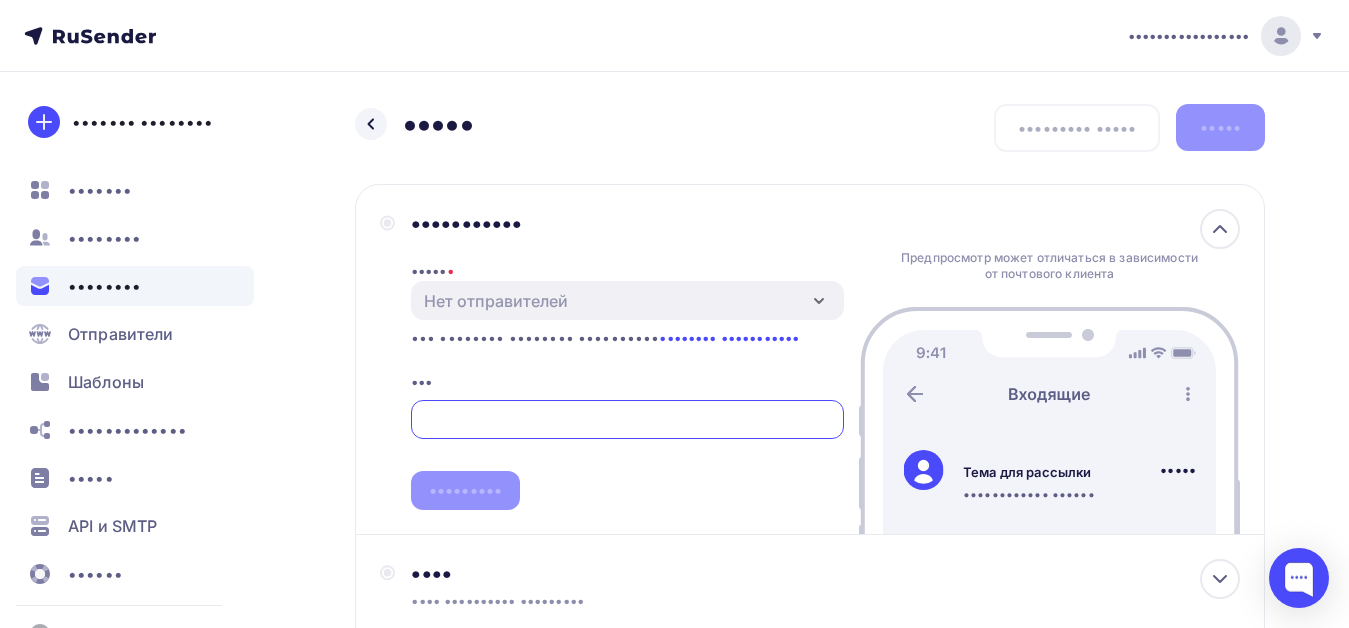 scroll, scrollTop: 0, scrollLeft: 0, axis: both 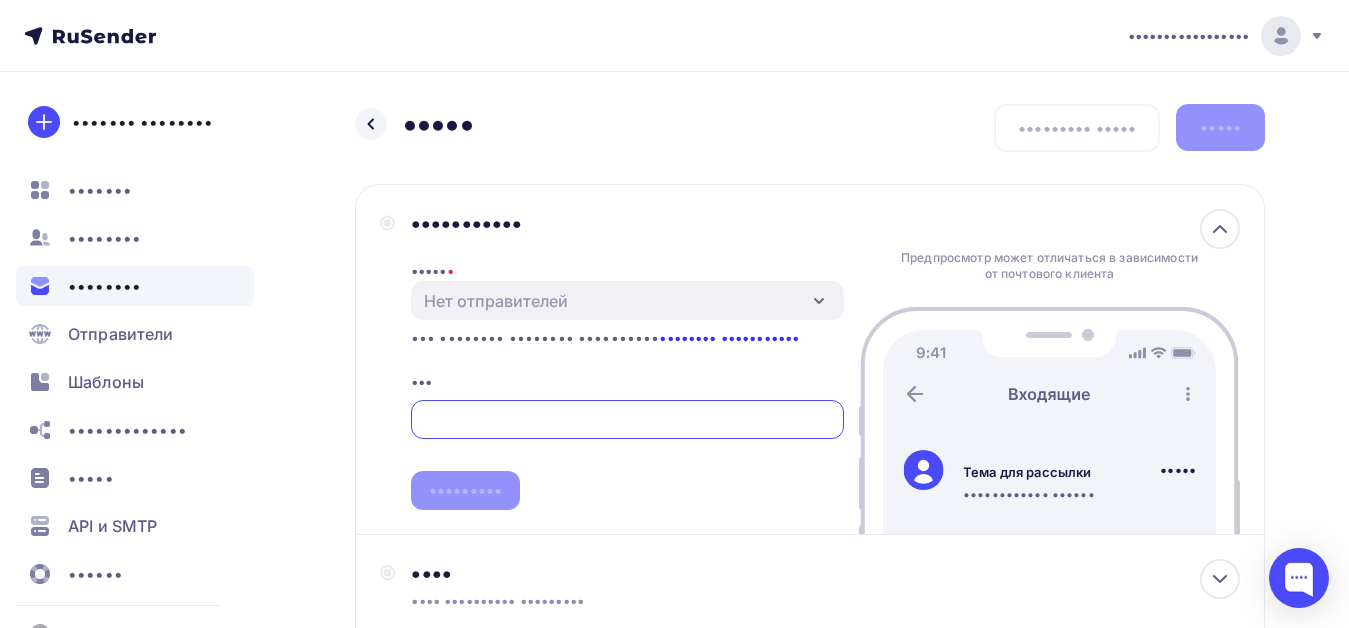 click on "•••••••• •••••••••••" at bounding box center (729, 337) 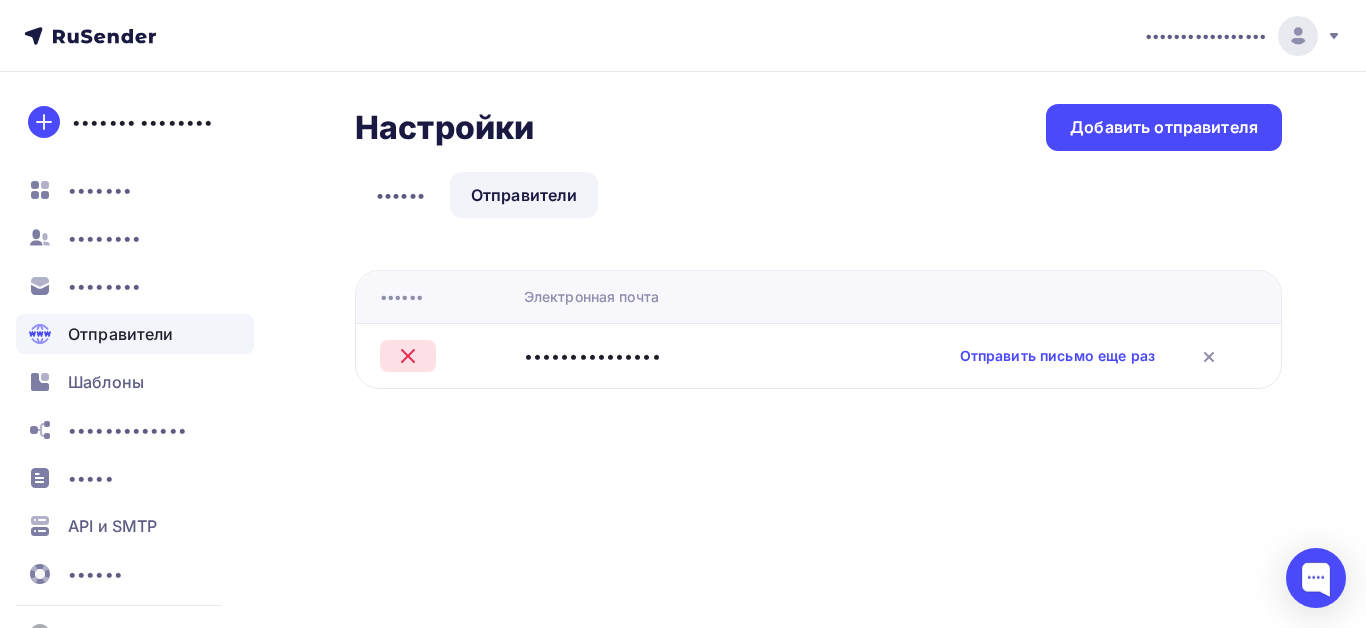 click on "•••••••••••••••" at bounding box center [592, 356] 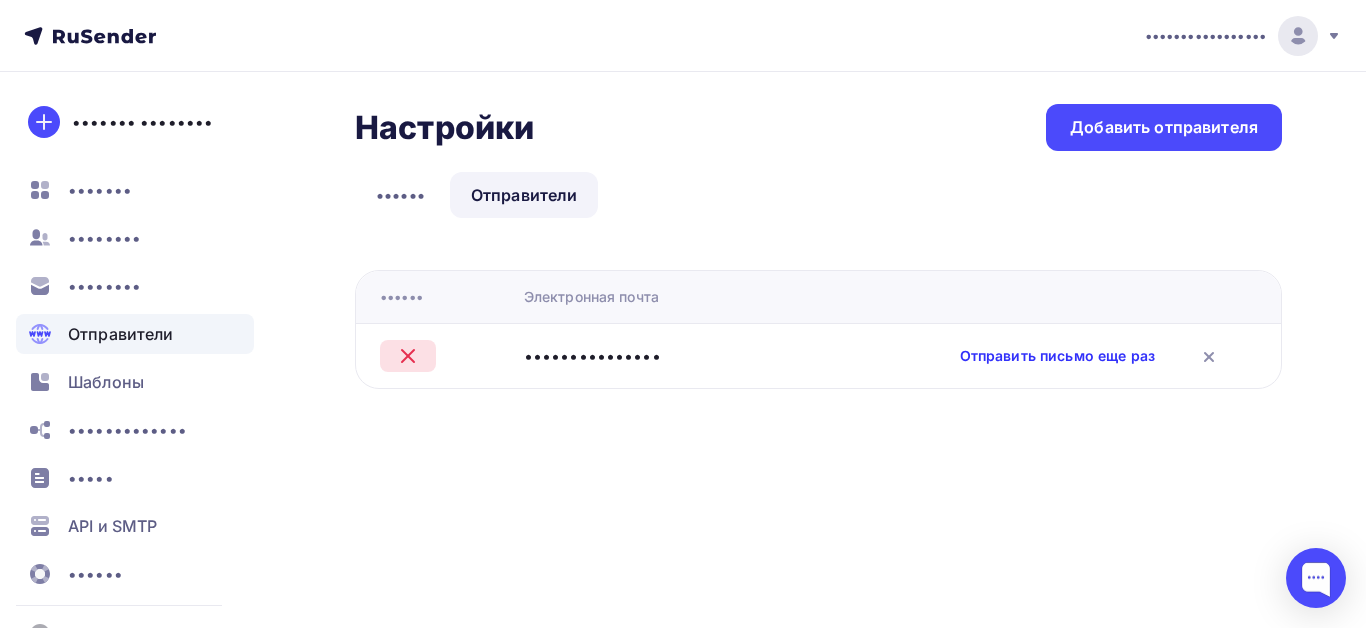 click on "Отправить письмо еще раз" at bounding box center [1057, 356] 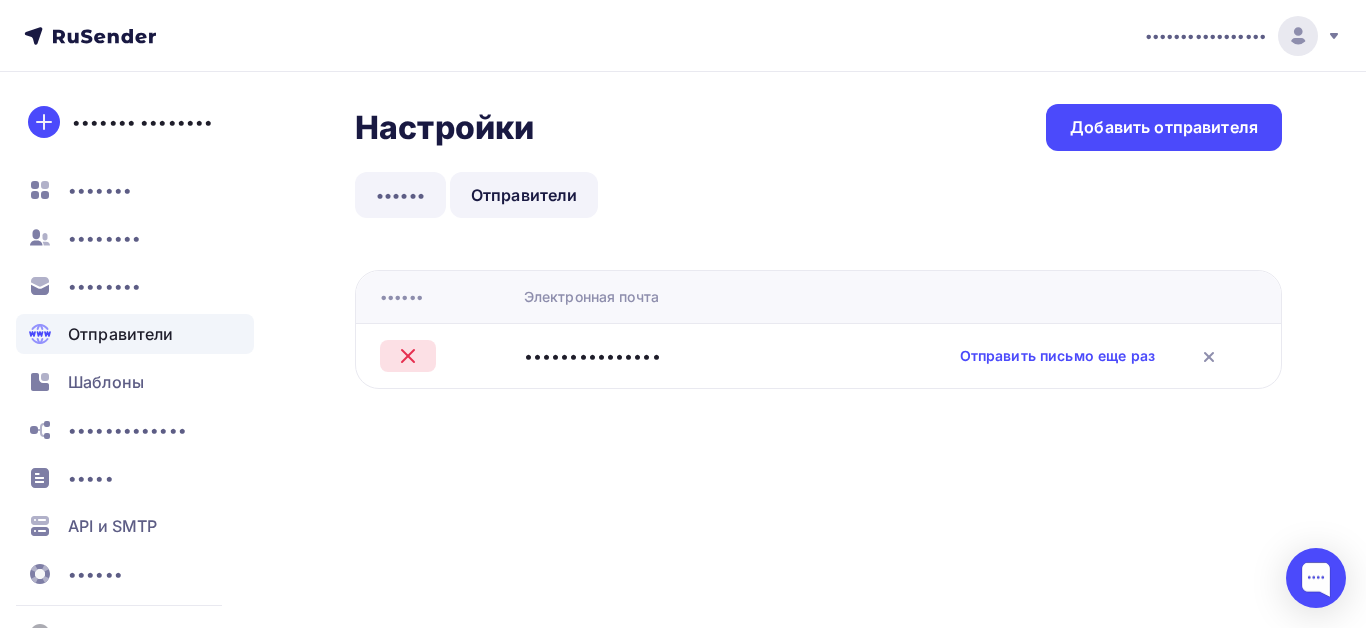click on "••••••" at bounding box center (400, 195) 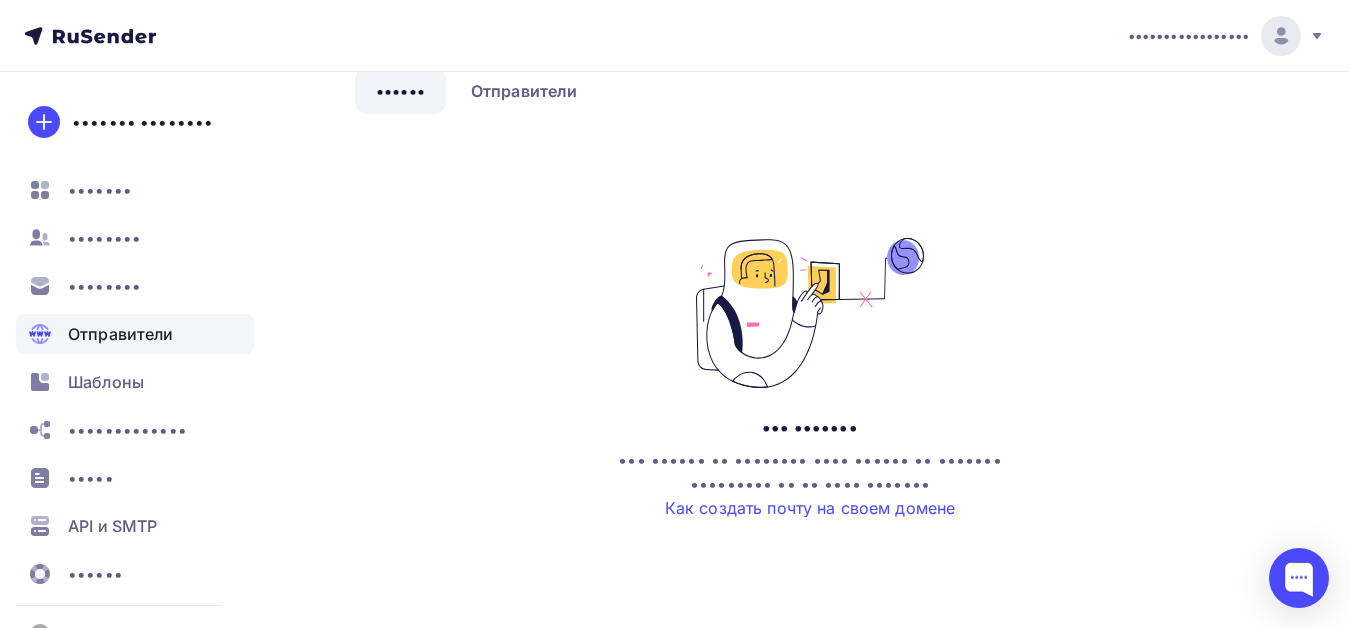 scroll, scrollTop: 116, scrollLeft: 0, axis: vertical 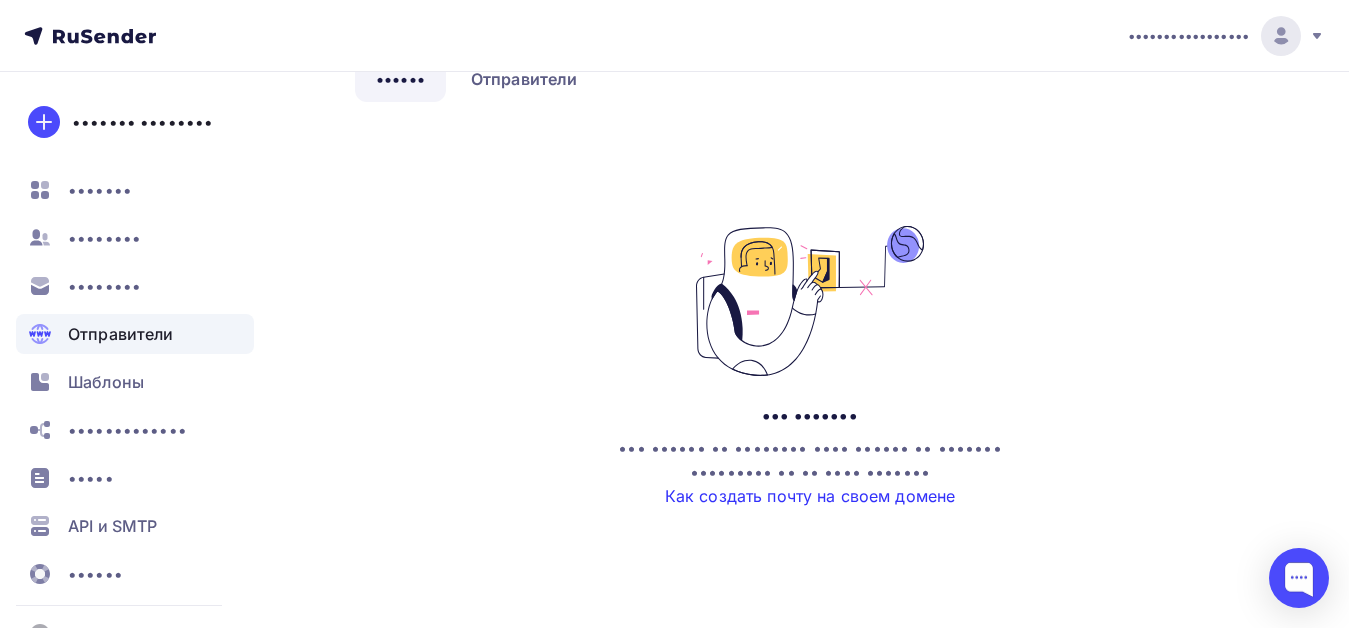 click on "Как создать почту на своем домене" at bounding box center (810, 496) 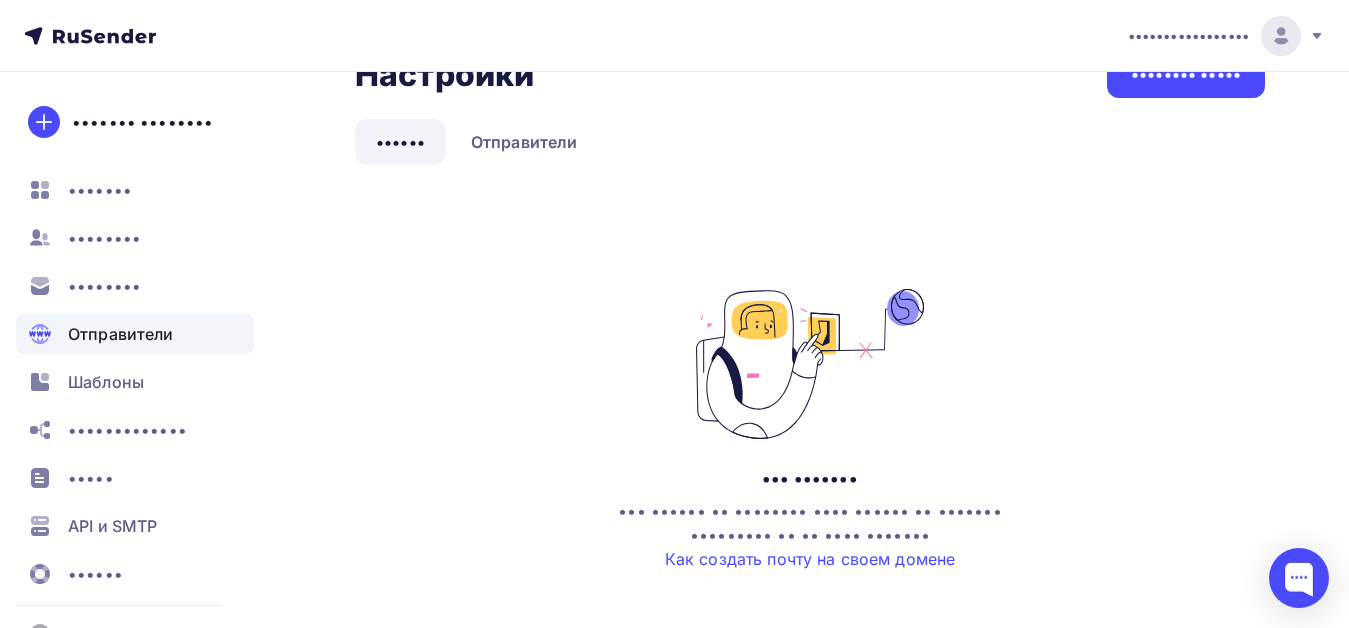 scroll, scrollTop: 0, scrollLeft: 0, axis: both 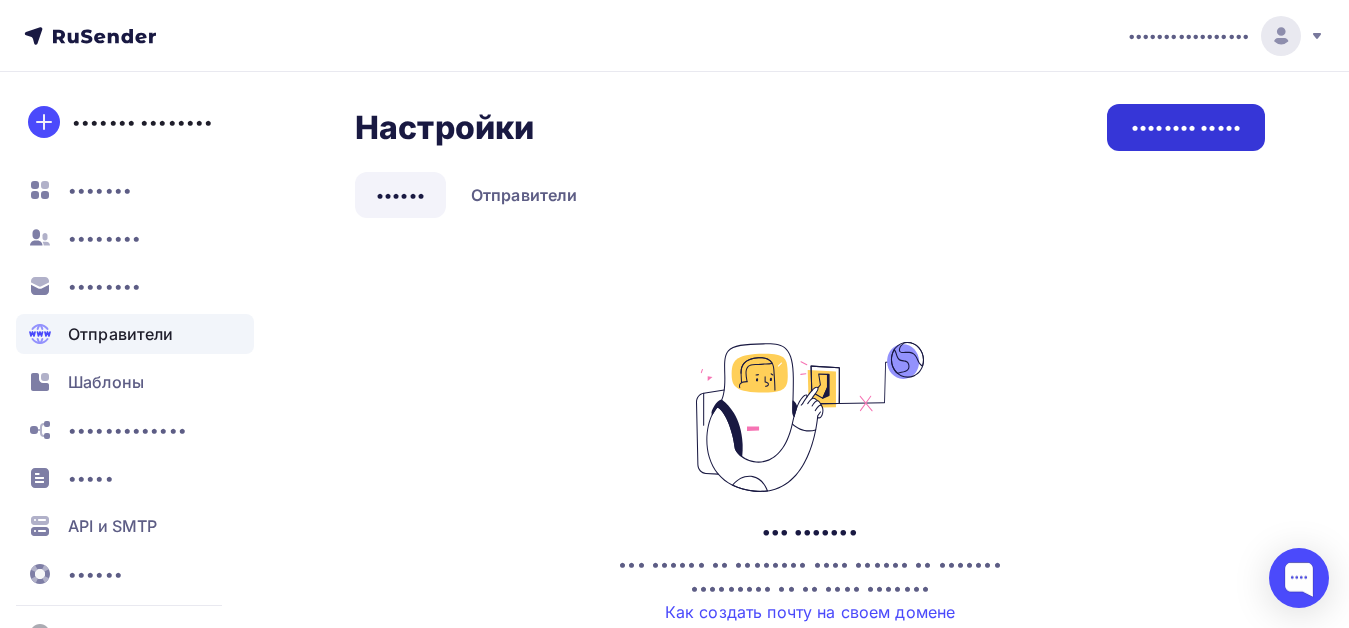 click on "•••••••• •••••" at bounding box center (1186, 127) 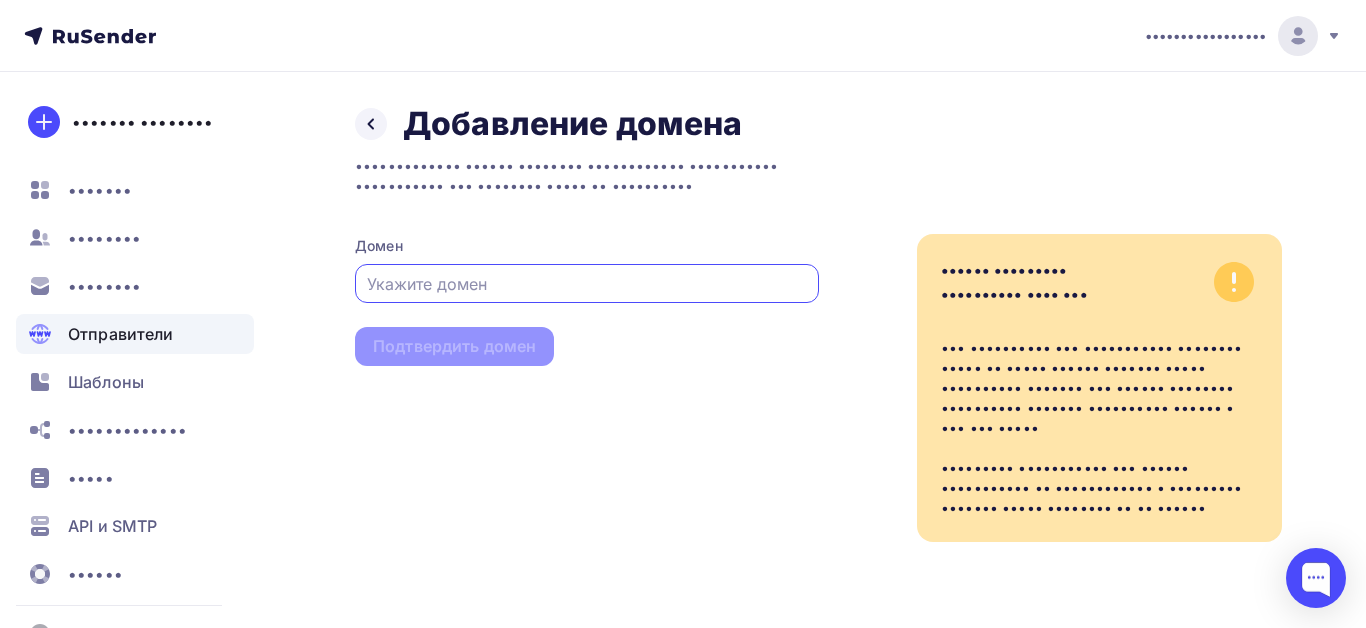 click at bounding box center (587, 284) 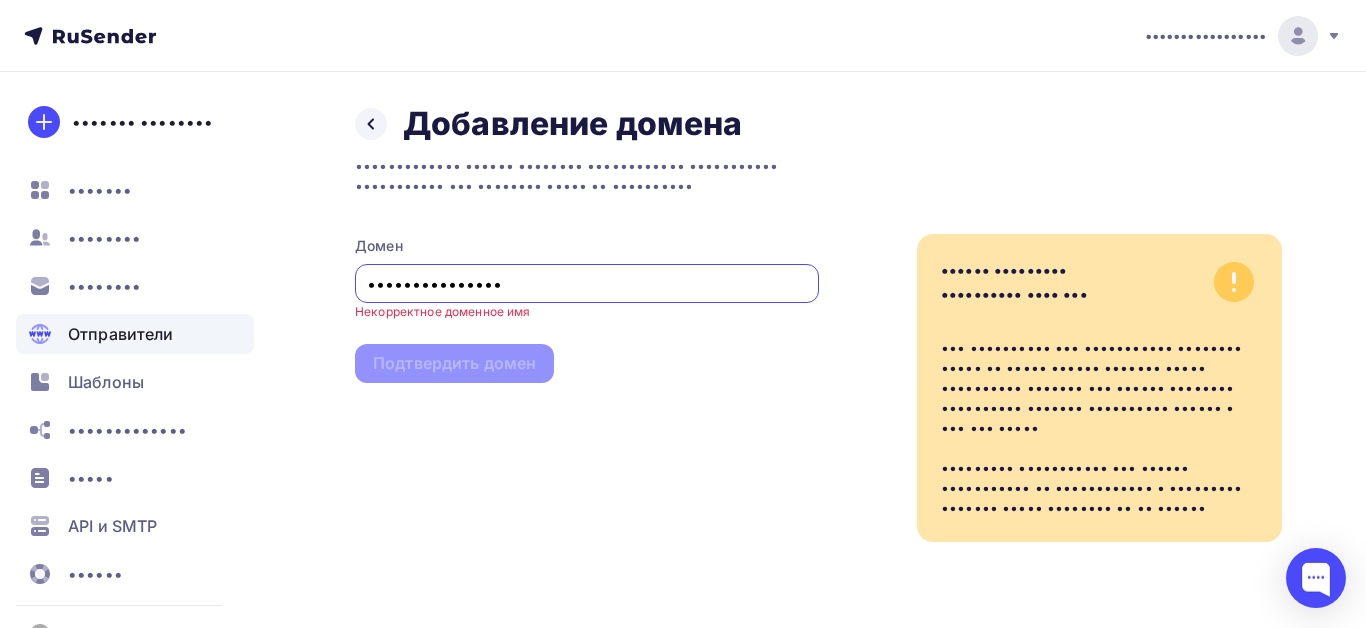 type on "•••••••••••••••" 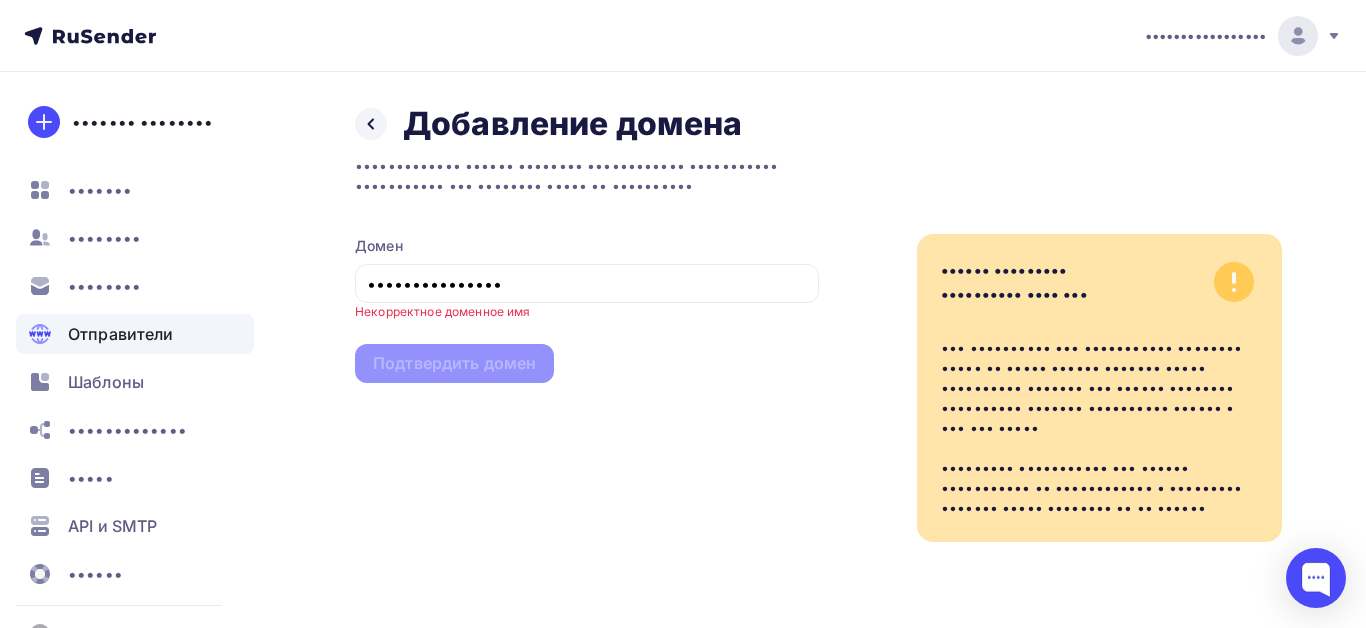 click on "••••••••••••• •••••• •••••••• •••••••••••• ••••••••••• •••••••••••
••• •••••••• ••••• •• ••••••••••
•••••    •••••••••••••••         •••••••••••• •••••••• •••     ••••••••••• •••••" at bounding box center (587, 343) 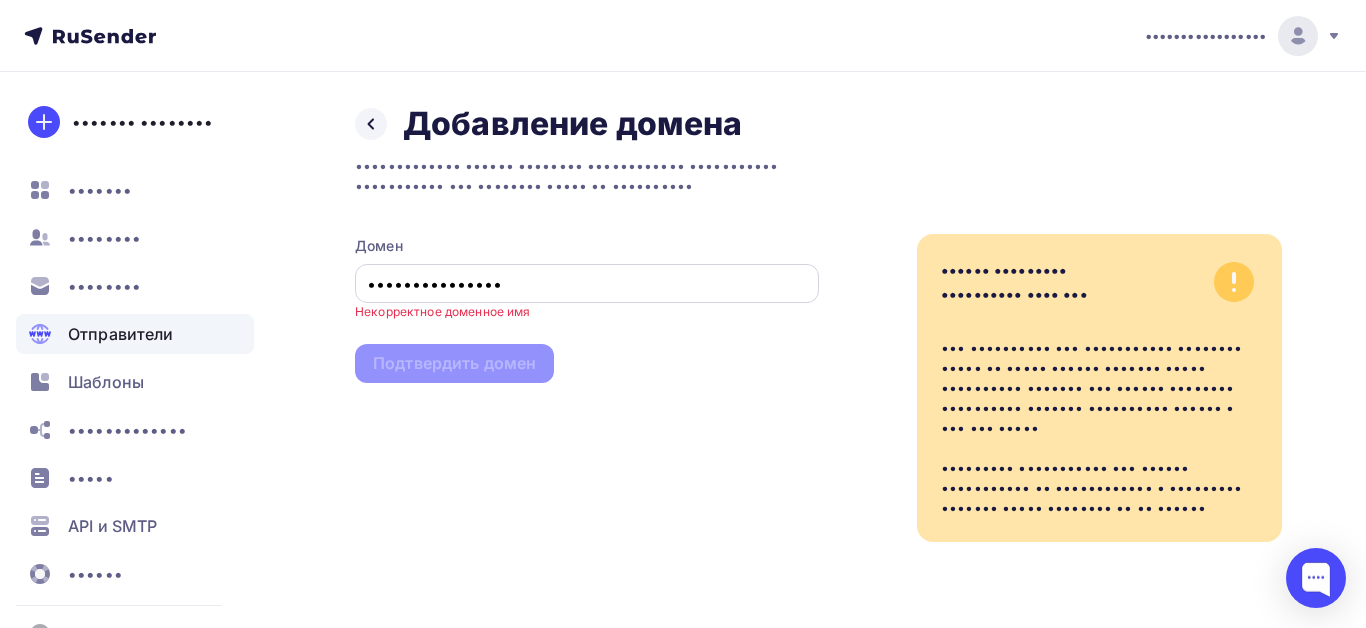 click on "•••••••••••••••" at bounding box center [587, 284] 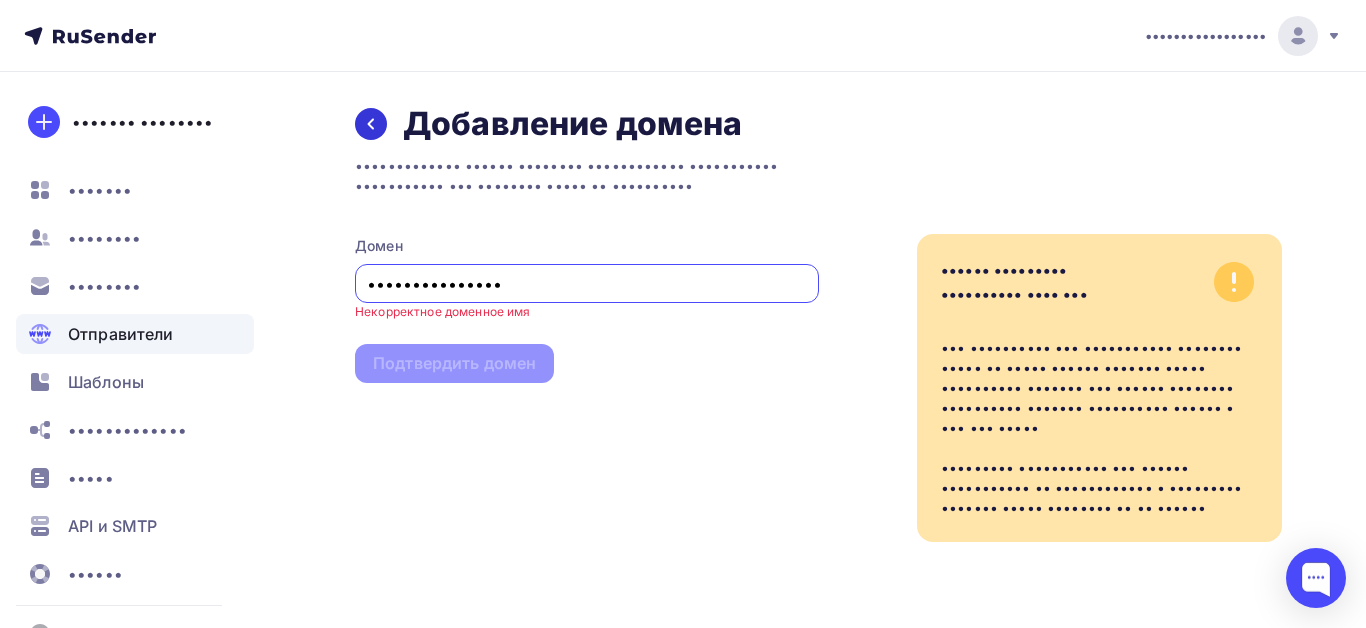 click at bounding box center (371, 124) 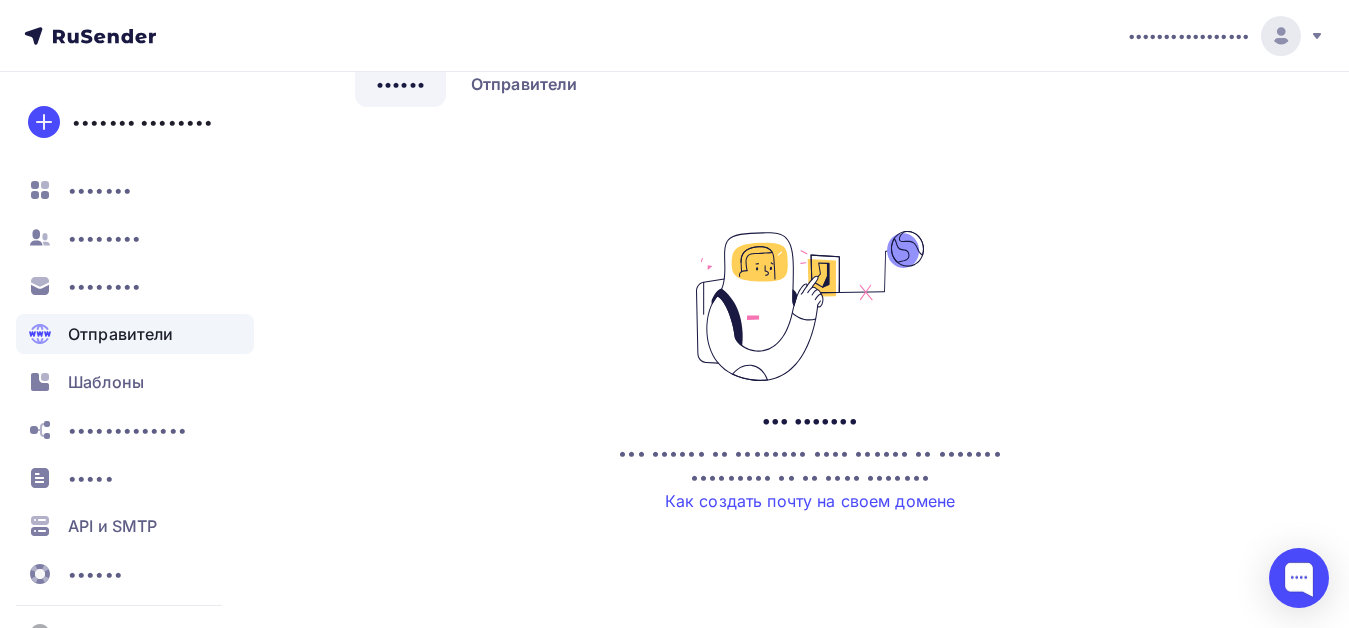 scroll, scrollTop: 116, scrollLeft: 0, axis: vertical 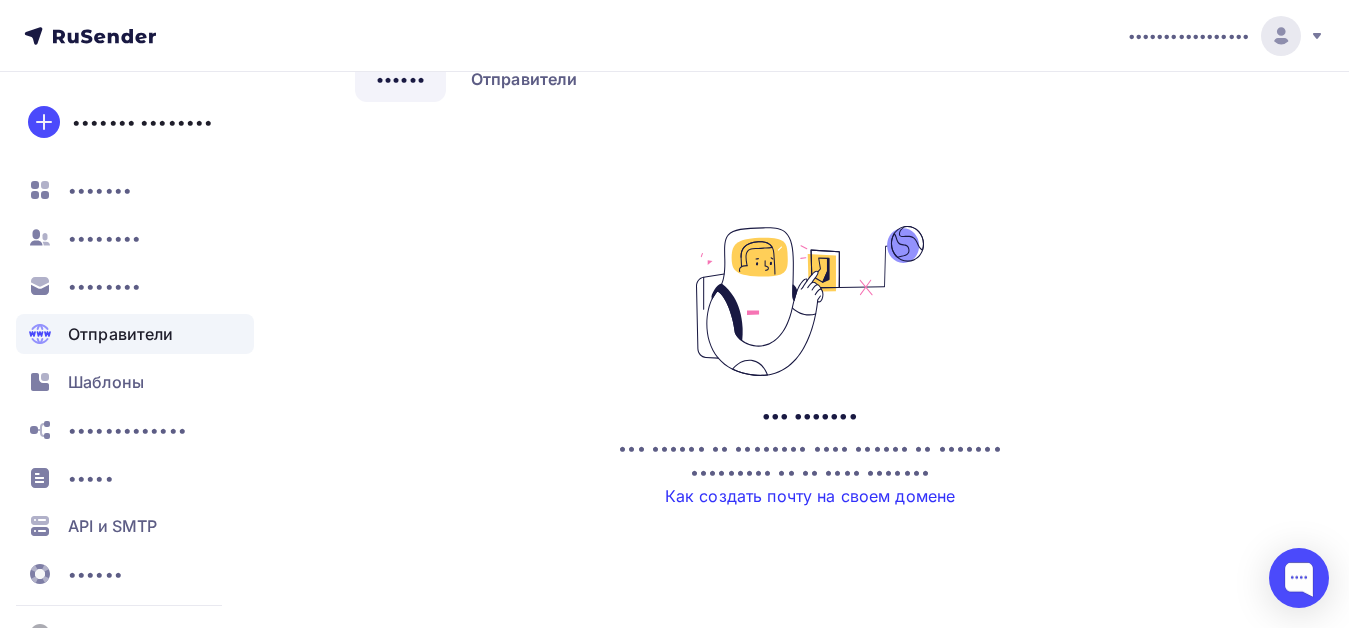 click on "Как создать почту на своем домене" at bounding box center (810, 496) 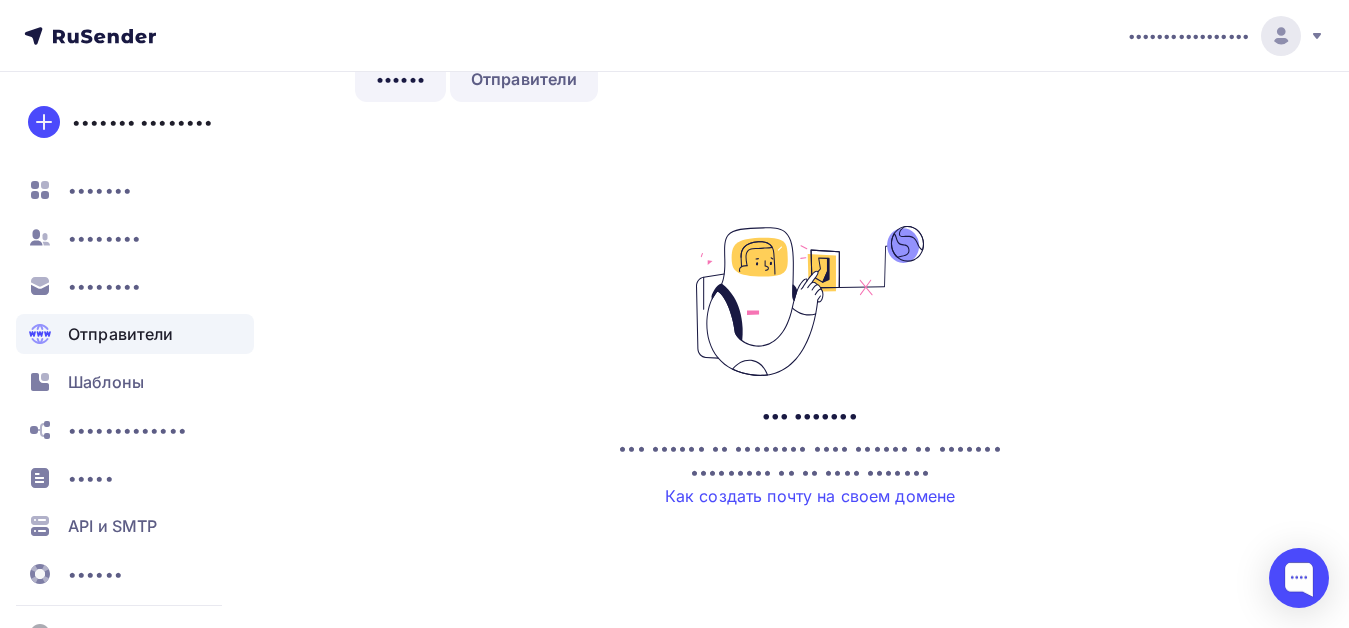 click on "Отправители" at bounding box center [524, 79] 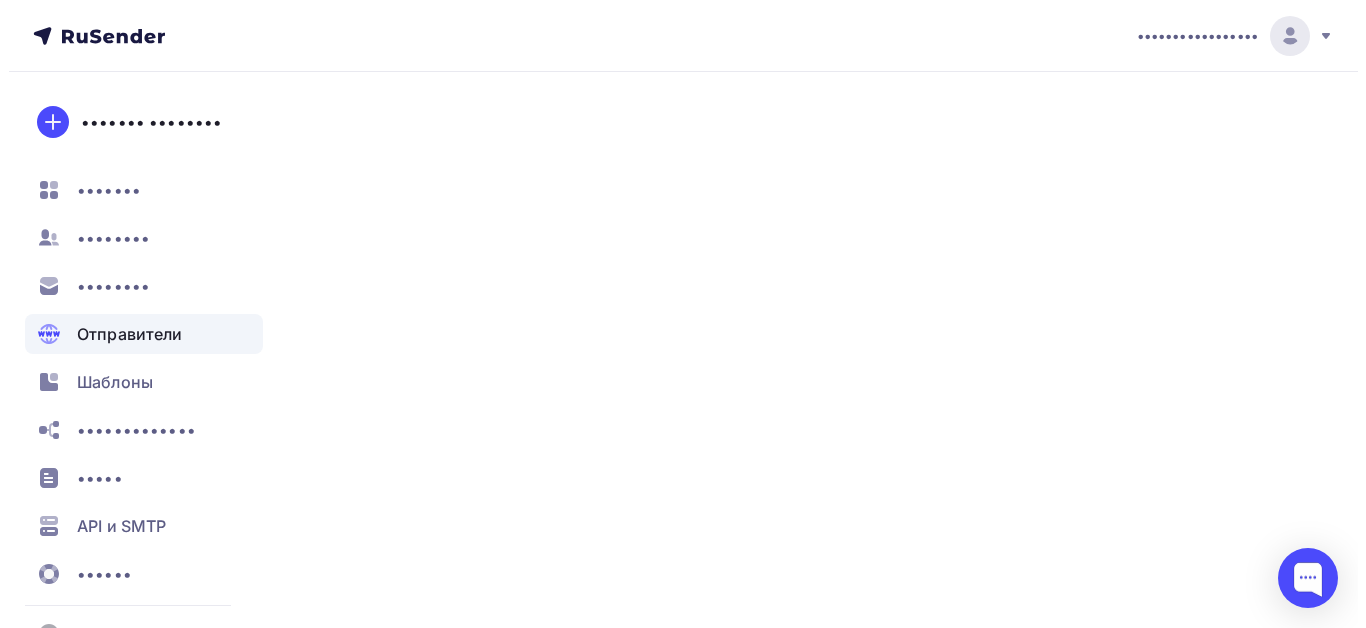 scroll, scrollTop: 0, scrollLeft: 0, axis: both 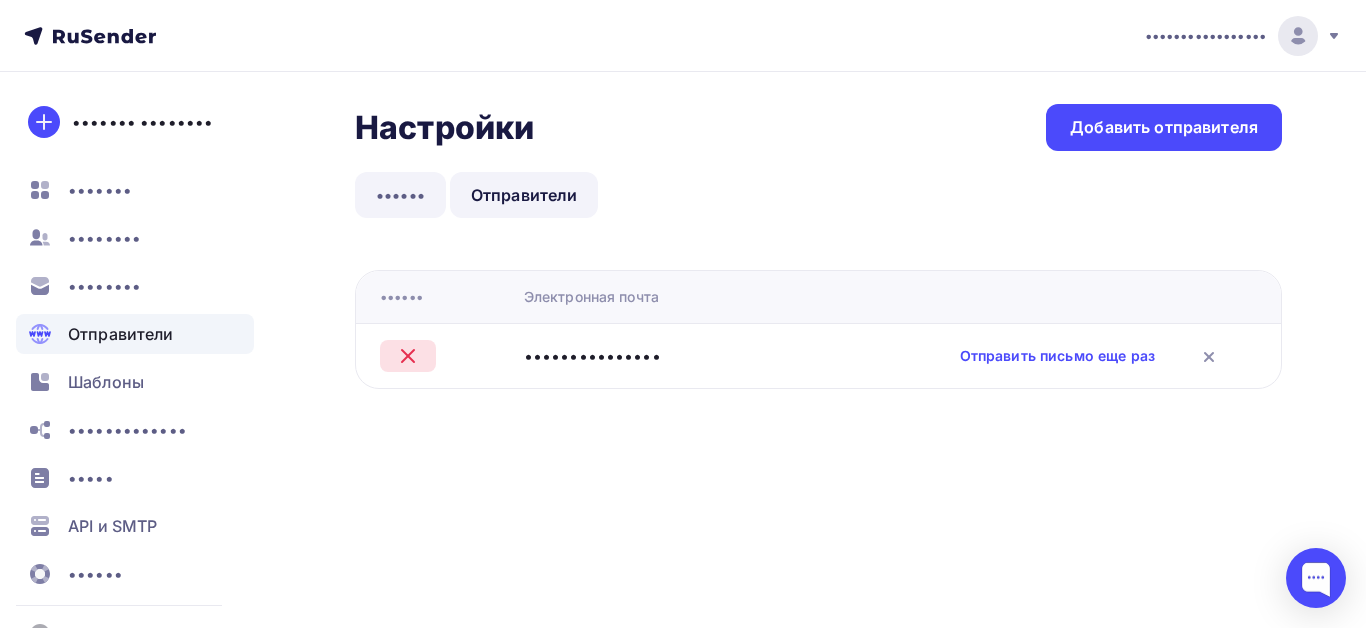click on "••••••" at bounding box center (400, 195) 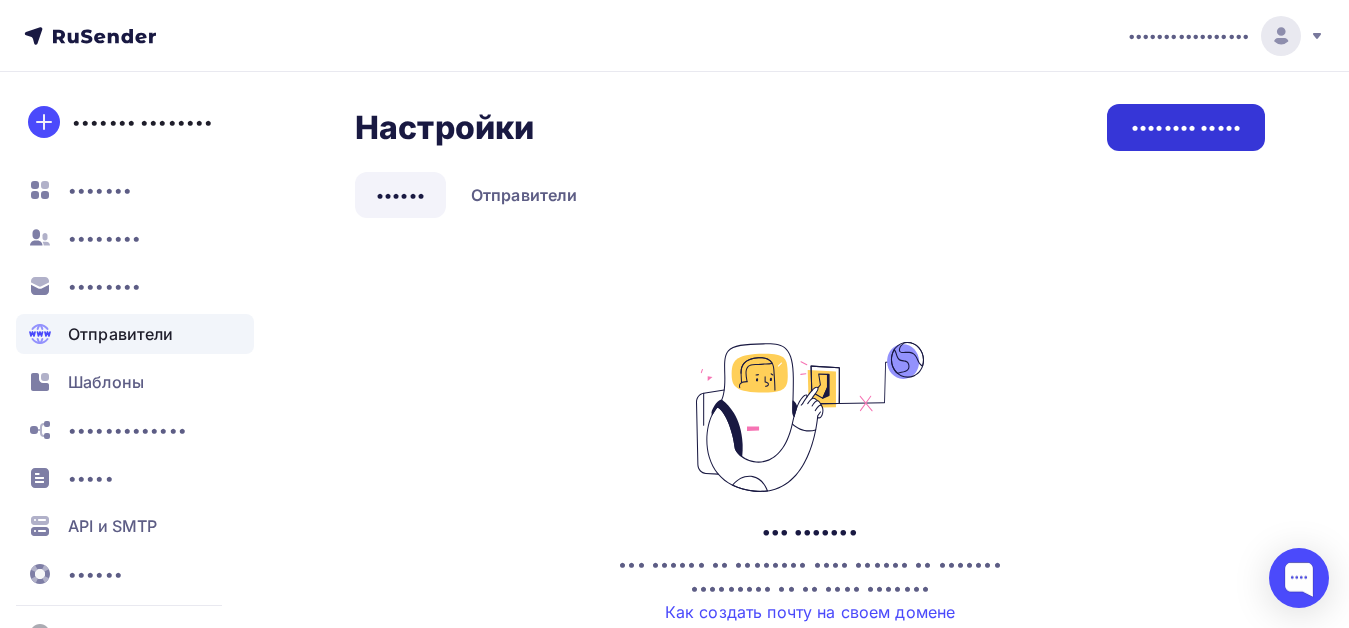 click on "•••••••• •••••" at bounding box center [1186, 127] 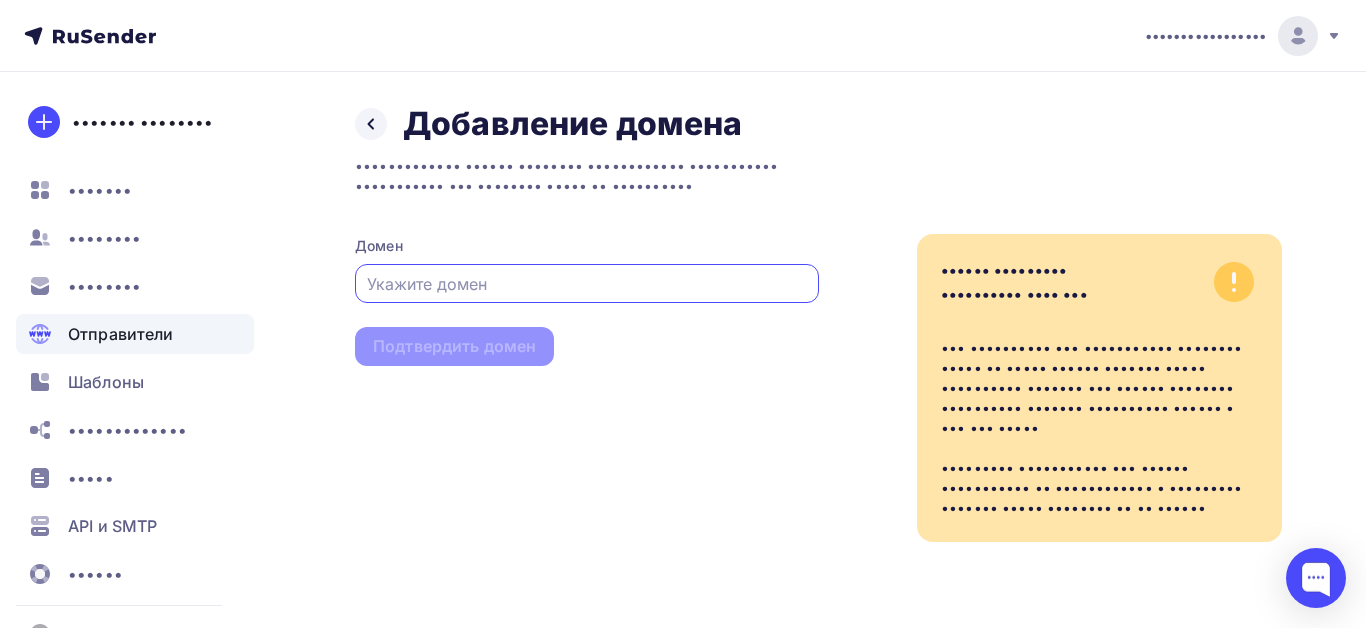 click at bounding box center (587, 284) 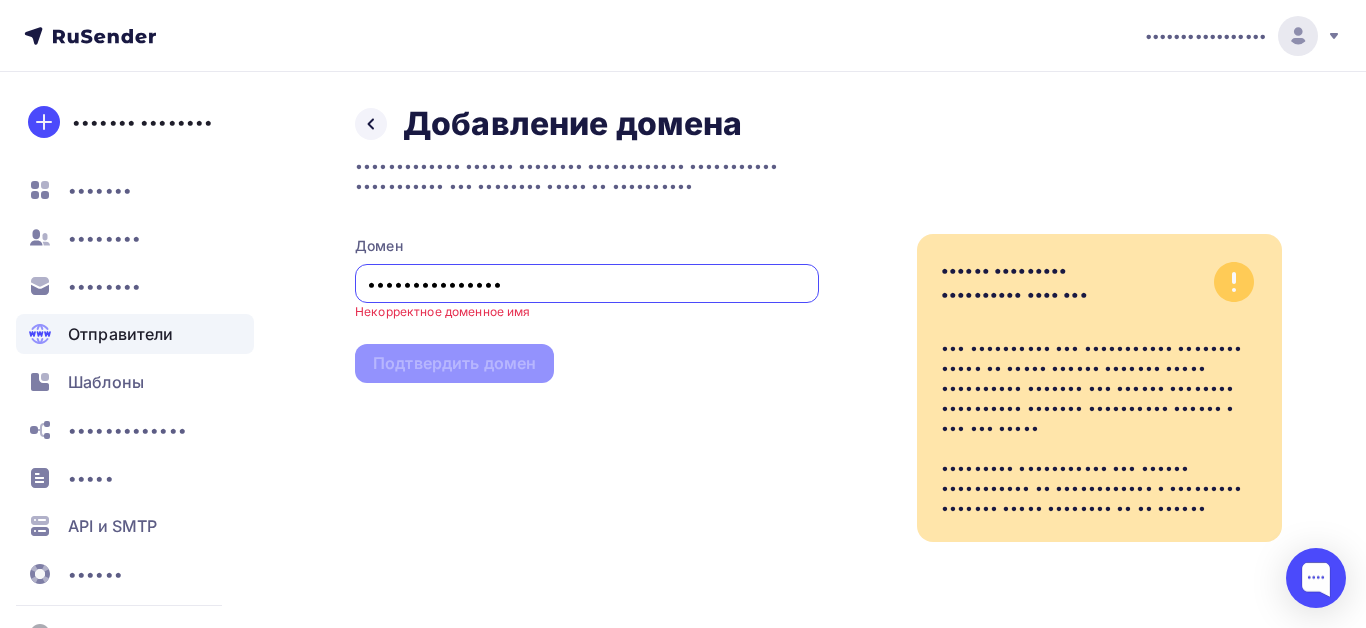 type on "•••••••••••••••" 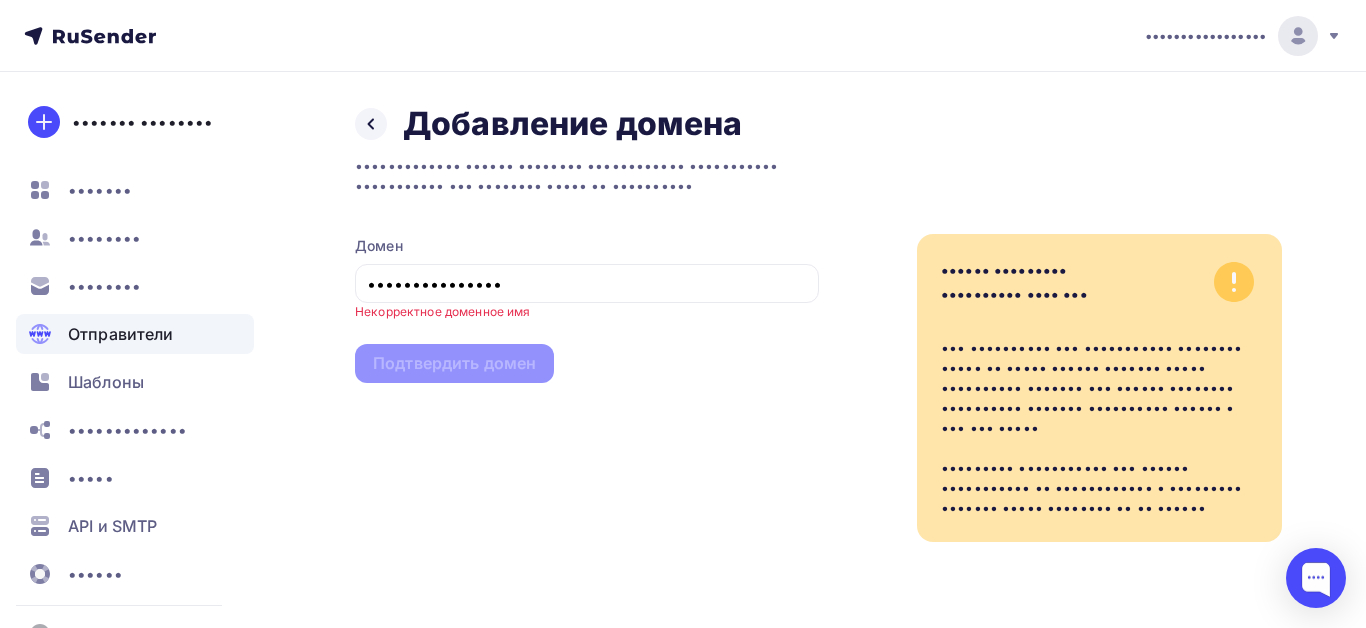 click on "••••••••••••• •••••• •••••••• •••••••••••• ••••••••••• •••••••••••
••• •••••••• ••••• •• ••••••••••
•••••    •••••••••••••••         •••••••••••• •••••••• •••     ••••••••••• •••••" at bounding box center [587, 343] 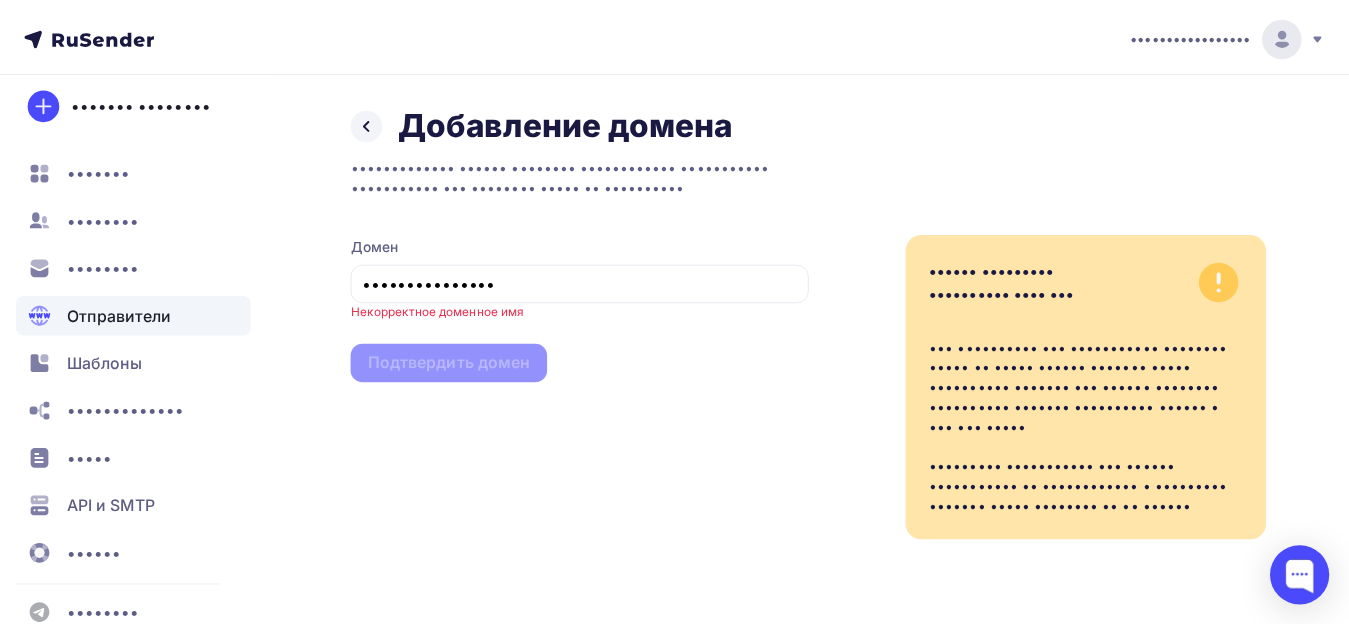 scroll, scrollTop: 0, scrollLeft: 0, axis: both 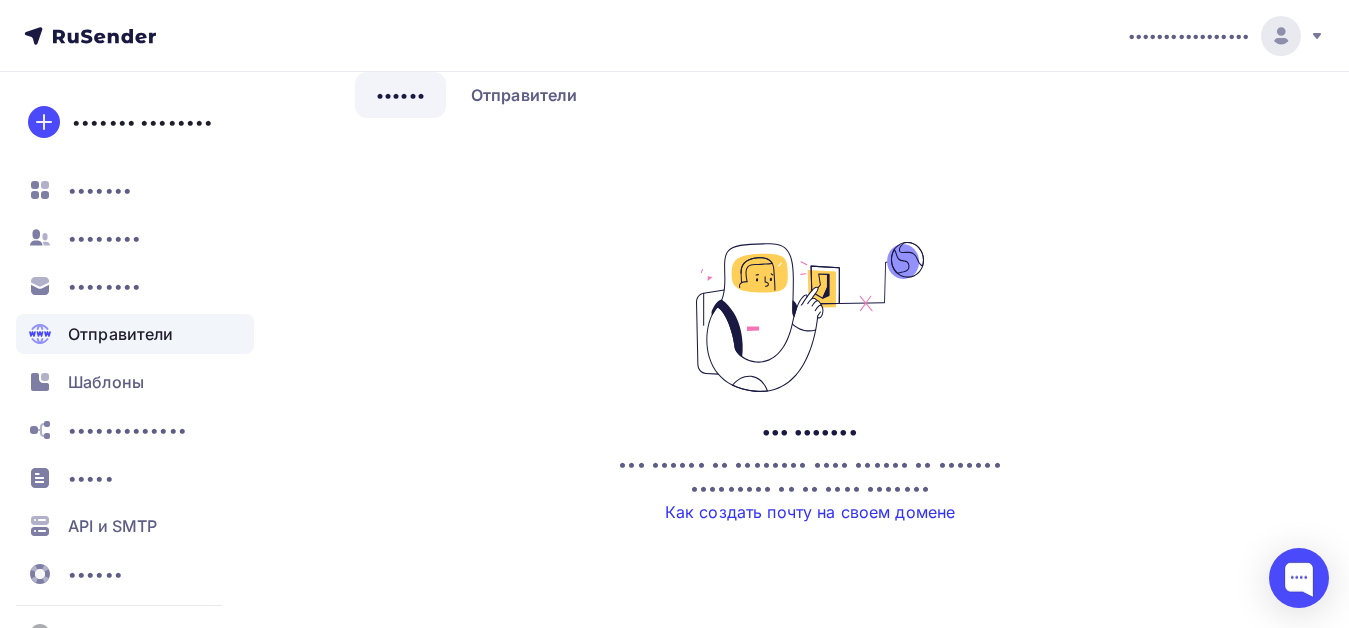 click on "Как создать почту на своем домене" at bounding box center (810, 512) 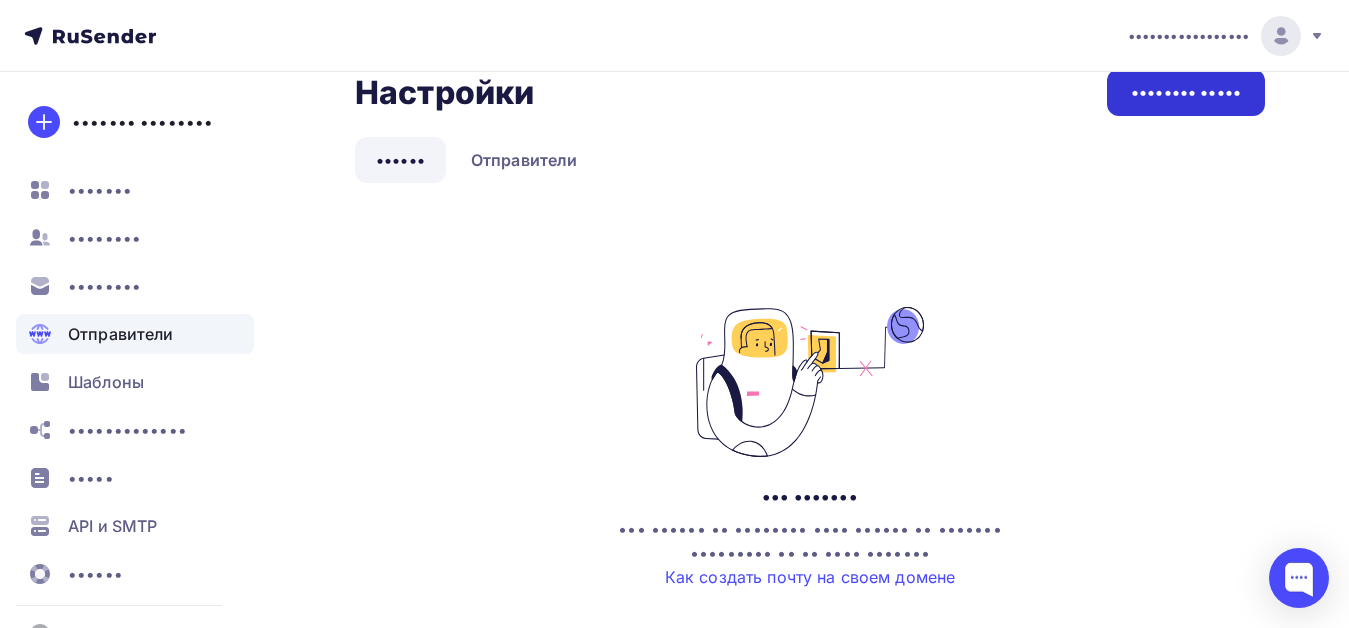 scroll, scrollTop: 0, scrollLeft: 0, axis: both 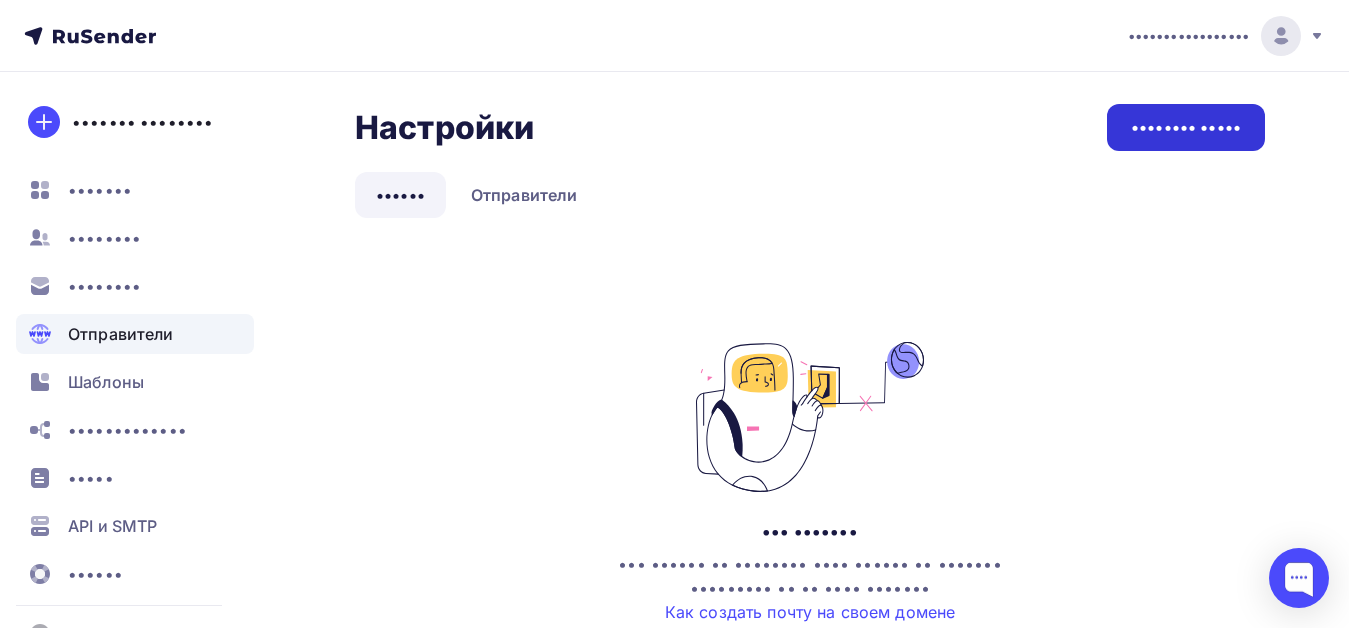 click on "•••••••• •••••" at bounding box center [1186, 127] 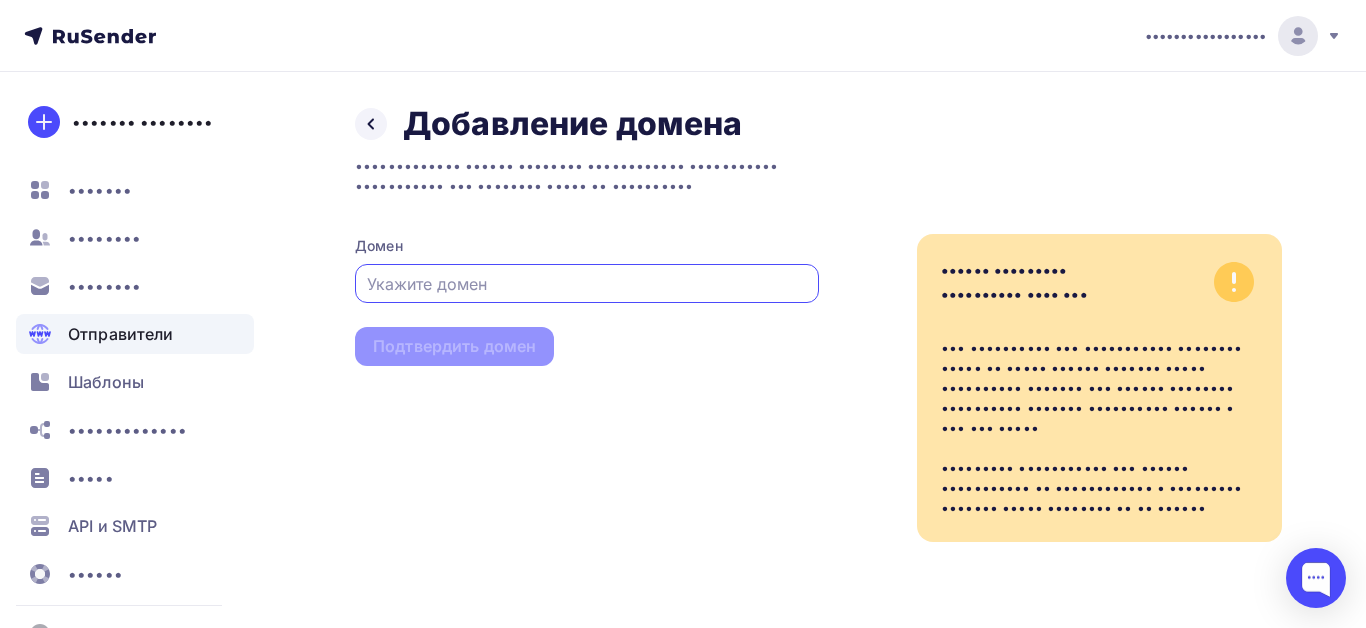 click at bounding box center [587, 284] 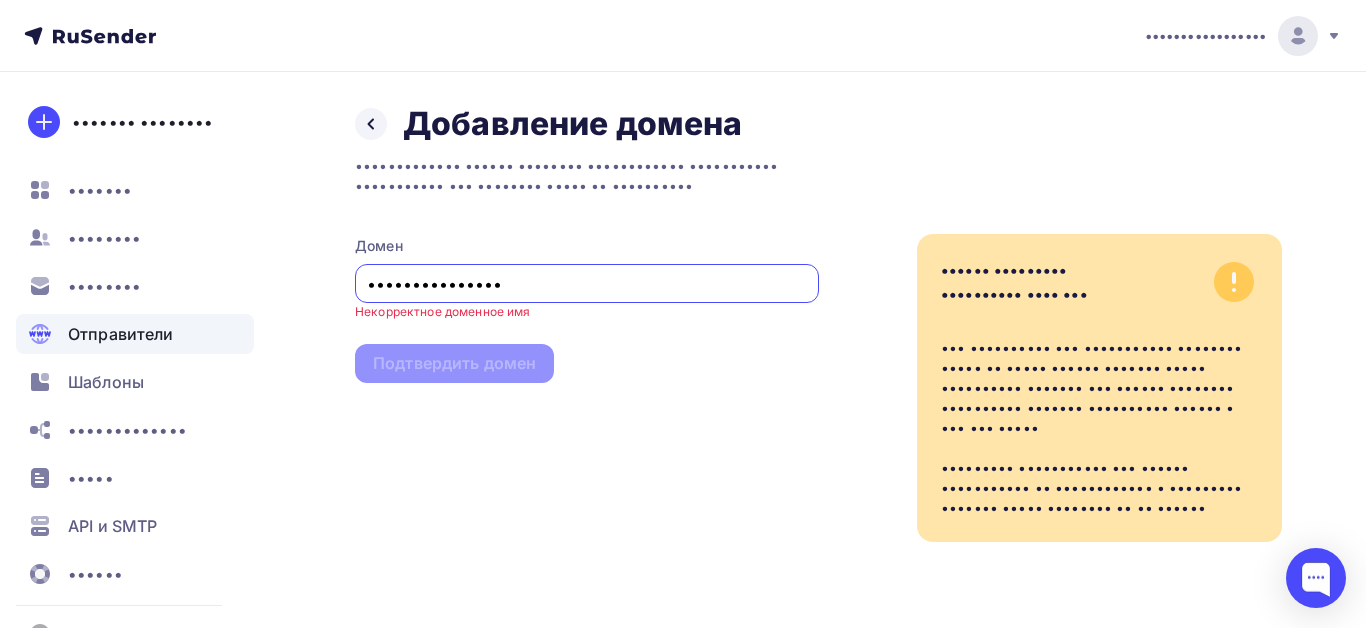 drag, startPoint x: 415, startPoint y: 285, endPoint x: 402, endPoint y: 282, distance: 13.341664 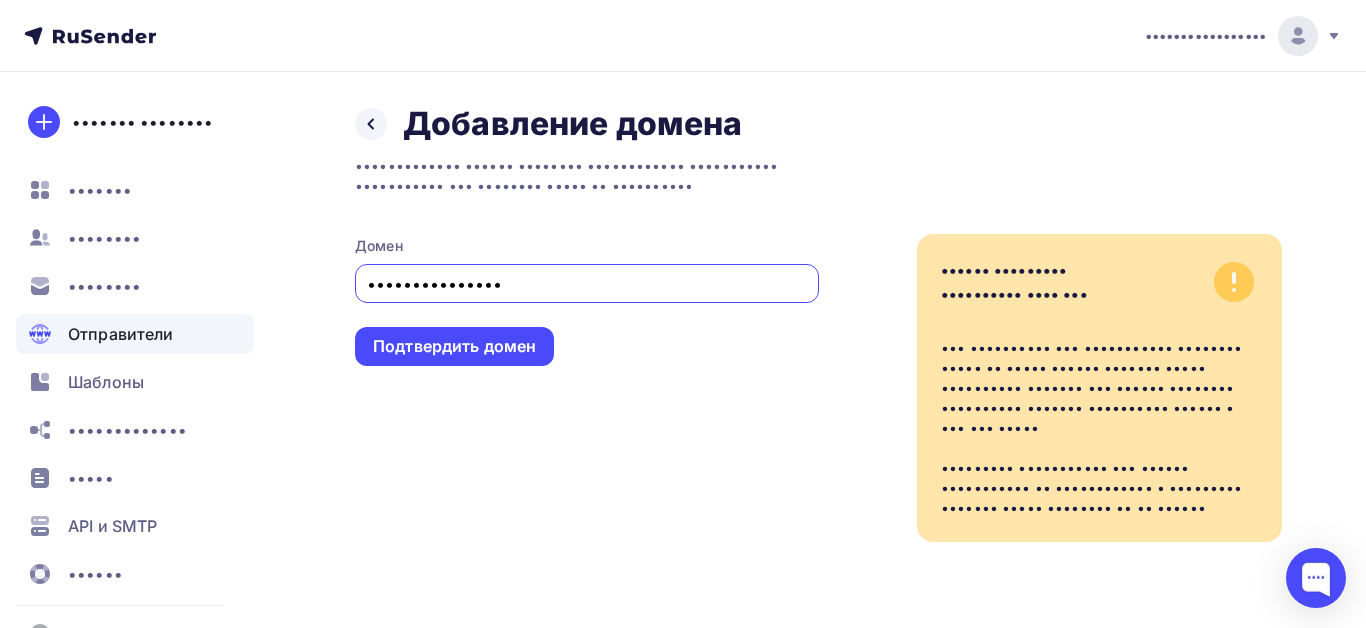 type on "•••••••••••••••" 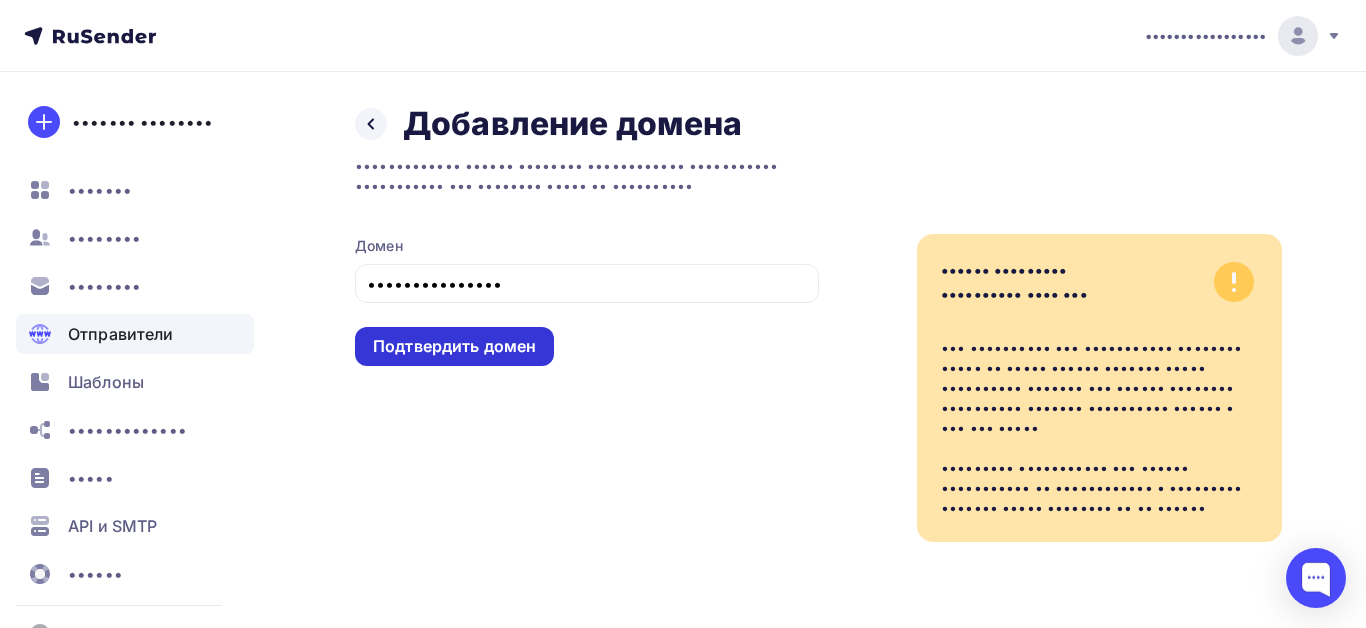 click at bounding box center (454, 346) 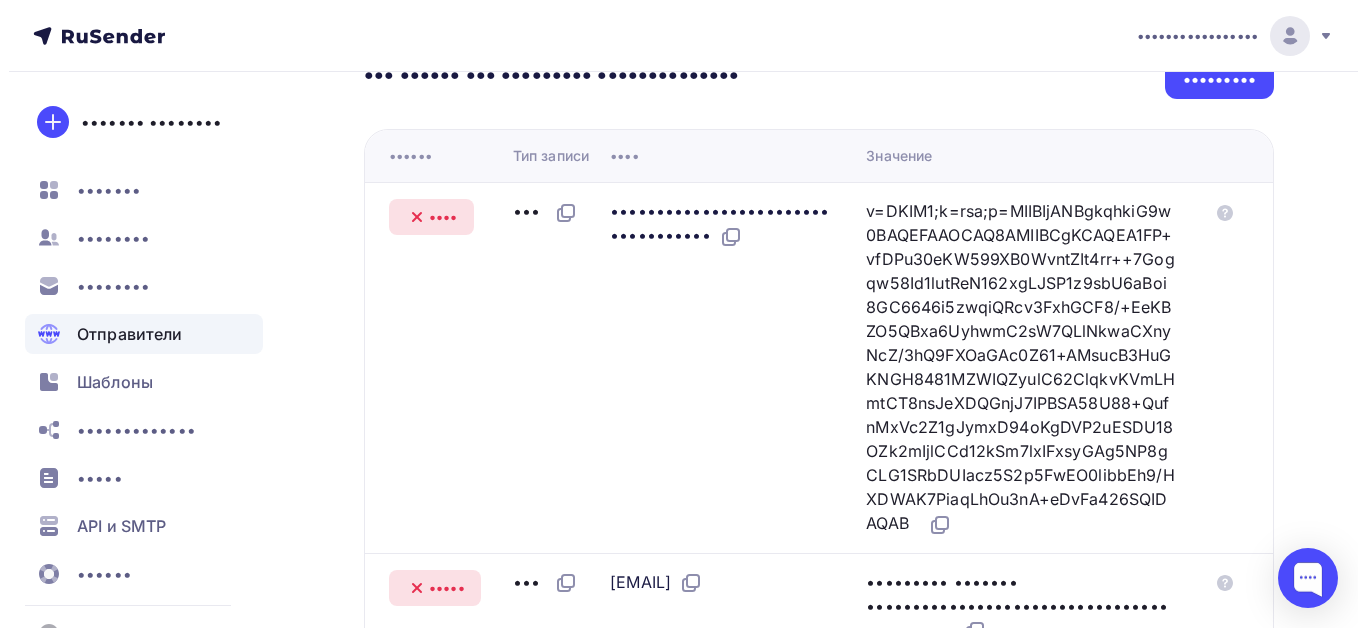 scroll, scrollTop: 0, scrollLeft: 0, axis: both 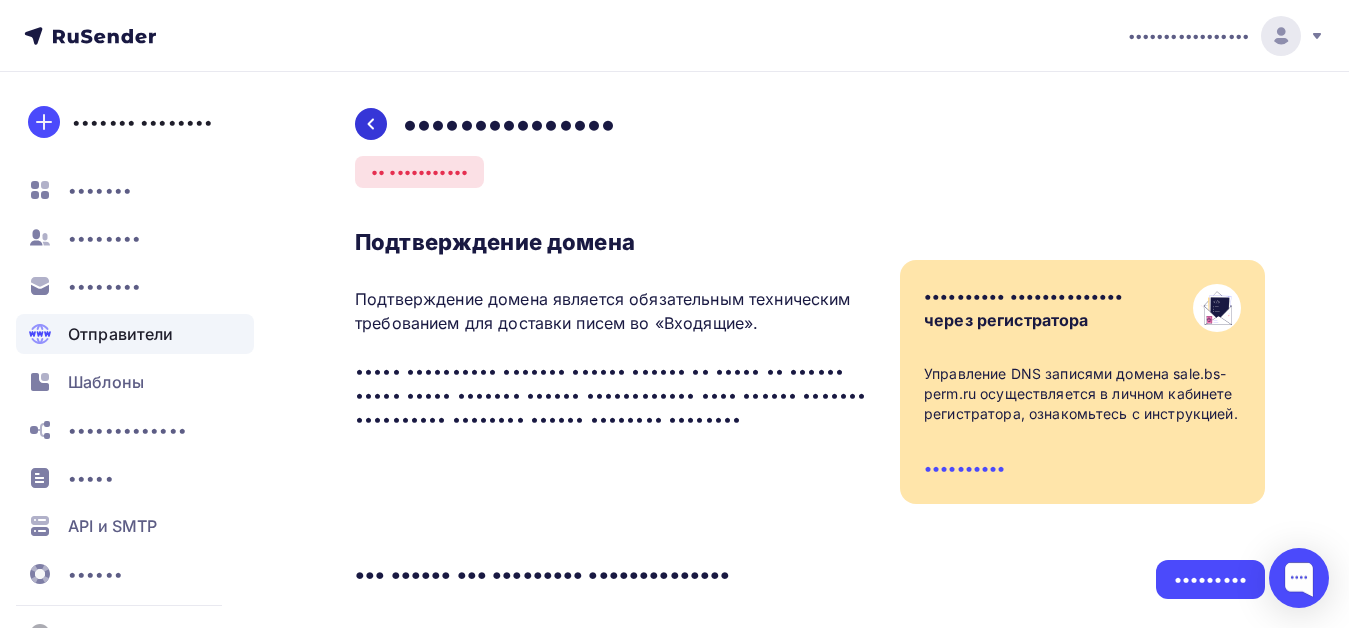 click at bounding box center [371, 124] 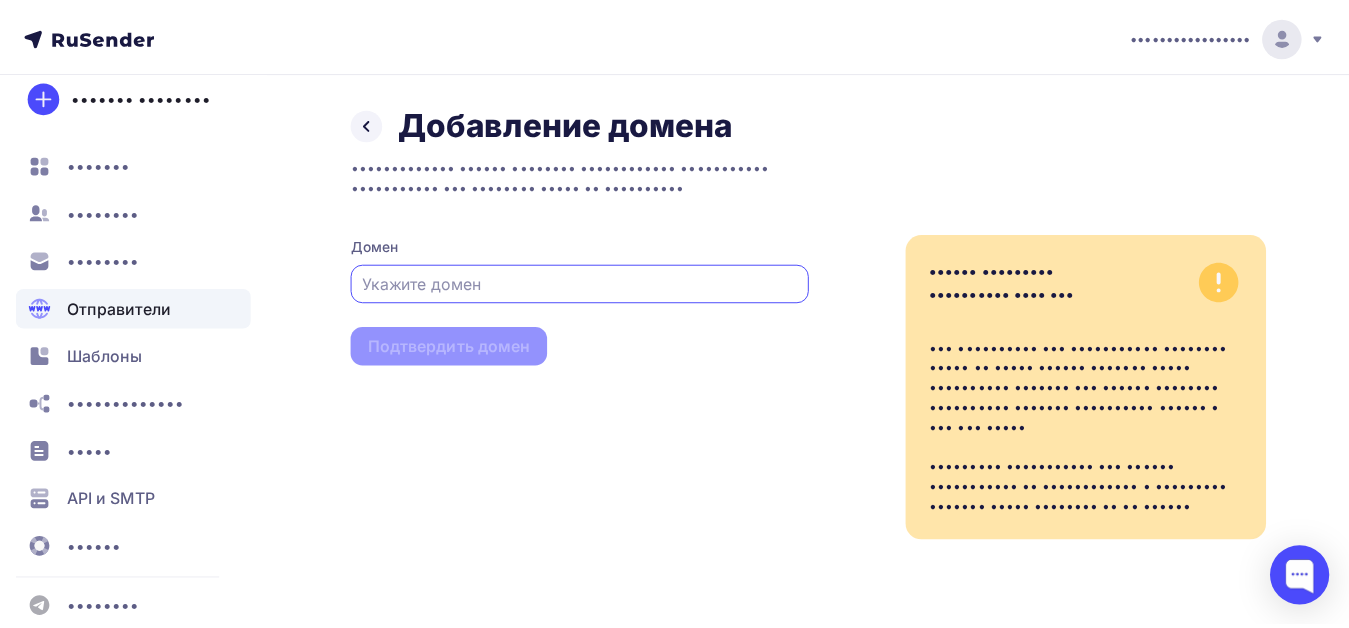 scroll, scrollTop: 50, scrollLeft: 0, axis: vertical 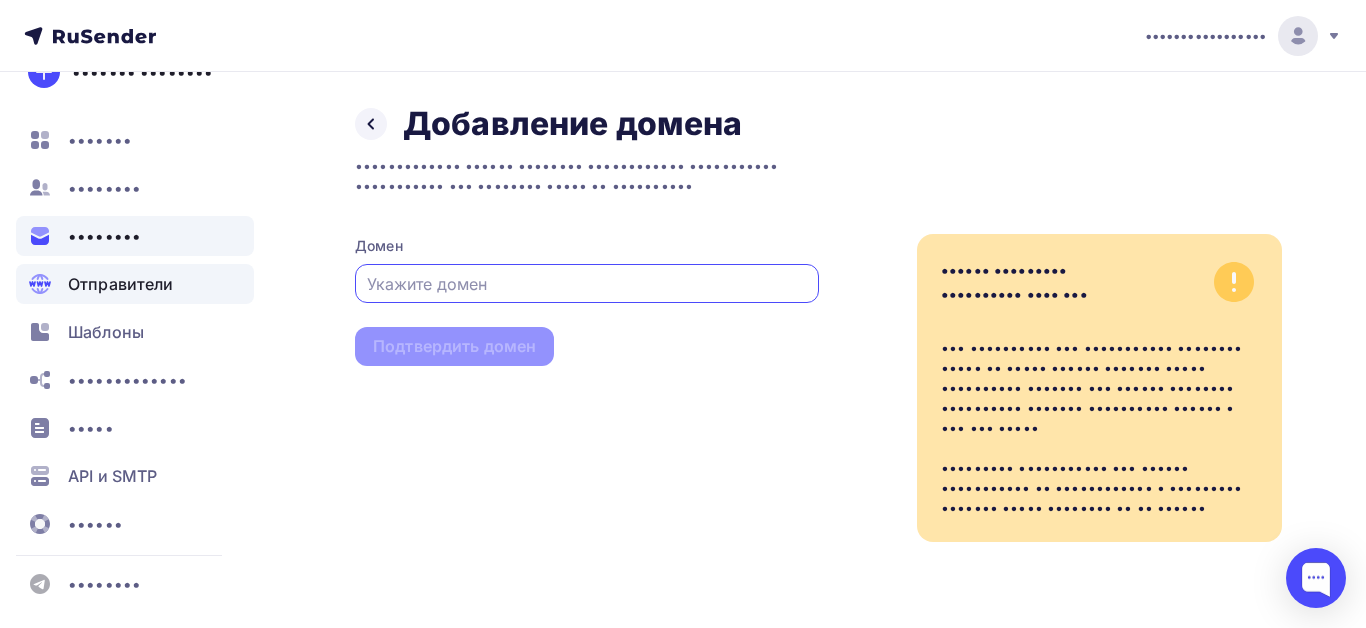 click on "••••••••" at bounding box center (104, 236) 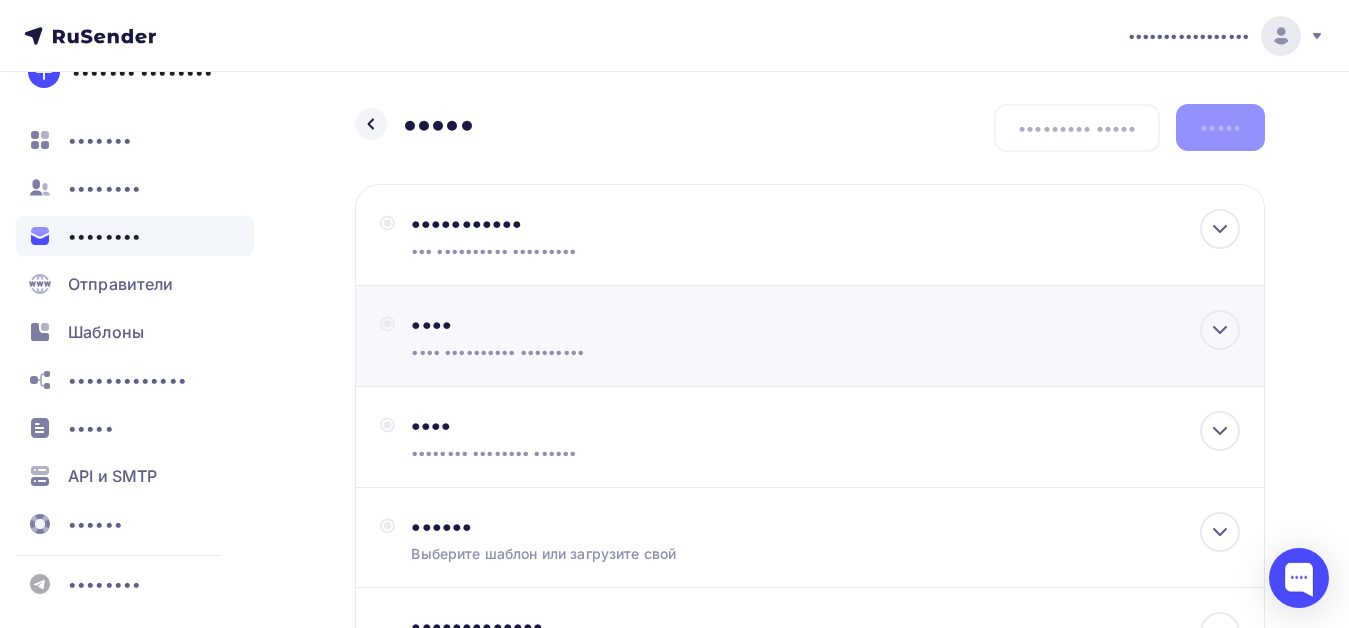 click on "•••• •••••••••• •••••••••" at bounding box center (606, 251) 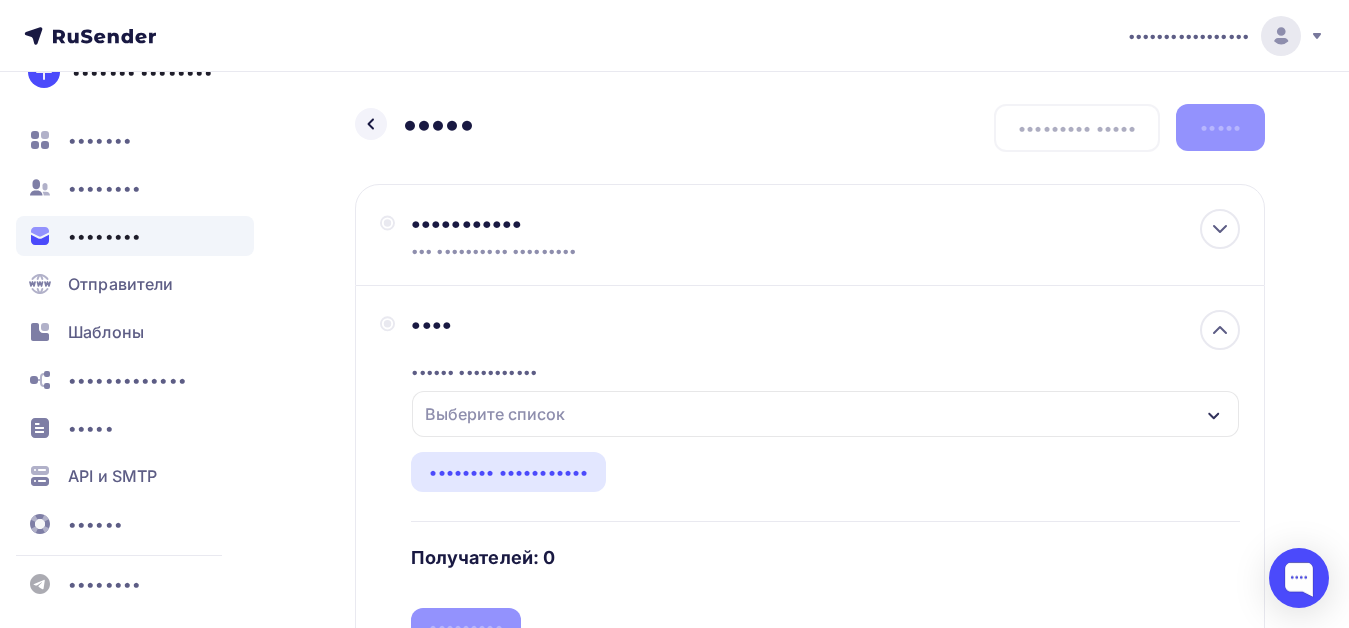 scroll, scrollTop: 100, scrollLeft: 0, axis: vertical 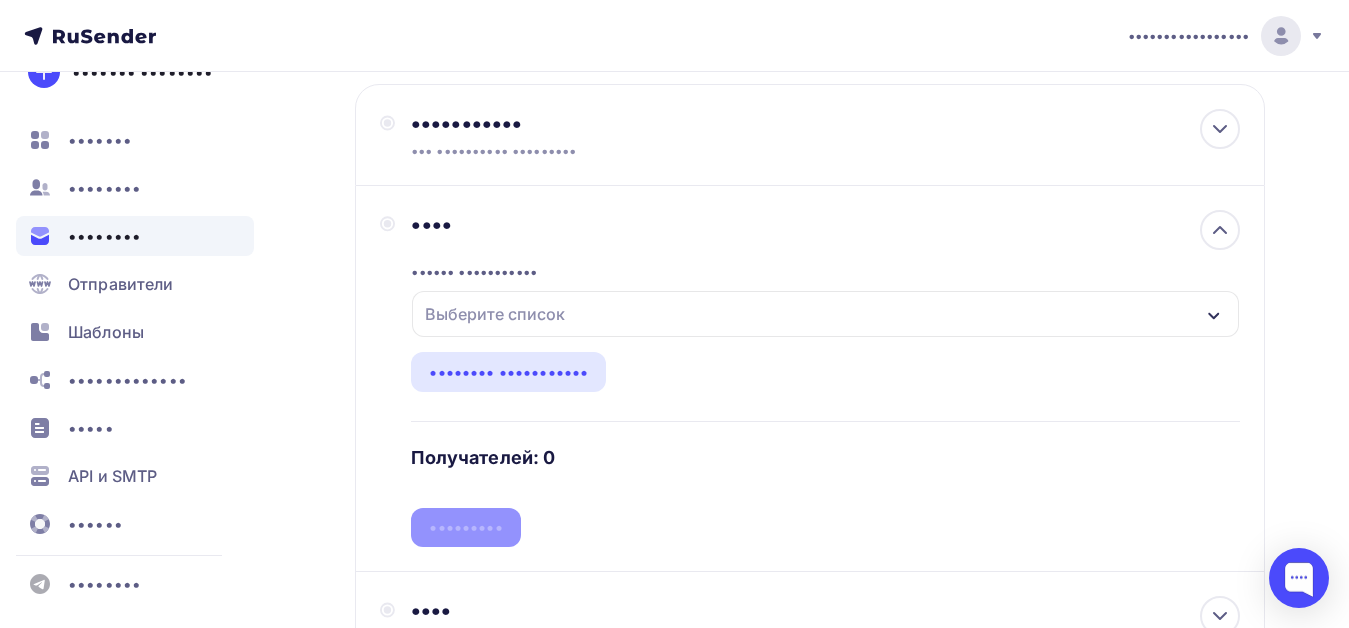 click at bounding box center (1214, 316) 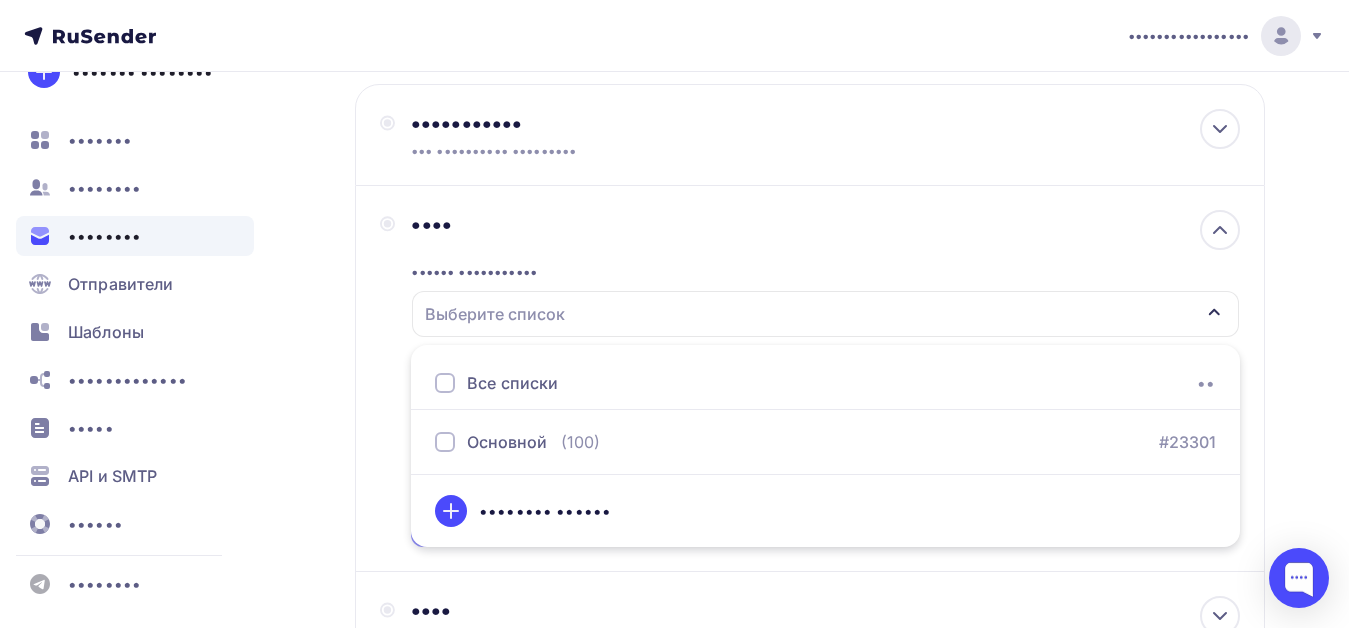 click at bounding box center (1214, 312) 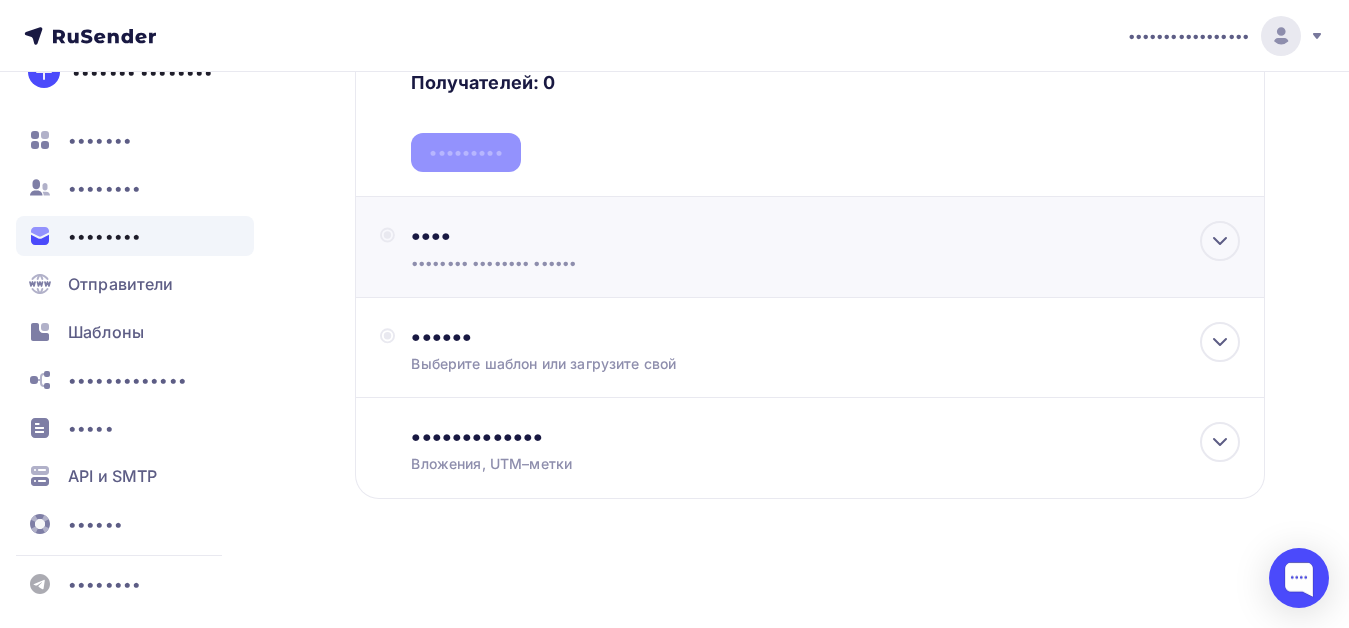 click on "•••••••• •••••••• ••••••" at bounding box center [589, 263] 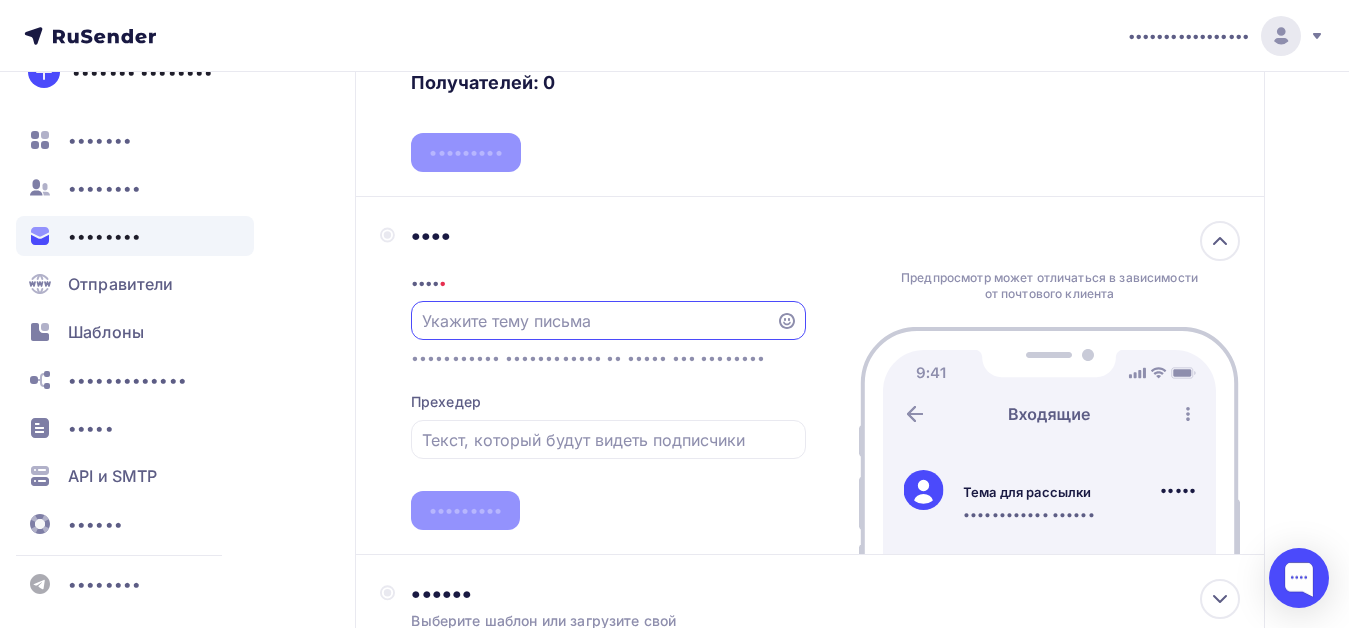 scroll, scrollTop: 474, scrollLeft: 0, axis: vertical 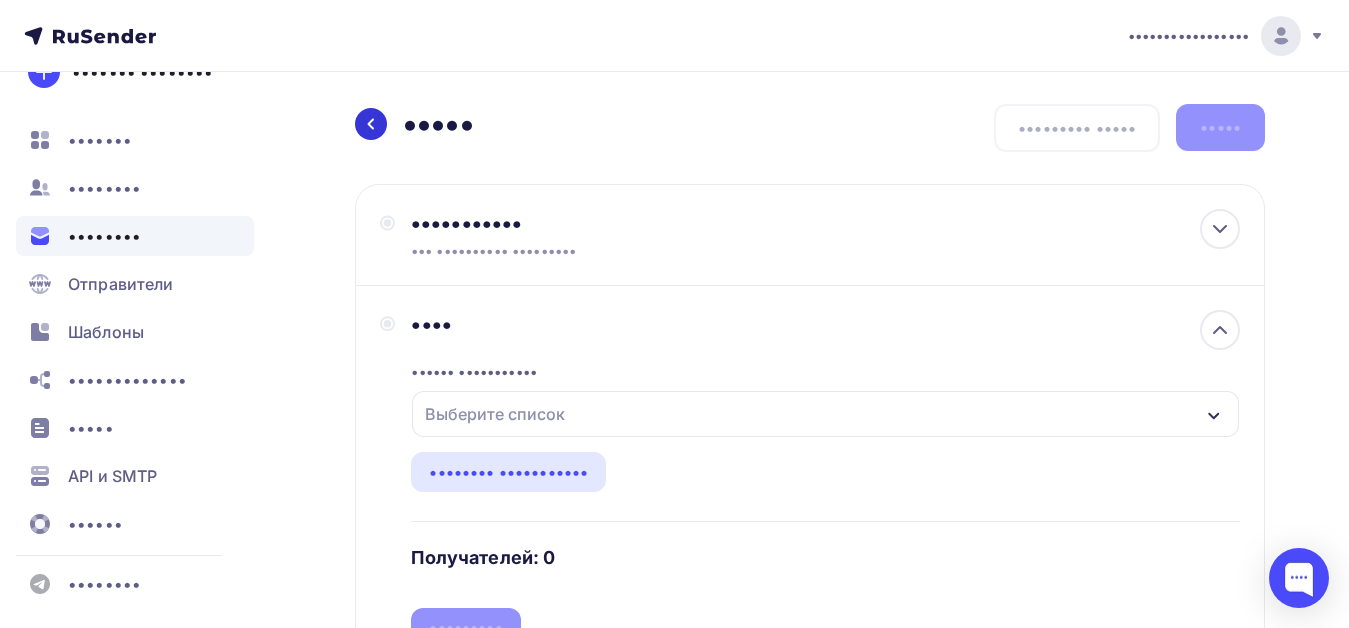 click at bounding box center [371, 124] 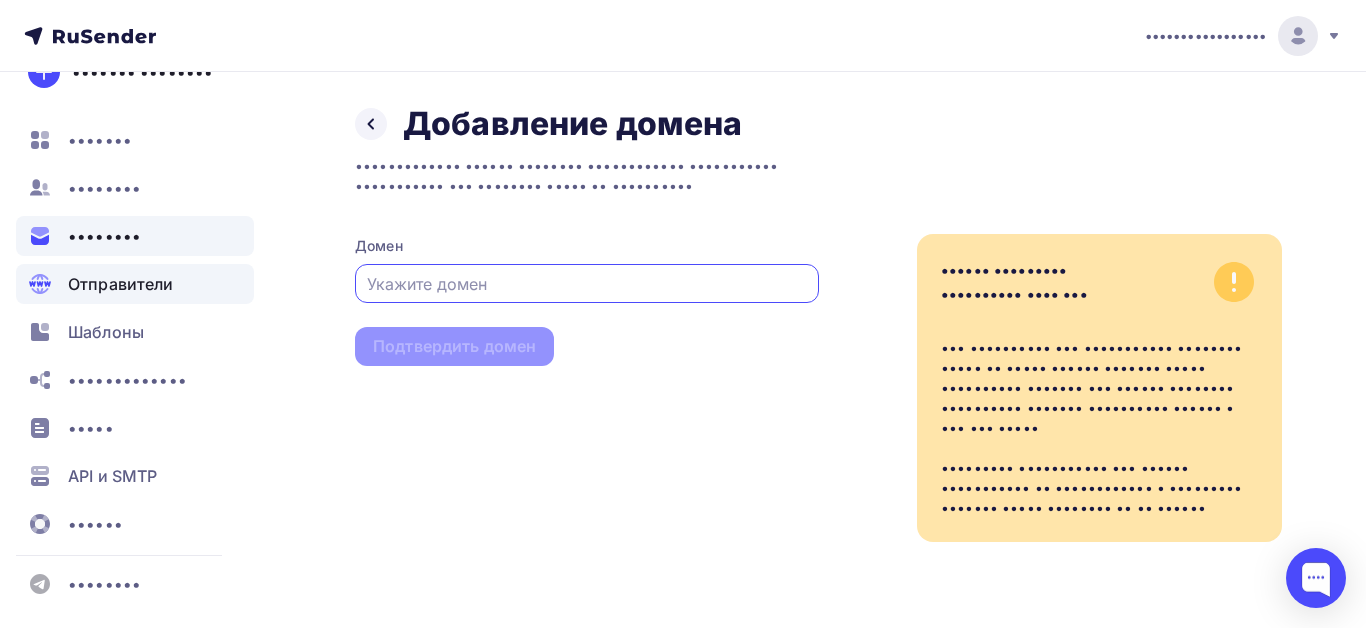 click on "••••••••" at bounding box center [104, 236] 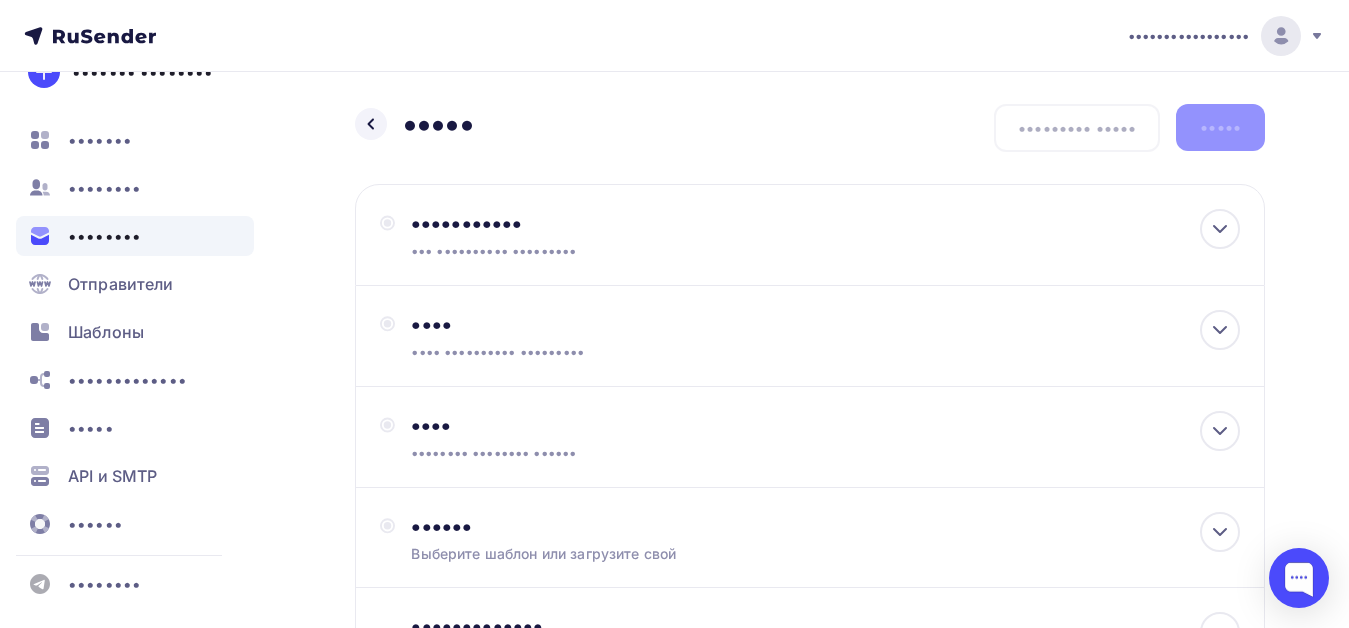 click on "•••••" at bounding box center (438, 124) 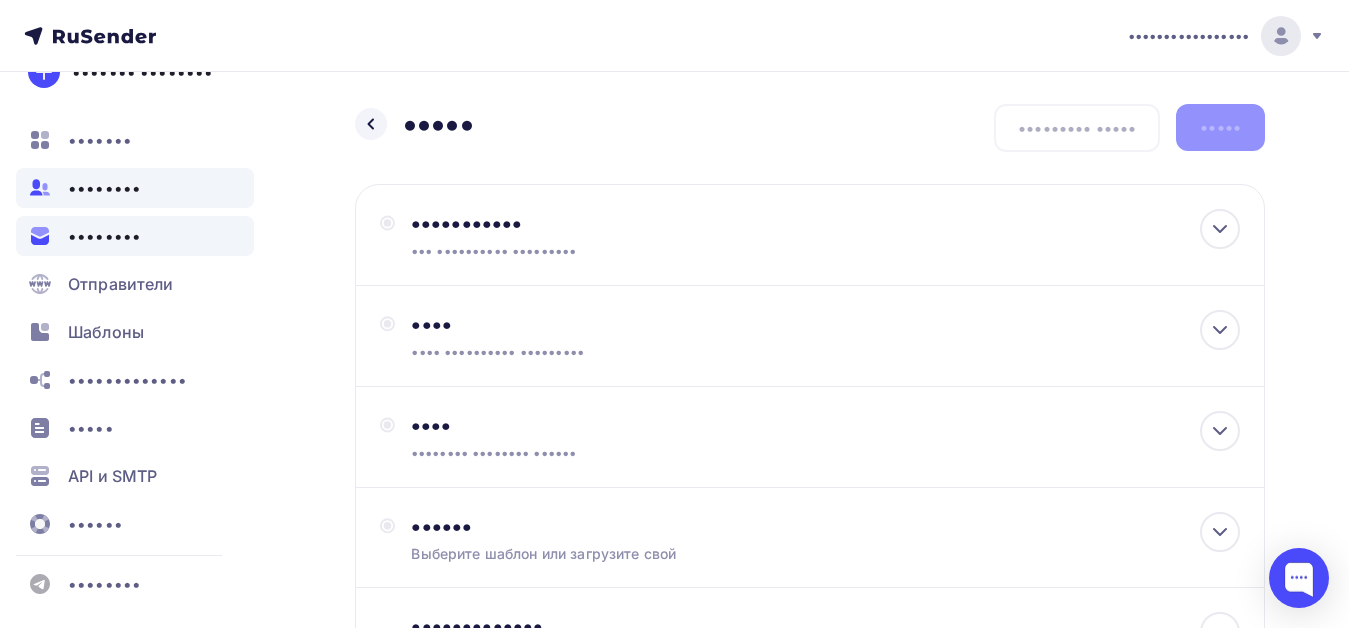 click on "••••••••" at bounding box center (104, 188) 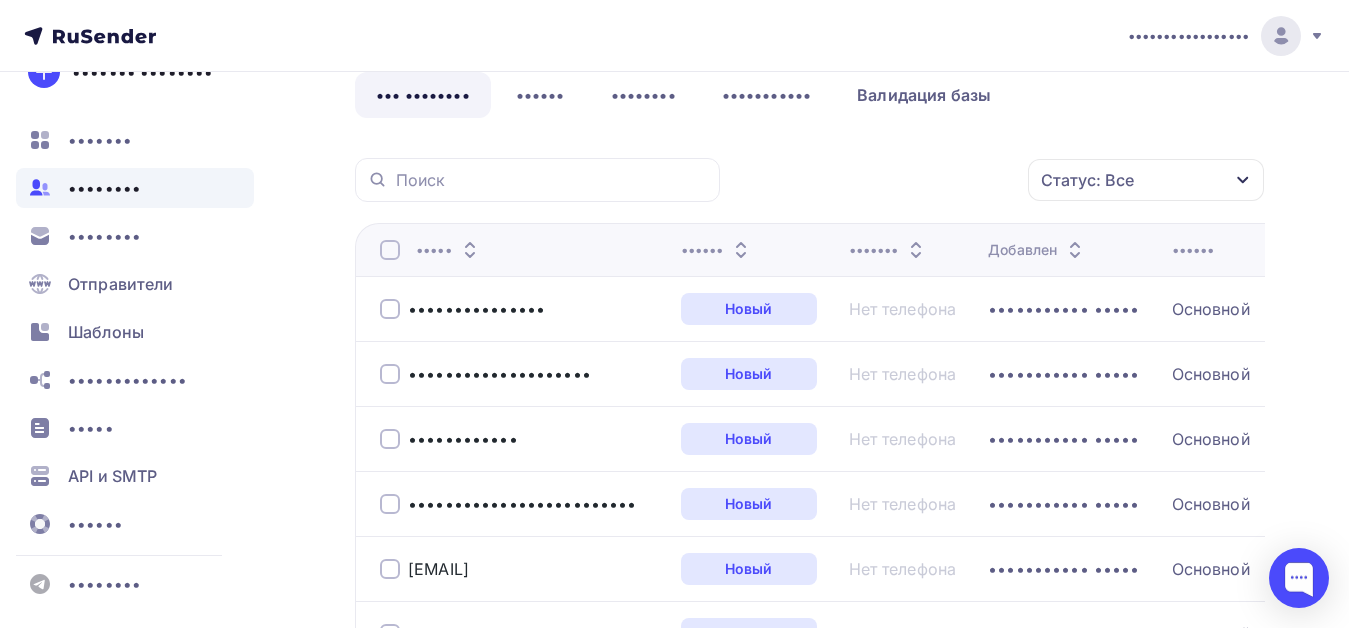 scroll, scrollTop: 0, scrollLeft: 0, axis: both 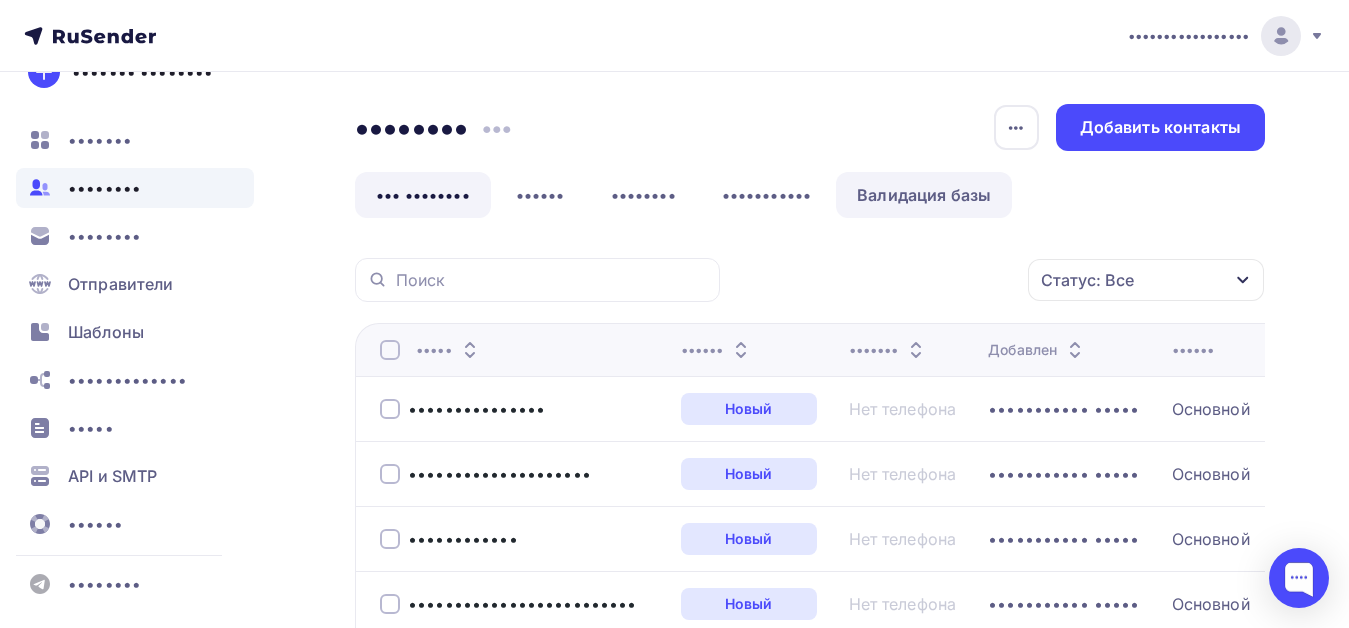 click at bounding box center (924, 195) 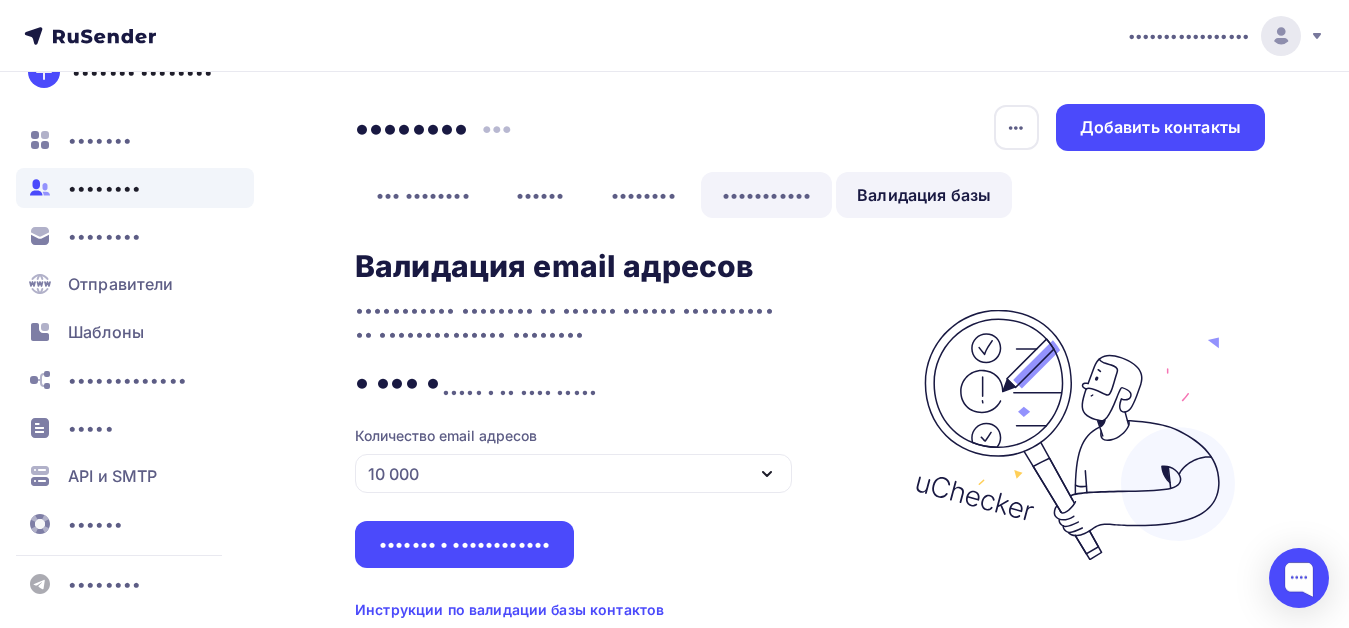 click on "•••••••••••" at bounding box center [767, 195] 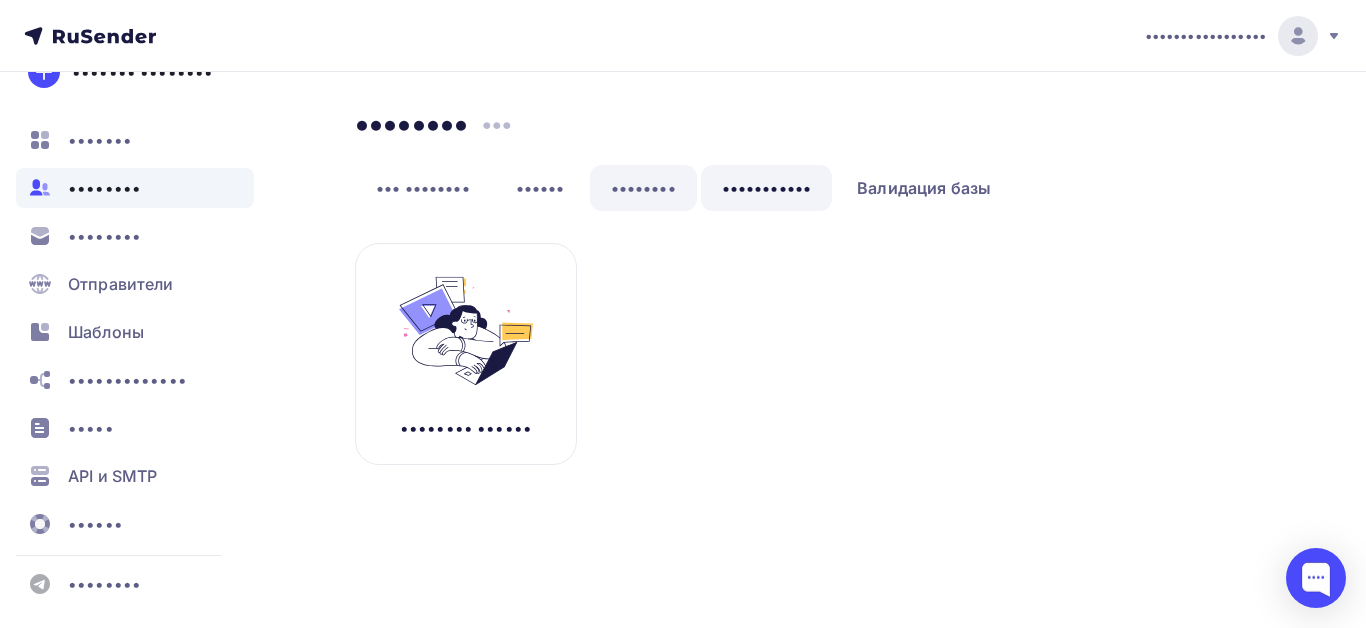 click on "••••••••" at bounding box center [643, 188] 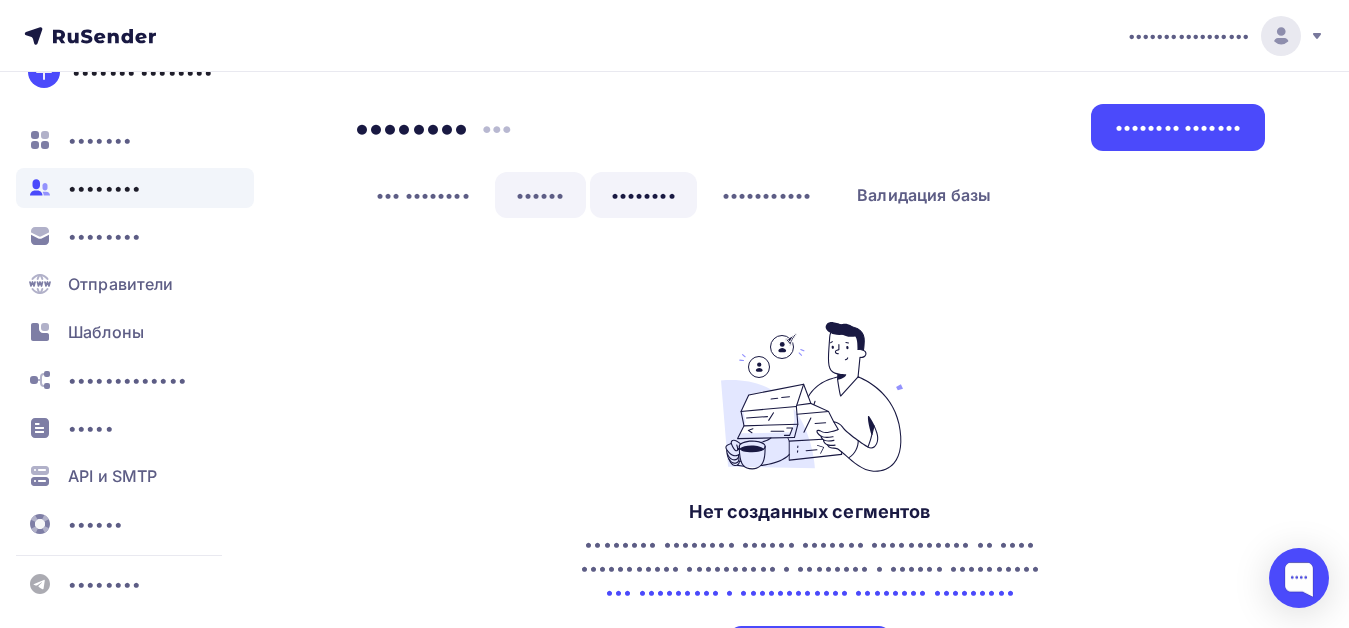 click on "••••••" at bounding box center (540, 195) 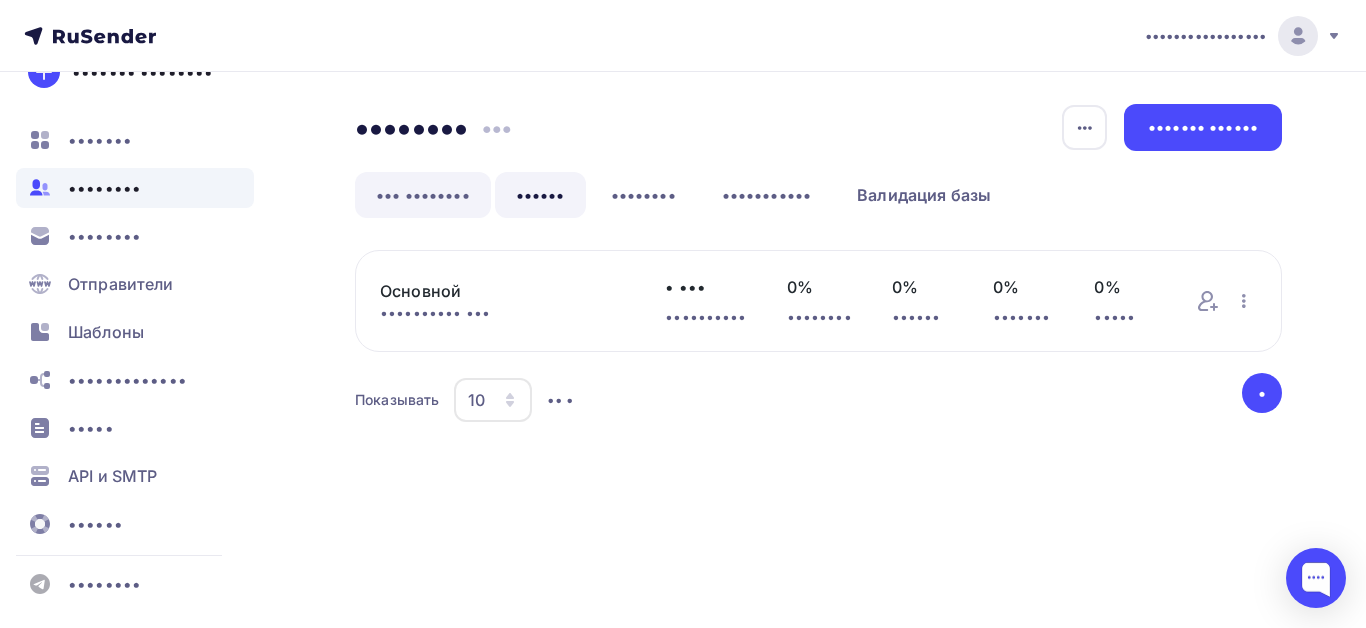 click on "••• ••••••••" at bounding box center [423, 195] 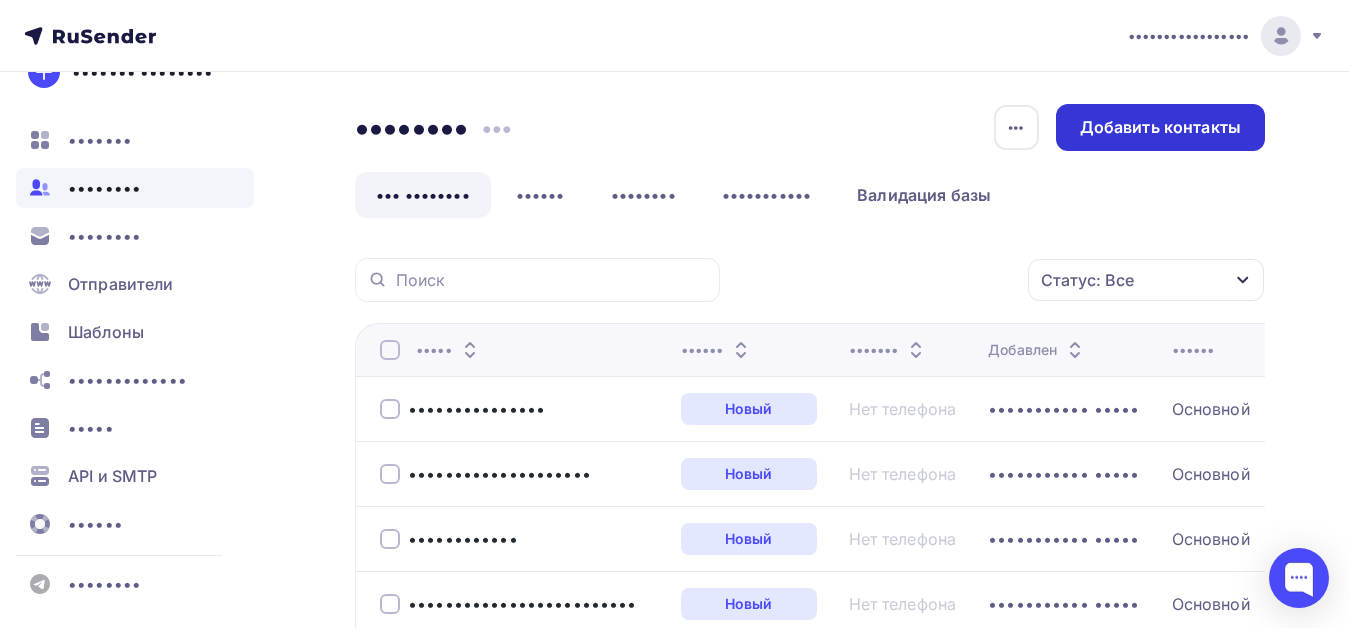 click on "Добавить контакты" at bounding box center (1160, 127) 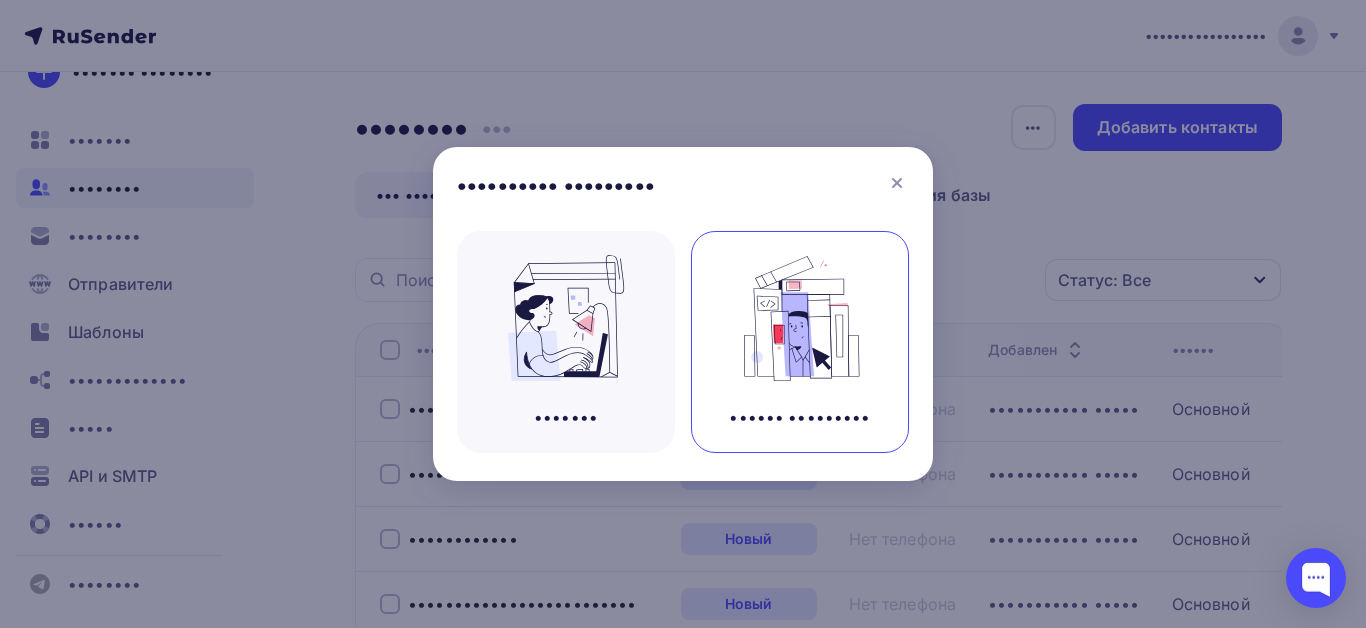 click at bounding box center [566, 318] 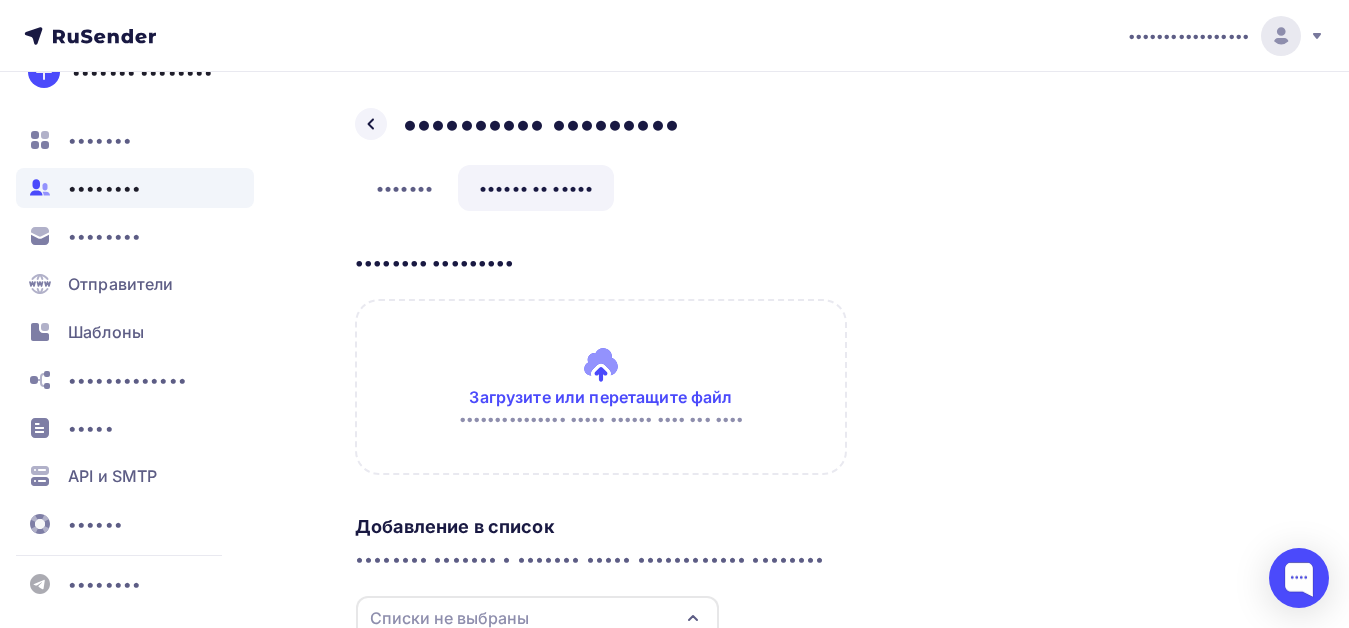 click at bounding box center [601, 387] 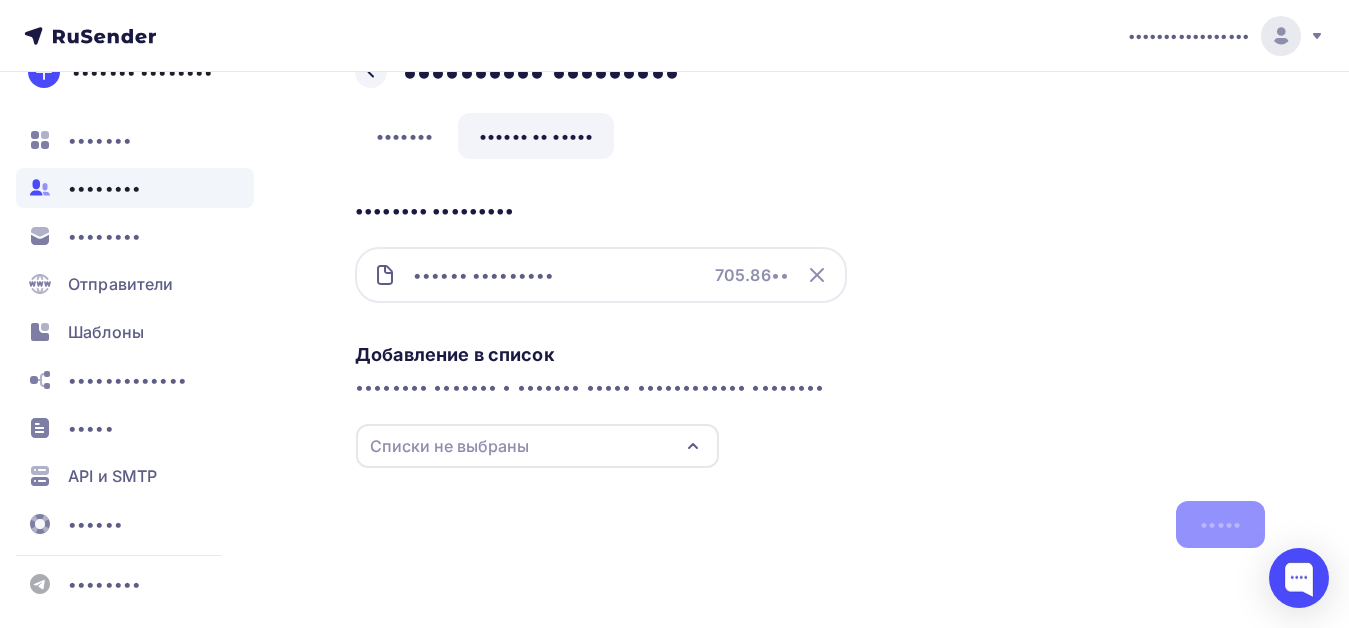 click on "Списки не выбраны" at bounding box center (537, 446) 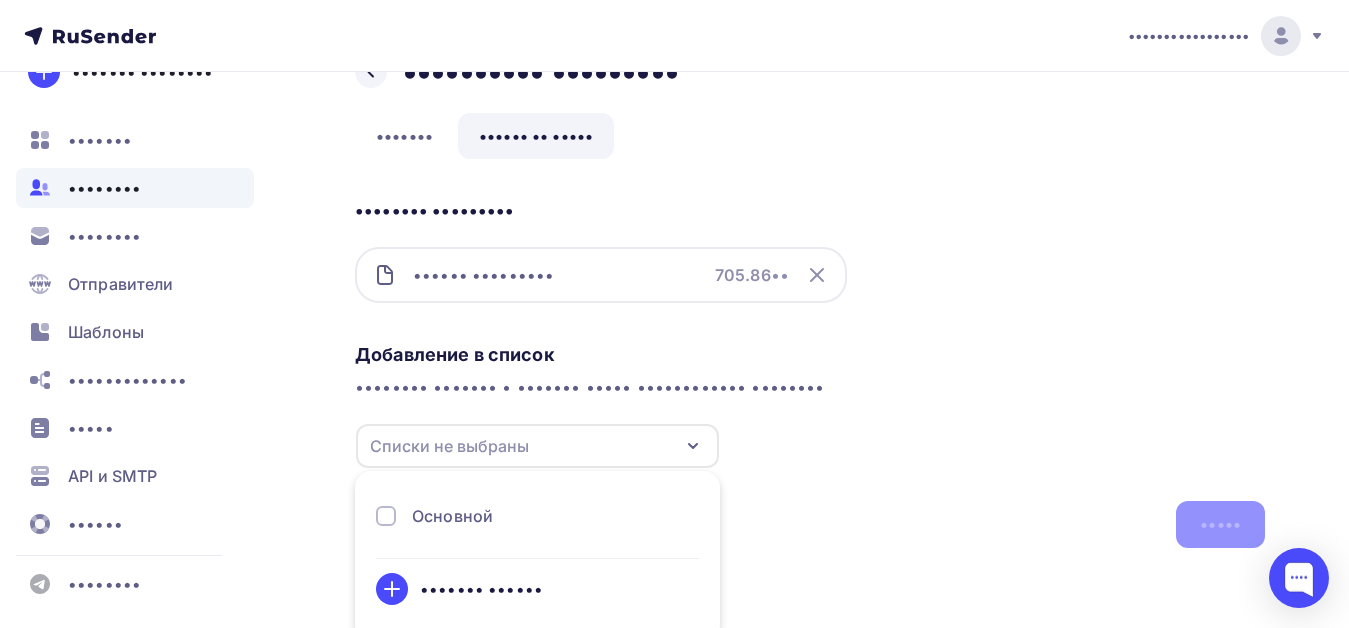 scroll, scrollTop: 65, scrollLeft: 0, axis: vertical 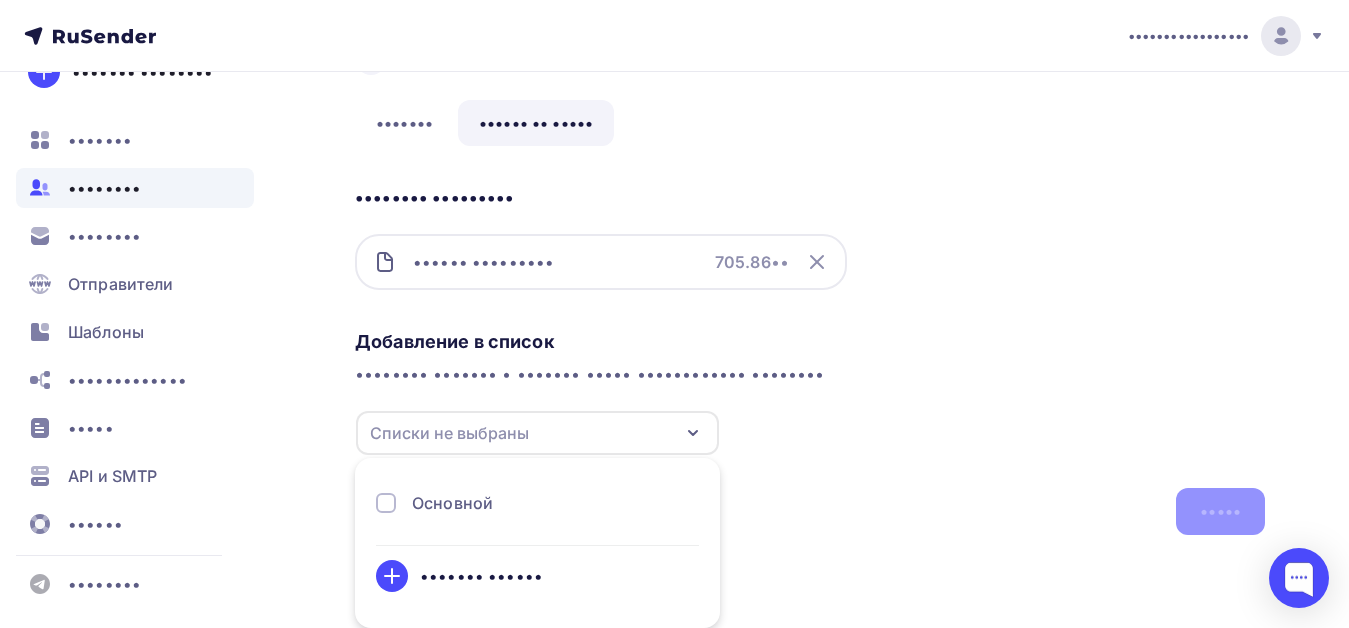 click on "Основной" at bounding box center (452, 503) 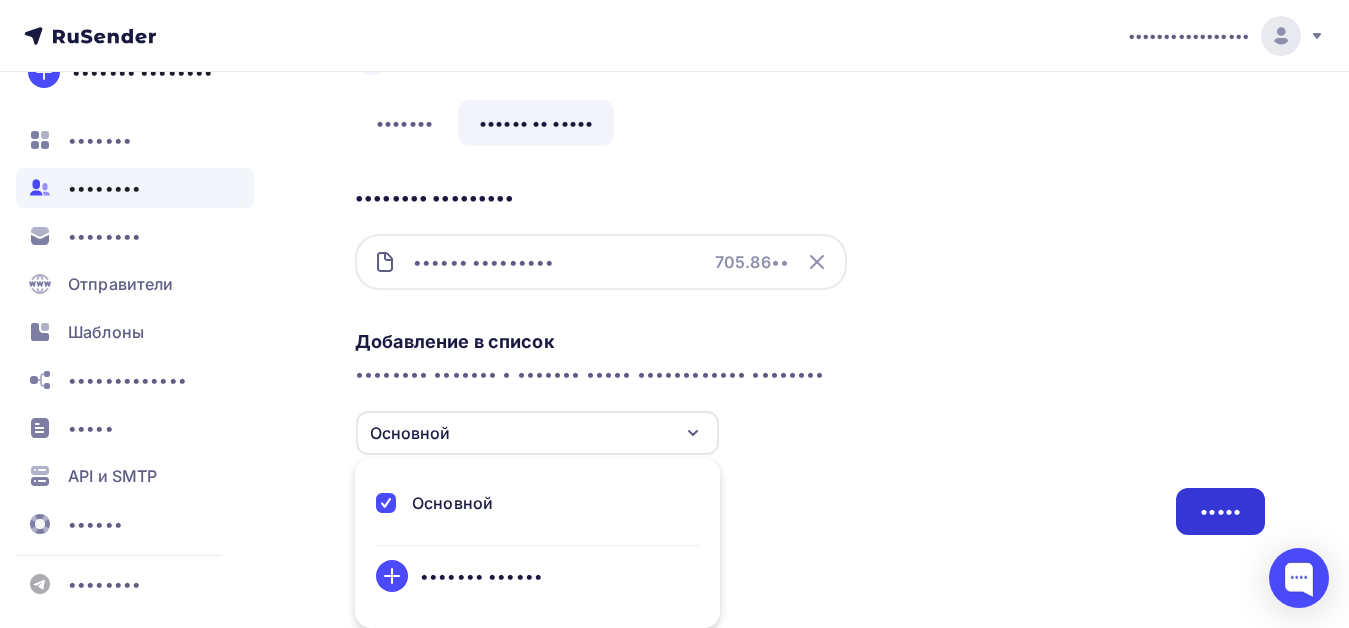 click on "•••••" at bounding box center (1220, 511) 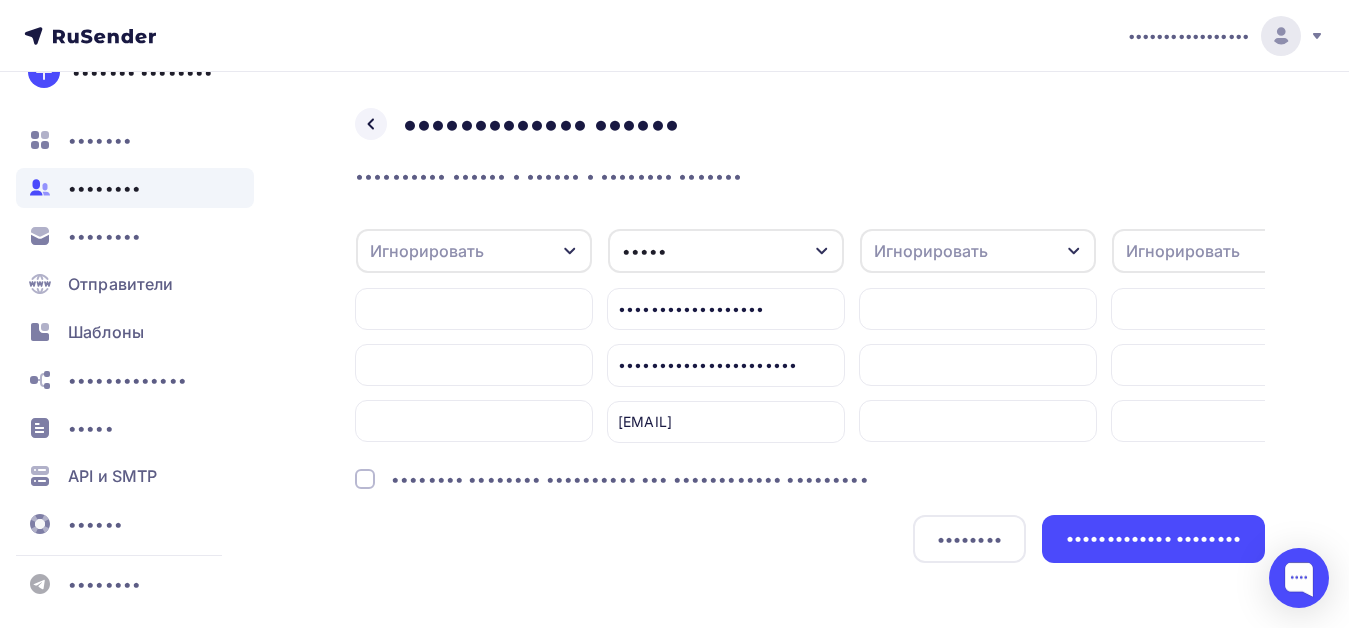 scroll, scrollTop: 32, scrollLeft: 0, axis: vertical 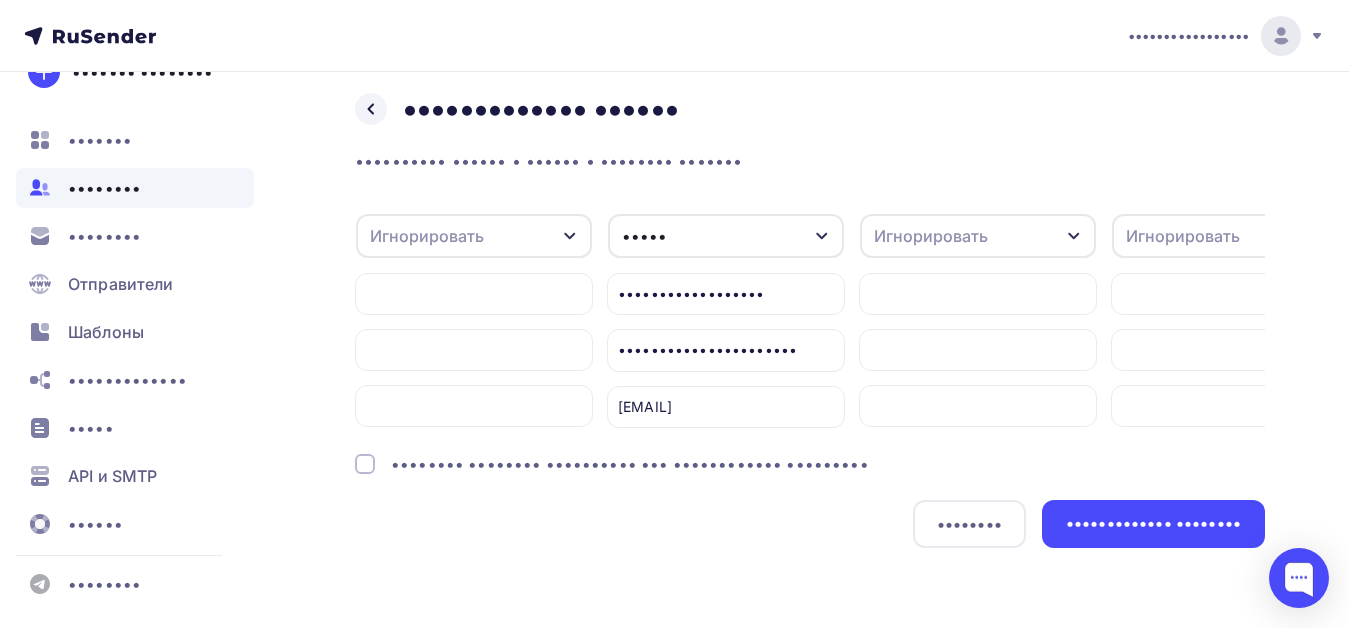 click on "•••••••• •••••••• •••••••••• ••• •••••••••••• •••••••••" at bounding box center [630, 464] 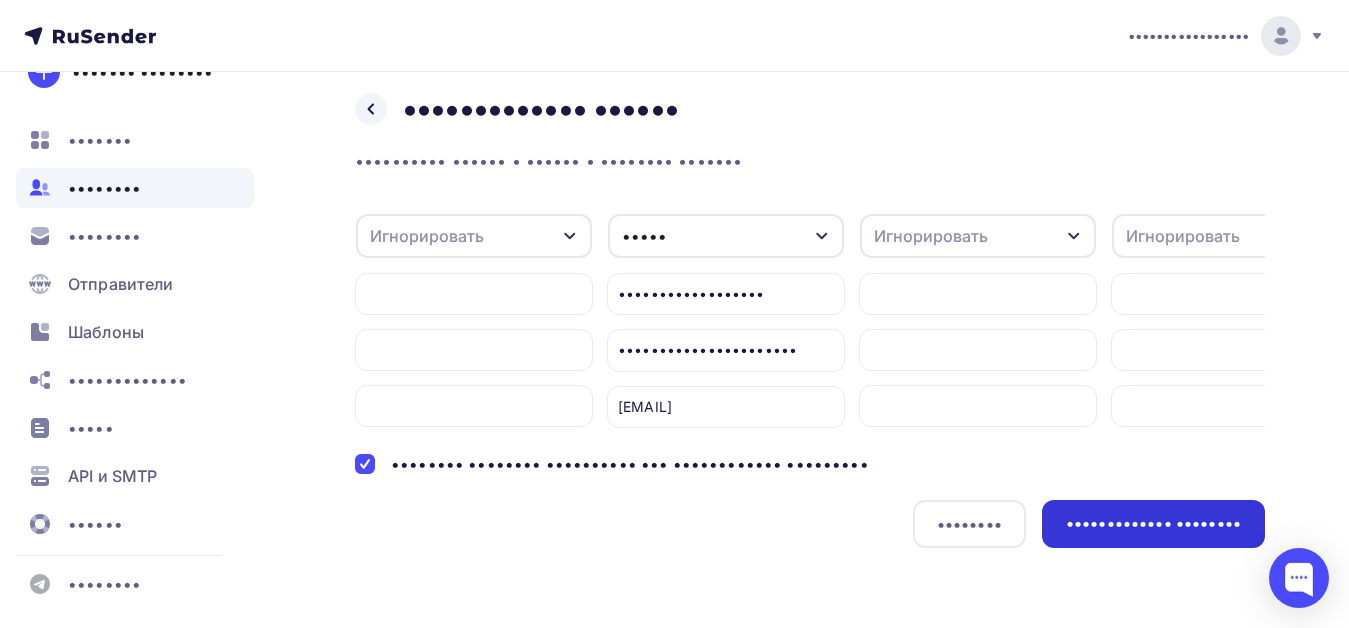 click on "••••••••••••• ••••••••" at bounding box center (1153, 523) 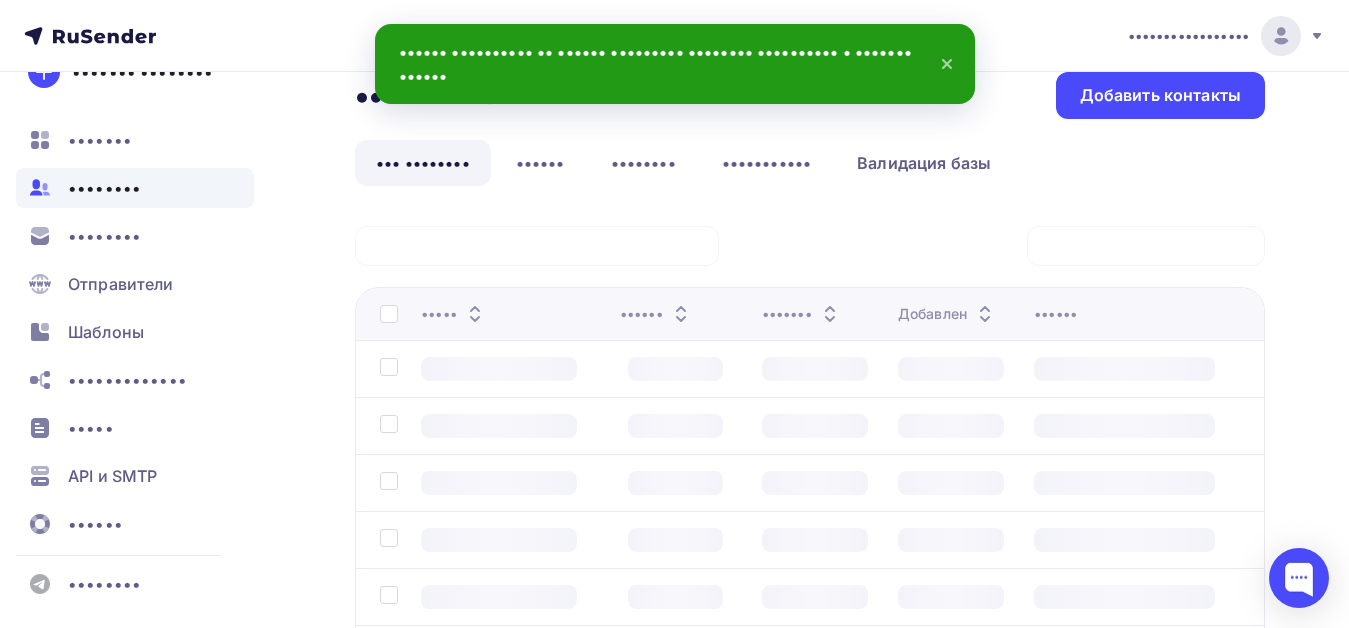 scroll, scrollTop: 0, scrollLeft: 0, axis: both 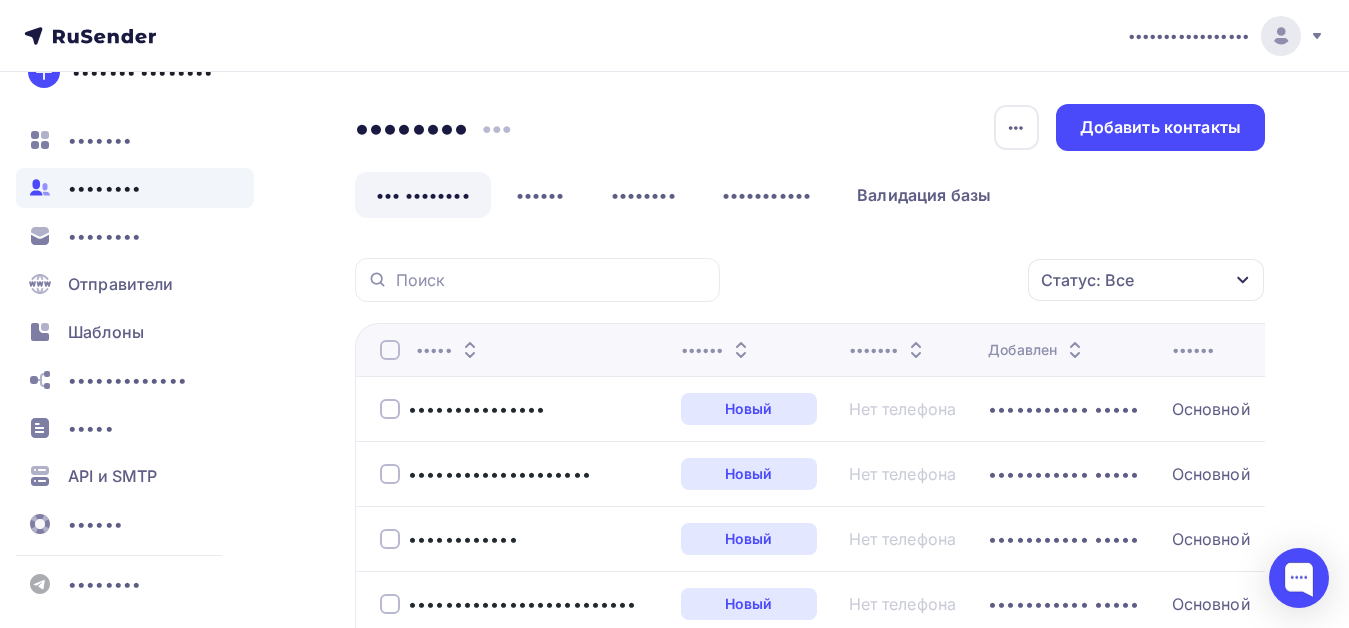 click on "••••••••" at bounding box center [104, 188] 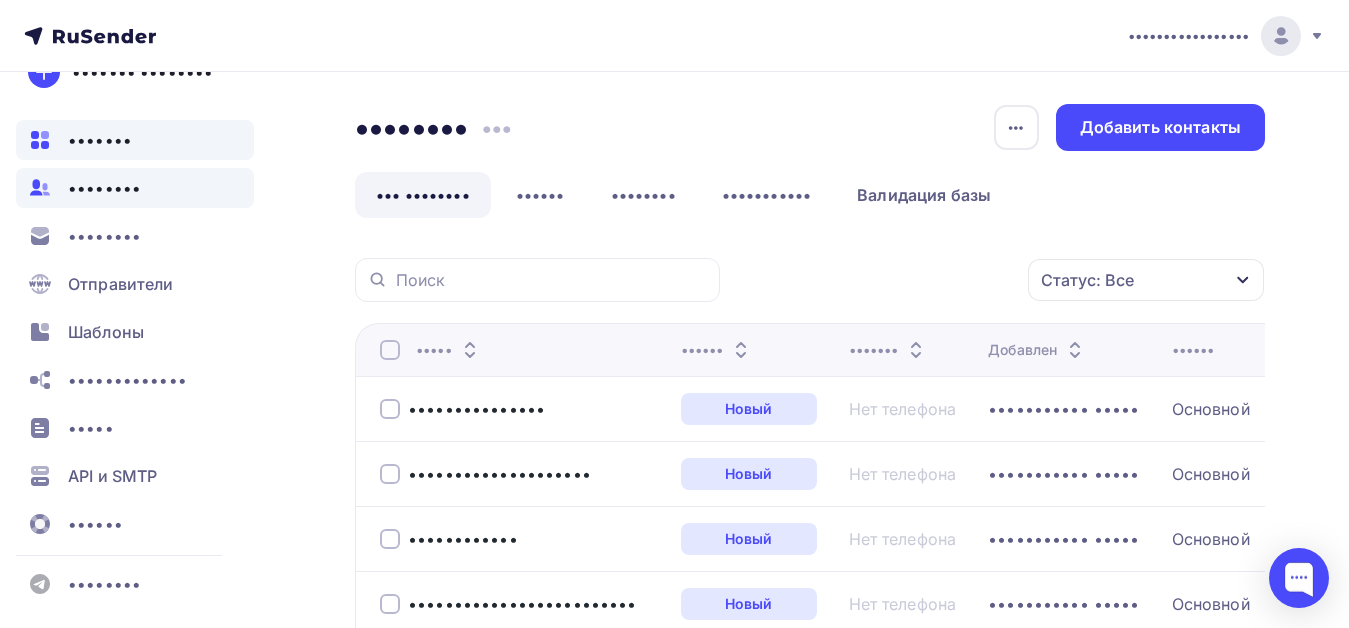 click on "•••••••" at bounding box center [100, 140] 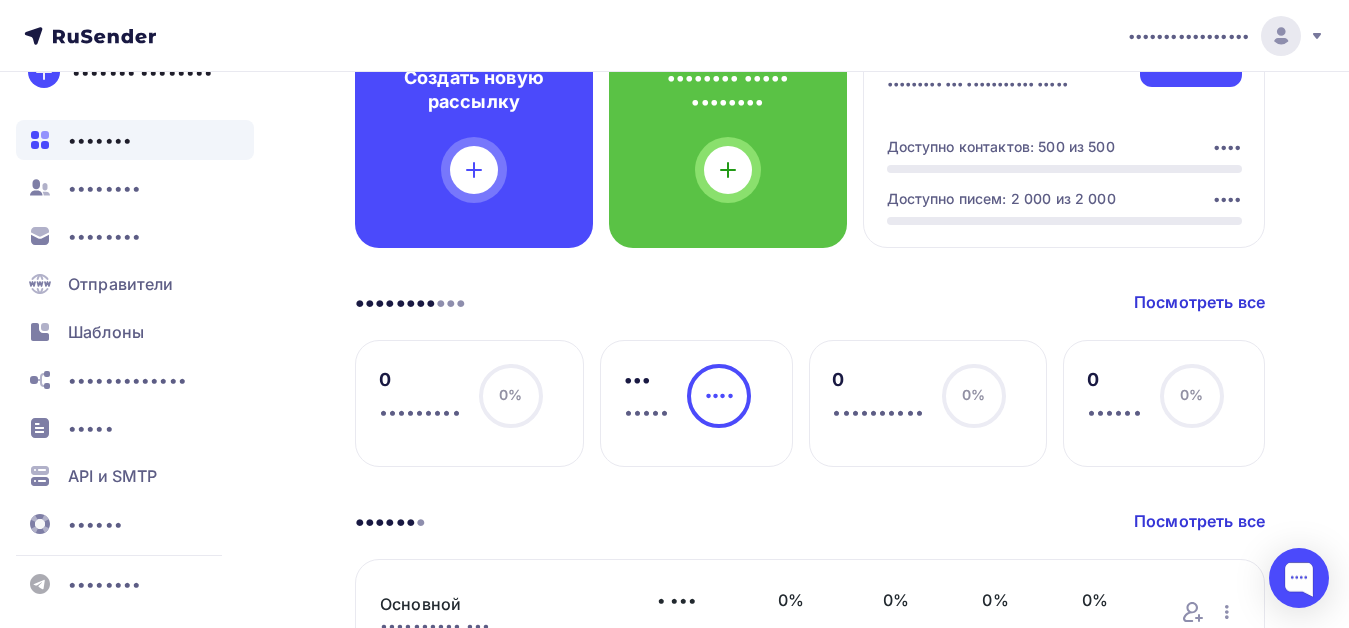 scroll, scrollTop: 600, scrollLeft: 0, axis: vertical 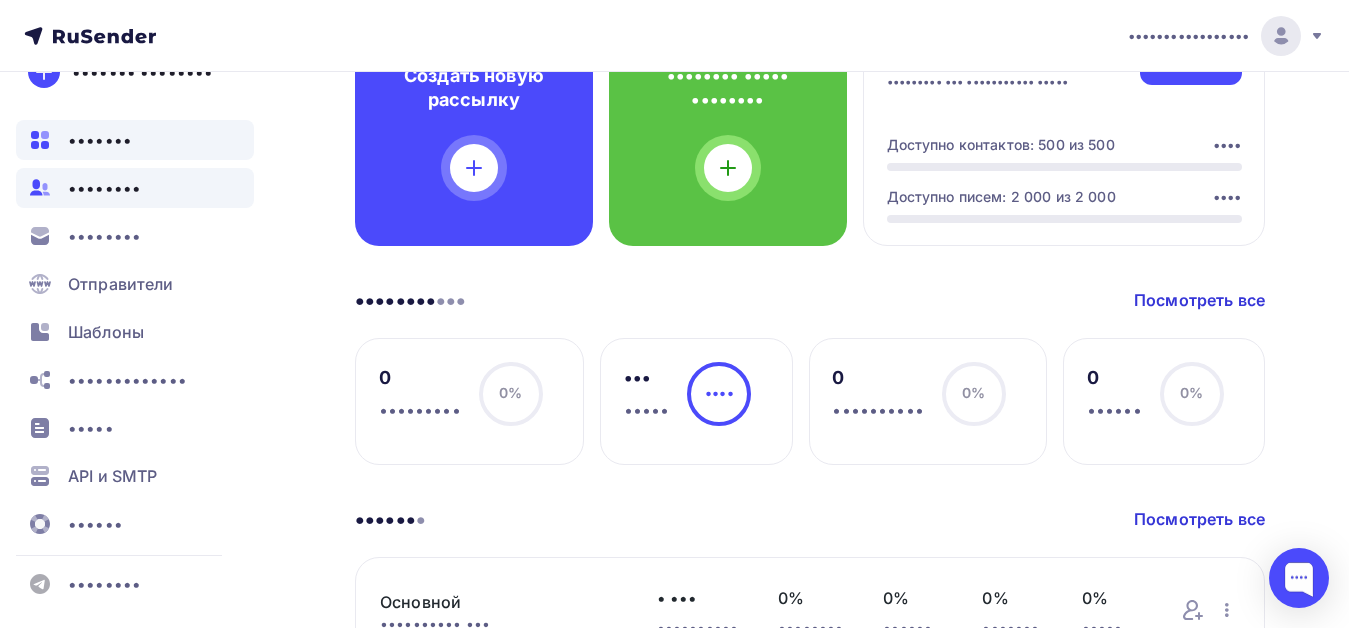 click on "••••••••" at bounding box center (104, 188) 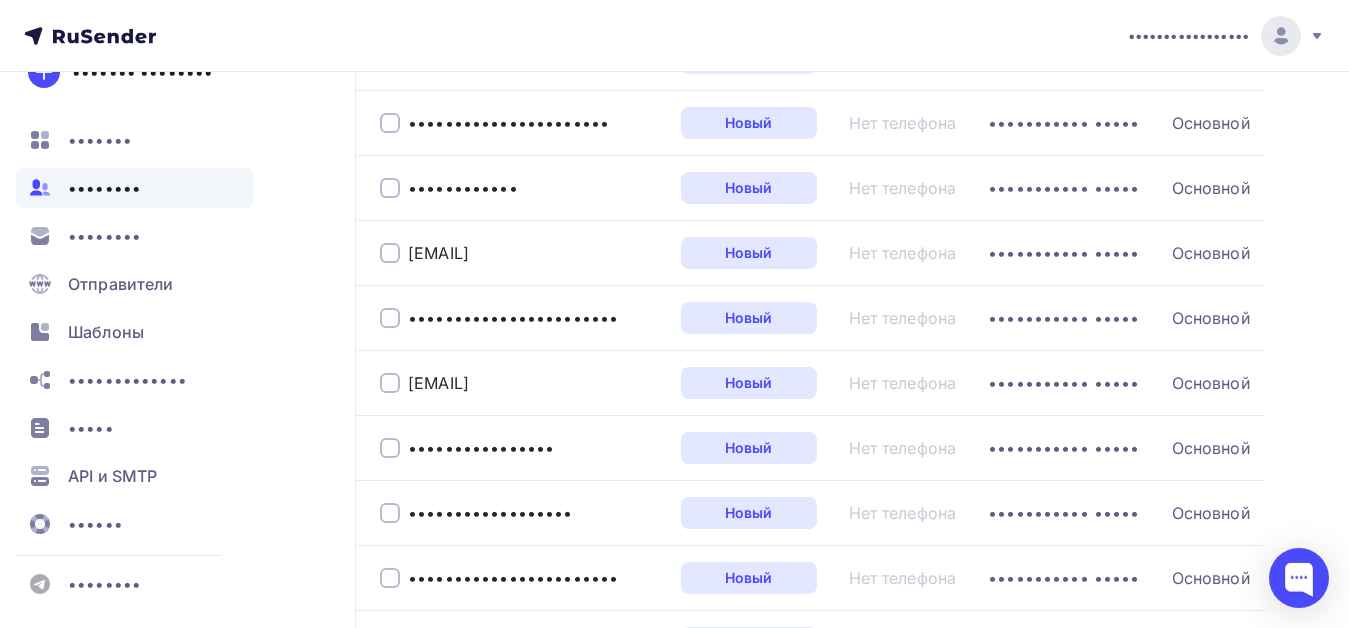 scroll, scrollTop: 3220, scrollLeft: 0, axis: vertical 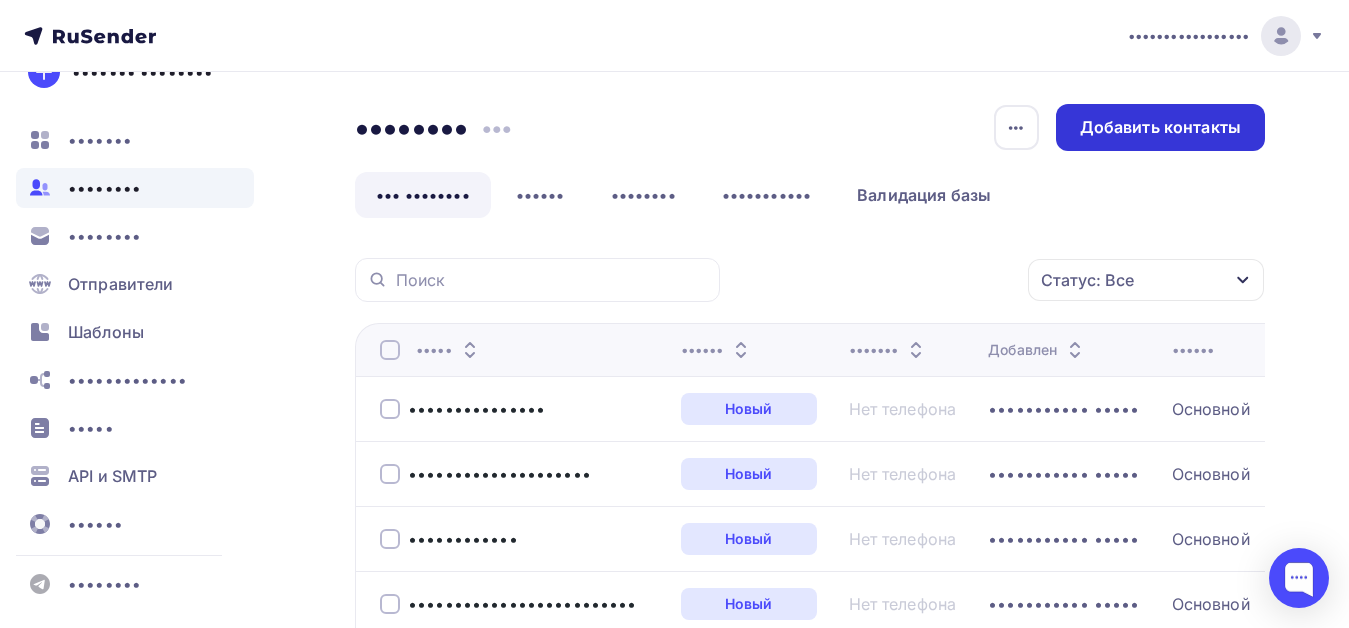 click on "Добавить контакты" at bounding box center [1160, 127] 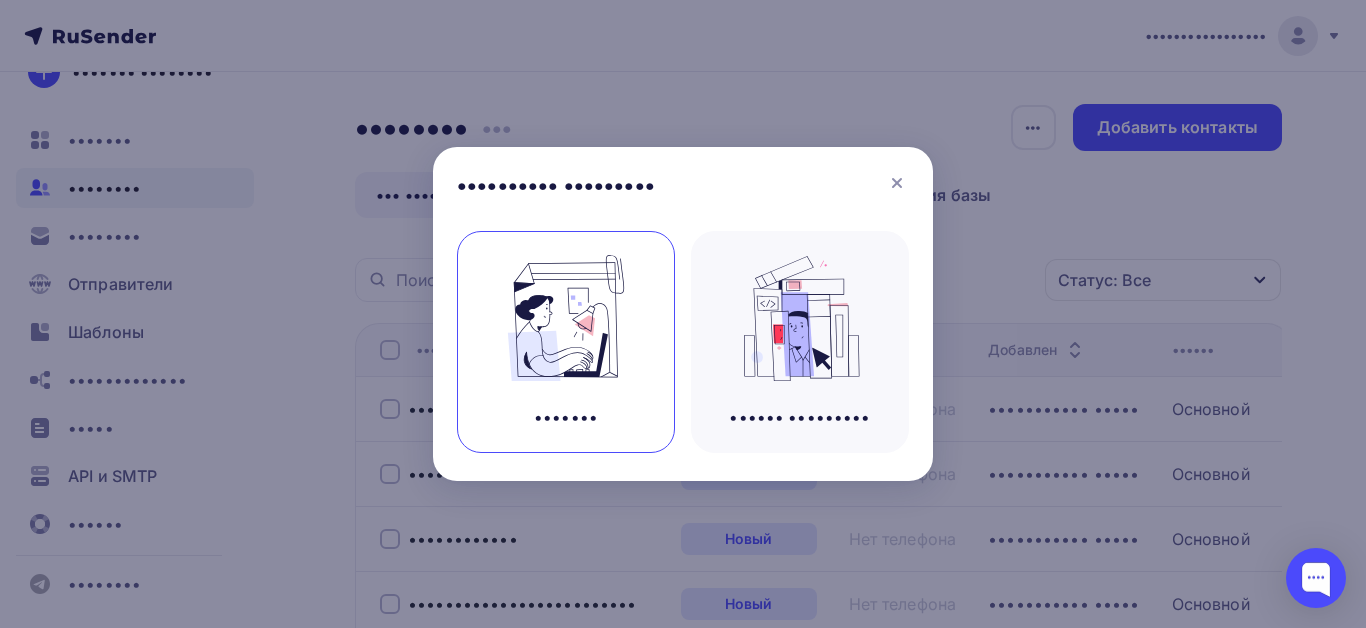 click at bounding box center [566, 318] 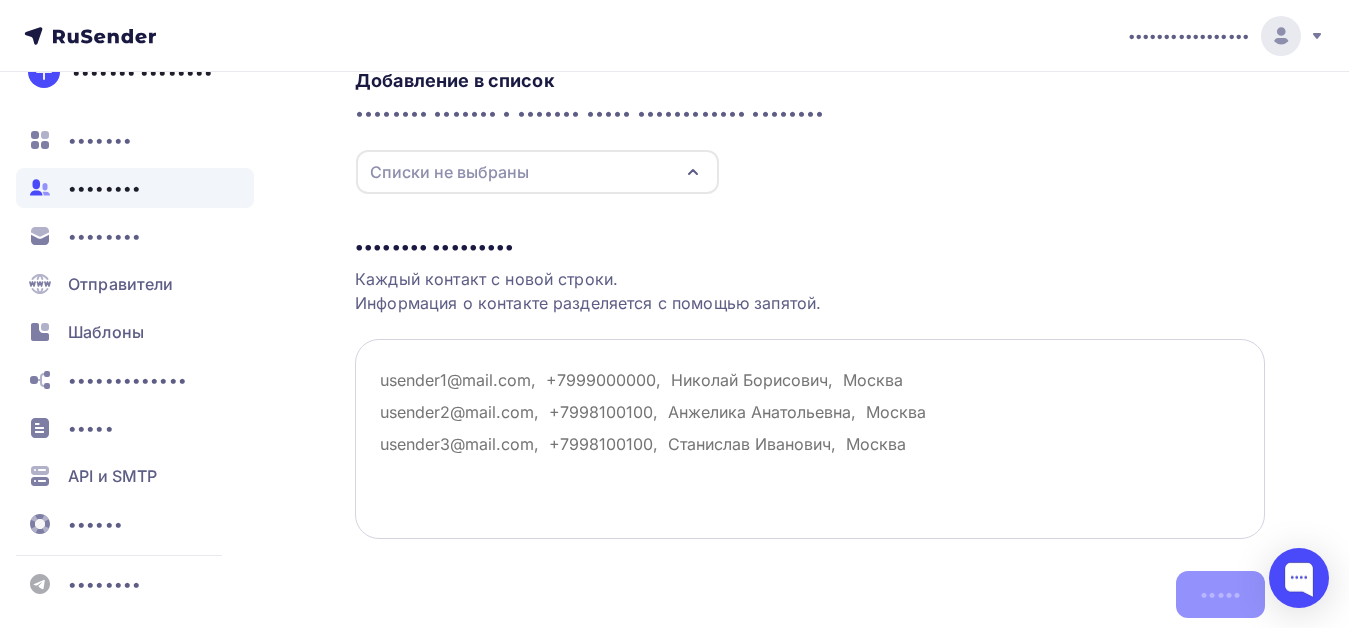 scroll, scrollTop: 200, scrollLeft: 0, axis: vertical 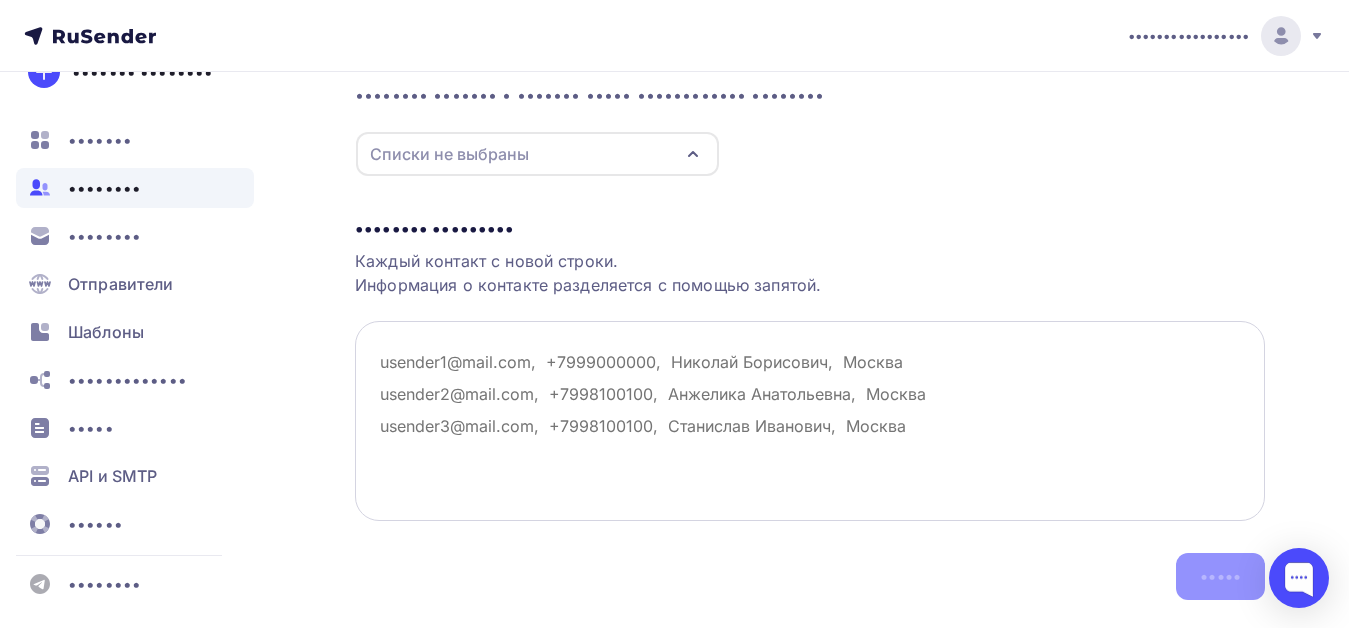 click at bounding box center [810, 421] 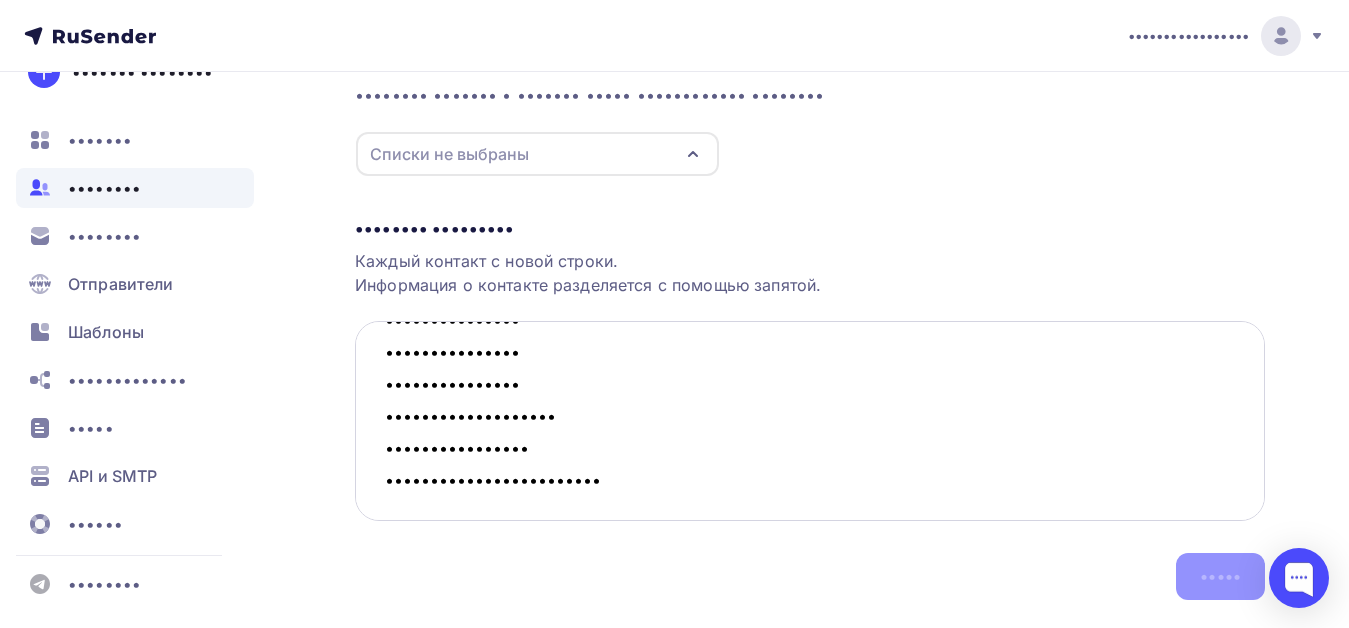 scroll, scrollTop: 3050, scrollLeft: 0, axis: vertical 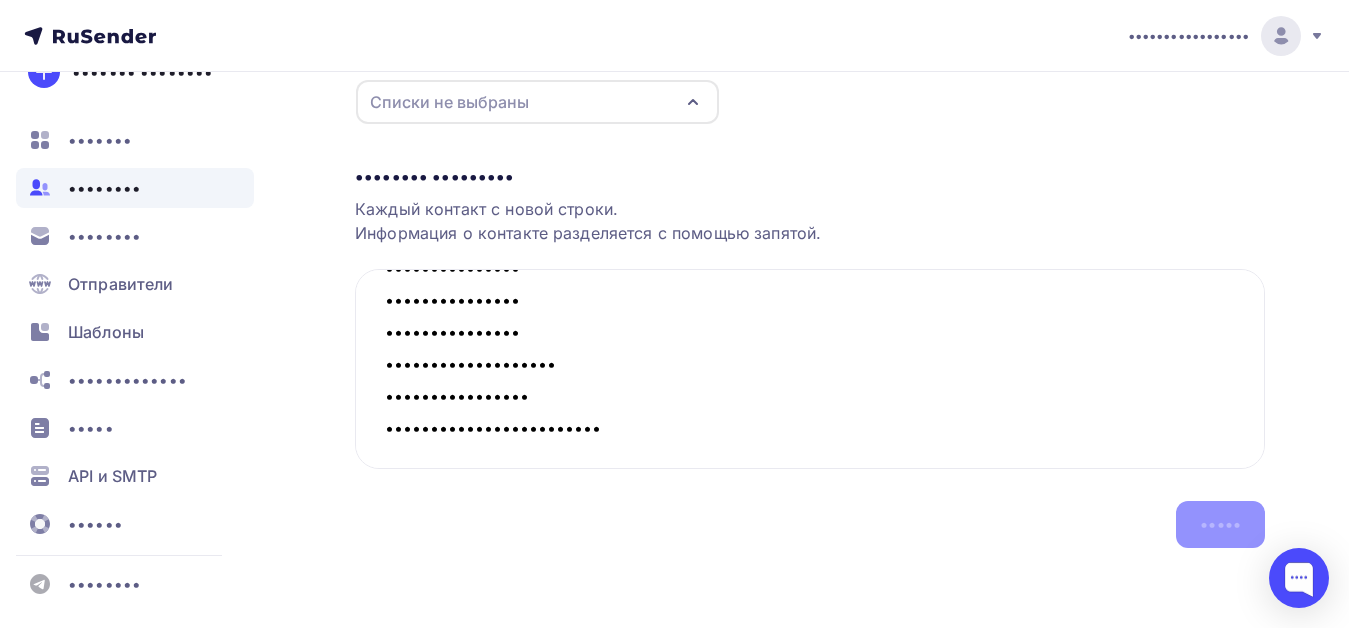 type on "[EMAIL]
[EMAIL]
[EMAIL]
[EMAIL]
[EMAIL]
[EMAIL]
[EMAIL]
[EMAIL]
[EMAIL]
[EMAIL]
[EMAIL]
[EMAIL]
[EMAIL]
[EMAIL]
[EMAIL]
[EMAIL]
[EMAIL]
[EMAIL]
[EMAIL]
[EMAIL]
[EMAIL]
[EMAIL]
[EMAIL]
[EMAIL]
[EMAIL]
[EMAIL]
[EMAIL]
[EMAIL]
[EMAIL]
[EMAIL]
[EMAIL]
[EMAIL]
[EMAIL]
[EMAIL]
[EMAIL]
[EMAIL]
[EMAIL]
[EMAIL]
[EMAIL]
[EMAIL]
[EMAIL]
[EMAIL]
[EMAIL]
[EMAIL]
[EMAIL]
[EMAIL]
[EMAIL]
[EMAIL]
[EMAIL]
[EMAIL]" 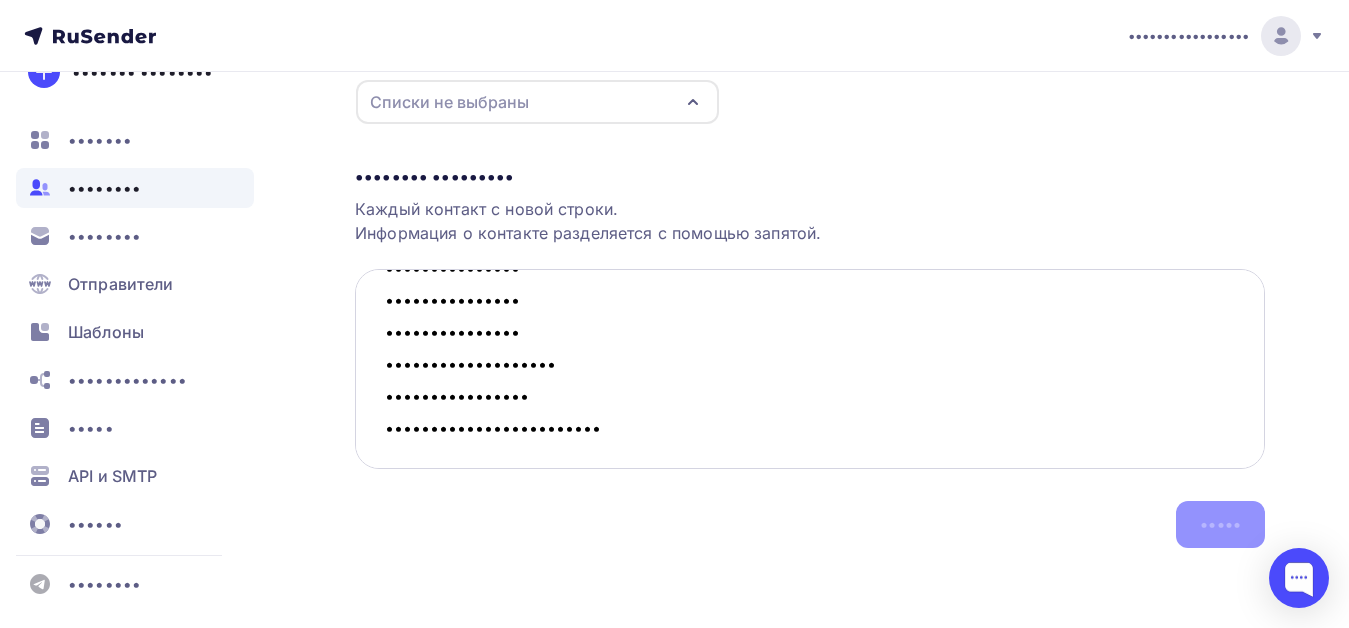 click at bounding box center (810, 369) 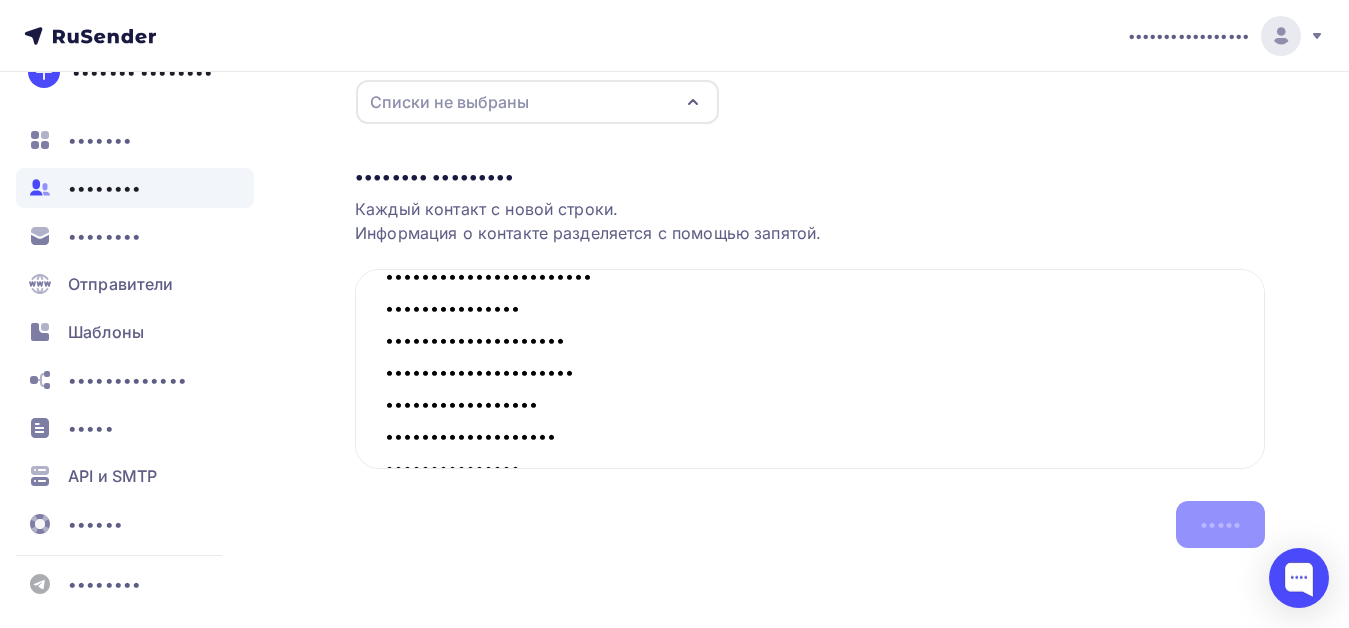scroll, scrollTop: 650, scrollLeft: 0, axis: vertical 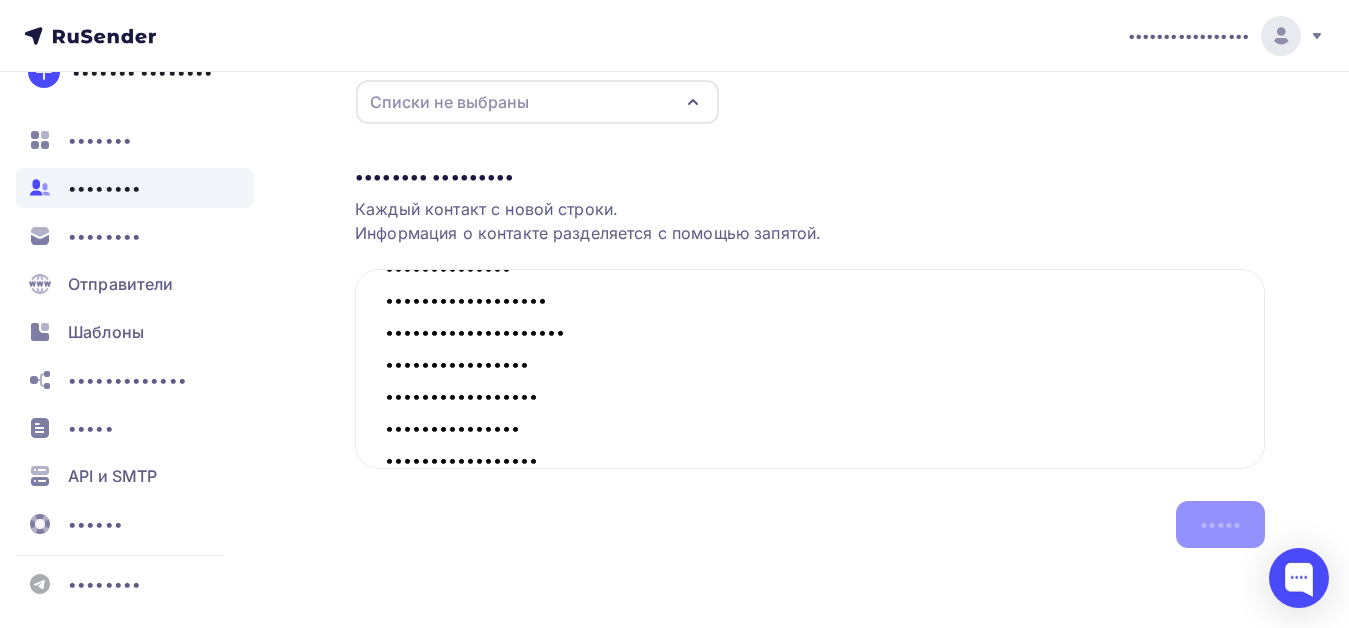 click at bounding box center [693, 102] 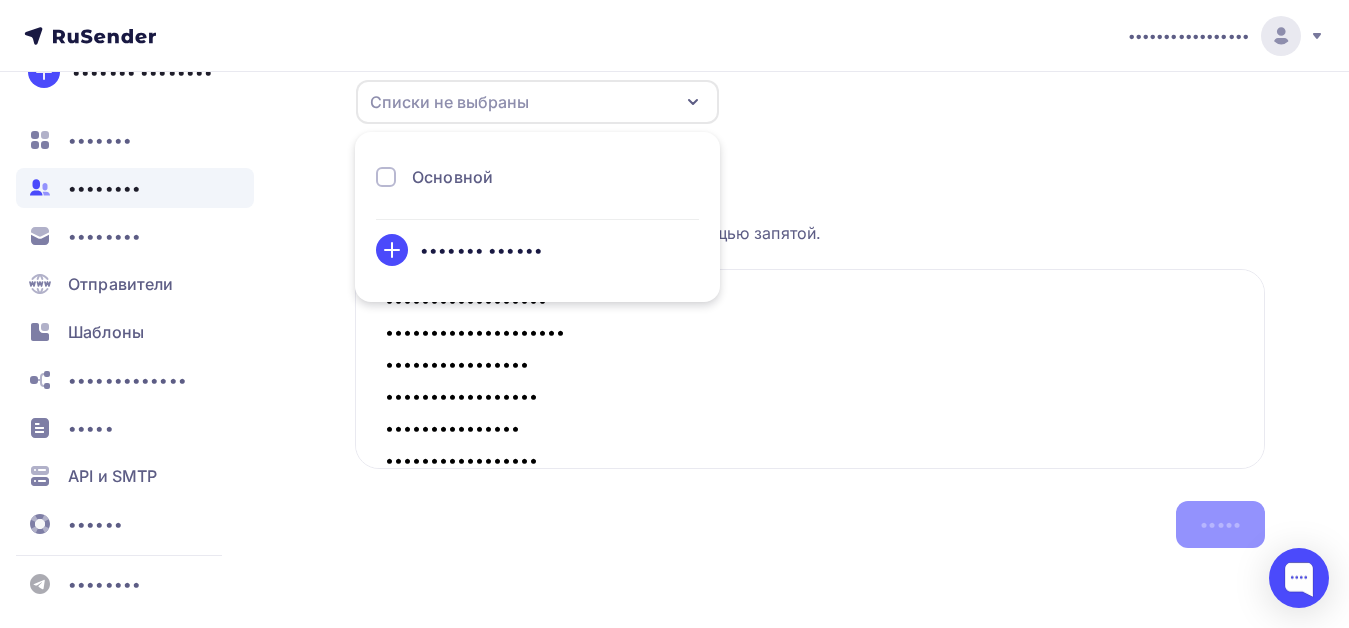 click on "Основной" at bounding box center [452, 177] 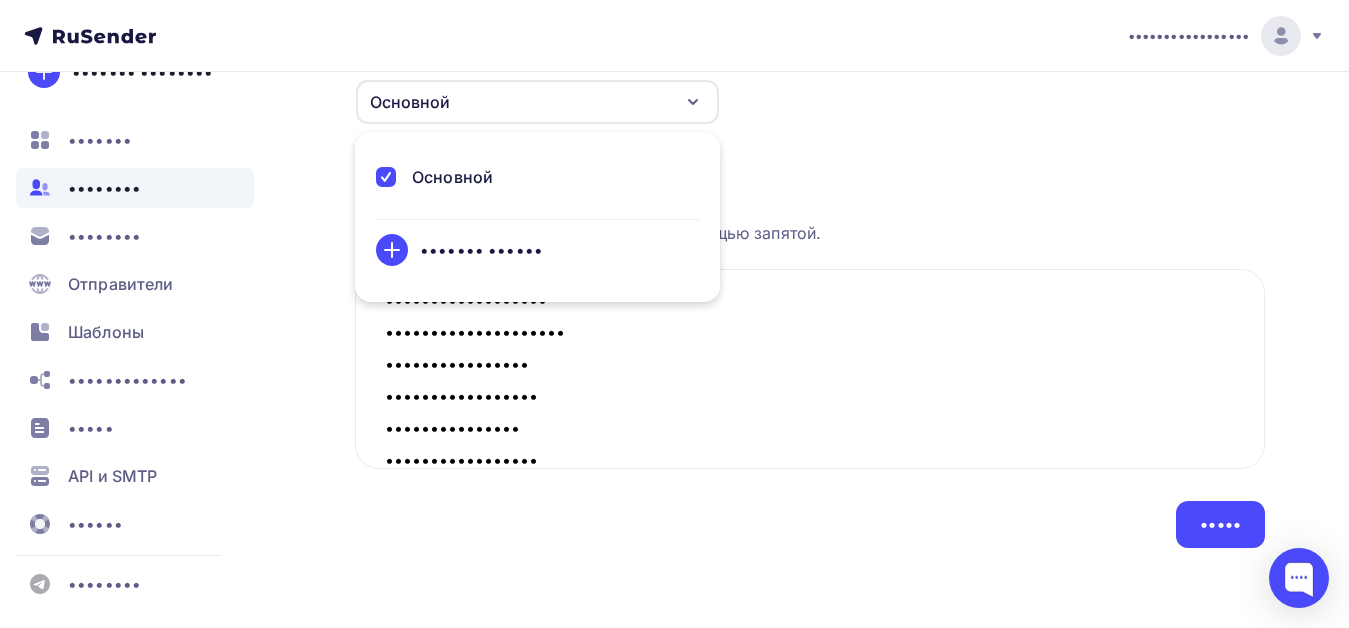 click on "•••••
•••••••••• •••••••••
•••••••••• •••••••••
•••••••   •••••• •• •••••
•••••••
•••••• •• •••••
•••••••••• • ••••••
•••••••• ••••••• • ••••••• ••••• •••••••••••• ••••••••
••••••••
••••••••
••••••• ••••••
••• •••••••••• ••••••••• ••••••••••  ••••••• ••••••   •••••••• •••••••••   •••••• ••••••• • ••••• ••••••• •••••••••• • •••••••• ••••••••••• • ••••••• ••••••••        •••••" at bounding box center (674, 224) 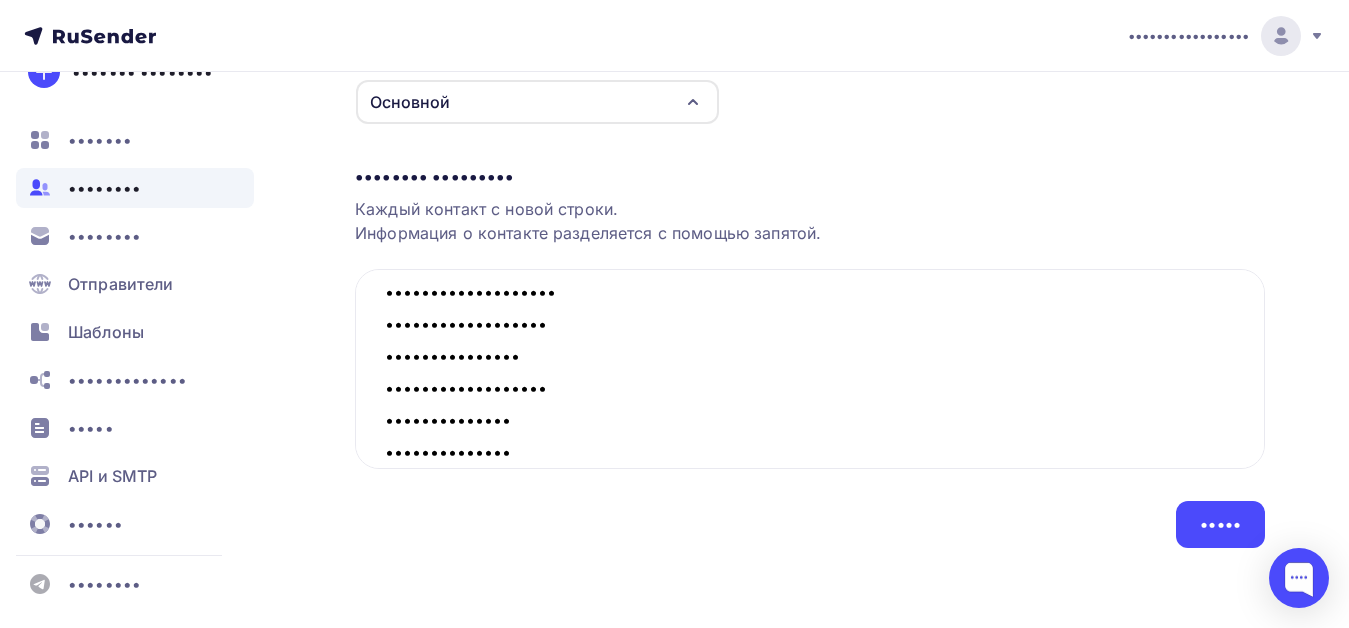 scroll, scrollTop: 450, scrollLeft: 0, axis: vertical 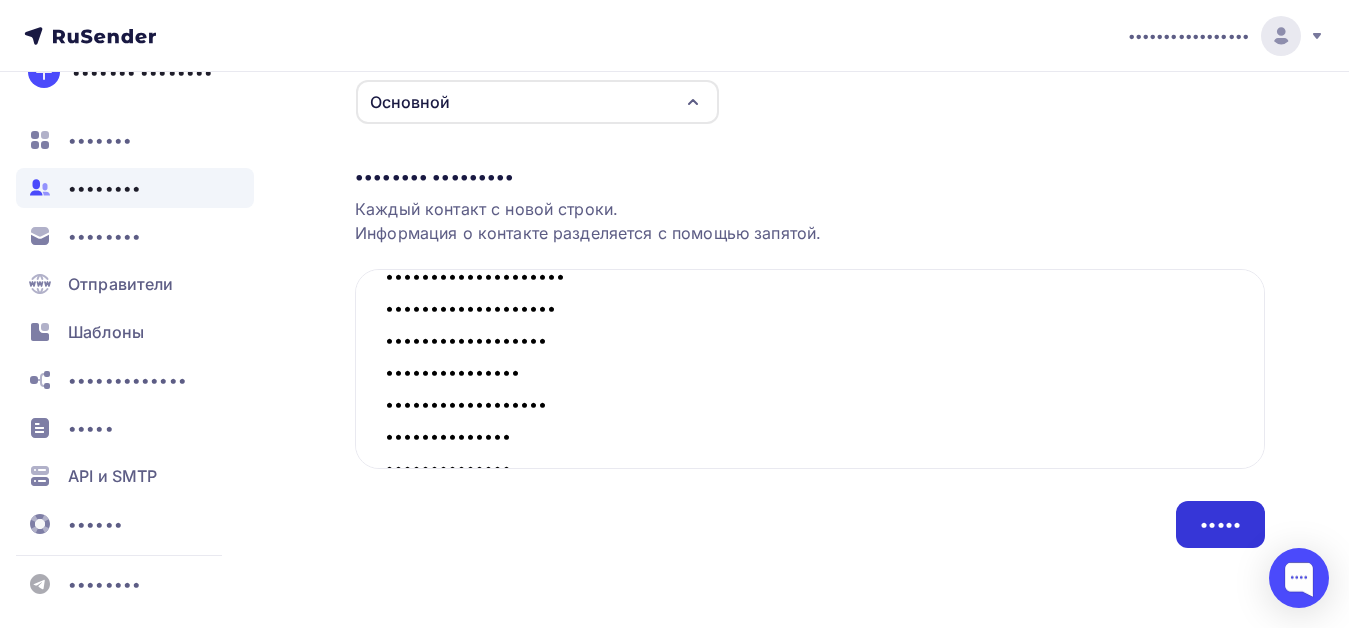 click on "•••••" at bounding box center [1220, 524] 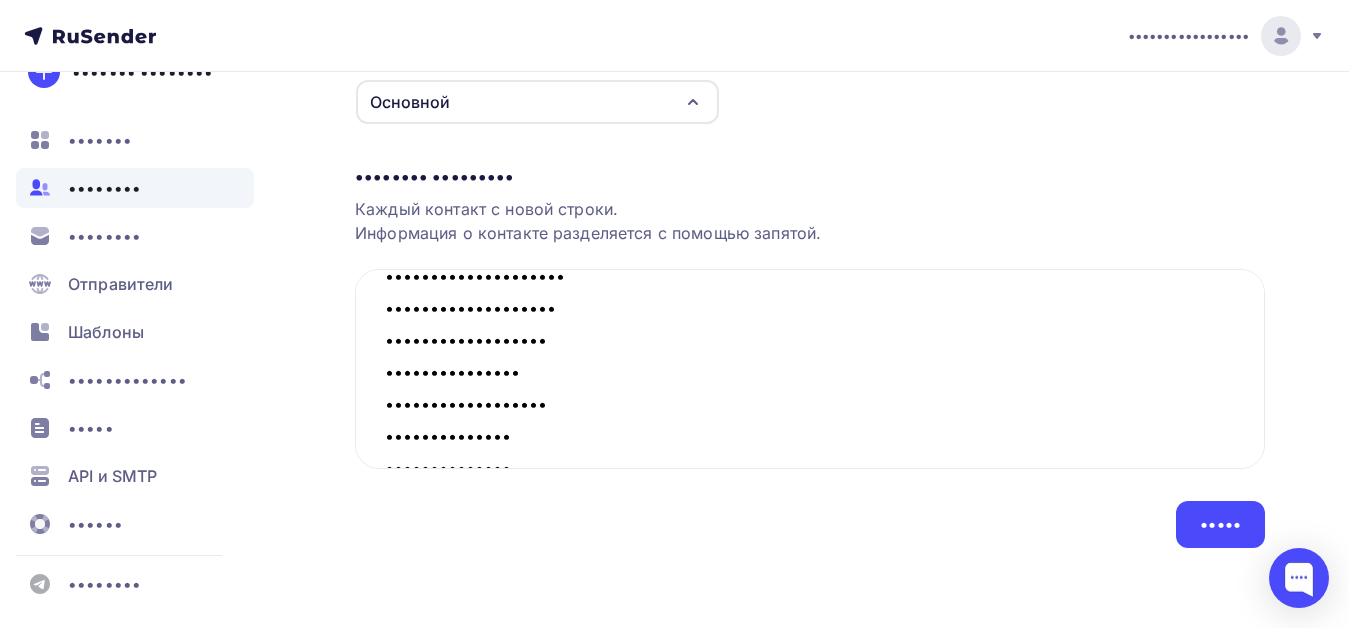 scroll, scrollTop: 0, scrollLeft: 0, axis: both 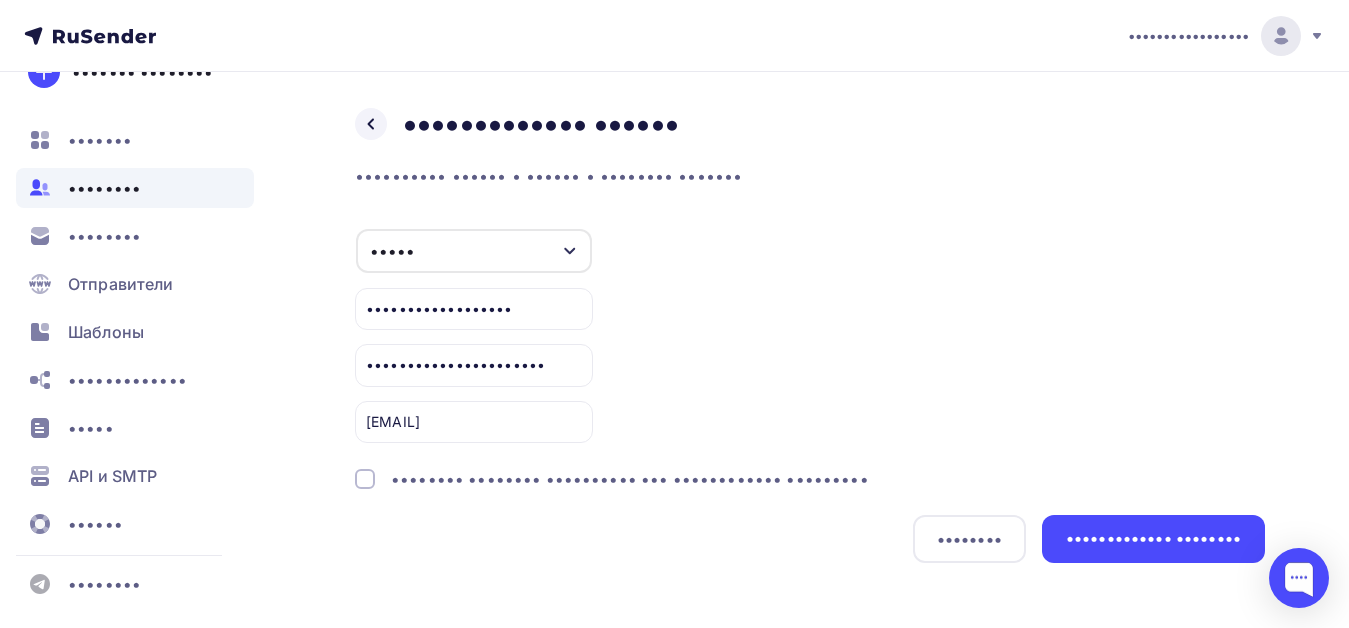 click on "•••••••• •••••••• •••••••••• ••• •••••••••••• •••••••••" at bounding box center [630, 479] 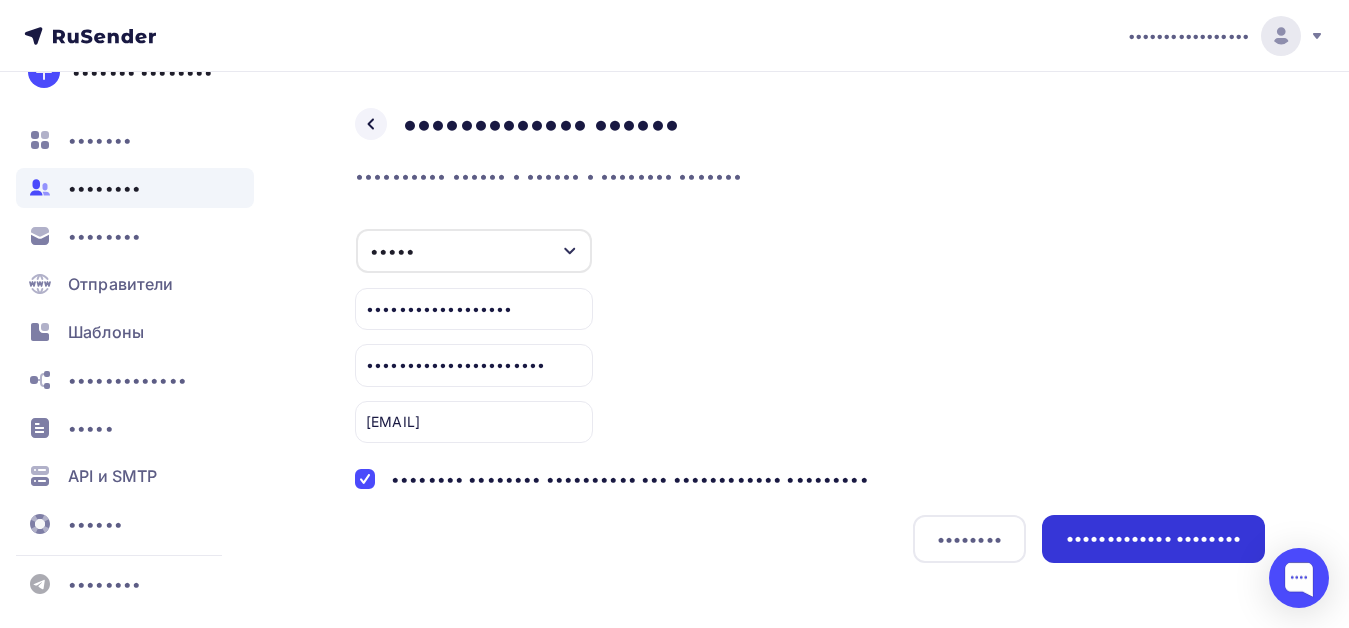 click on "••••••••••••• ••••••••" at bounding box center [1153, 538] 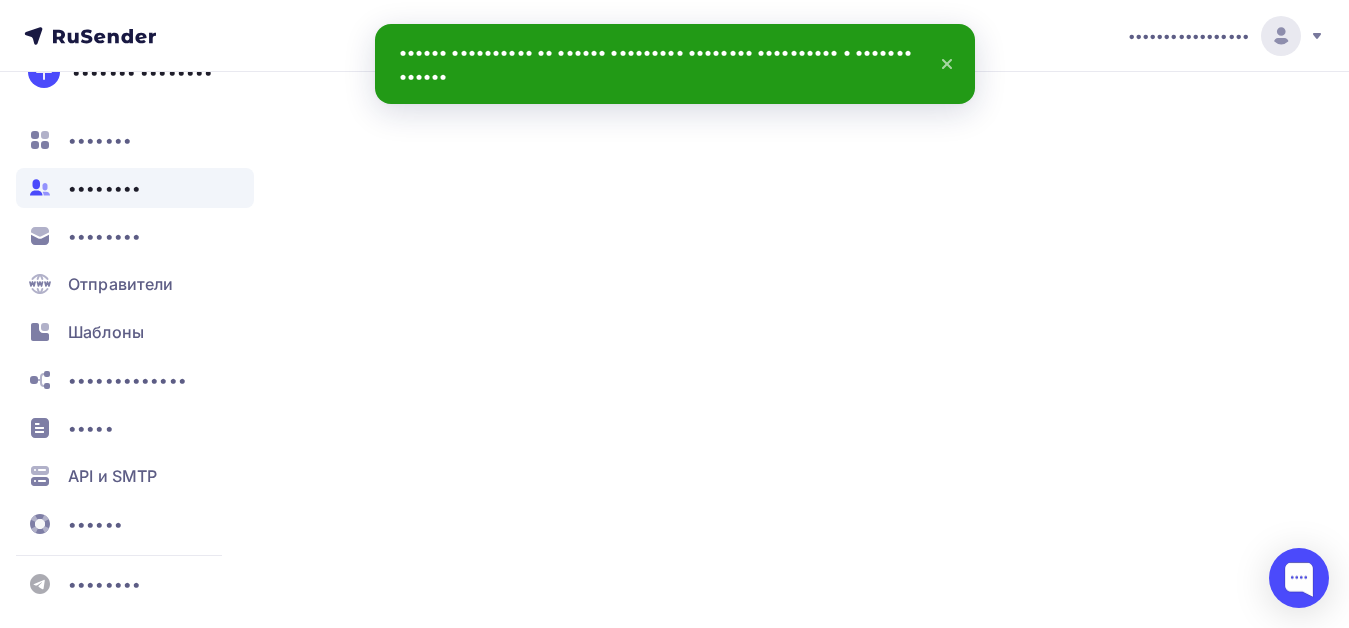 scroll, scrollTop: 0, scrollLeft: 0, axis: both 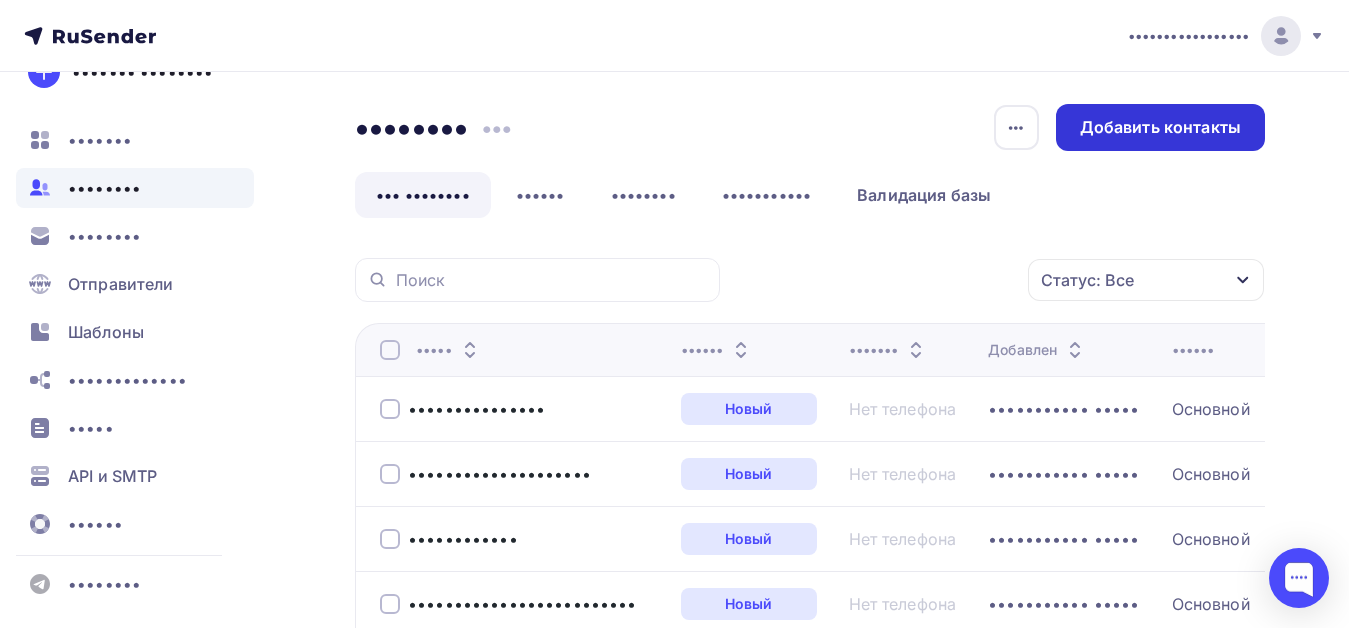 click on "Добавить контакты" at bounding box center [1160, 127] 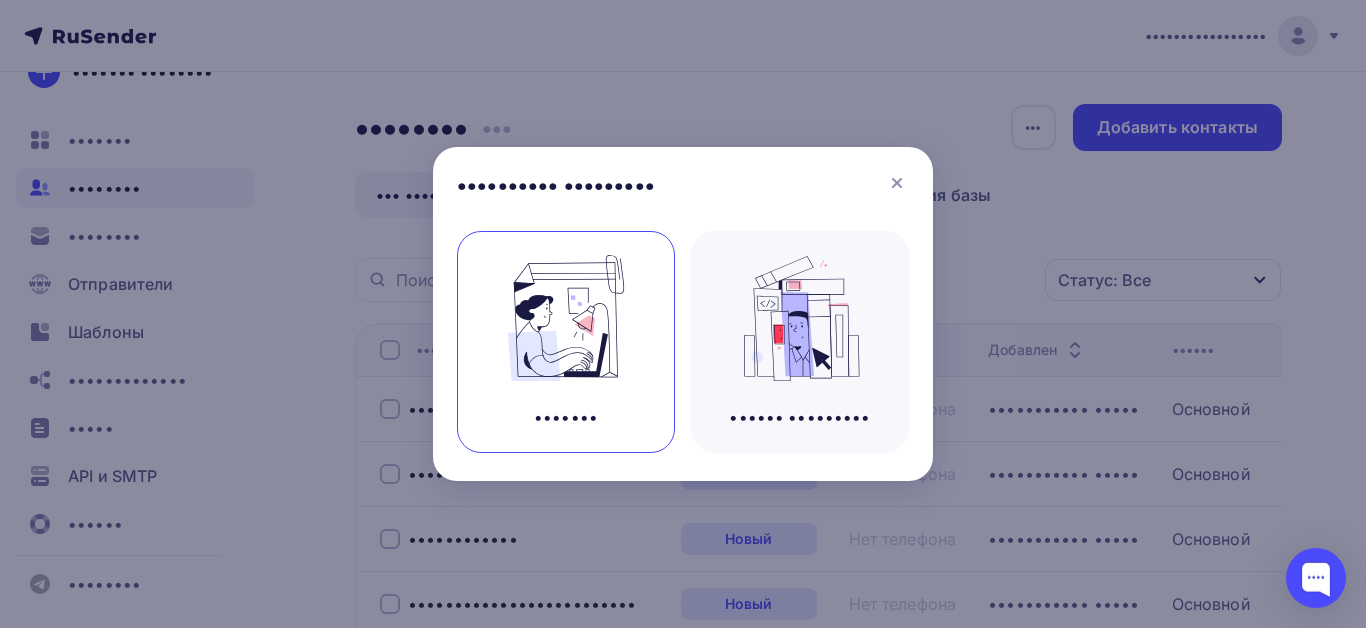 click at bounding box center (566, 318) 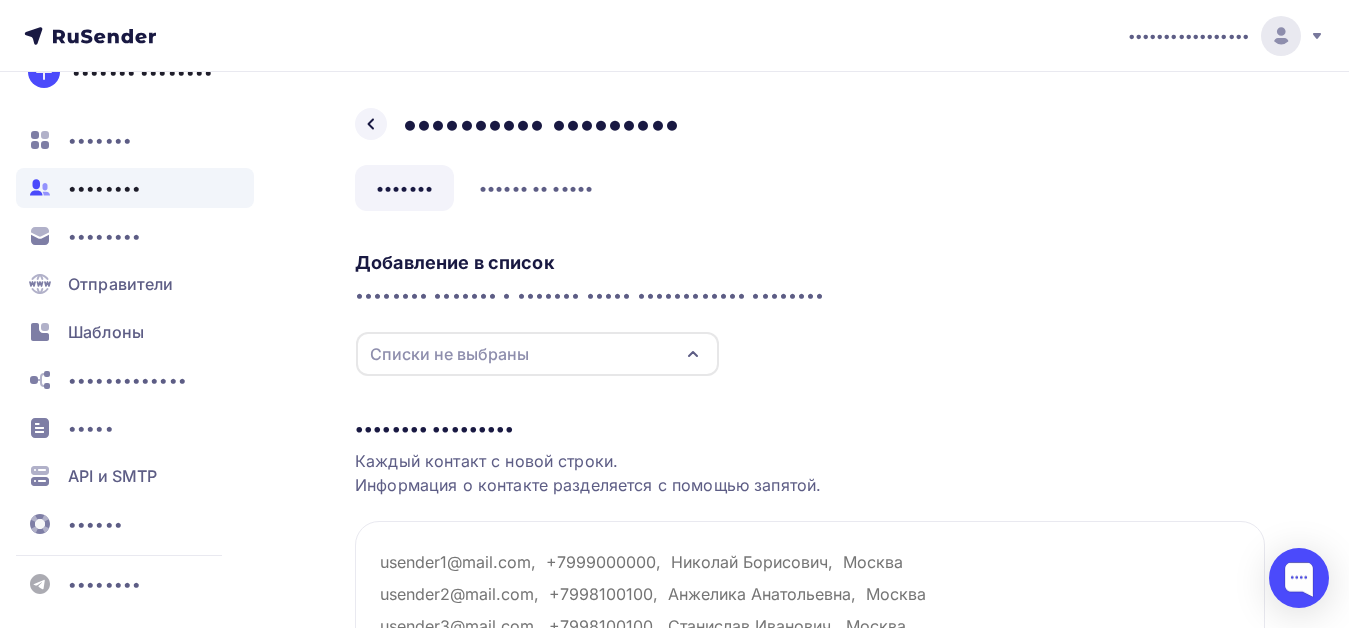 click on "Списки не выбраны" at bounding box center (449, 354) 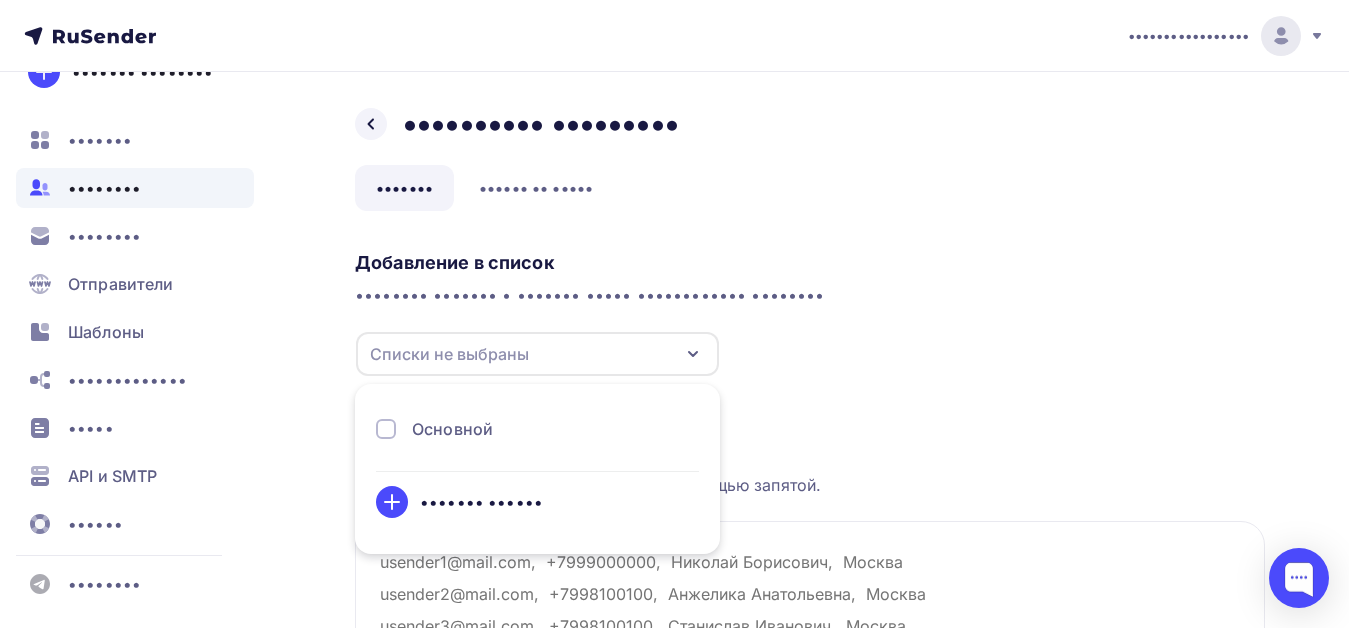 click on "Основной" at bounding box center [452, 429] 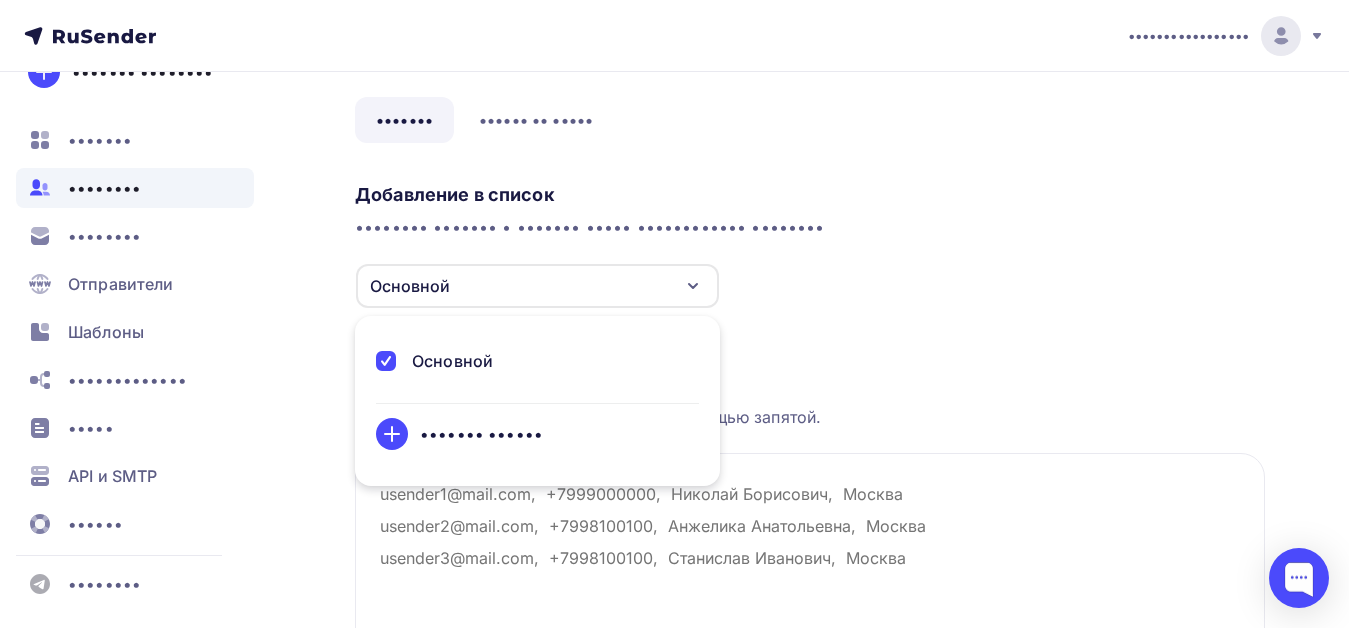 scroll, scrollTop: 200, scrollLeft: 0, axis: vertical 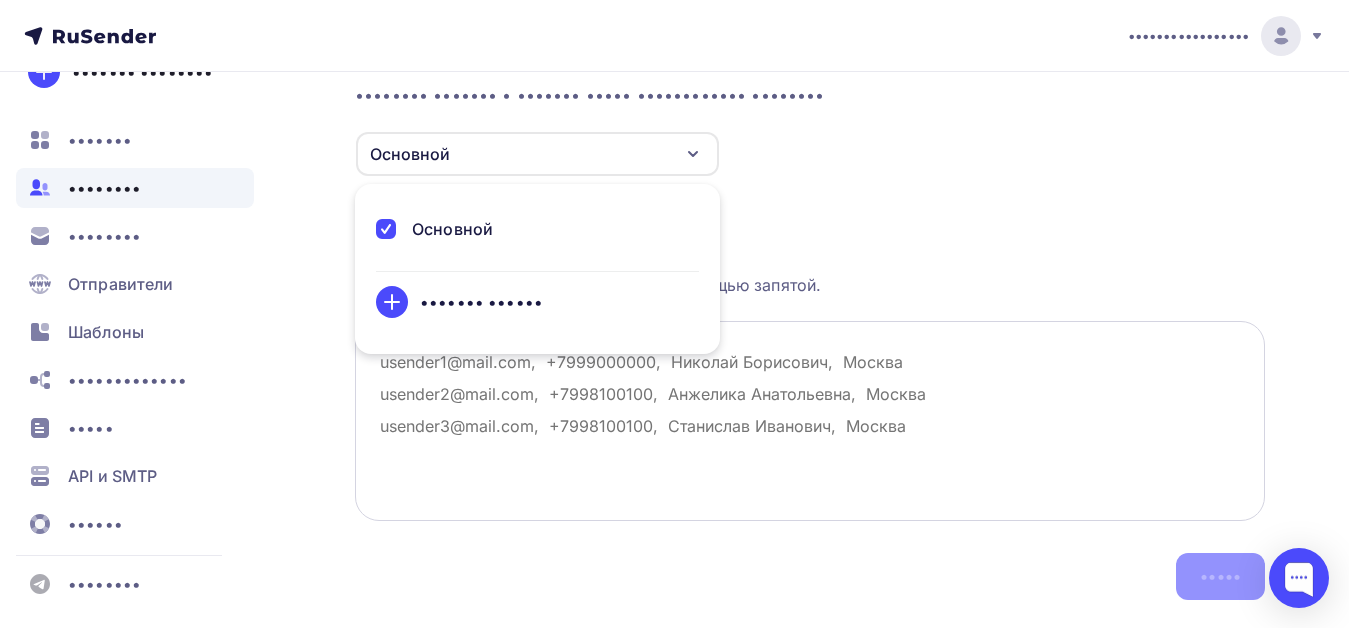 click at bounding box center (810, 421) 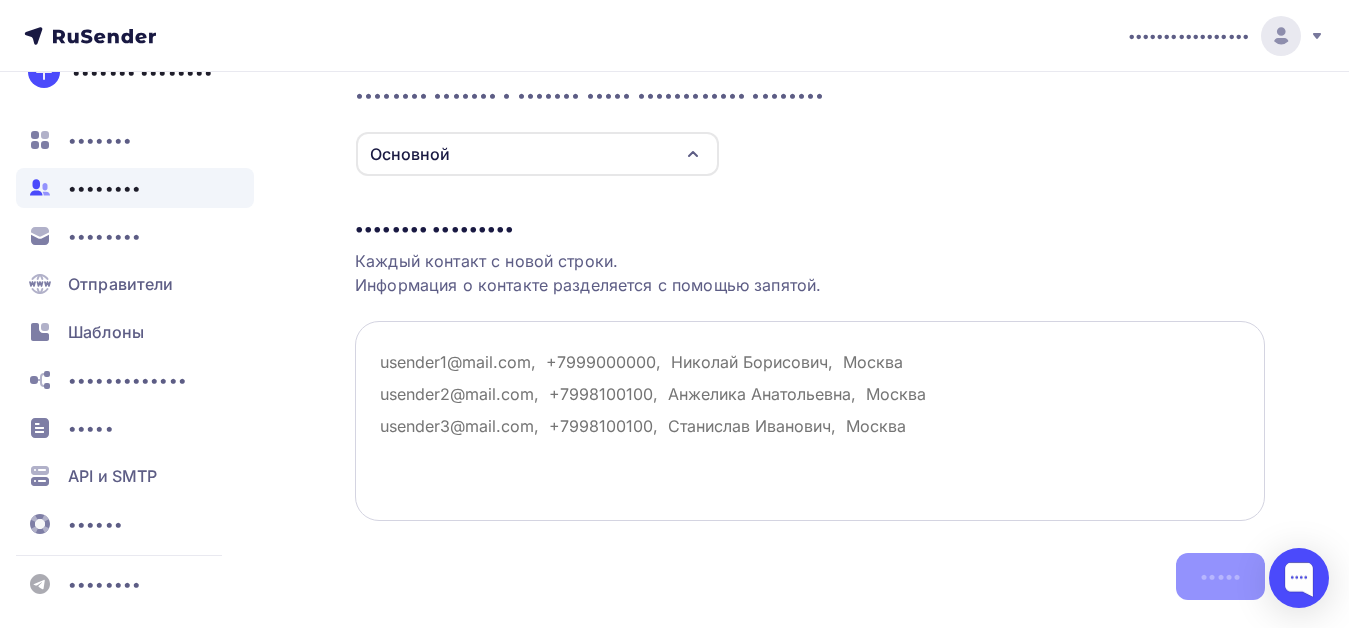 paste on "[EMAIL]
[EMAIL]
[EMAIL]
[EMAIL]
[EMAIL]
[EMAIL]
[EMAIL]
[EMAIL]
[EMAIL]
[EMAIL]
[EMAIL]
[EMAIL]
[EMAIL]
[EMAIL]
[EMAIL]
[EMAIL]
[EMAIL]
[EMAIL]
[EMAIL]
[EMAIL]
[EMAIL]
[EMAIL]
[EMAIL]
[EMAIL]
[EMAIL]
[EMAIL]
[EMAIL]
[EMAIL]
[EMAIL]
[EMAIL]
[EMAIL]
[EMAIL]
[EMAIL]
[EMAIL]
[EMAIL]
[EMAIL]
[EMAIL]
[EMAIL]
[EMAIL]
[EMAIL]
[EMAIL]
[EMAIL]
[EMAIL]
[EMAIL]
[EMAIL]
[EMAIL]
[EMAIL]
[EMAIL]" 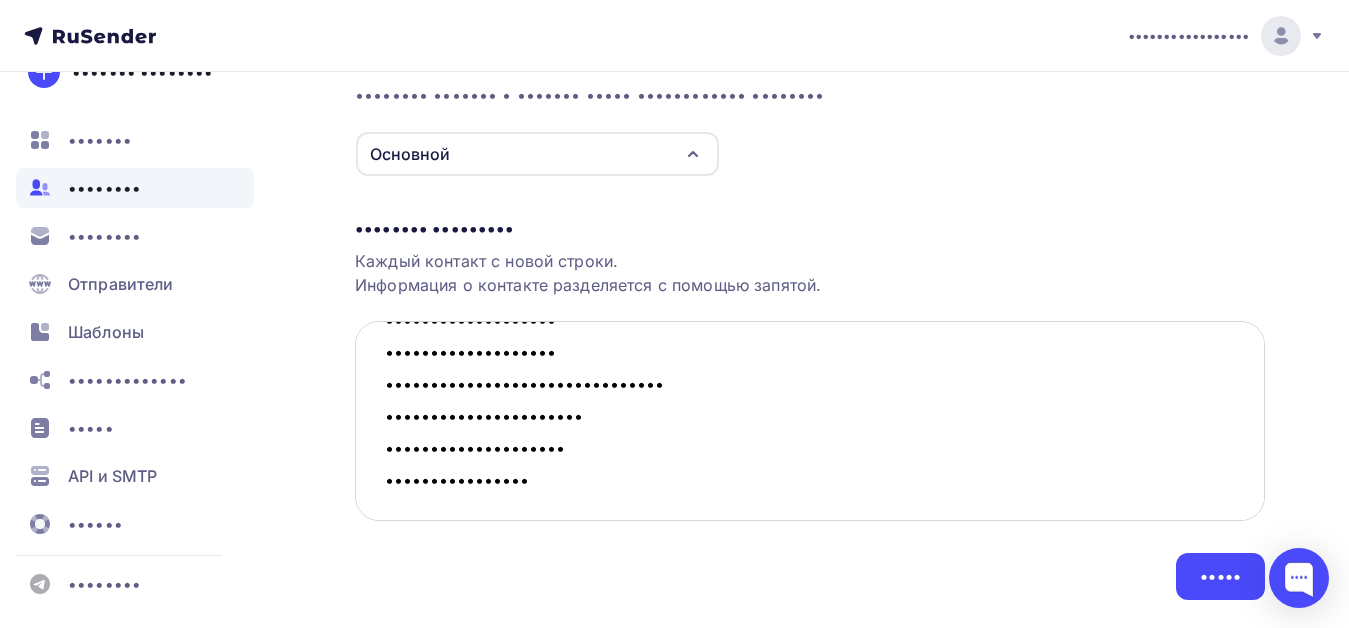 scroll, scrollTop: 3050, scrollLeft: 0, axis: vertical 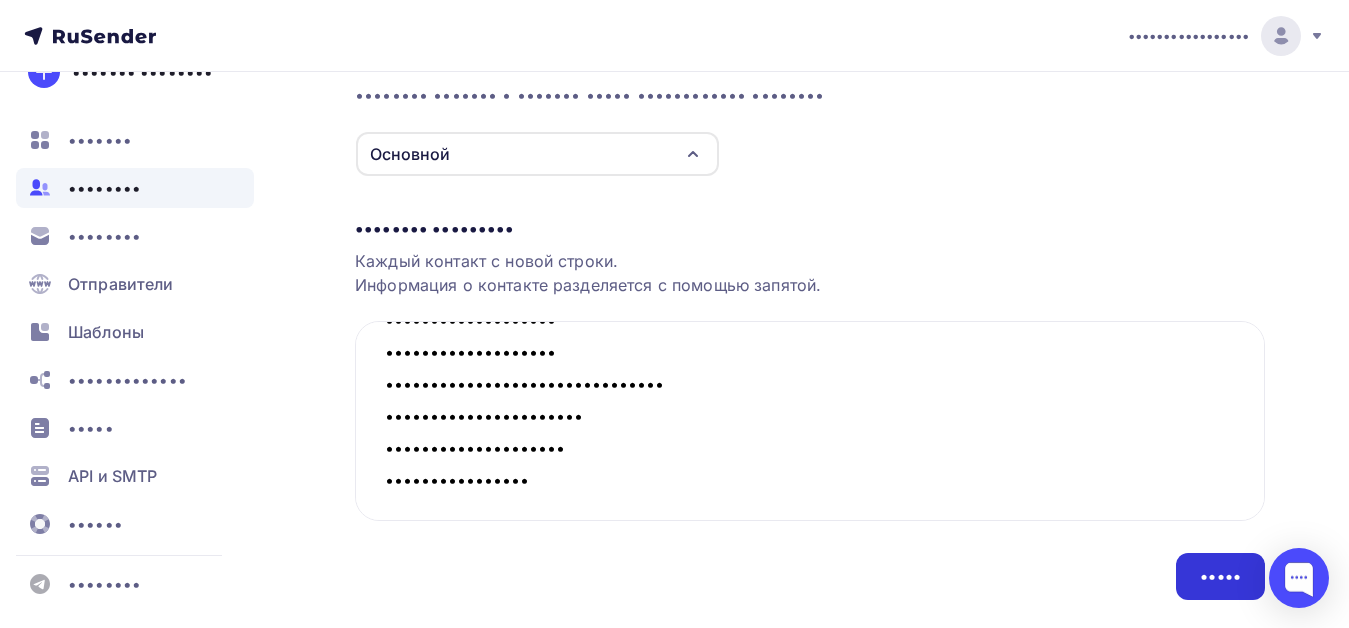 type on "[EMAIL]
[EMAIL]
[EMAIL]
[EMAIL]
[EMAIL]
[EMAIL]
[EMAIL]
[EMAIL]
[EMAIL]
[EMAIL]
[EMAIL]
[EMAIL]
[EMAIL]
[EMAIL]
[EMAIL]
[EMAIL]
[EMAIL]
[EMAIL]
[EMAIL]
[EMAIL]
[EMAIL]
[EMAIL]
[EMAIL]
[EMAIL]
[EMAIL]
[EMAIL]
[EMAIL]
[EMAIL]
[EMAIL]
[EMAIL]
[EMAIL]
[EMAIL]
[EMAIL]
[EMAIL]
[EMAIL]
[EMAIL]
[EMAIL]
[EMAIL]
[EMAIL]
[EMAIL]
[EMAIL]
[EMAIL]
[EMAIL]
[EMAIL]
[EMAIL]
[EMAIL]
[EMAIL]
[EMAIL]" 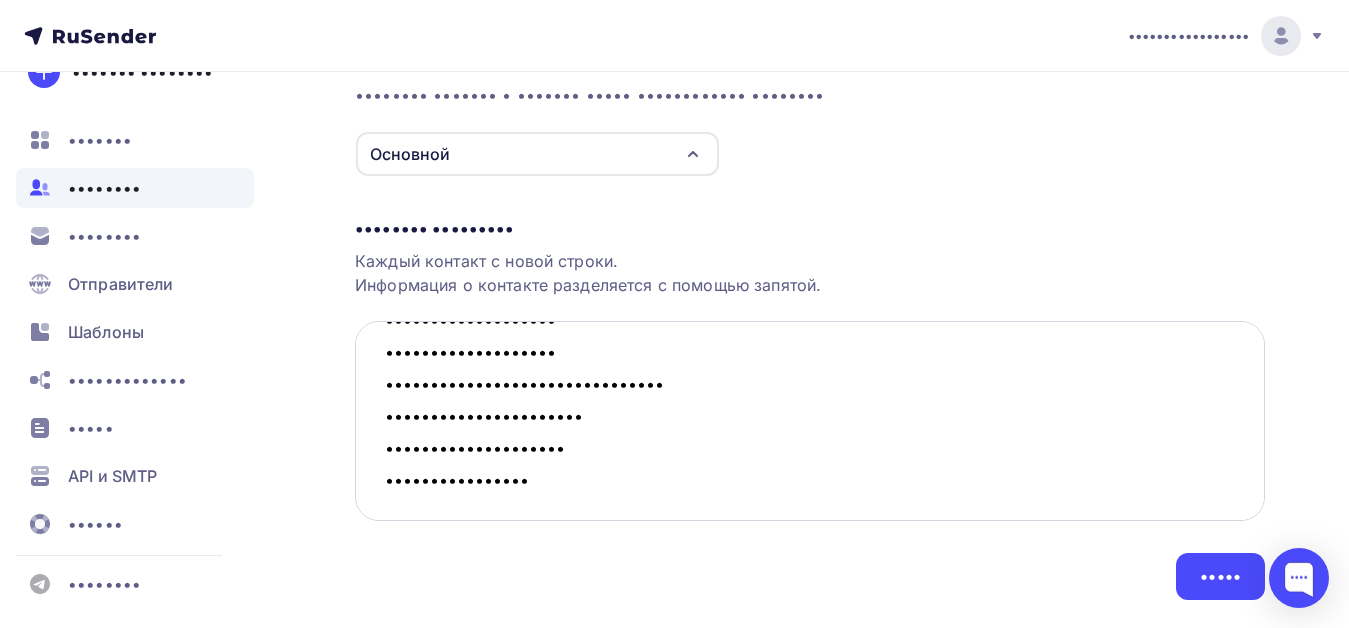 scroll, scrollTop: 0, scrollLeft: 0, axis: both 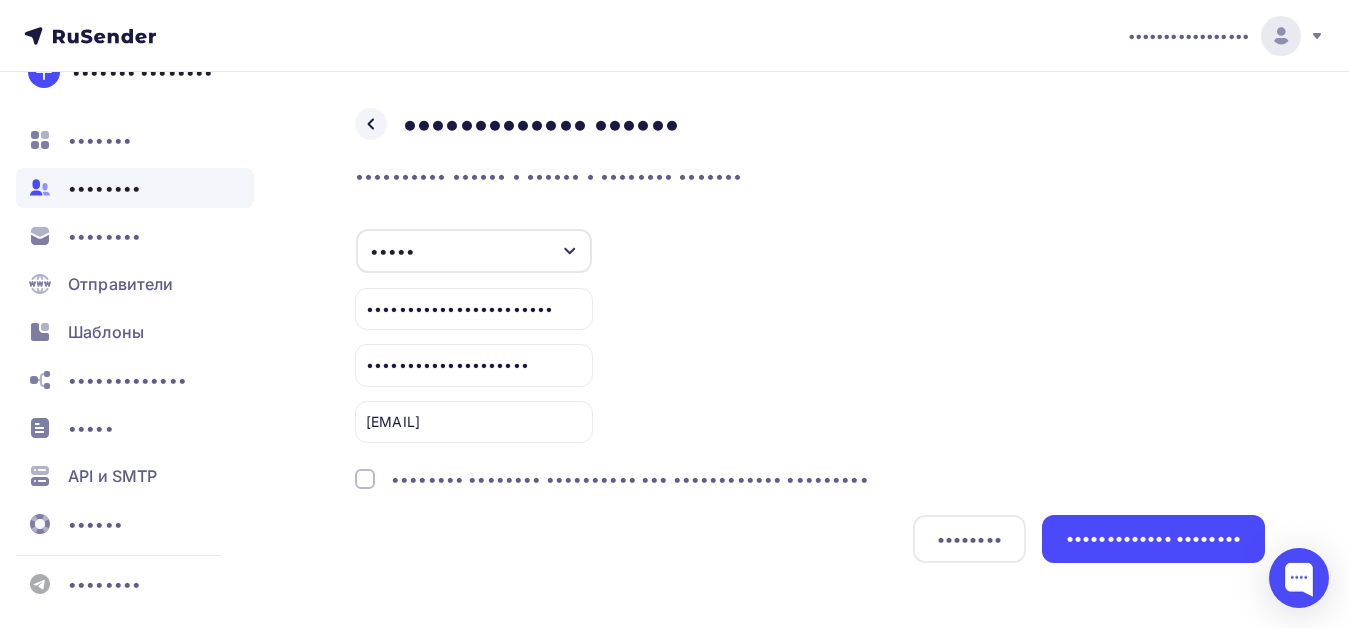 click on "•••••••• •••••••• •••••••••• ••• •••••••••••• •••••••••" at bounding box center [630, 479] 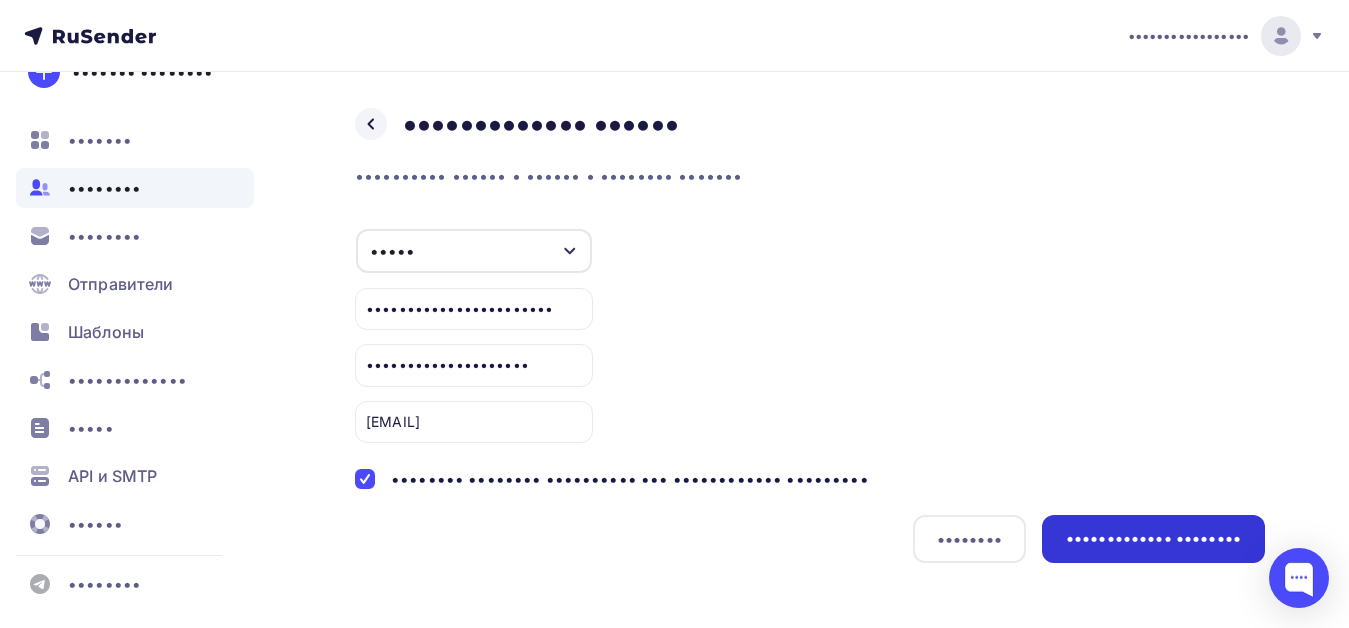 click on "••••••••••••• ••••••••" at bounding box center (1153, 538) 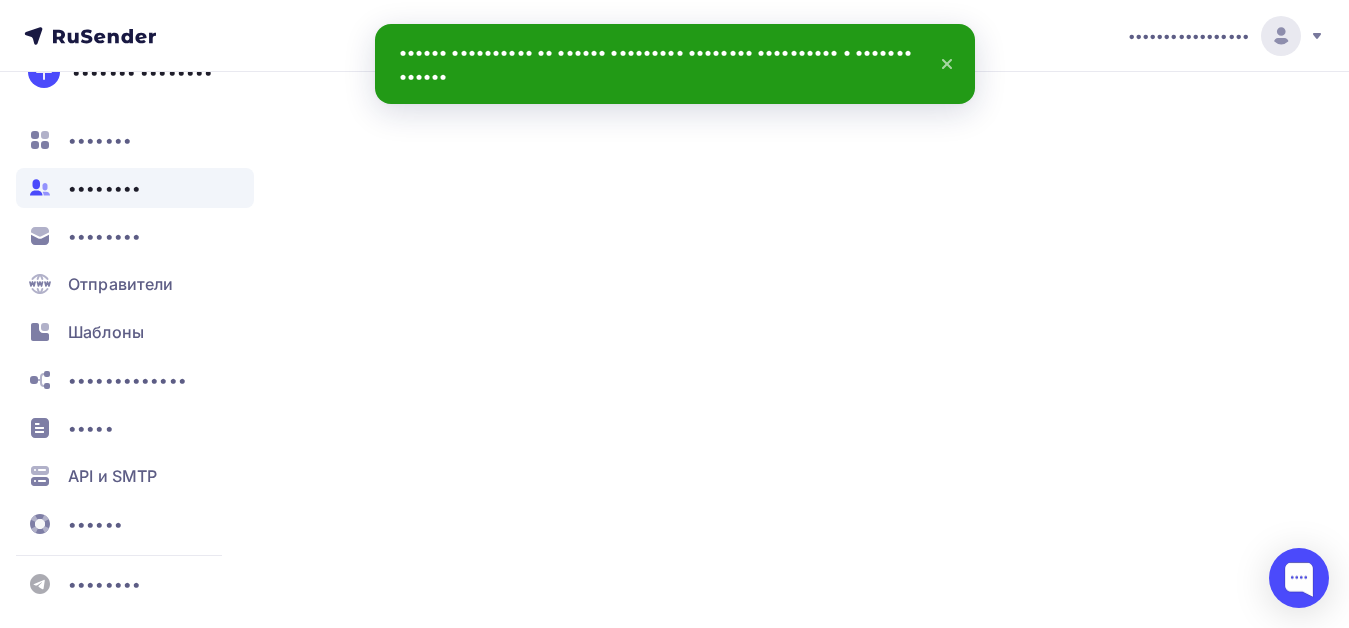 scroll, scrollTop: 252, scrollLeft: 0, axis: vertical 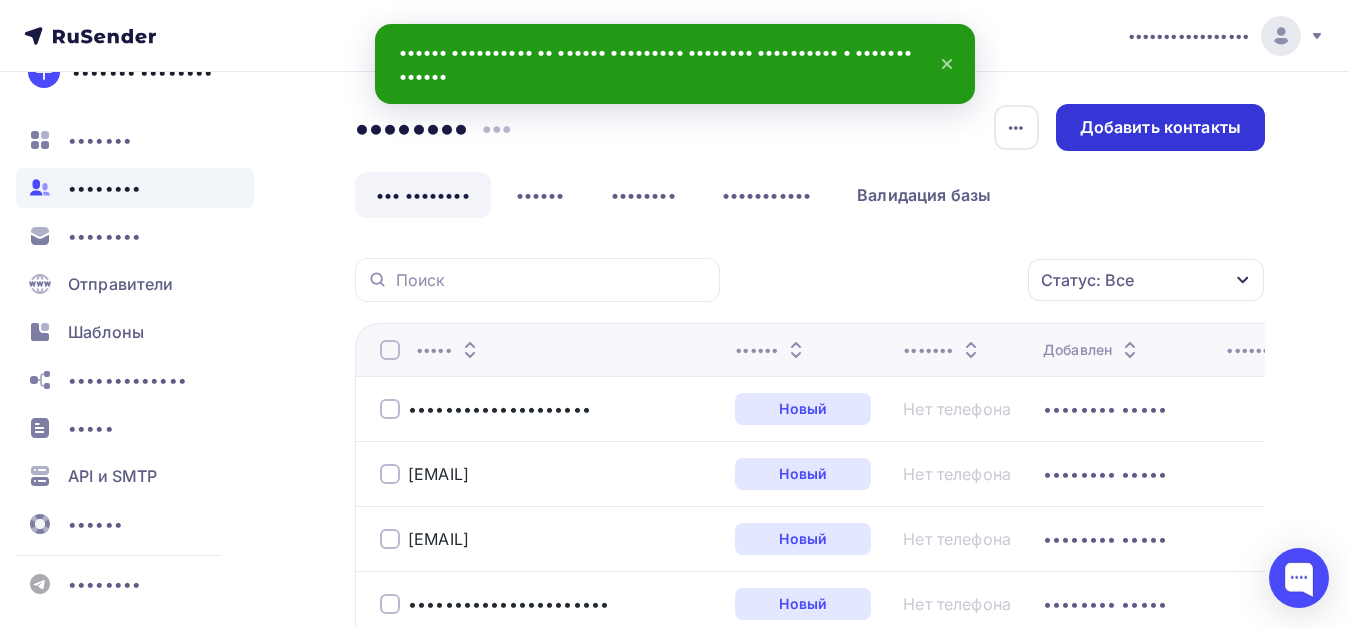 click on "Добавить контакты" at bounding box center [1160, 127] 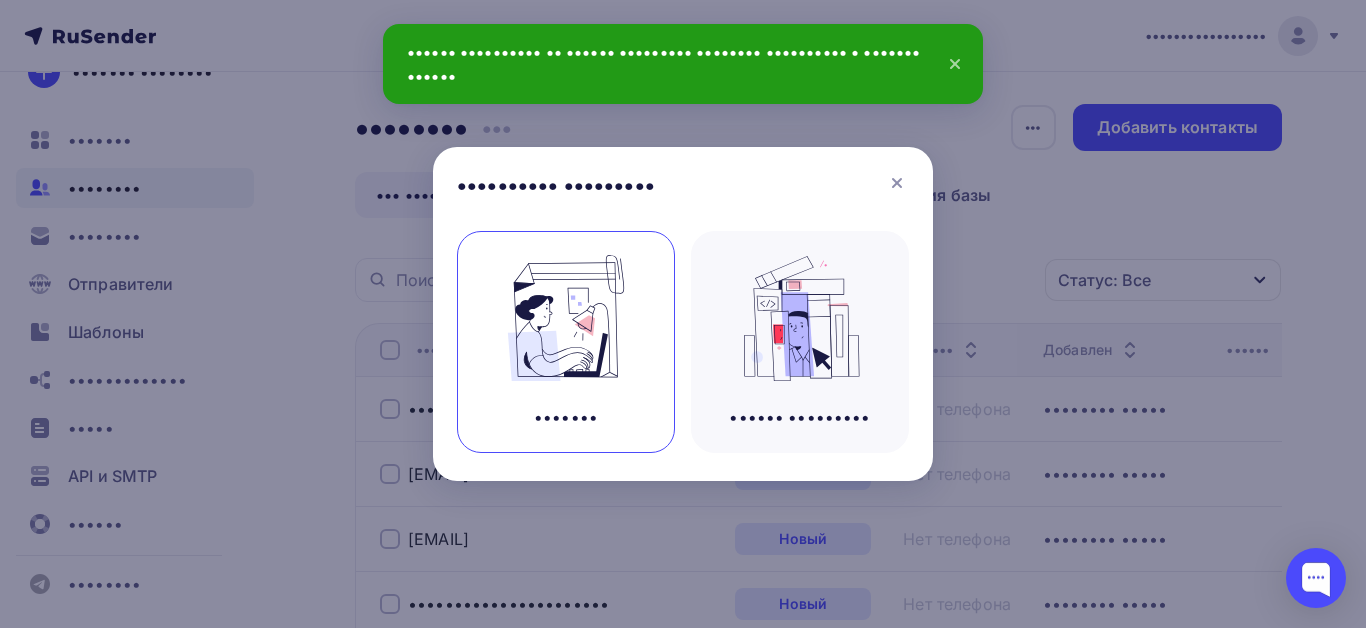 click at bounding box center [566, 318] 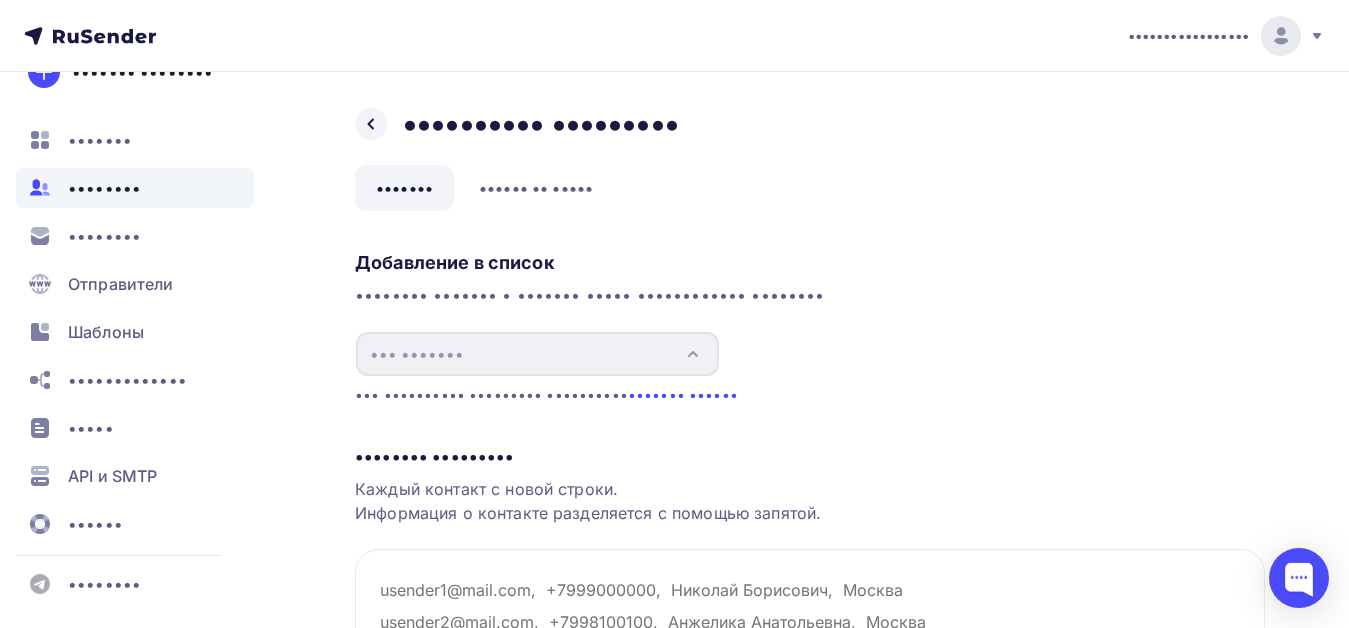 click on "••• •••••••" at bounding box center [537, 354] 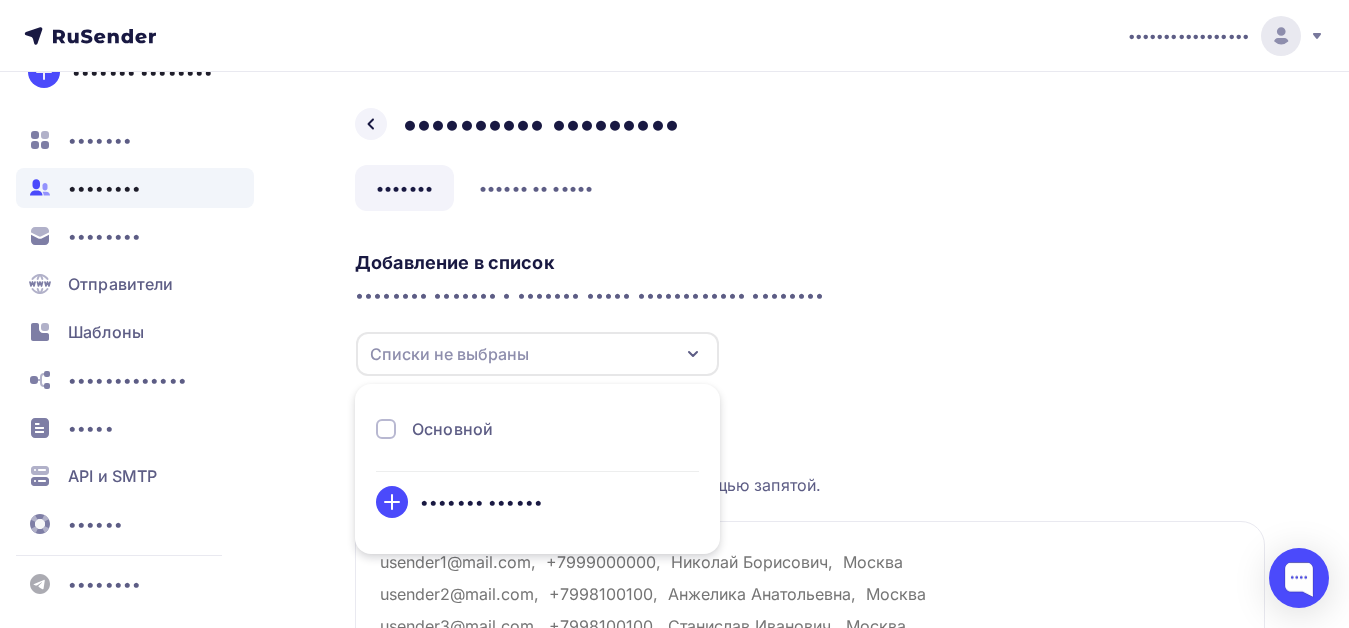 click on "Основной" at bounding box center [452, 429] 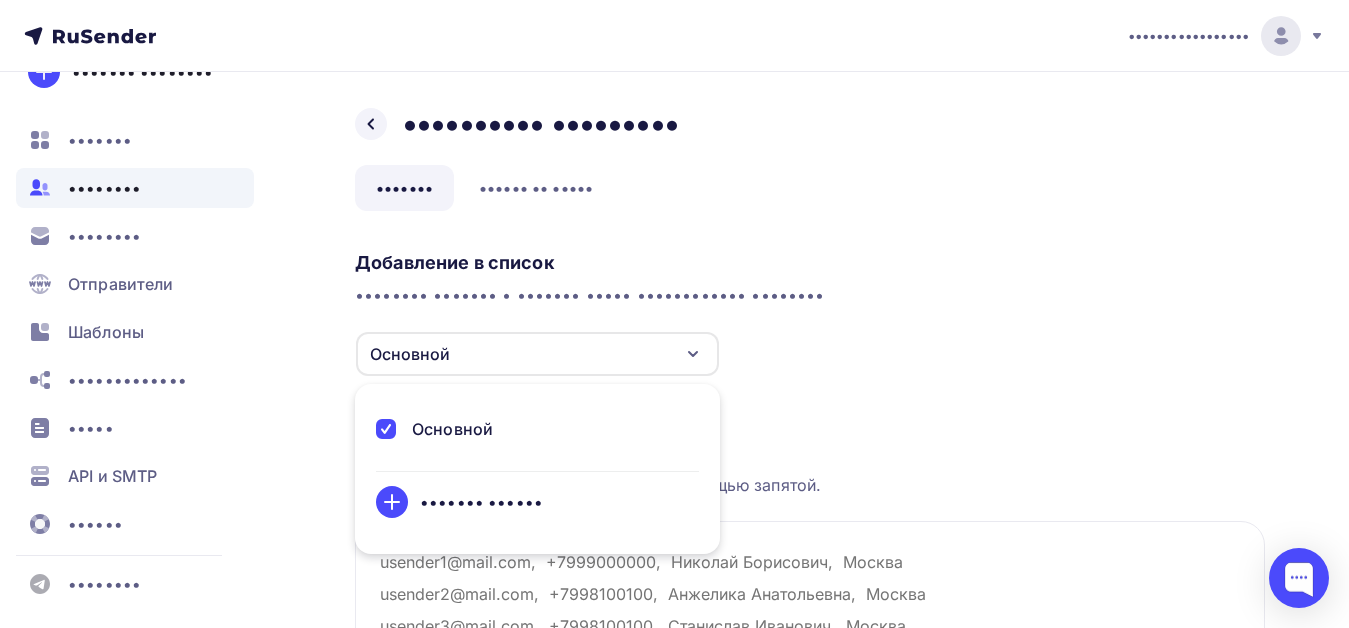 click on "•••••••••• • ••••••
•••••••• ••••••• • ••••••• ••••• •••••••••••• ••••••••
••••••••
••••••••
••••••• ••••••
••• •••••••••• ••••••••• ••••••••••  ••••••• ••••••" at bounding box center [810, 310] 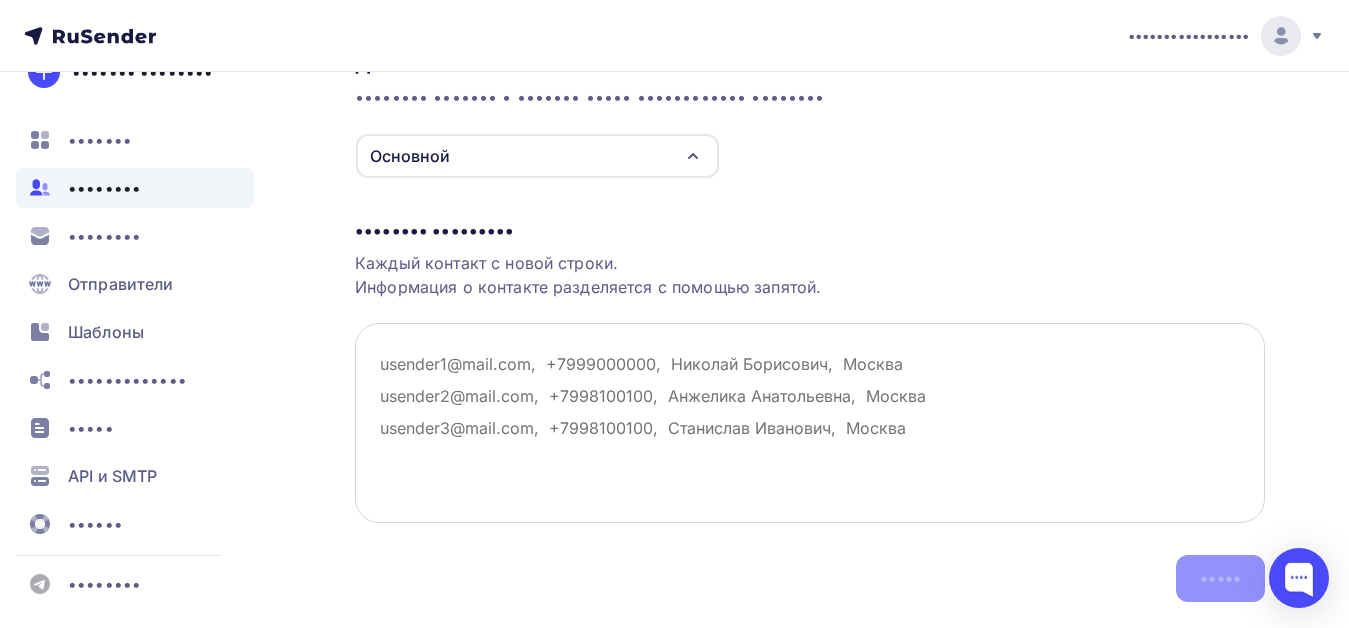 scroll, scrollTop: 200, scrollLeft: 0, axis: vertical 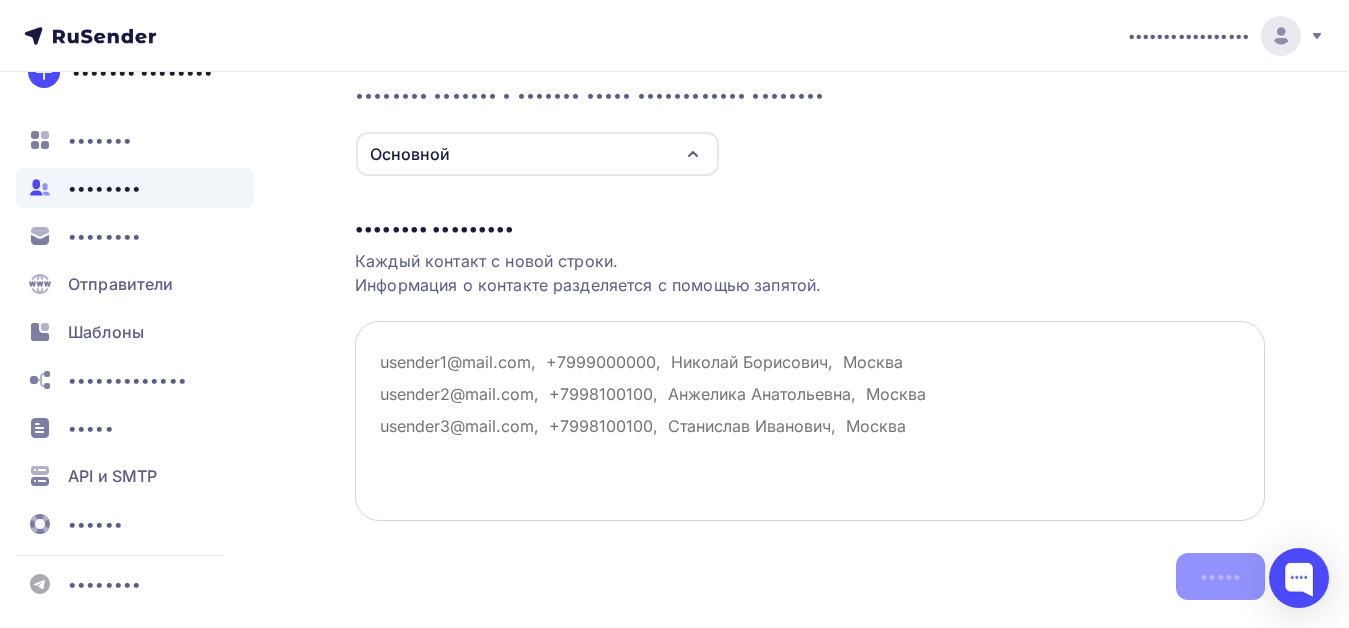 click at bounding box center (810, 421) 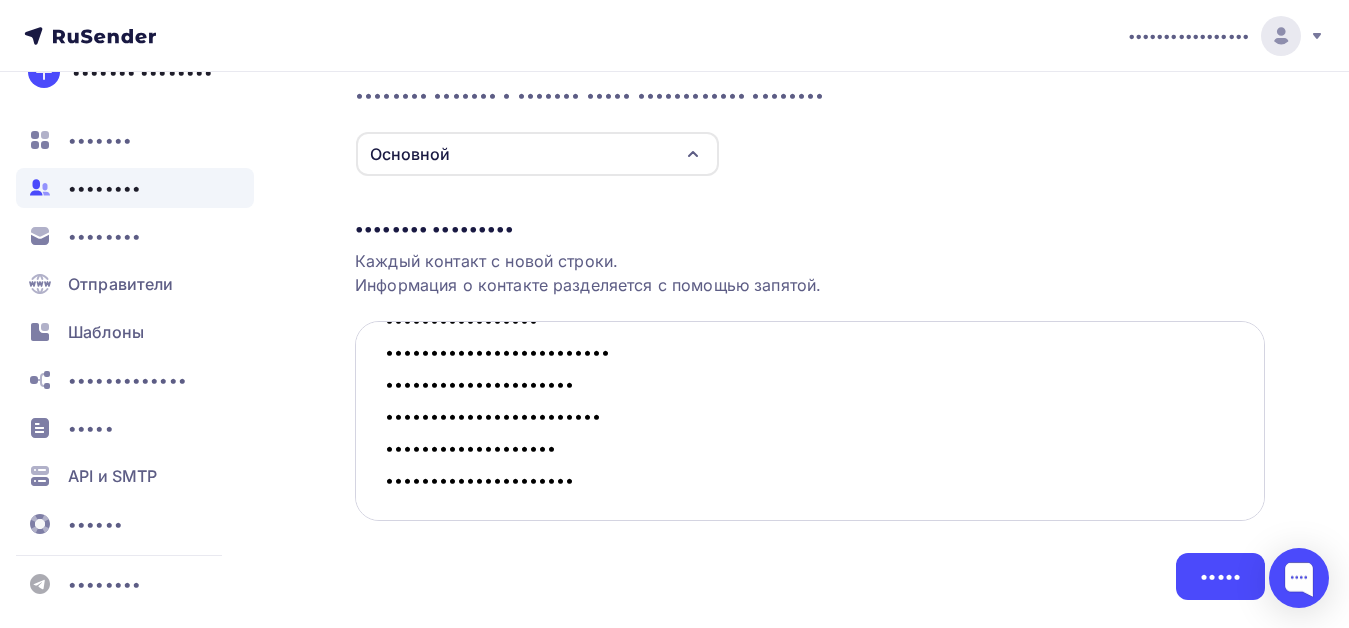 scroll, scrollTop: 3050, scrollLeft: 0, axis: vertical 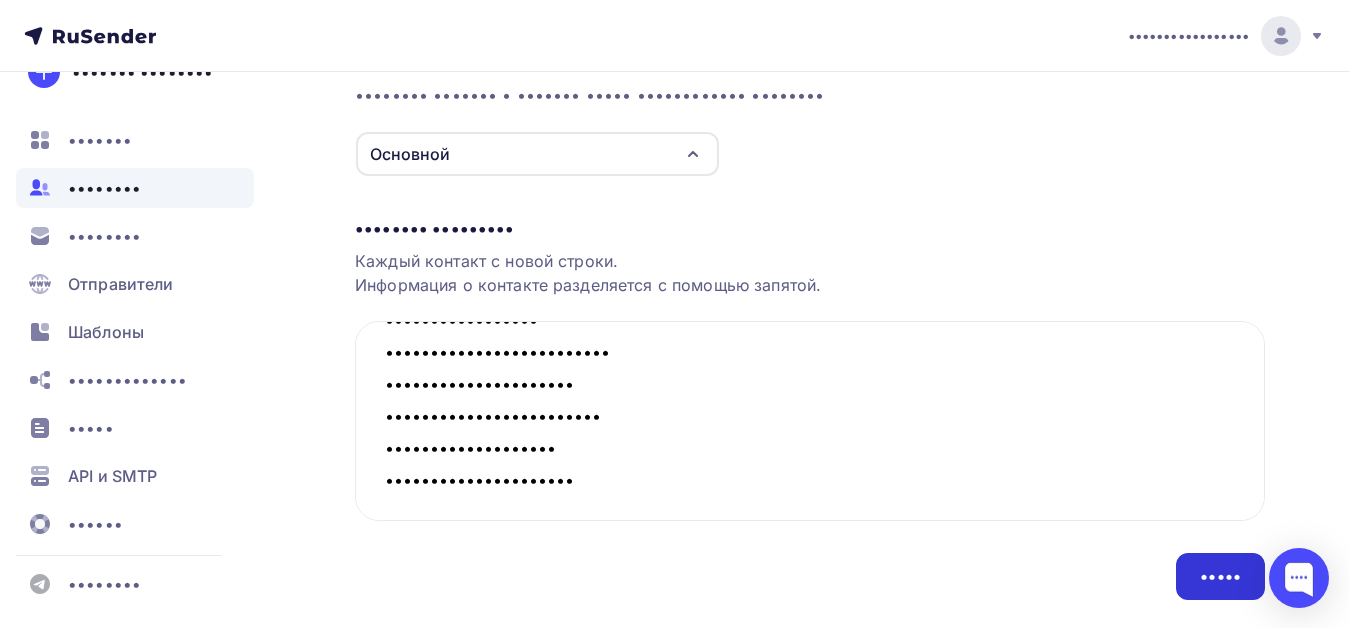 type on "[EMAIL]
[EMAIL]
[EMAIL]
[EMAIL]
[EMAIL]
[EMAIL]
[EMAIL]
[EMAIL]
[EMAIL]
[EMAIL]
[EMAIL]
[EMAIL]
[EMAIL]
[EMAIL]
[EMAIL]
[EMAIL]
[EMAIL]
[EMAIL]
[EMAIL]
[EMAIL]
[EMAIL]
[EMAIL]
[EMAIL]
[EMAIL]
[EMAIL]
[EMAIL]
[EMAIL]
[EMAIL]
[EMAIL]
[EMAIL]
[EMAIL]
[EMAIL]
[EMAIL]
[EMAIL]
[EMAIL]
[EMAIL]
[EMAIL]
[EMAIL]
[EMAIL]
[EMAIL]
[EMAIL]
[EMAIL]
[EMAIL]
[EMAIL]
[EMAIL]
[EMAIL]
[EMAIL]
[EMAIL]
[EMAIL]
[EMAIL]" 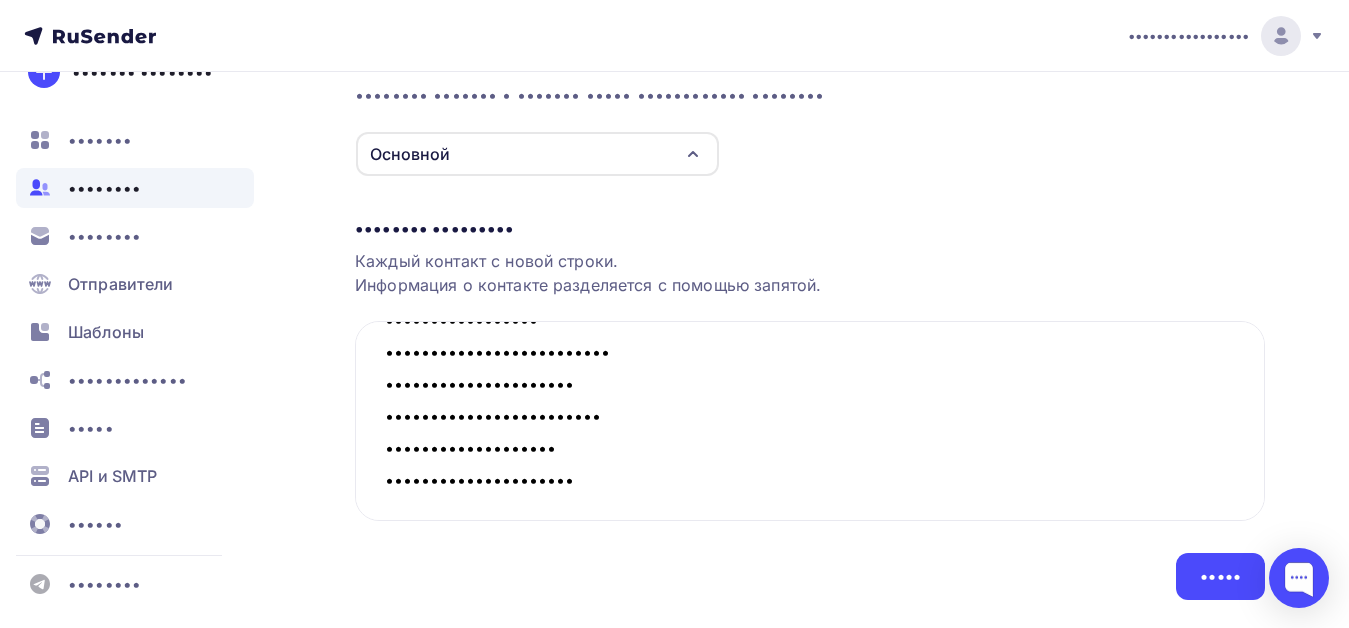 scroll, scrollTop: 0, scrollLeft: 0, axis: both 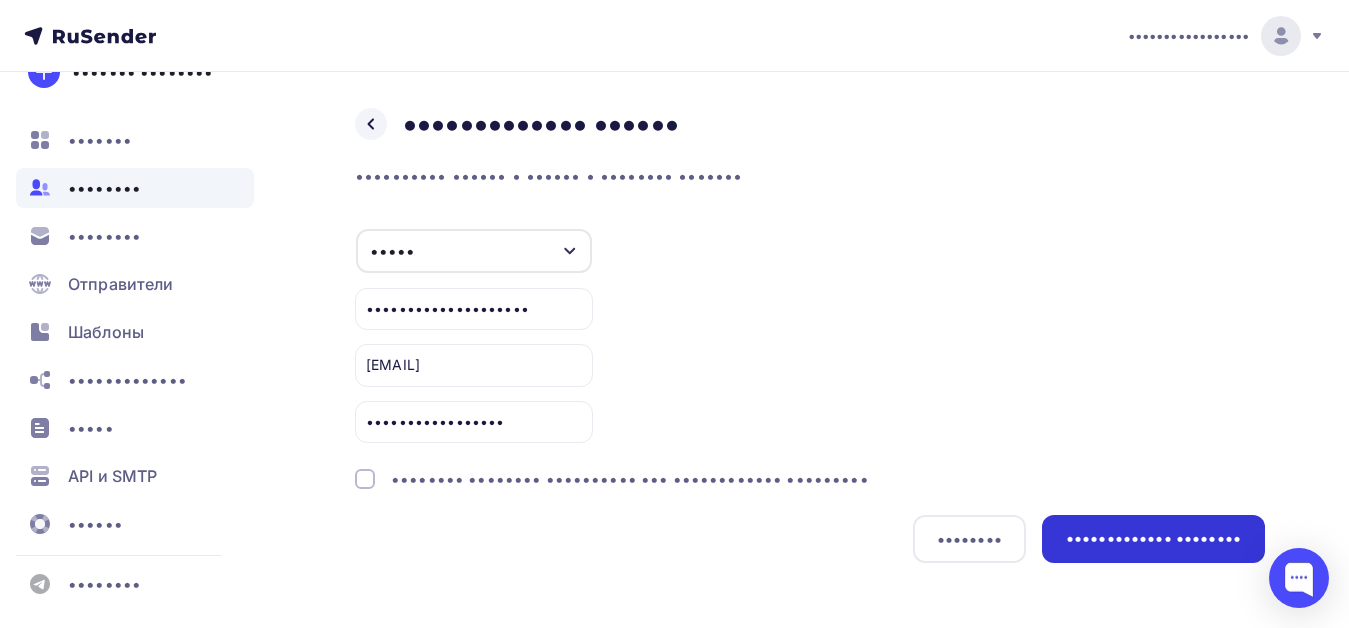 click on "••••••••••••• ••••••••" at bounding box center [1153, 538] 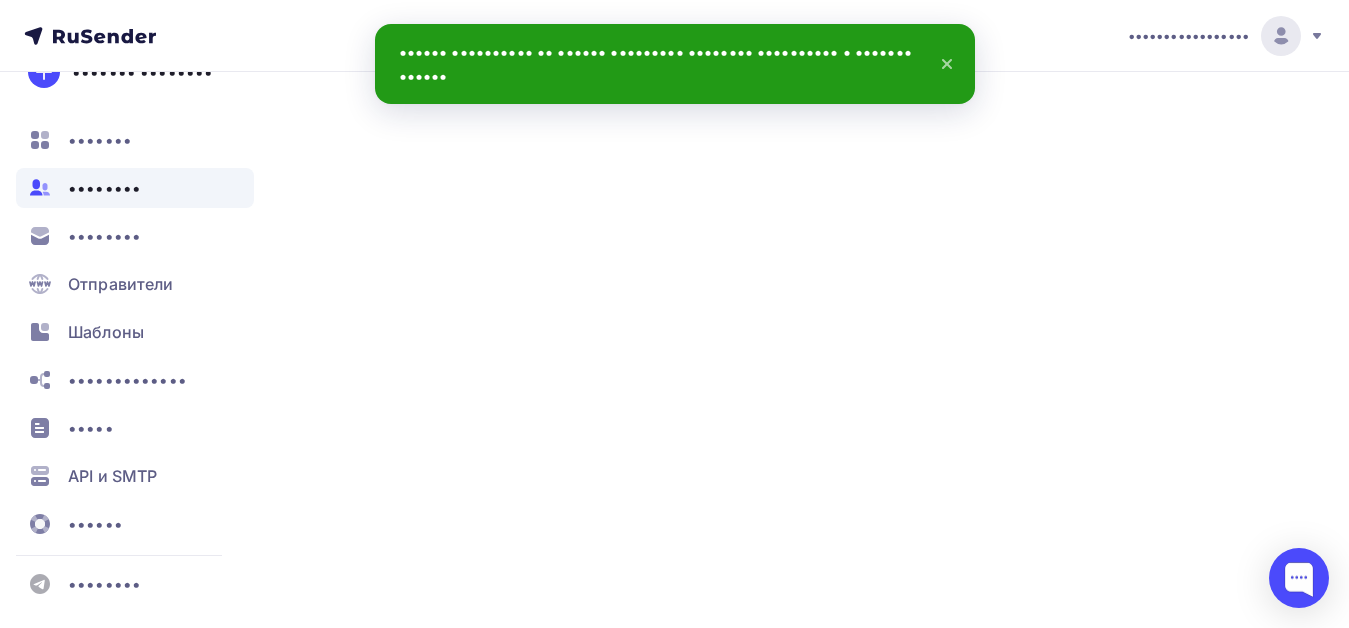 scroll, scrollTop: 252, scrollLeft: 0, axis: vertical 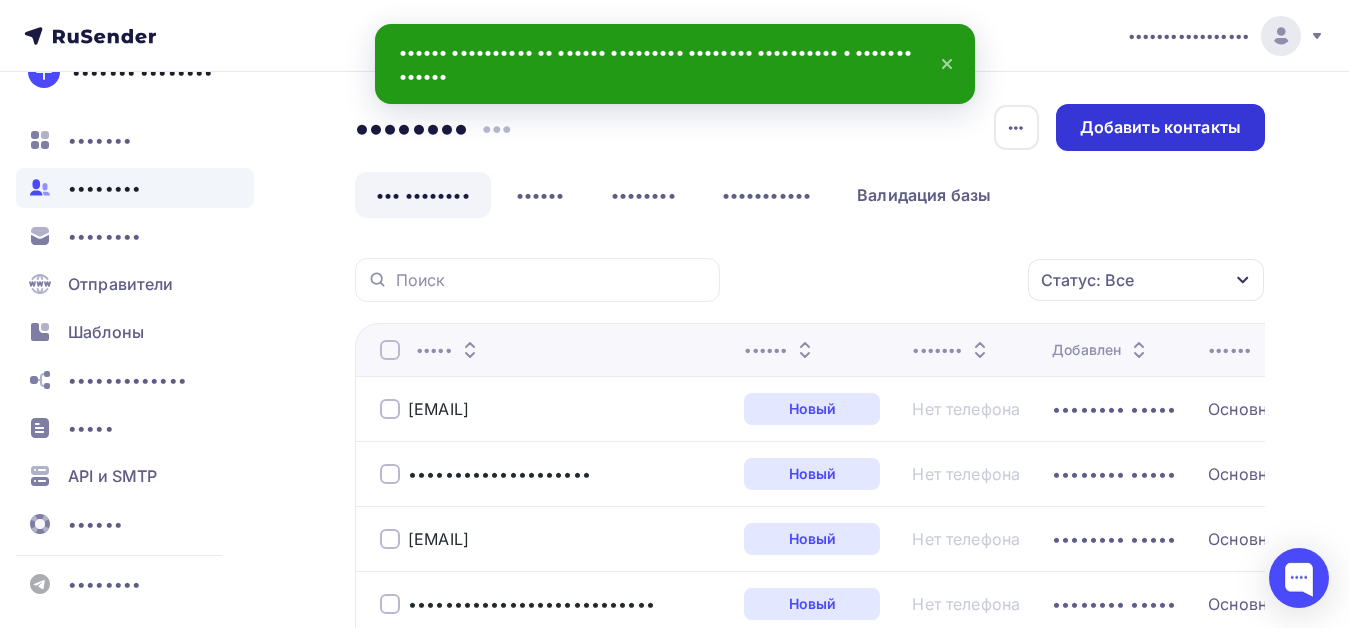 click on "Добавить контакты" at bounding box center [1160, 127] 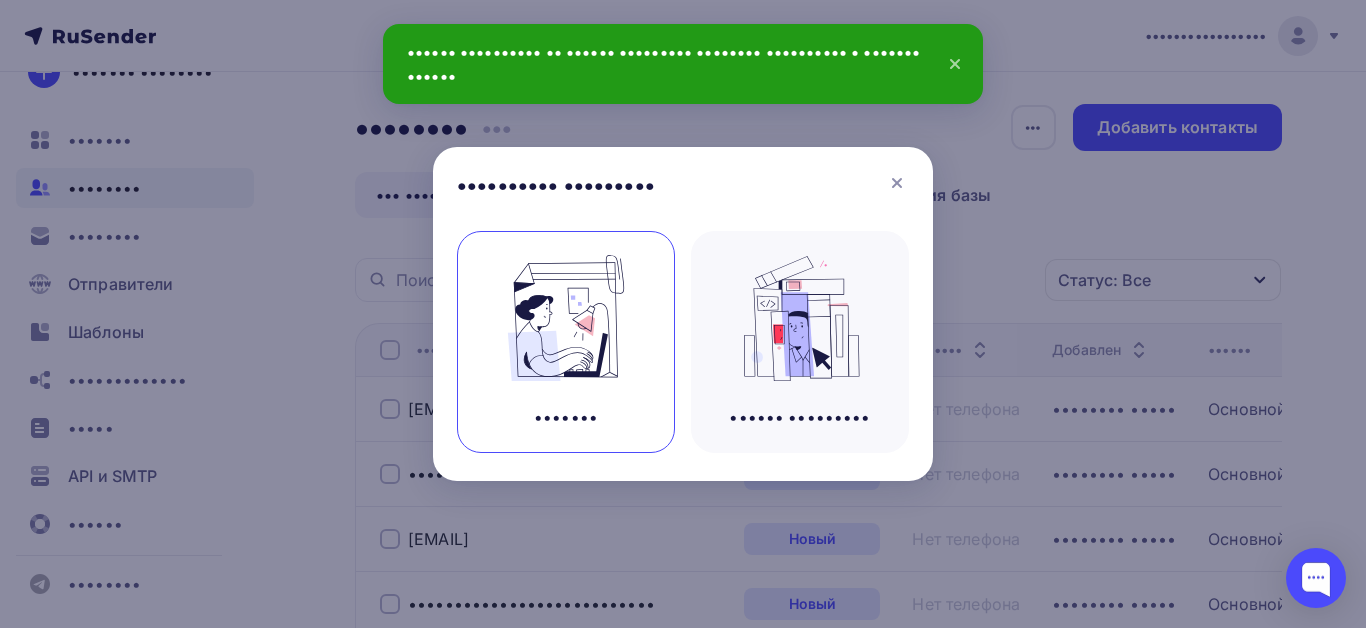 click at bounding box center [566, 318] 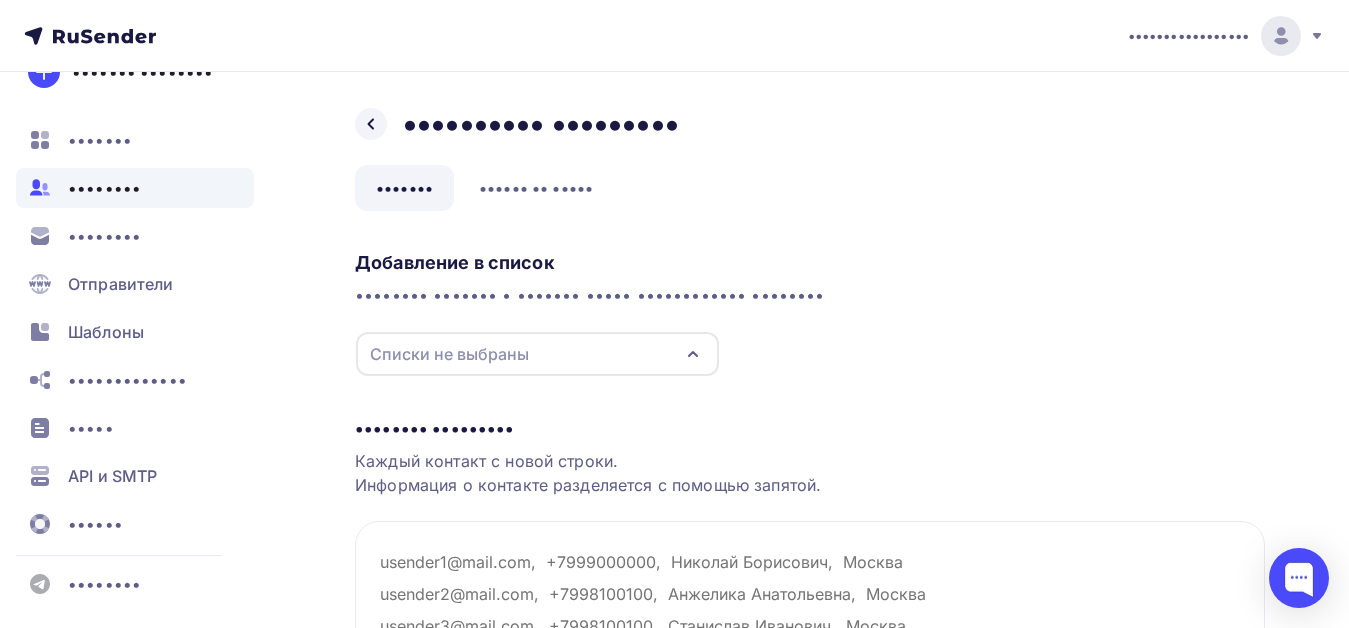 click on "Списки не выбраны" at bounding box center [449, 354] 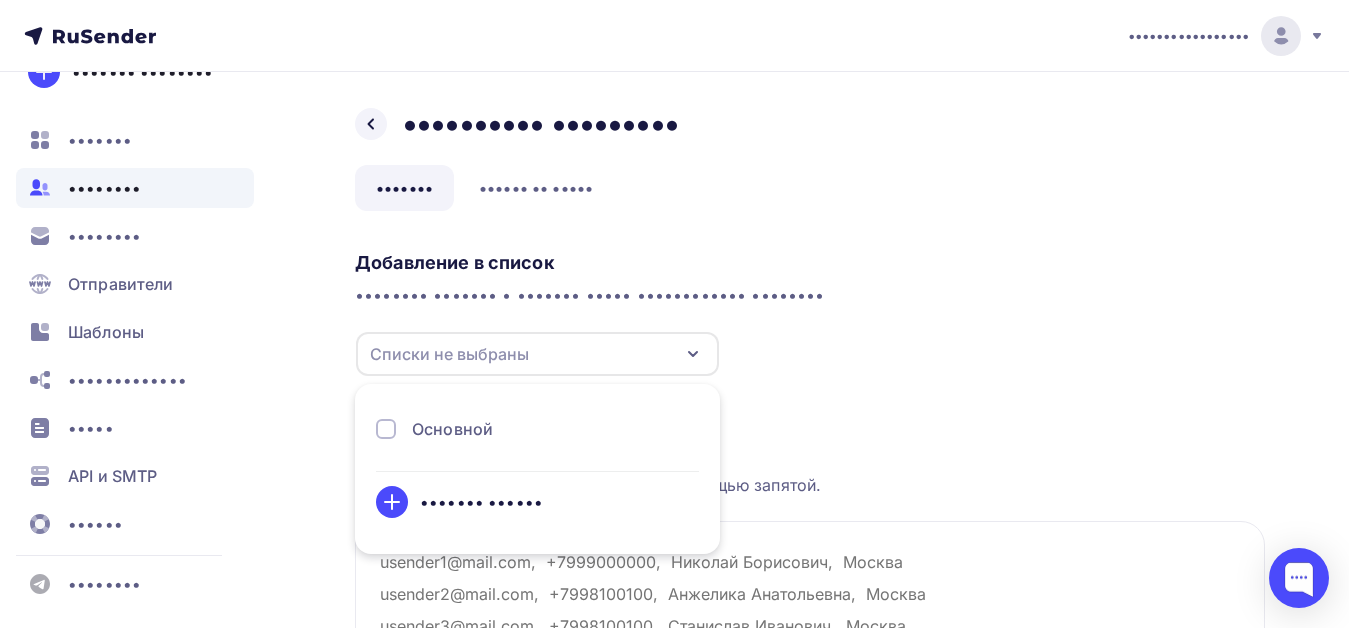 click on "Основной" at bounding box center [537, 437] 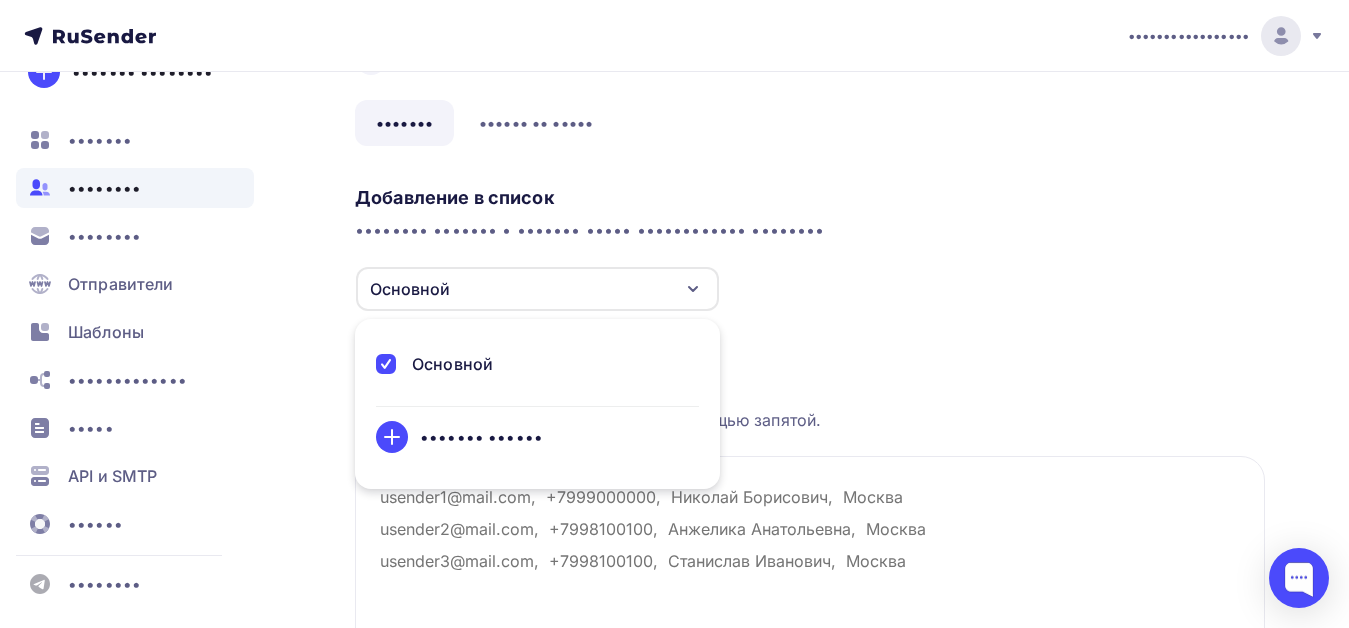 scroll, scrollTop: 100, scrollLeft: 0, axis: vertical 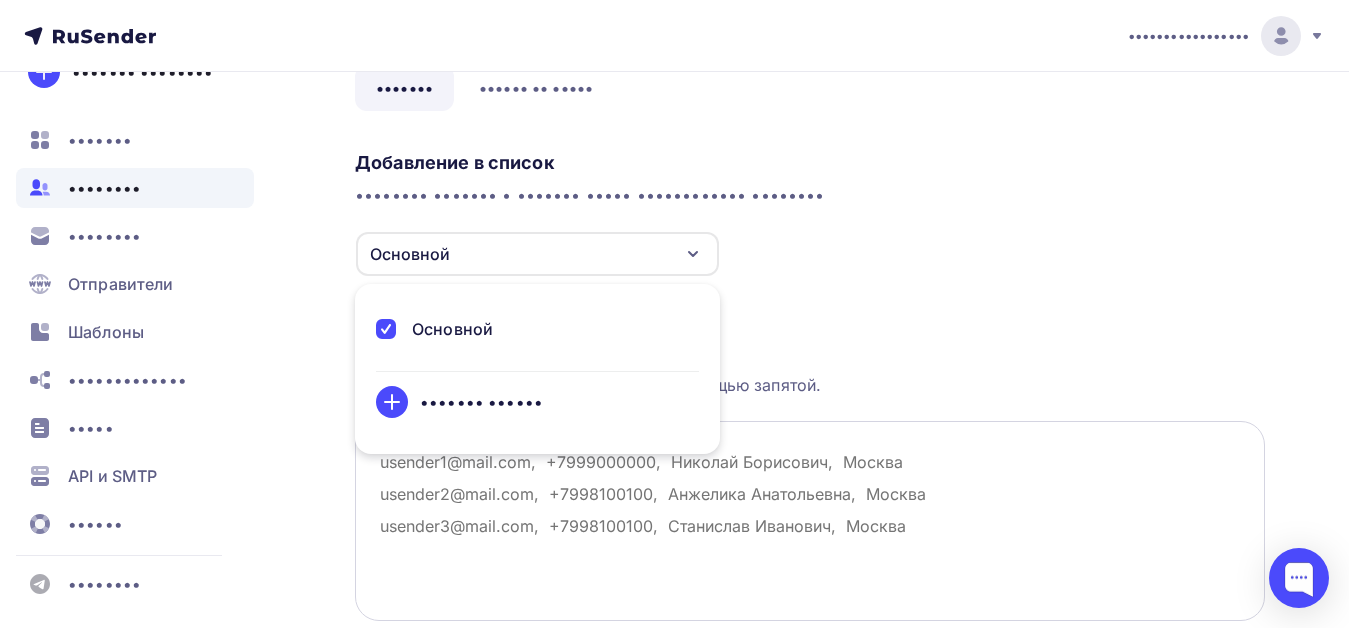 click at bounding box center (810, 521) 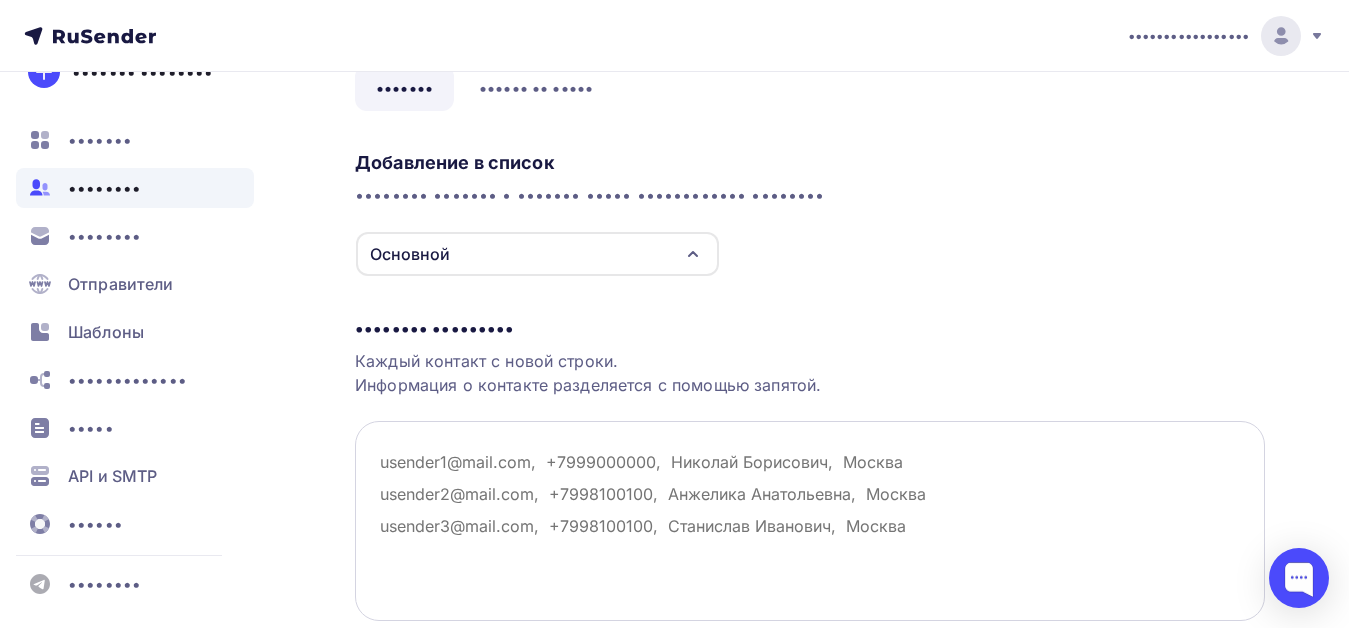 paste on "•••••••••••••••••
•••••••••••••••••••
••••••••••••••••••
••••••••••••••••••••••
•••••••••••••••••••••
••••••••••••••••••
•••••••••••••••••••
••••••••••••••••••••••
••••••••••••••••••
•••••••••••••••••••••
•••••••••••••••
•••••••••••••••••••
••••••••••••••••••••••••••
••••••••••••••••••••••••
••••••••••••••••••
••••••••••••••••••••
••••••••••••••••
•••••••••••••••••••••••••
•••••••••••••••••••••
••••••••••••••••
••••••••••••••••••
•••••••••••••••
••••••••••••••••••
•••••••••••••••••••••
•••••••••••••••••
••••••••••••••••••••••
•••••••••••••••••
•••••••••••••••
••••••••••••••••••••••
••••••••••••••
••••••••••••••••••
••••••••••••••••••
•••••••••••••••••••••
•••••••••••••••••••••
•••••••••••••••••
•••••••••••••••••••
•••••••••••••••••
•••••••••••••••••
••••••••••••••••••••••••••
•••••••••••••••••
••••••••••••••••••
•••••••••••••••••
••••••••••••••••••
••••••••••••••••••••••••
•••••••••••••••
•••••••••••••••
••••••••••••••••••••
•••••••••••••••••
••••••••••••••••••" 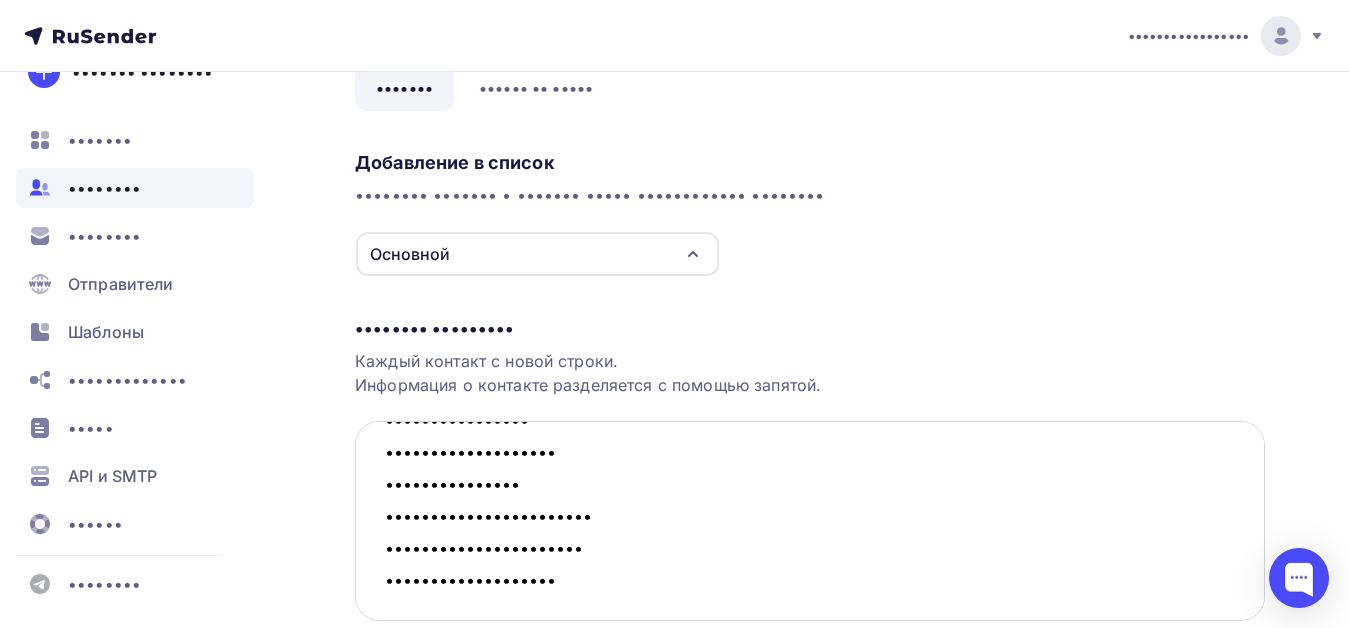 scroll, scrollTop: 3050, scrollLeft: 0, axis: vertical 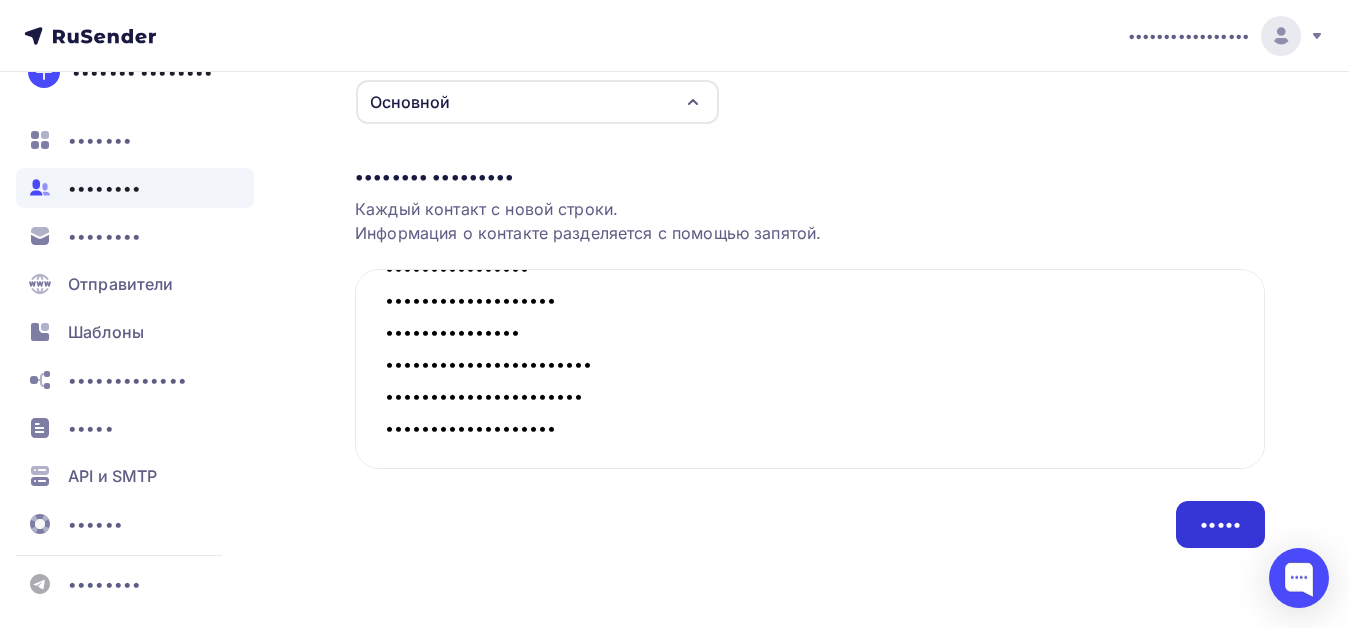 type on "•••••••••••••••••
•••••••••••••••••••
••••••••••••••••••
••••••••••••••••••••••
•••••••••••••••••••••
••••••••••••••••••
•••••••••••••••••••
••••••••••••••••••••••
••••••••••••••••••
•••••••••••••••••••••
•••••••••••••••
•••••••••••••••••••
••••••••••••••••••••••••••
••••••••••••••••••••••••
••••••••••••••••••
••••••••••••••••••••
••••••••••••••••
•••••••••••••••••••••••••
•••••••••••••••••••••
••••••••••••••••
••••••••••••••••••
•••••••••••••••
••••••••••••••••••
•••••••••••••••••••••
•••••••••••••••••
••••••••••••••••••••••
•••••••••••••••••
•••••••••••••••
••••••••••••••••••••••
••••••••••••••
••••••••••••••••••
••••••••••••••••••
•••••••••••••••••••••
•••••••••••••••••••••
•••••••••••••••••
•••••••••••••••••••
•••••••••••••••••
•••••••••••••••••
••••••••••••••••••••••••••
•••••••••••••••••
••••••••••••••••••
•••••••••••••••••
••••••••••••••••••
••••••••••••••••••••••••
•••••••••••••••
•••••••••••••••
••••••••••••••••••••
•••••••••••••••••
••••••••••••••••••" 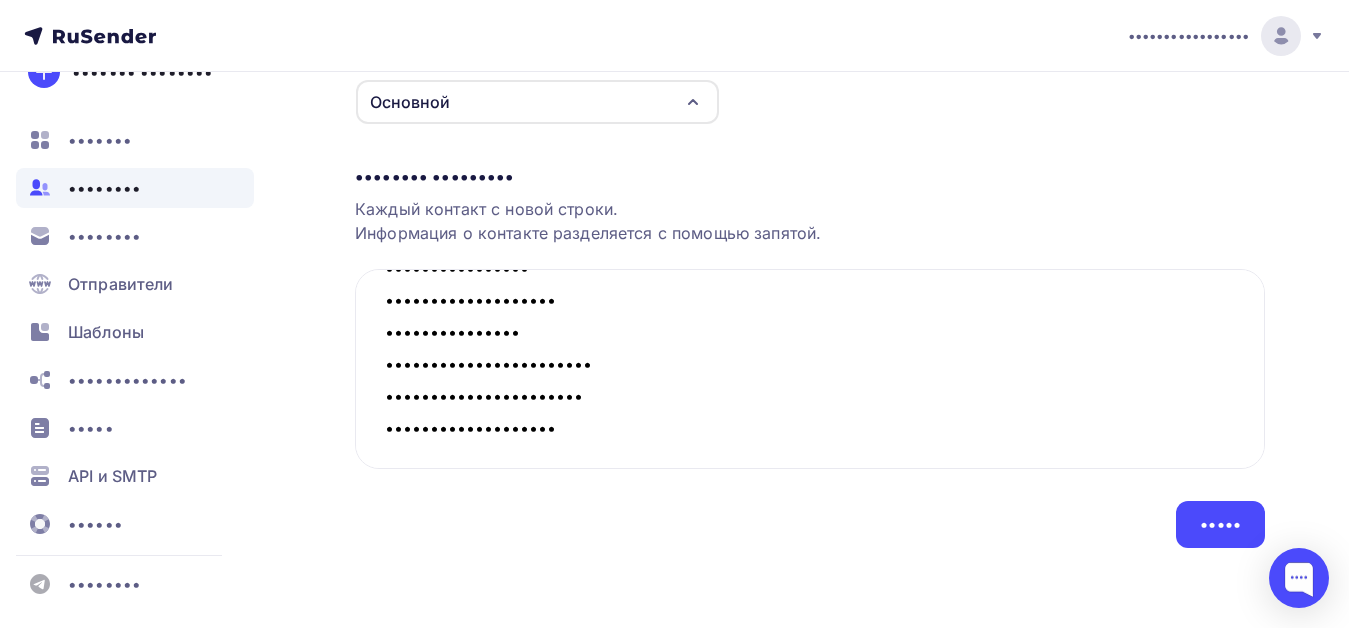 scroll, scrollTop: 0, scrollLeft: 0, axis: both 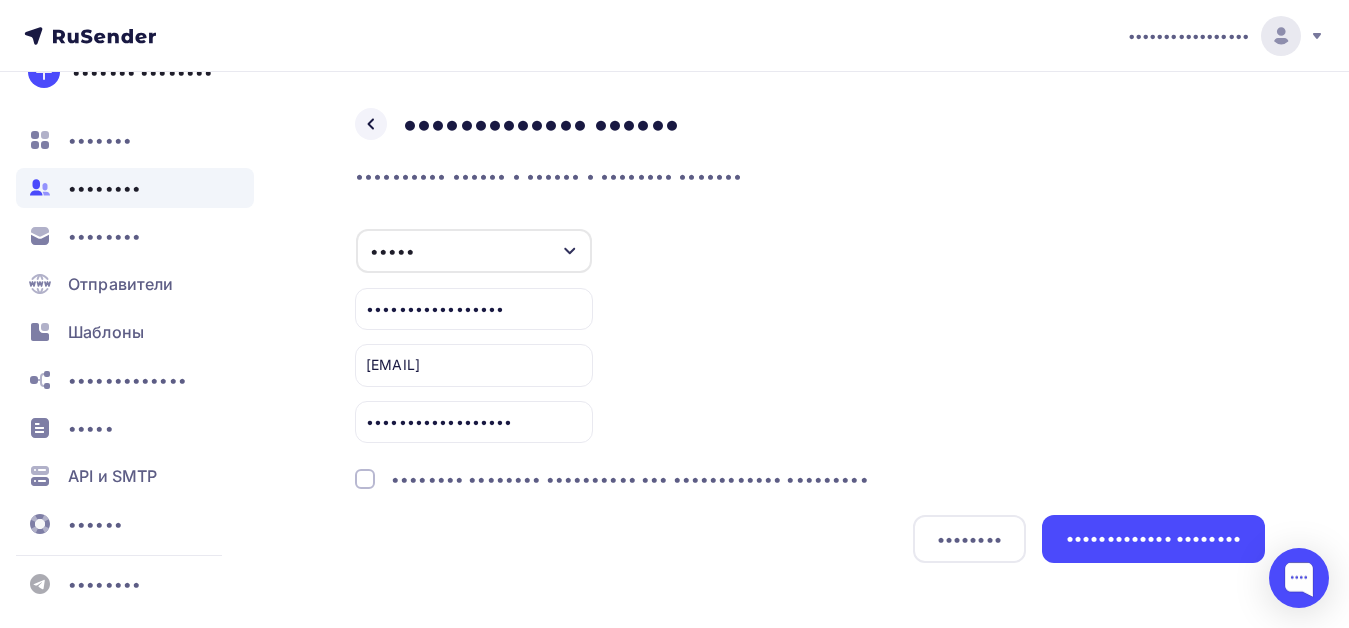 click at bounding box center [365, 479] 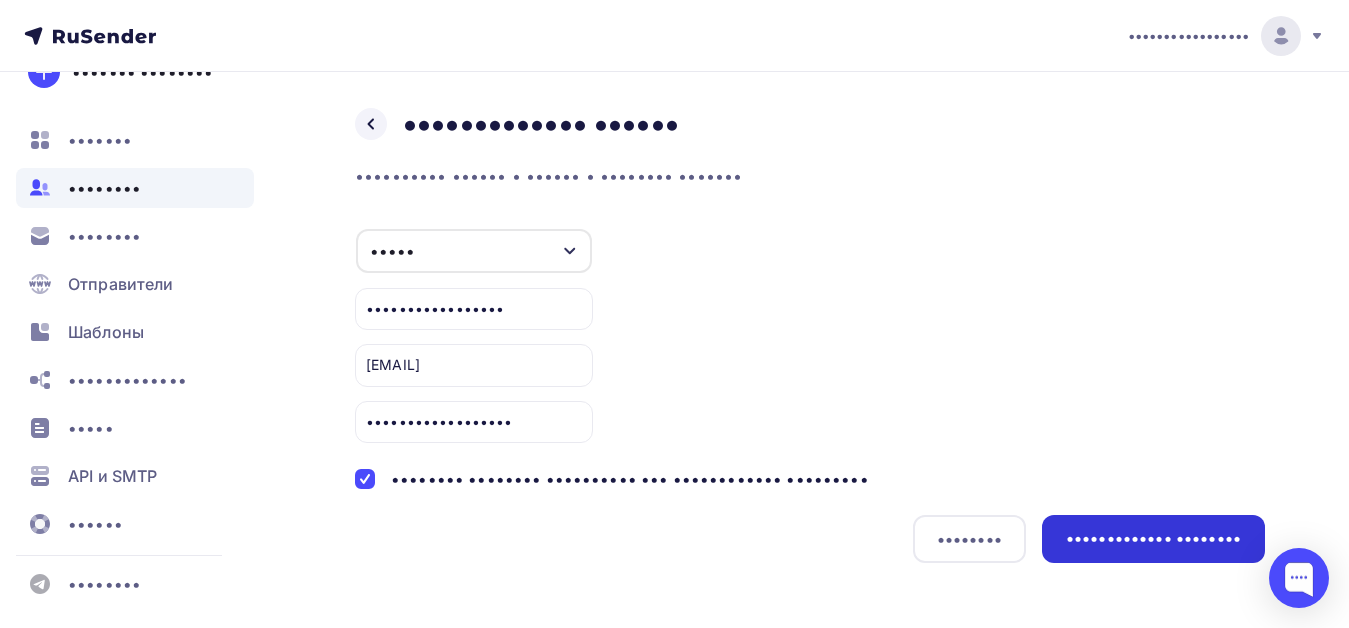 click on "••••••••••••• ••••••••" at bounding box center (1153, 538) 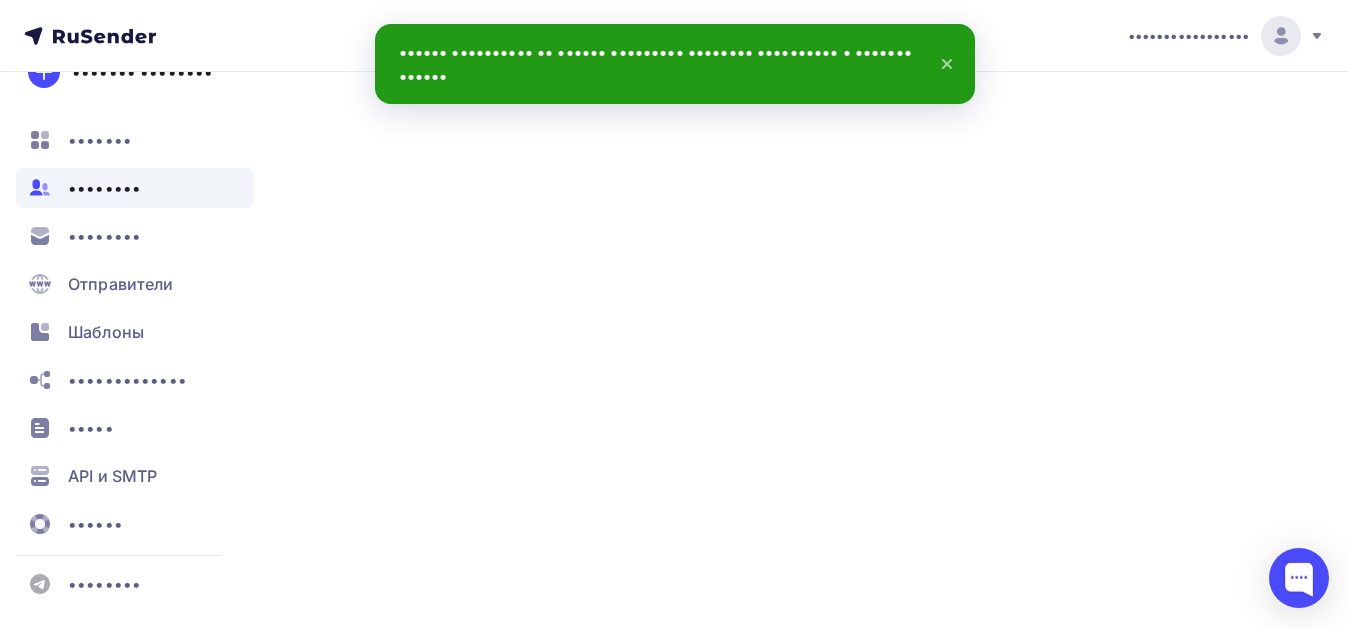 scroll, scrollTop: 252, scrollLeft: 0, axis: vertical 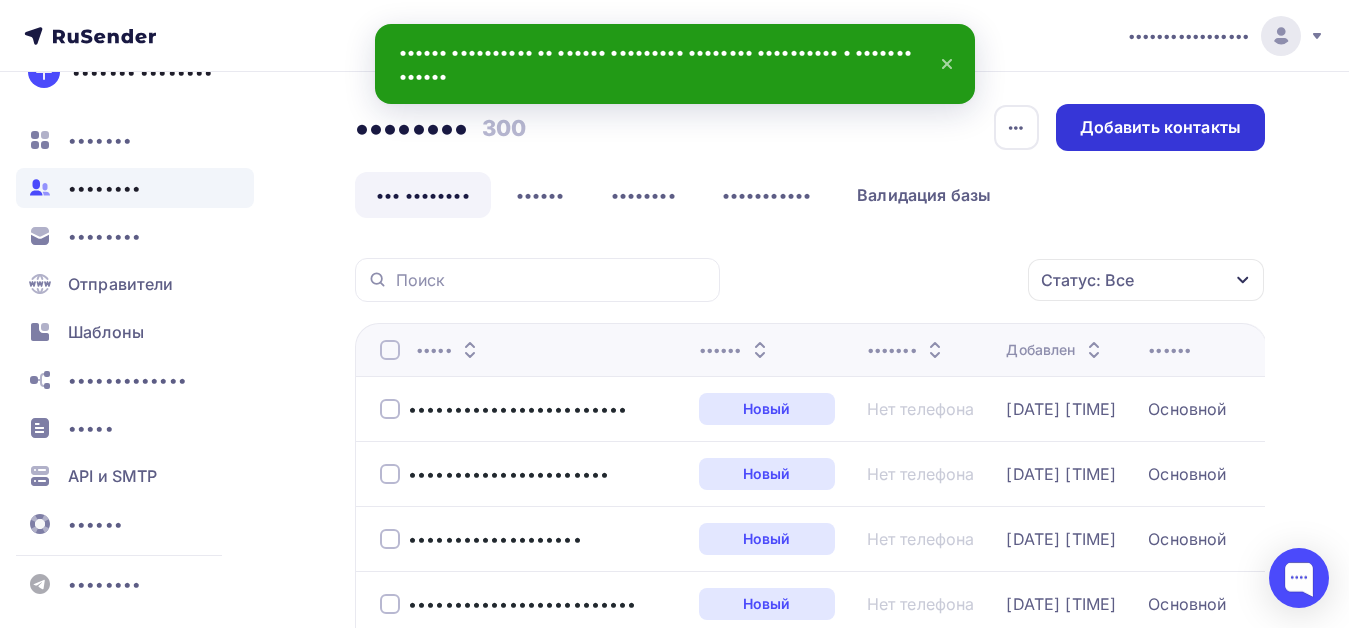 click on "Добавить контакты" at bounding box center (1160, 127) 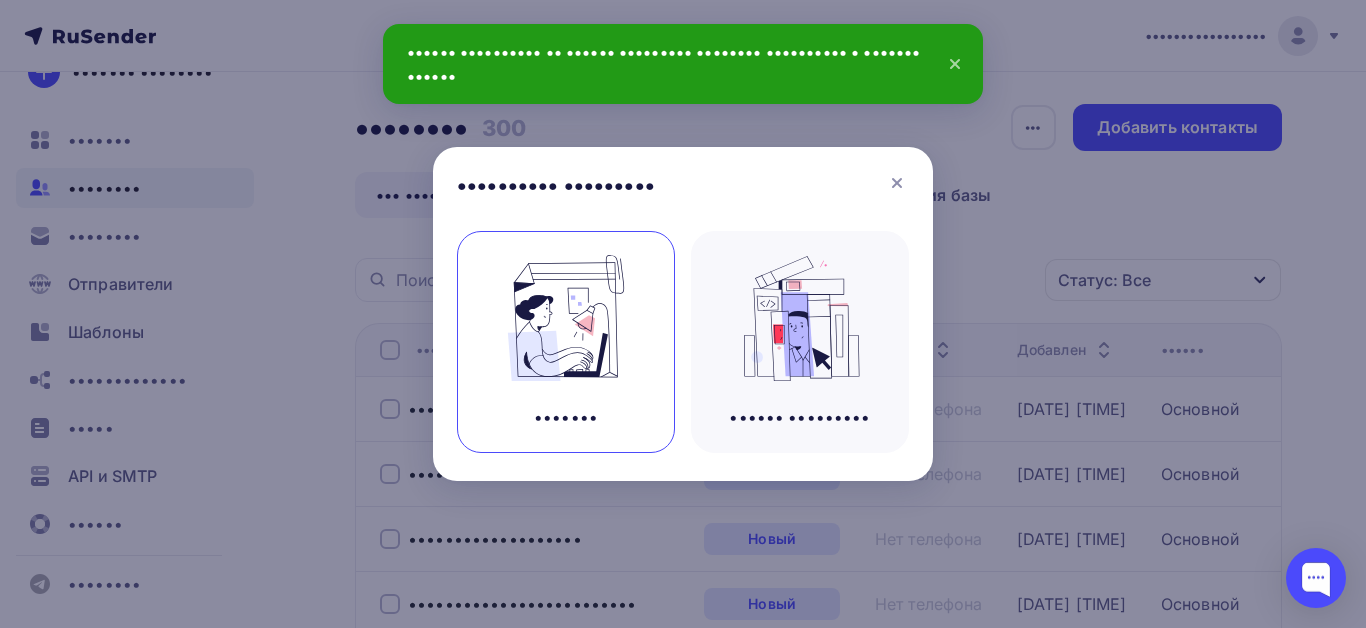 click at bounding box center [566, 318] 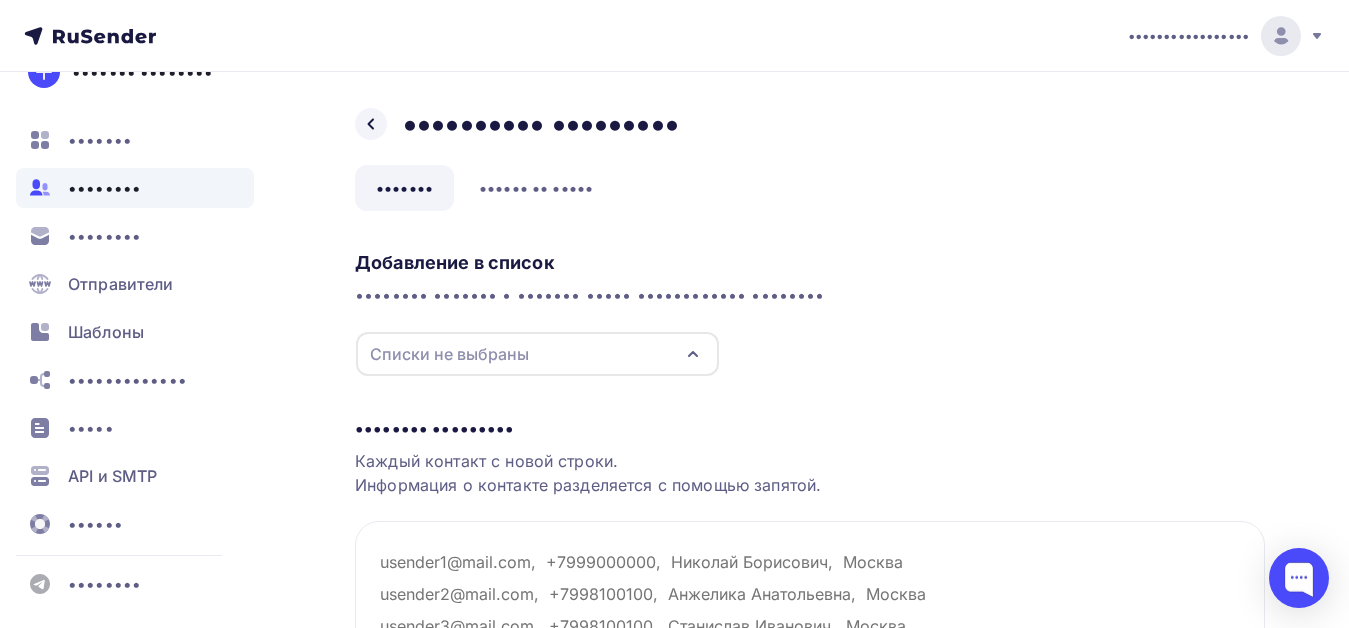 click on "Списки не выбраны" at bounding box center (537, 354) 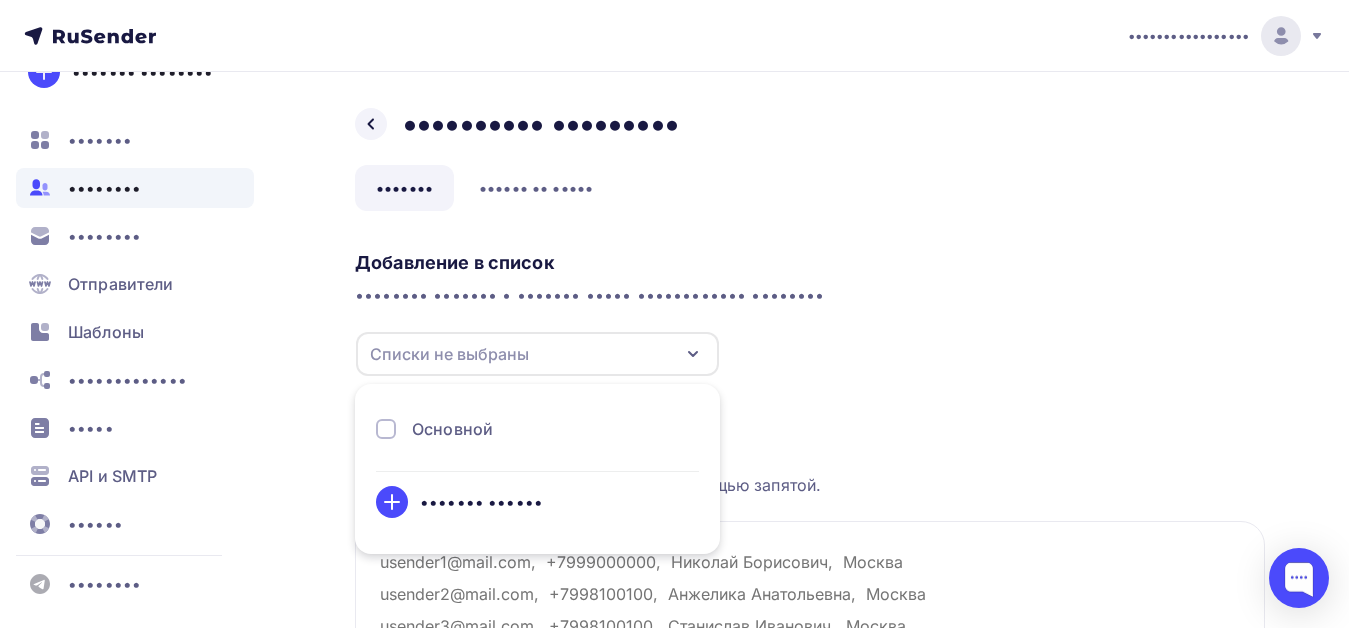 click on "Основной" at bounding box center (452, 429) 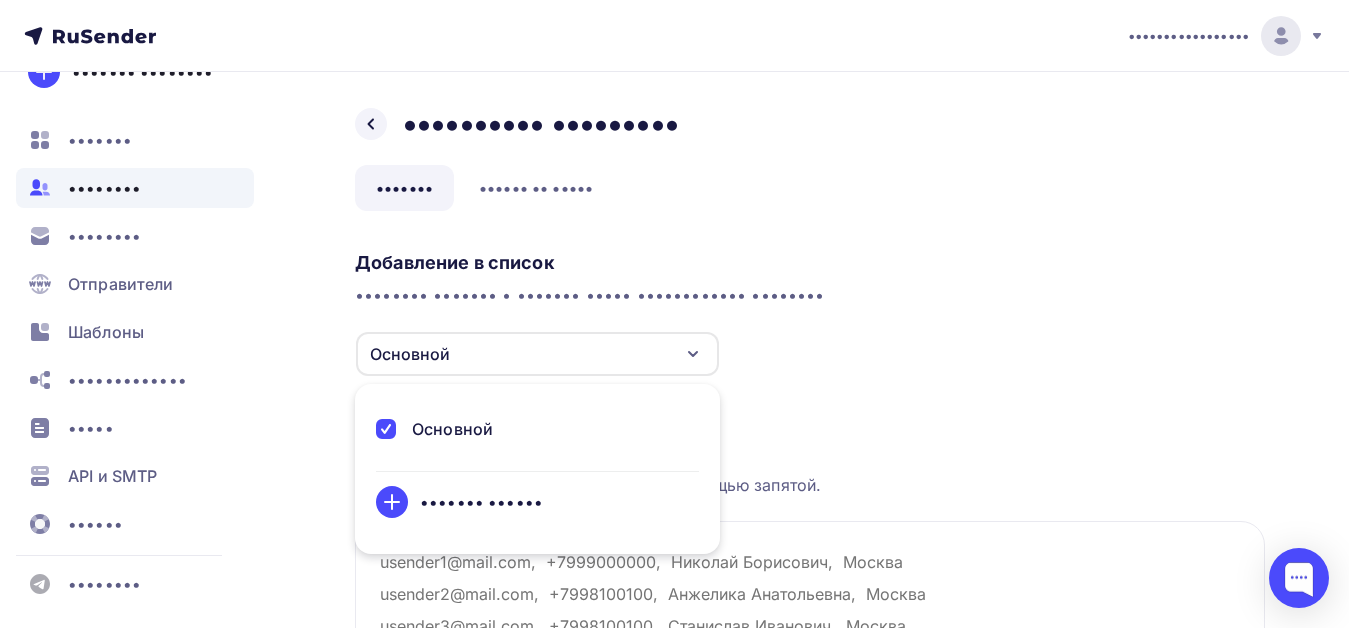 click on "•••••••••• • ••••••
•••••••• ••••••• • ••••••• ••••• •••••••••••• ••••••••
••••••••
••••••••
••••••• ••••••
••• •••••••••• ••••••••• ••••••••••  ••••••• ••••••" at bounding box center [810, 310] 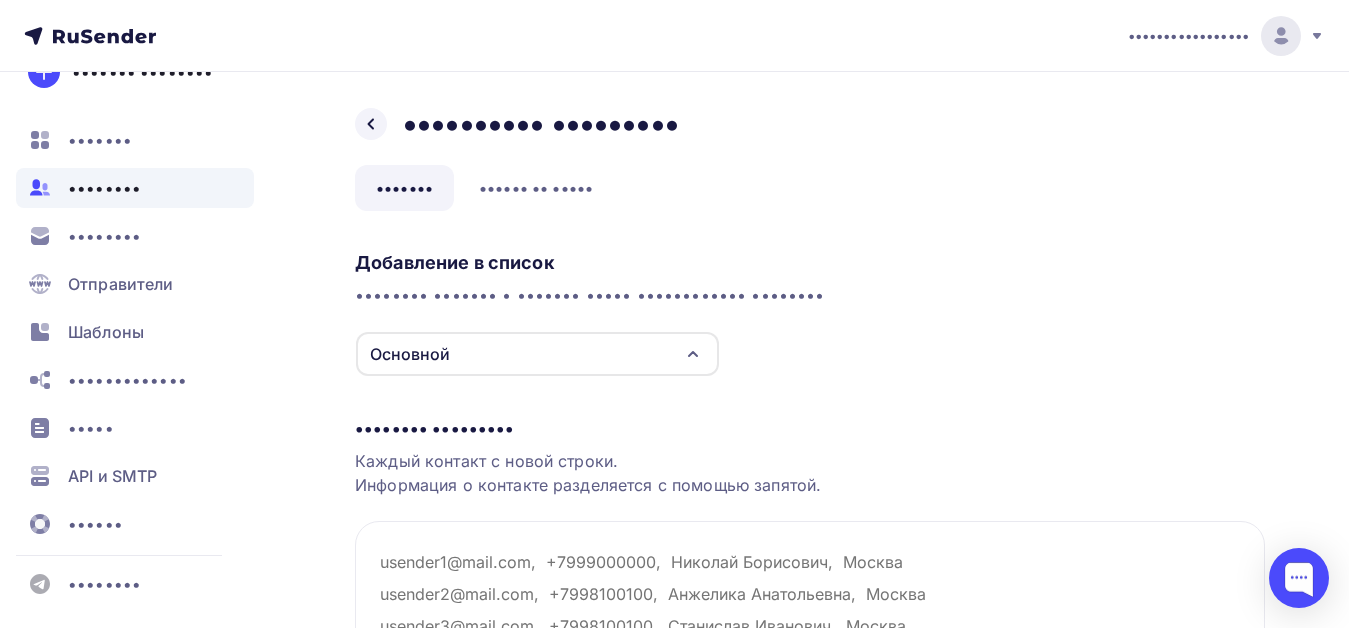 scroll, scrollTop: 100, scrollLeft: 0, axis: vertical 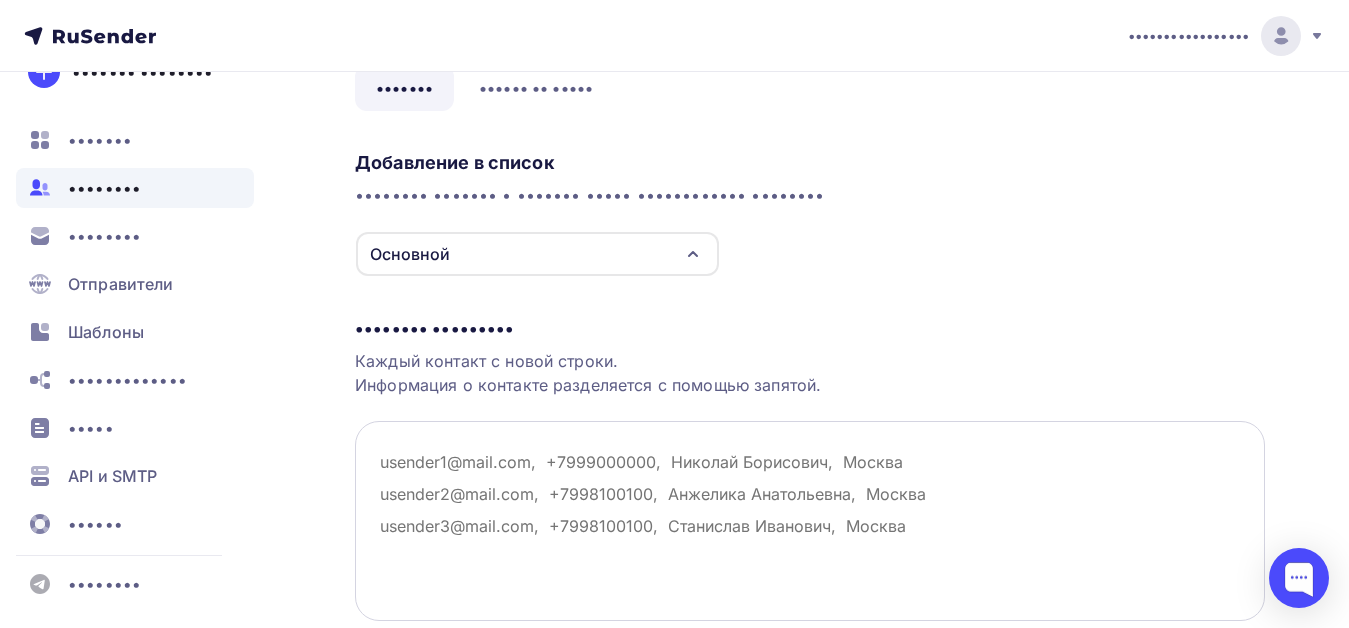 click at bounding box center [810, 521] 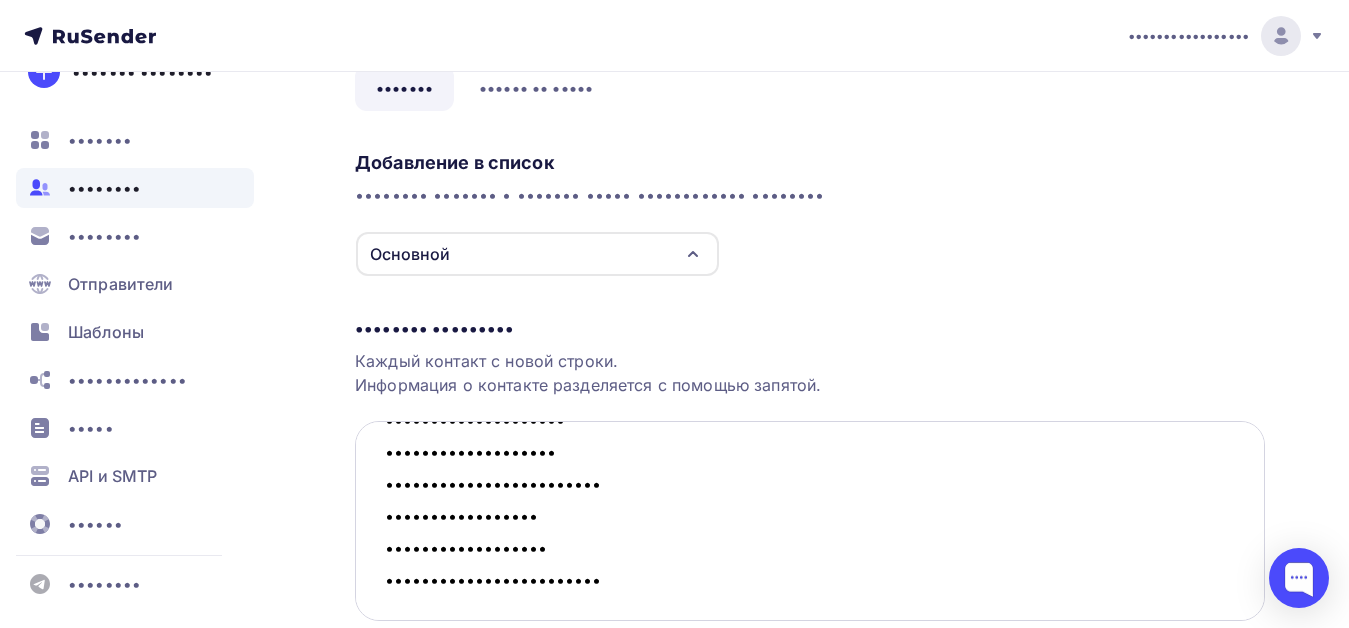 scroll, scrollTop: 3050, scrollLeft: 0, axis: vertical 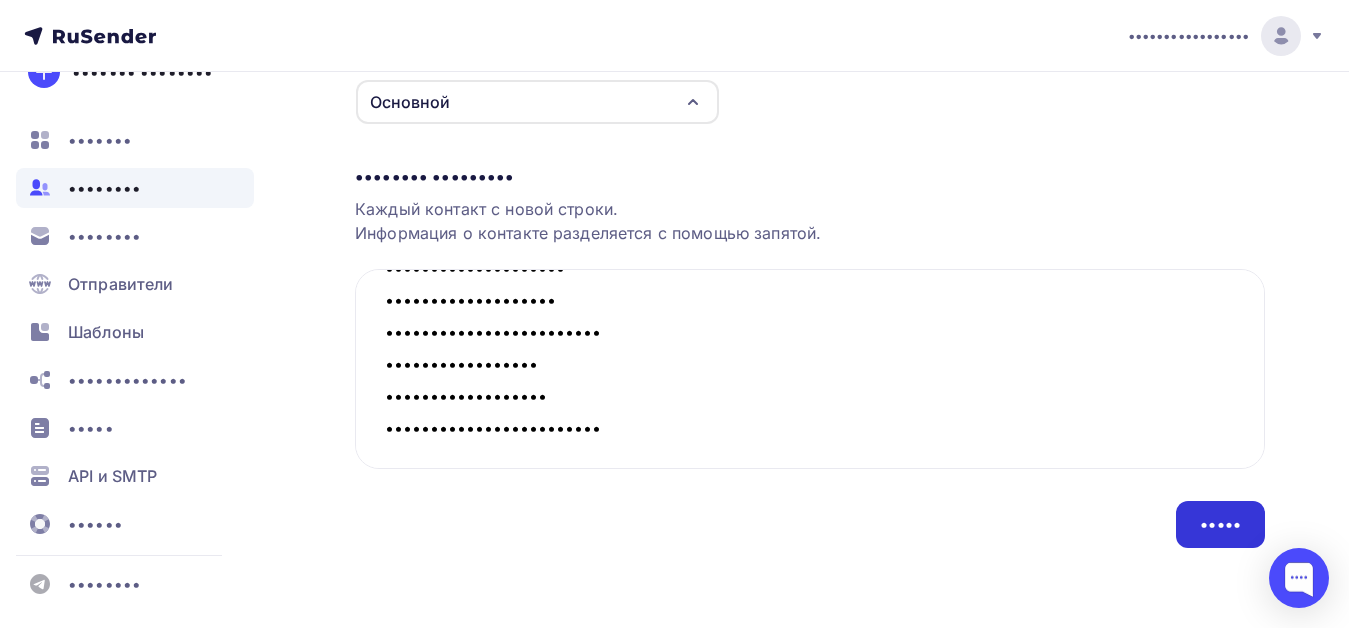 type on "•••••••••••••••••••••
••••••••••••••••••••••••••••
•••••••••••••••
•••••••••••••••••••
••••••••••••••••••••••••
••••••••••••••••••
••••••••••••••••••••••••••••••••
••••••••••••••••••
••••••••••••••••••••
•••••••••
•••••••••••••••••••
•••••••••••••••••••••••
•••••••••••••••••••••
•••••••••••••••••••••••••••••
•••••••••••••••••••••
•••••••••••••••••
•••••••••••••••••••••••
•••••••••••••••••••••••••
••••••••••••••
••••••••••••••••
•••••••••••••••••
••••••••••••••
•••••••••••••••••
••••••••••••••••••••••••
•••••••••••••••••••••••
•••••••••••••••••••••••••••
••••••••••••••••••••
••••••••••••••••
••••••••••••••••••••••••
••••••••••••••••
••••••••••••••••
•••••••••••••
•••••••••••••••••••••••••
•••••••••••••••••
••••••••••••••
••••••••••••••
•••••••••••••
••••••••••••••••••••
••••••••••••••••••
•••••••••••••••••••••••
••••••••••••••••••••••••••
•••••••••••••
•••••••••••••••••••••••
••••••••••••••••••
•••••••••••••••••••••
•••••••••••••••••••••
••••••••••••
••••••••••••" 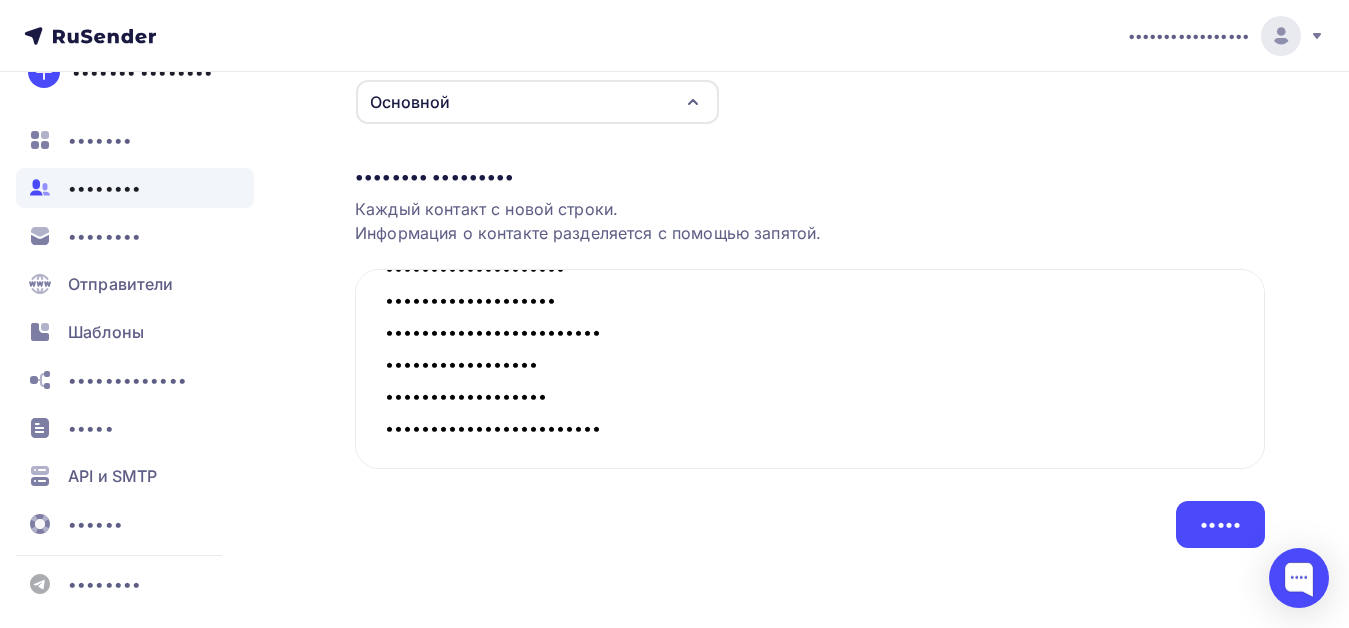 scroll, scrollTop: 0, scrollLeft: 0, axis: both 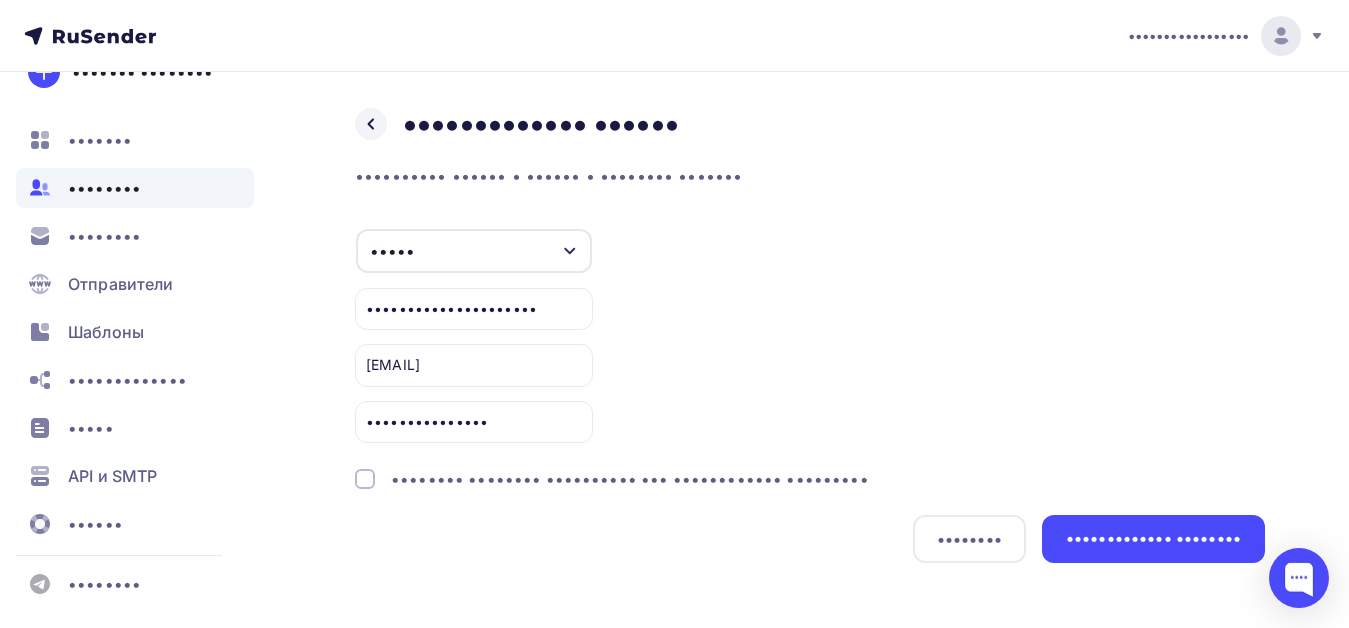 click at bounding box center (365, 479) 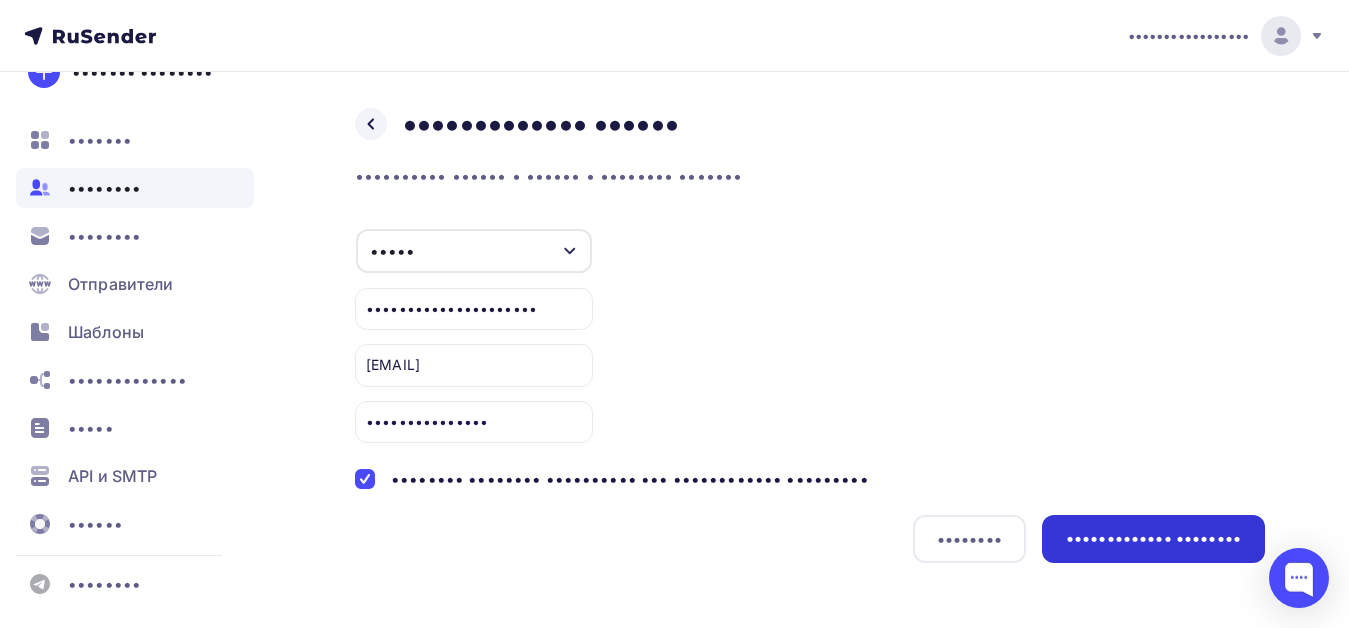 click on "••••••••••••• ••••••••" at bounding box center [1153, 538] 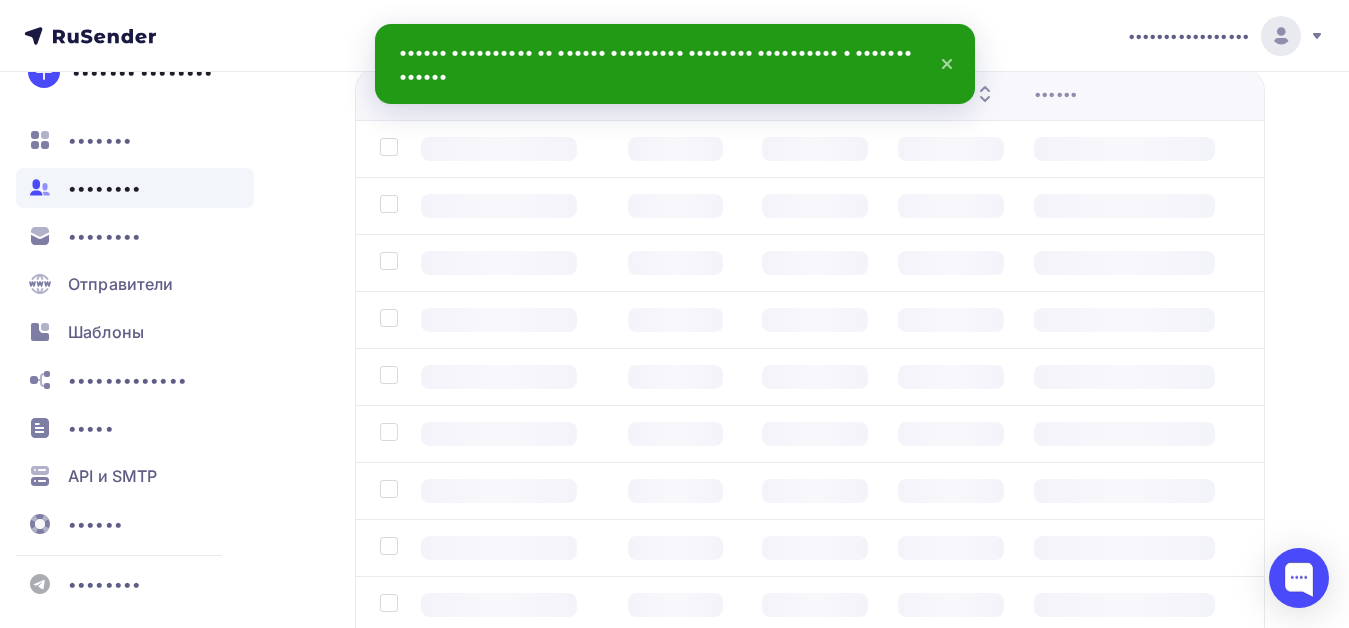 scroll, scrollTop: 0, scrollLeft: 0, axis: both 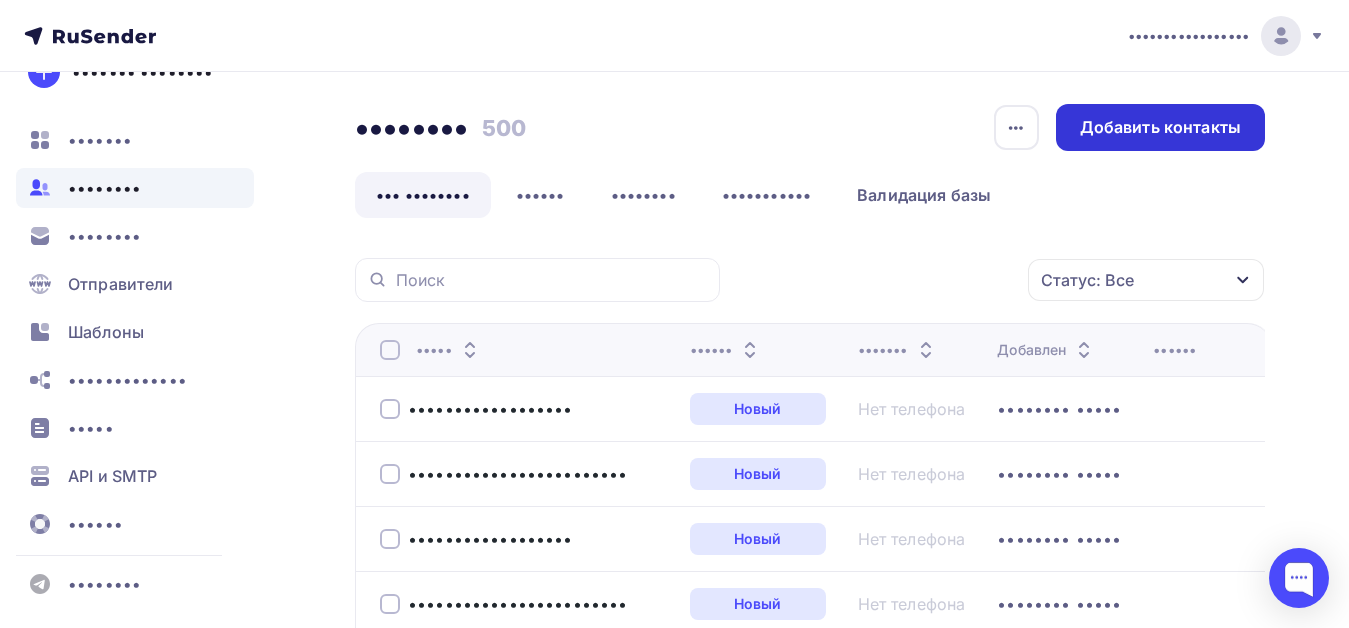 click on "Добавить контакты" at bounding box center (1160, 127) 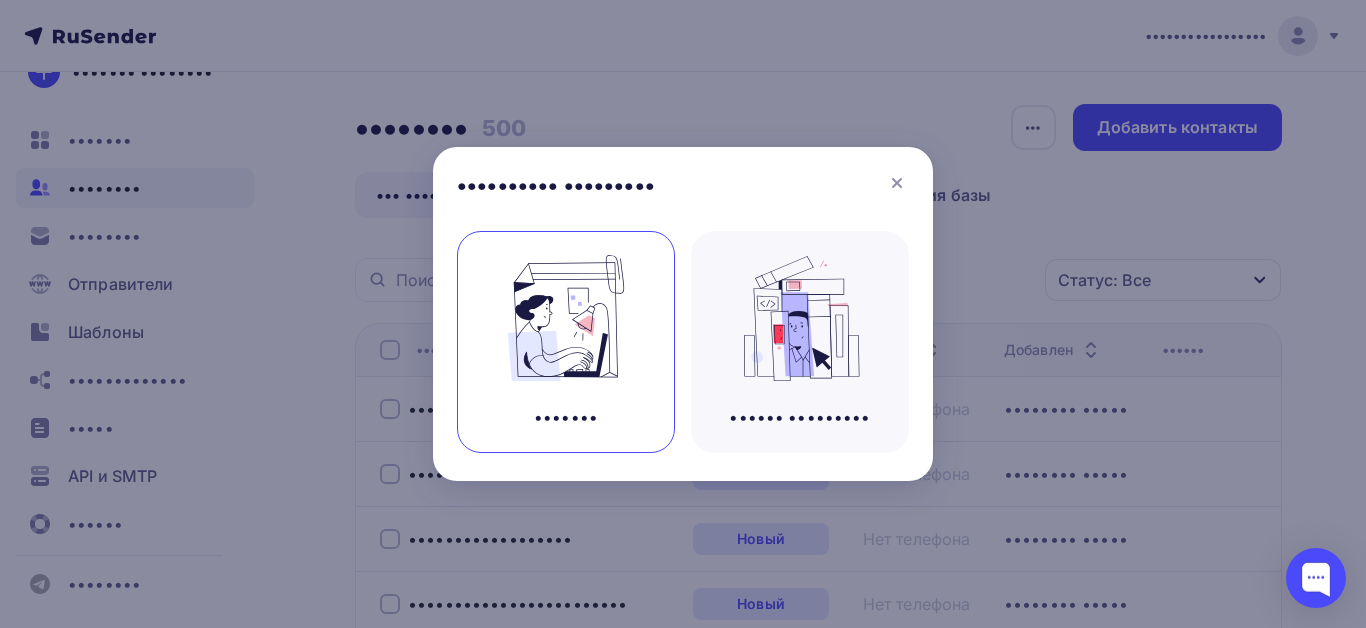 click at bounding box center [566, 318] 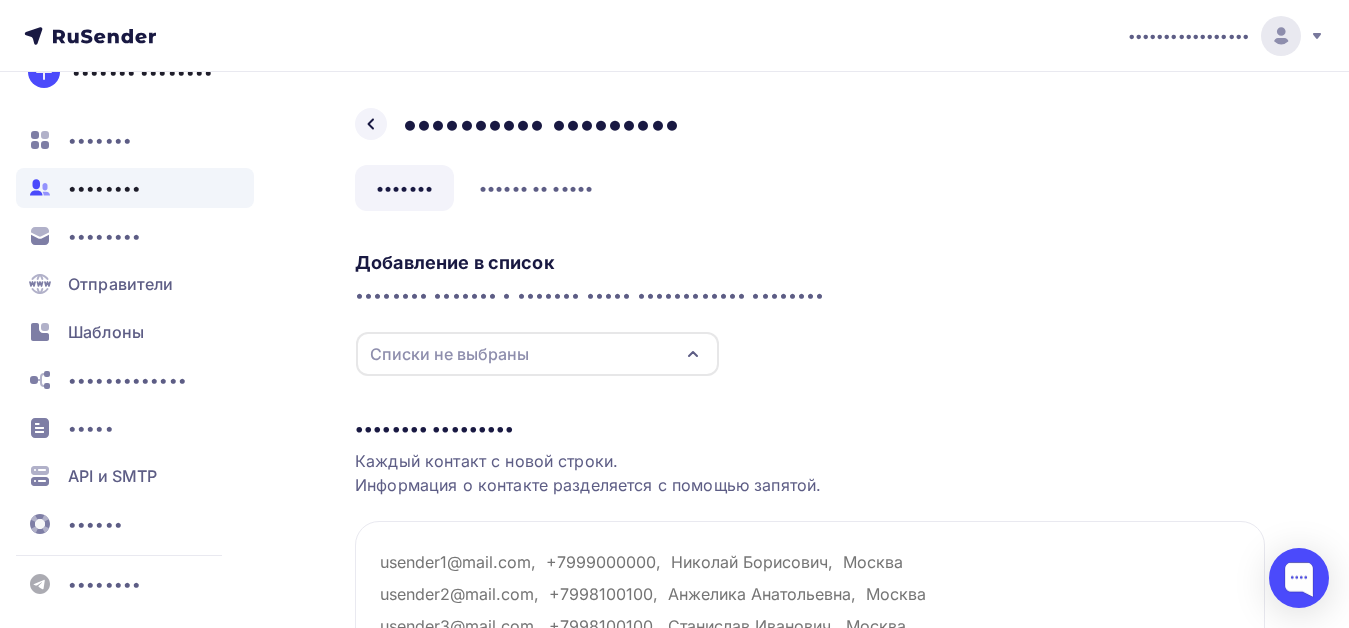 click on "Списки не выбраны" at bounding box center (537, 354) 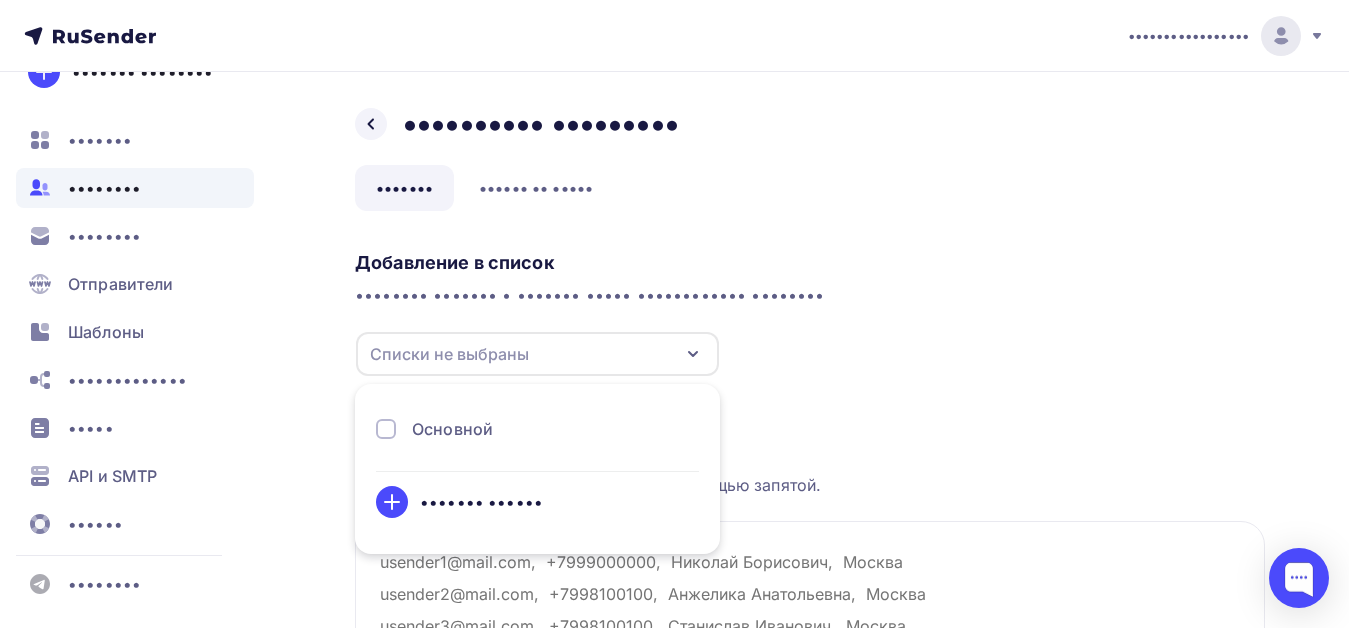 click on "Основной" at bounding box center [452, 429] 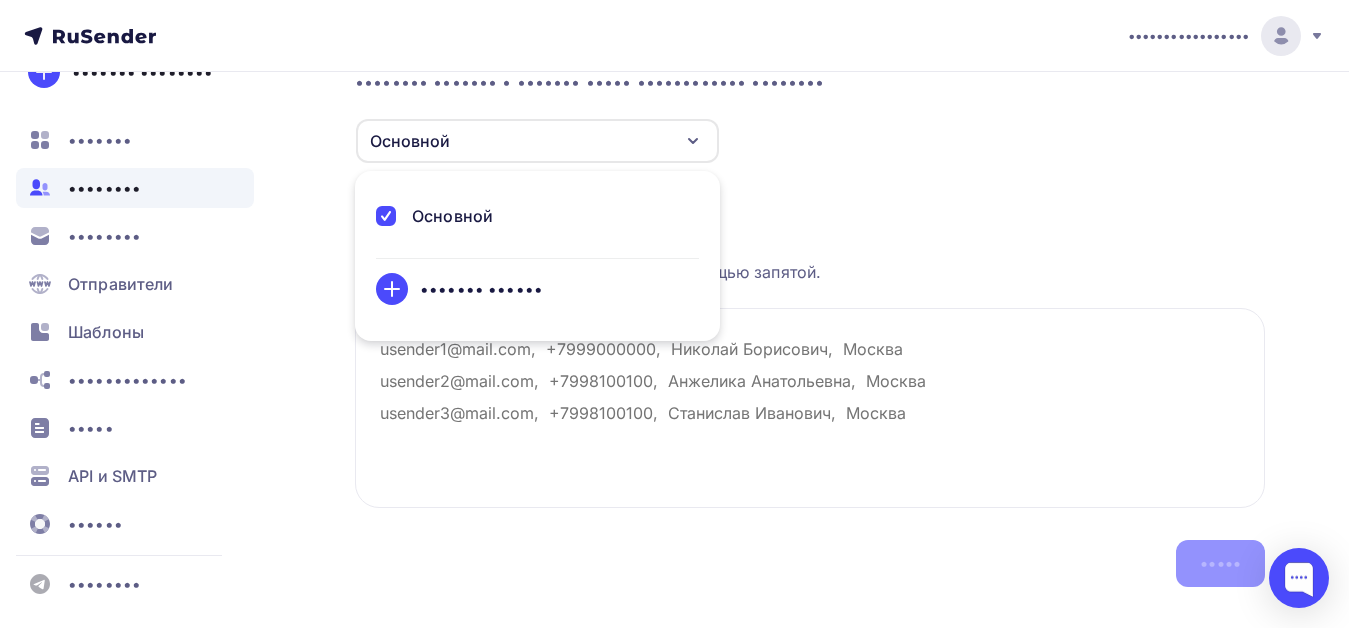 scroll, scrollTop: 252, scrollLeft: 0, axis: vertical 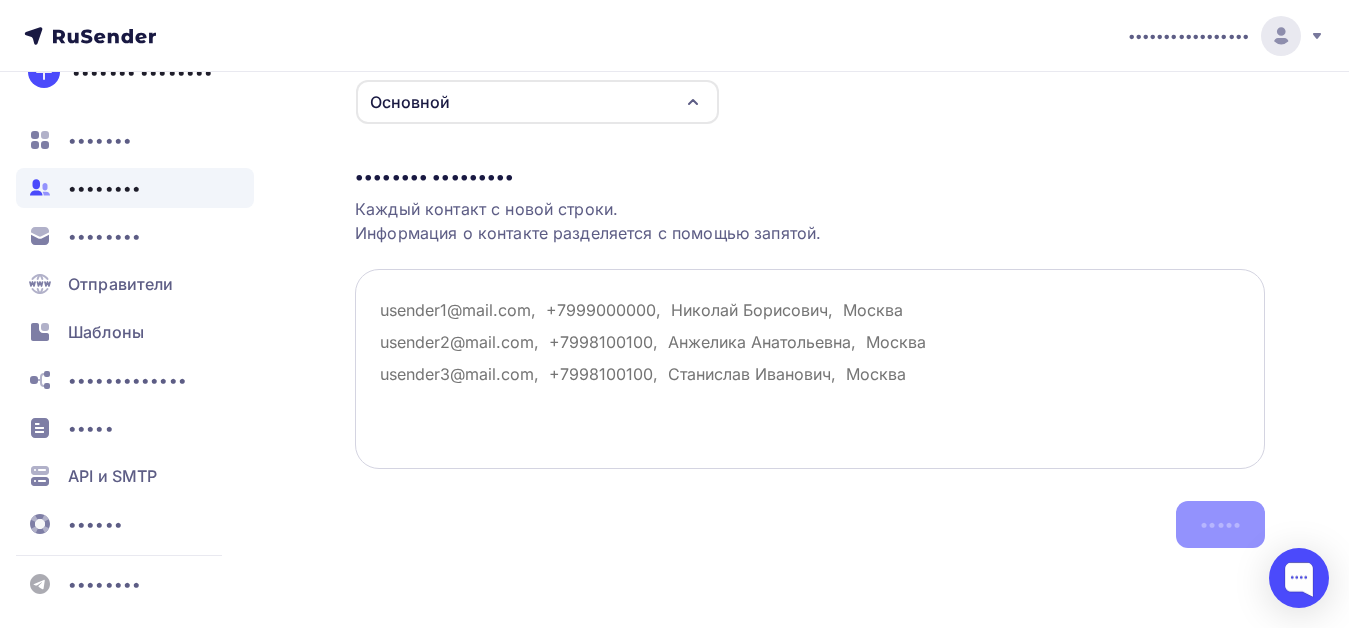 click at bounding box center [810, 369] 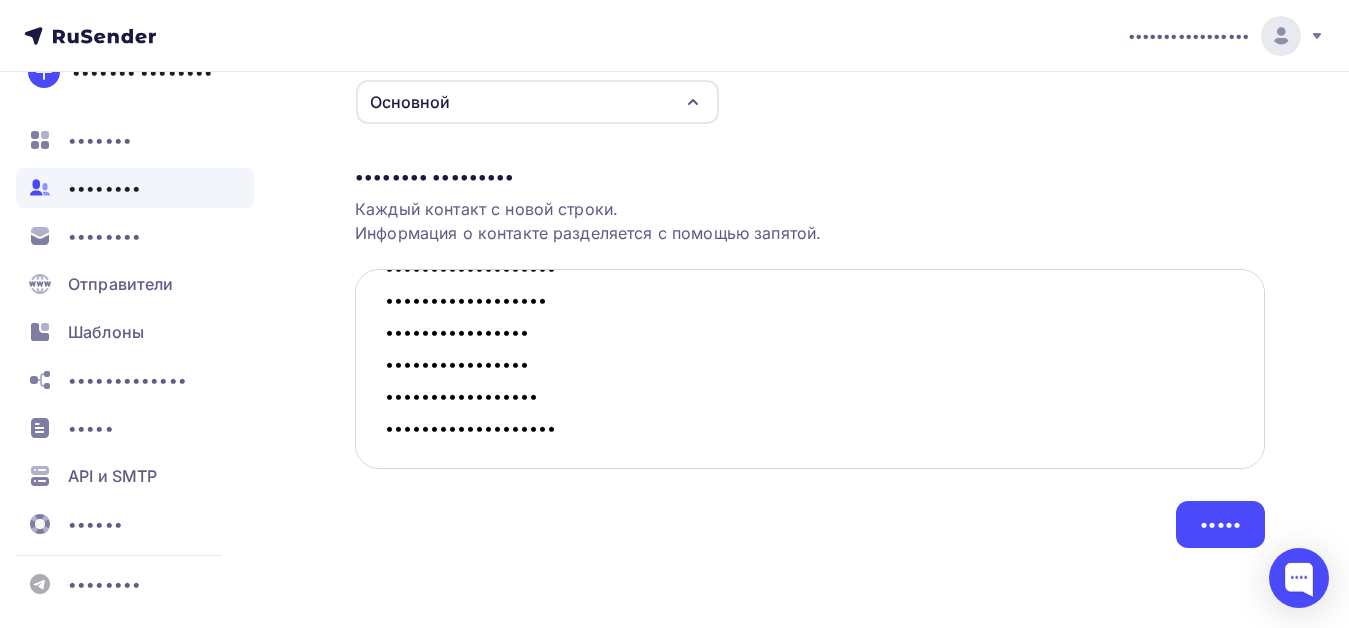scroll, scrollTop: 3050, scrollLeft: 0, axis: vertical 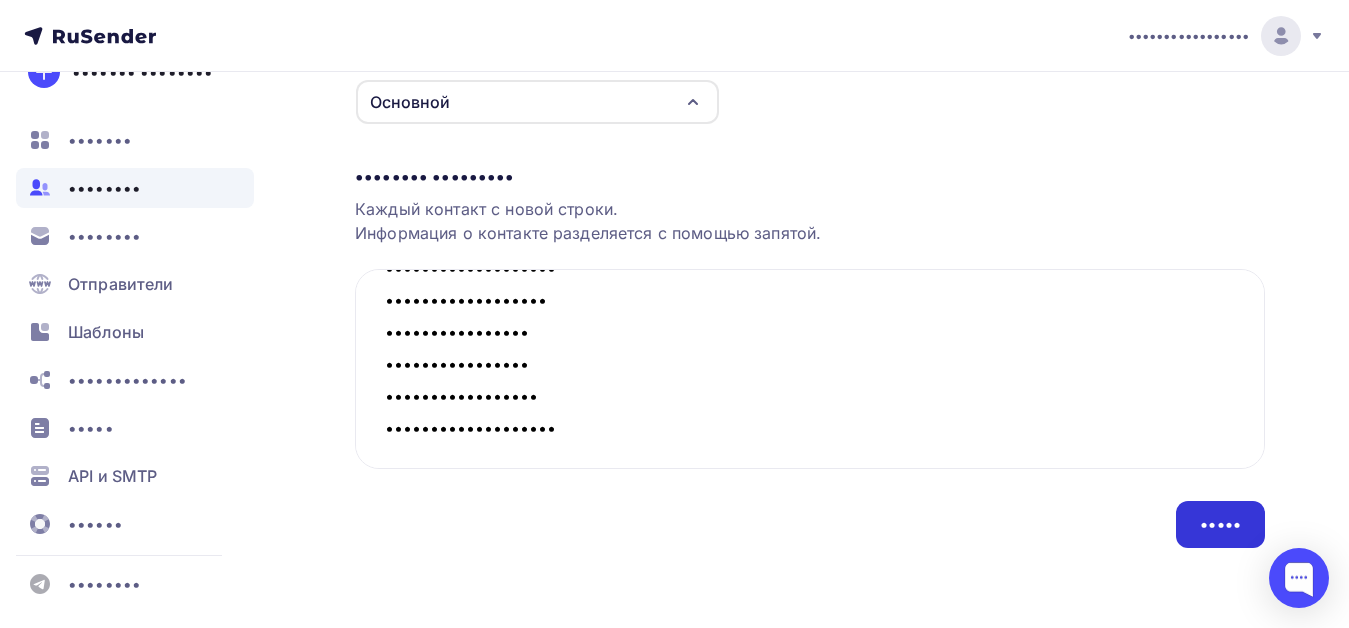 type on "•••••••••••••••••
••••••••••••••••••••
•••••••••••••••
••••••••••••••••••
••••••••••••••••••••
•••••••••••••••••••••
•••••••••••••••••••••
••••••••••••••••••••••
••••••••••••••••
••••••••••••••••••
•••••••••••••••••••
••••••••••••••••••••••
••••••••••••••••••••
••••••••••••••••
•••••••••••••••••••••••••
•••••••••••••••••••
••••••••••••••••••
•••••••••••••••••••••••••
•••••••••••••••••••••
•••••••••••••••
••••••••••••••••
••••••••••••••••••••••
•••••••••••••••••••
••••••••••••••••••••••
•••••••••••••••••••••••••••
••••••••••••••••••••••
••••••••••••••••••••••••
••••••••••••••••••••
•••••••••••••••••
••••••••••••••••
•••••••••••••••••••••
•••••••••••••••
•••••••••••••••••••
•••••••••••••••••••••
•••••••••••••••••••••••••
••••••••••••••••••••
••••••••••••••••••••••••
•••••••••••••••••••••
••••••••••••••••••
••••••••••••••••••••••••••••••
••••••••••••••••••
•••••••••••••••••••
•••••••••••••••••••••
••••••••••••••••••
•••••••••••••••••••••••
•••••••••••••••••••••••••••" 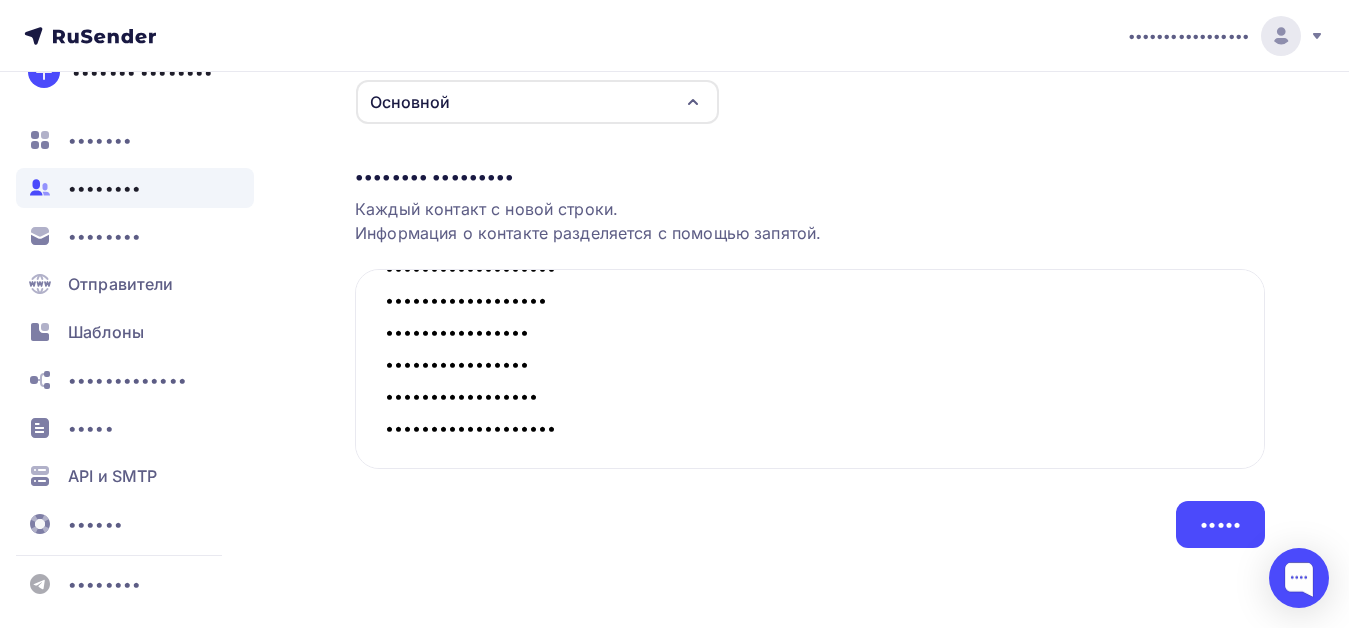 scroll, scrollTop: 0, scrollLeft: 0, axis: both 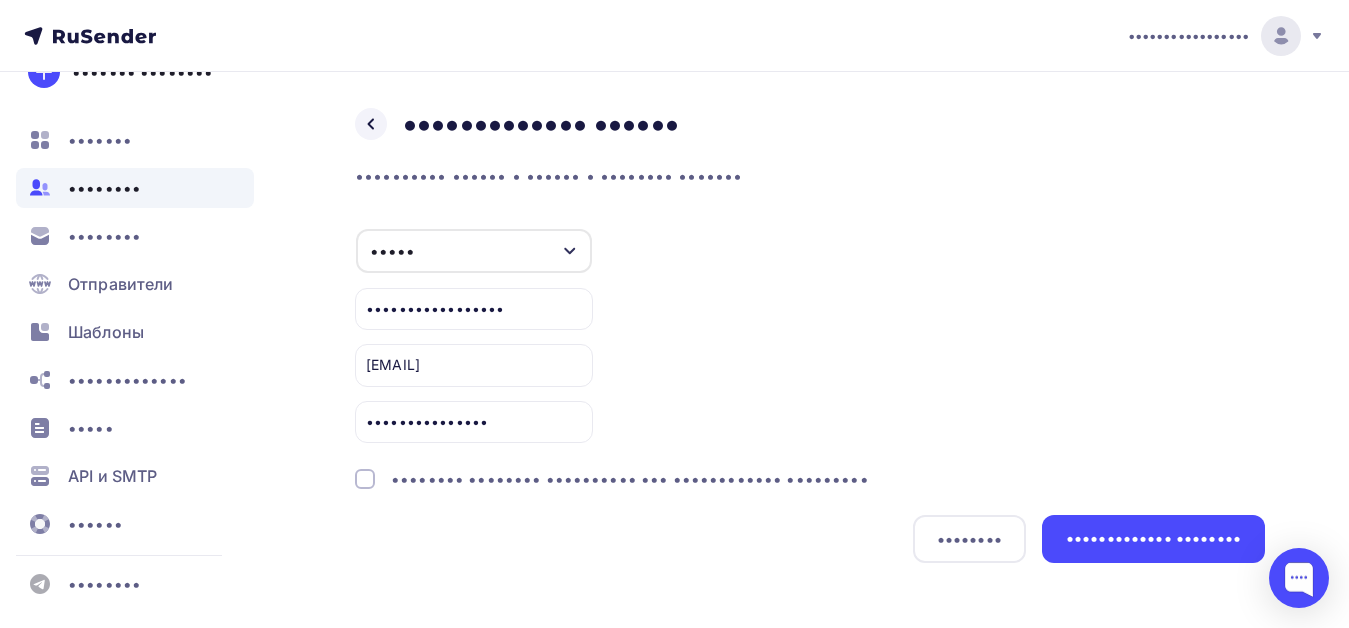 click on "•••••••• •••••••• •••••••••• ••• •••••••••••• •••••••••" at bounding box center (630, 479) 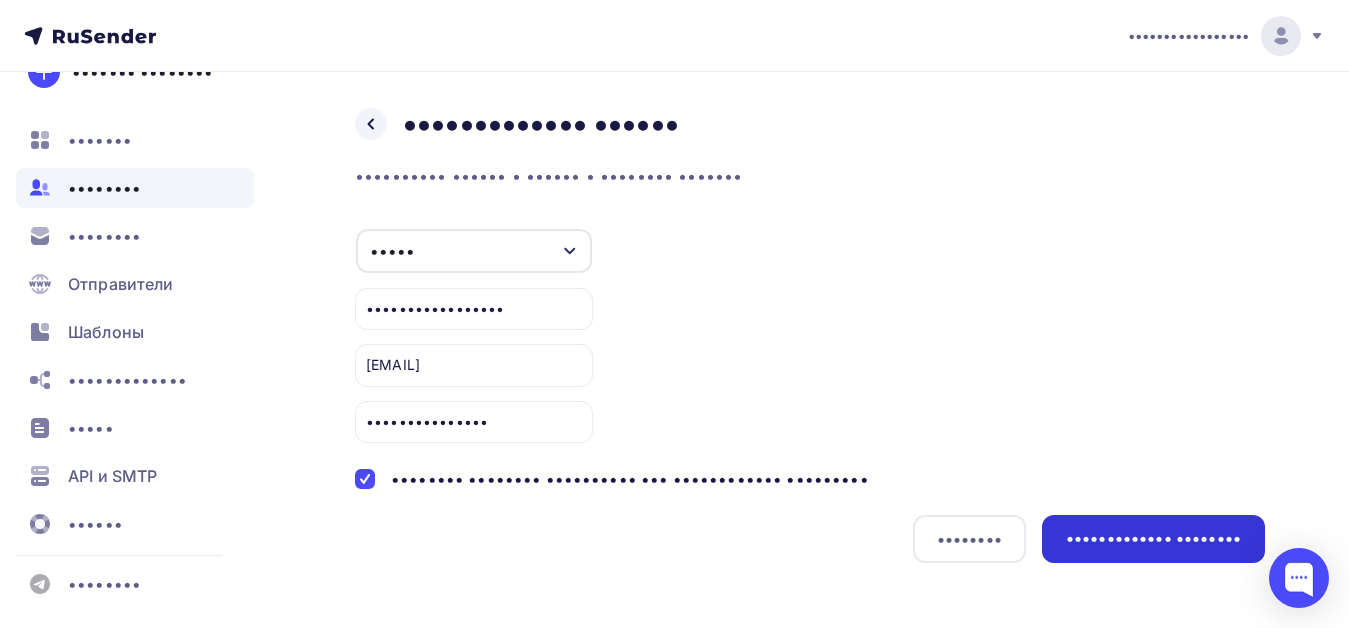 click on "••••••••••••• ••••••••" at bounding box center (1153, 538) 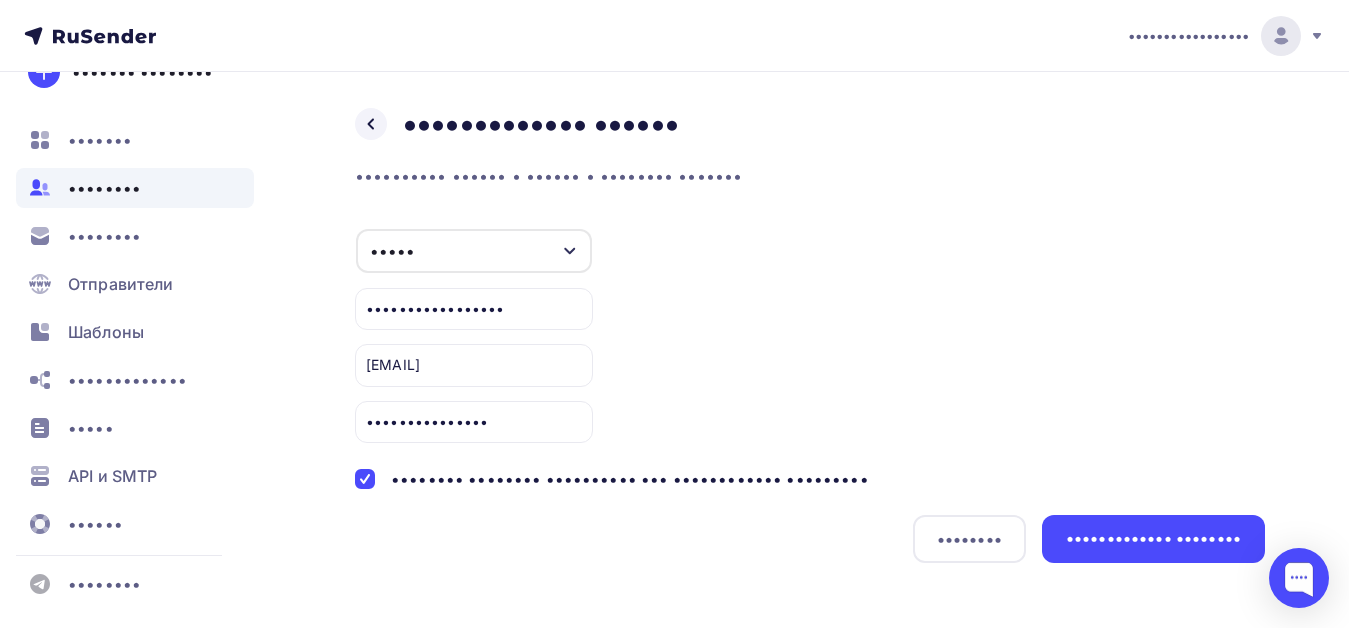 scroll, scrollTop: 252, scrollLeft: 0, axis: vertical 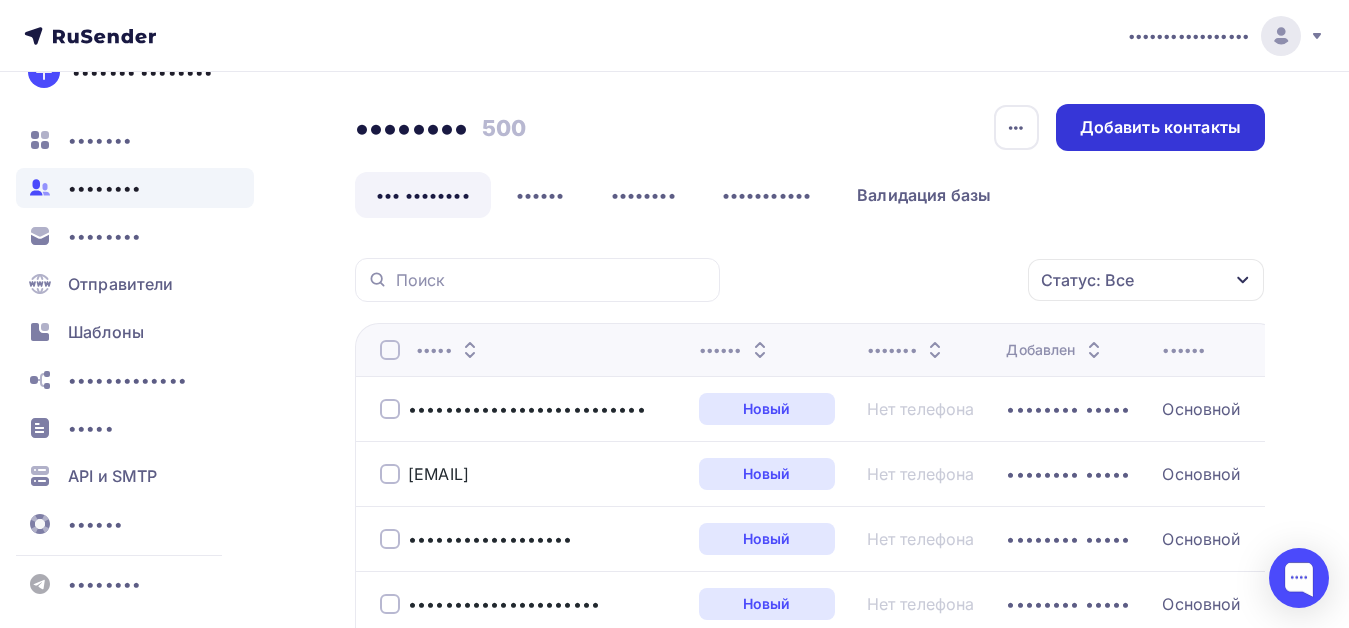 click on "Добавить контакты" at bounding box center (1160, 127) 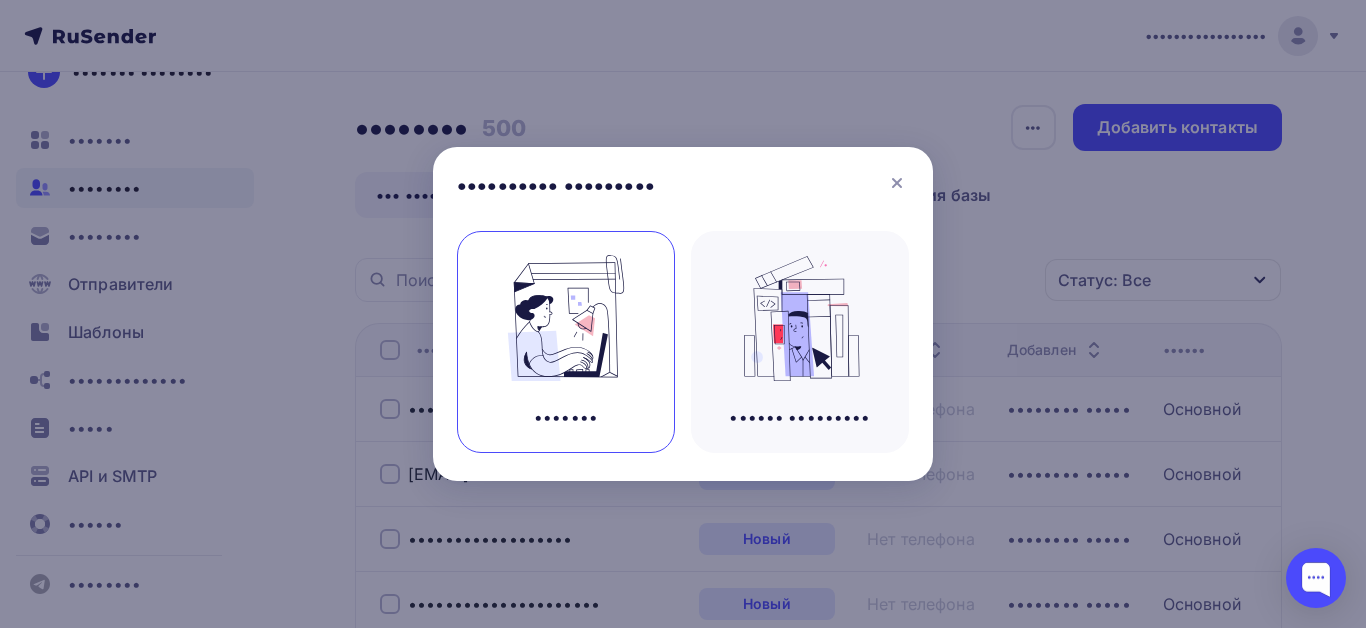 click at bounding box center [566, 318] 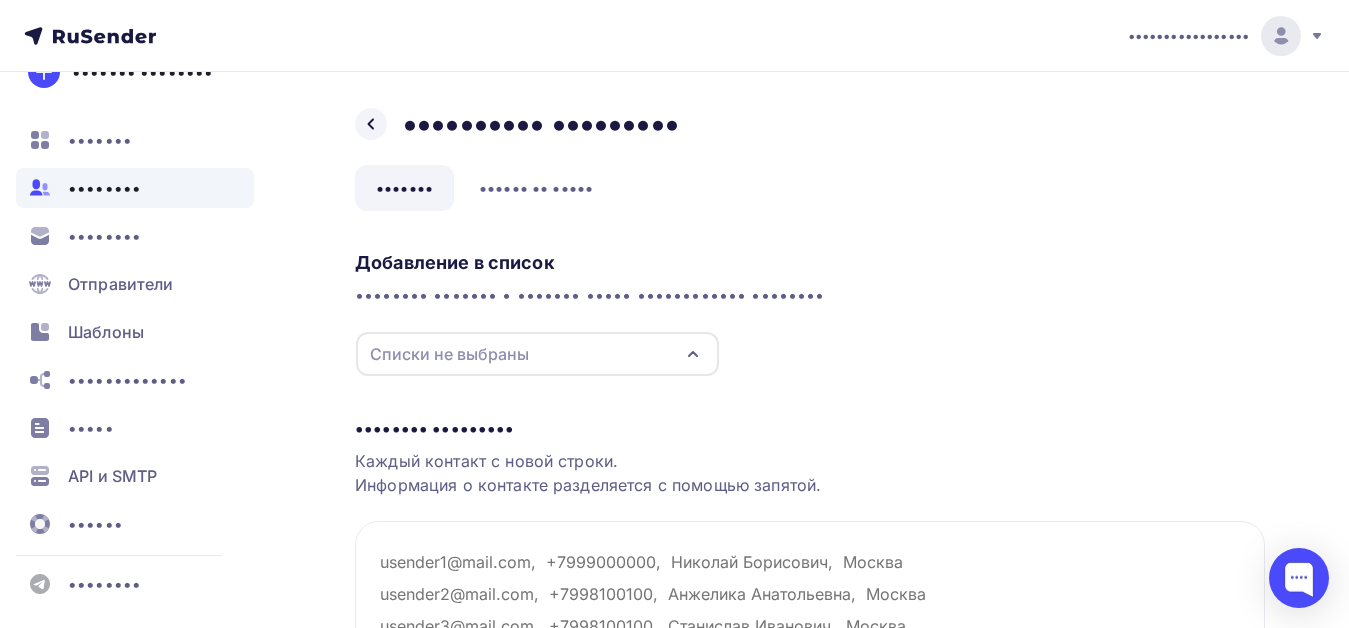 click on "Списки не выбраны" at bounding box center [449, 354] 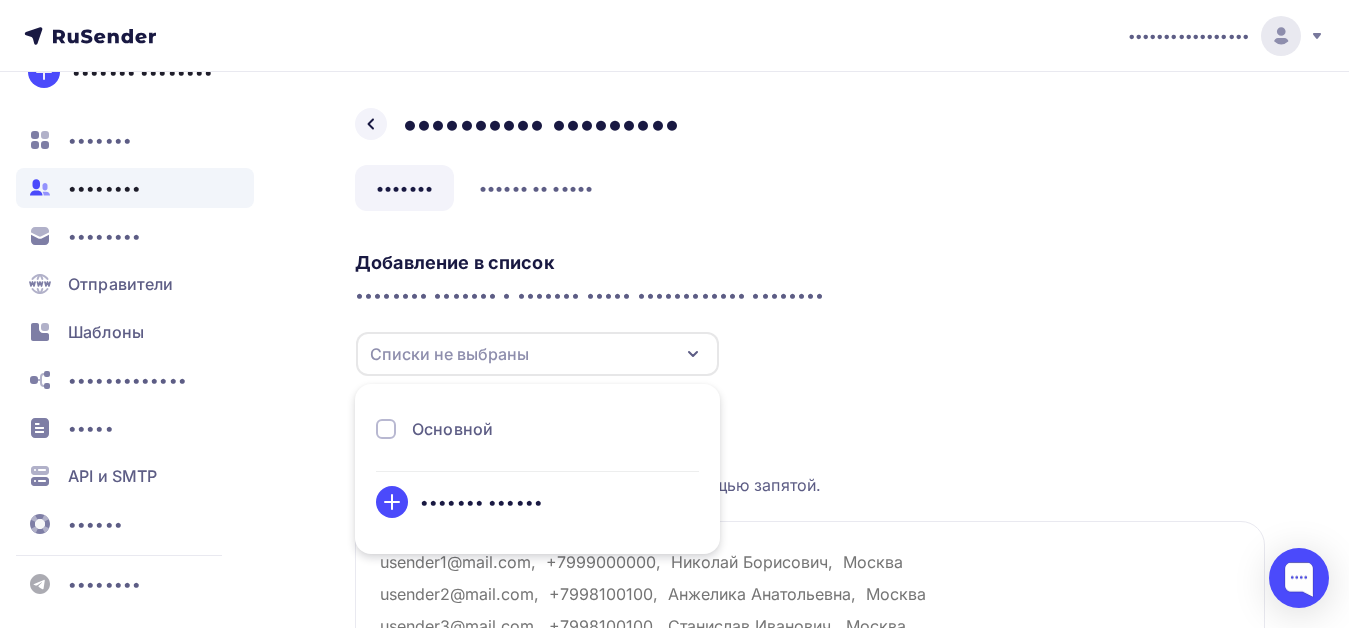 click on "Основной" at bounding box center [452, 429] 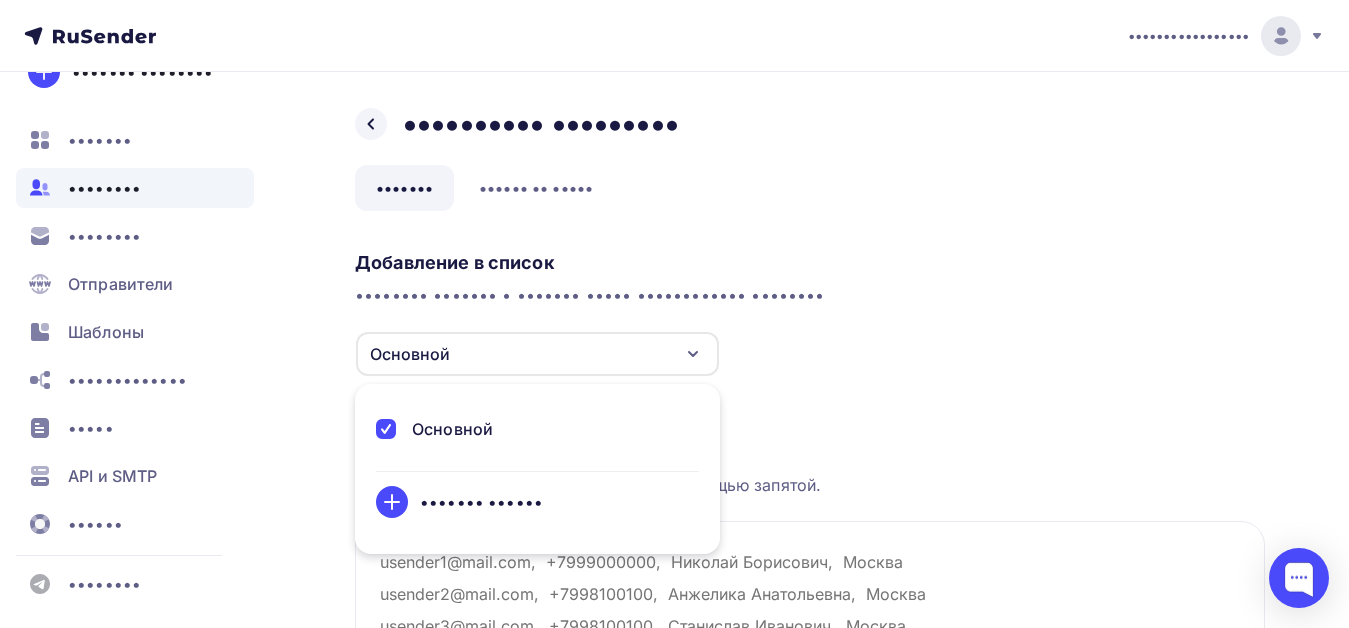 click on "•••••••••• • ••••••
•••••••• ••••••• • ••••••• ••••• •••••••••••• ••••••••
••••••••
••••••••
••••••• ••••••
••• •••••••••• ••••••••• ••••••••••  ••••••• ••••••" at bounding box center (810, 310) 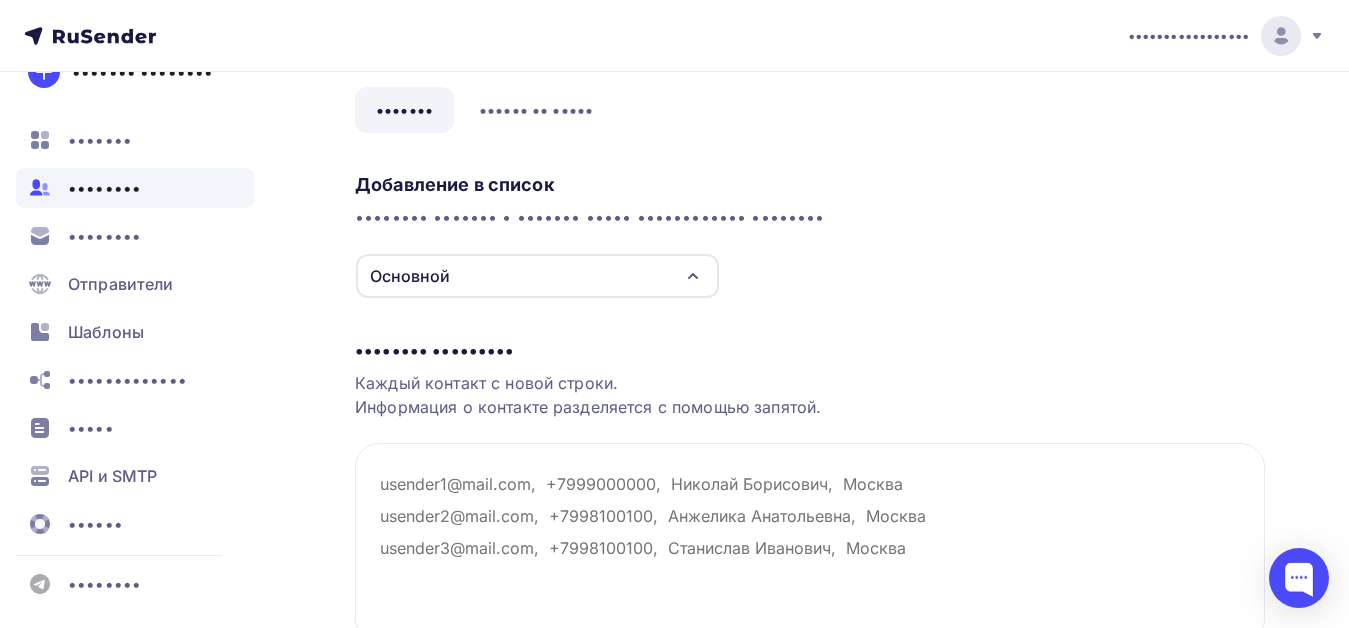 scroll, scrollTop: 200, scrollLeft: 0, axis: vertical 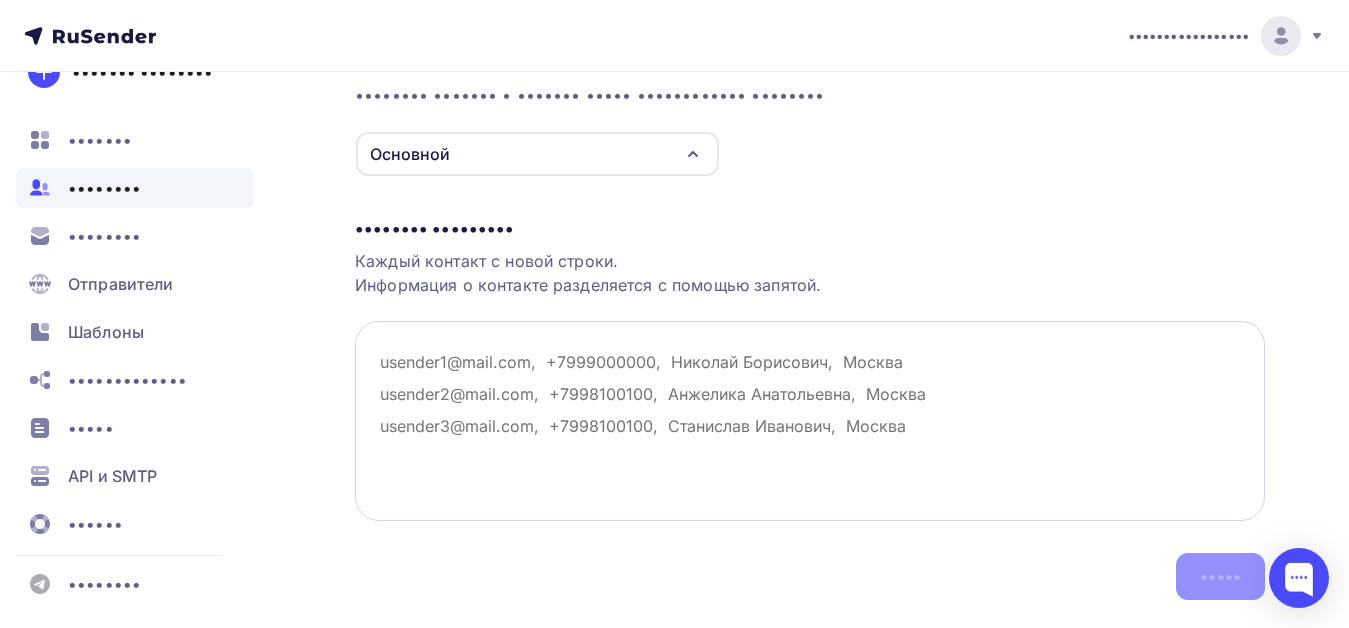 click at bounding box center [810, 421] 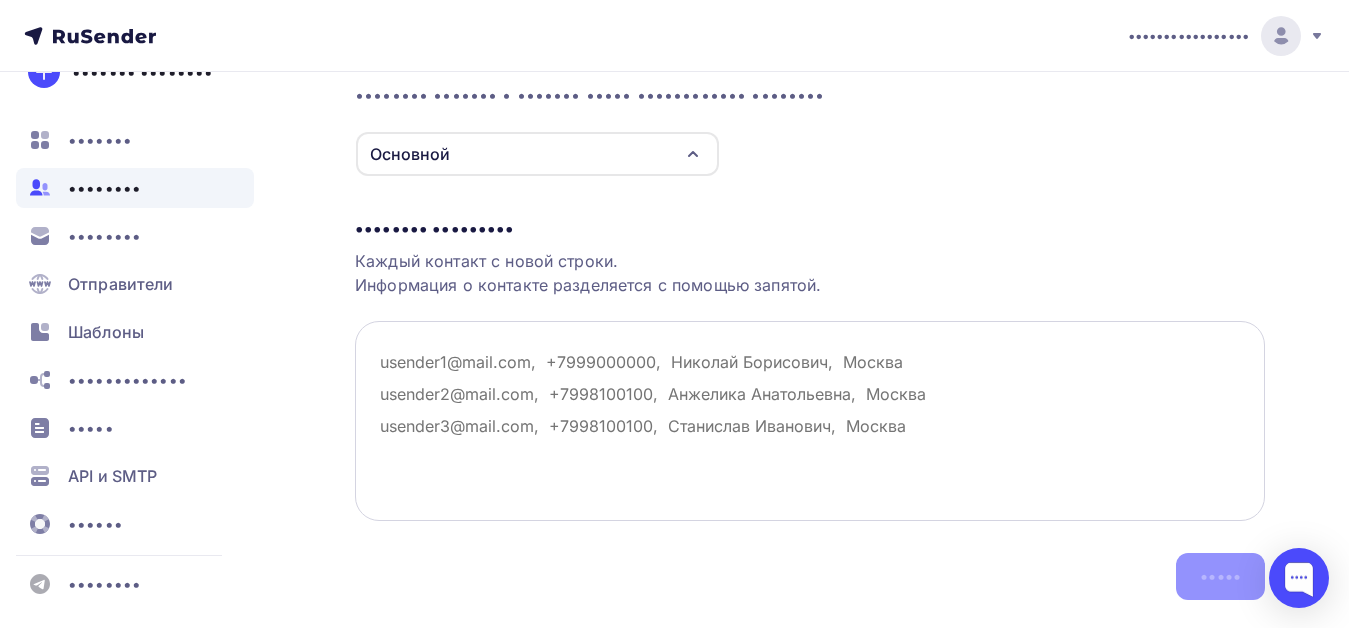 paste on "[EMAIL]
[EMAIL]
[EMAIL]
[EMAIL]
[EMAIL]
[EMAIL]
[EMAIL]
[EMAIL]
[EMAIL]
[EMAIL]
[EMAIL]
[EMAIL]
[EMAIL]
[EMAIL]
[EMAIL]
[EMAIL]
[EMAIL]
[EMAIL]
[EMAIL]
[EMAIL]
[EMAIL]
[EMAIL]
[EMAIL]
[EMAIL]
[EMAIL]
[EMAIL]
[EMAIL]
[EMAIL]
[EMAIL]
[EMAIL]
[EMAIL]
[EMAIL]
[EMAIL]
[EMAIL]
[EMAIL]
[EMAIL]
[EMAIL]
[EMAIL]
[EMAIL]
[EMAIL]
[EMAIL]
[EMAIL]
[EMAIL]
[EMAIL]
[EMAIL]
[EMAIL]
[EMAIL]" 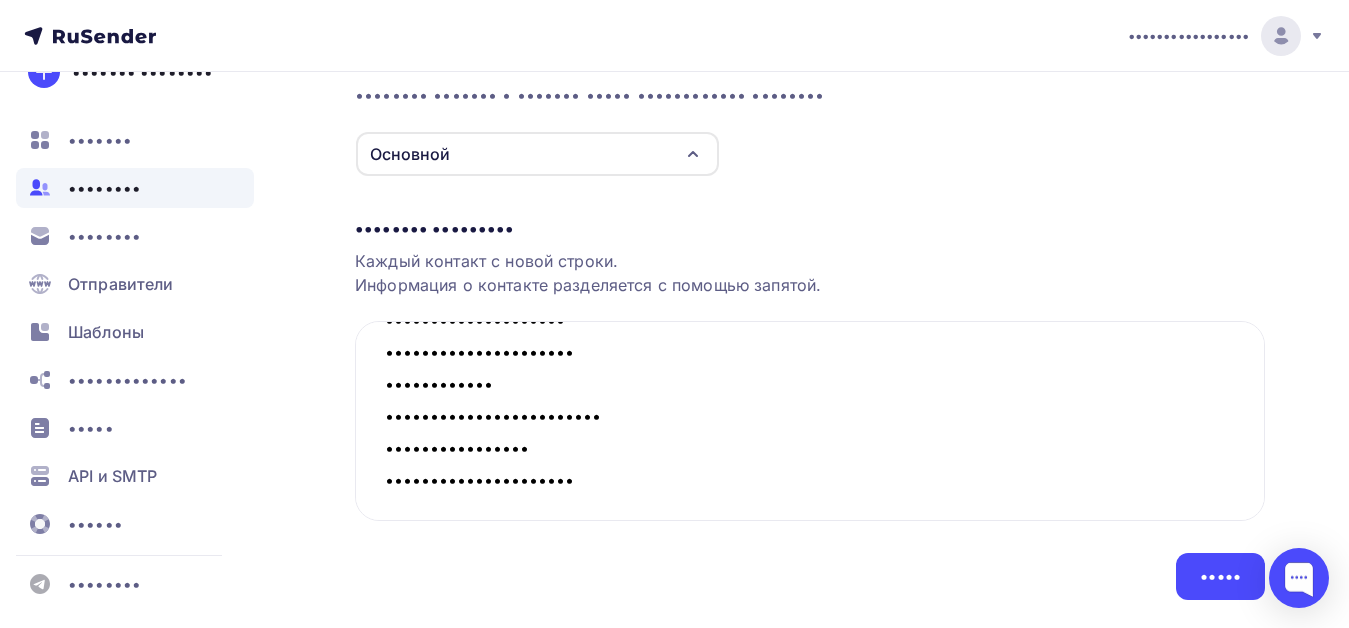 scroll, scrollTop: 1450, scrollLeft: 0, axis: vertical 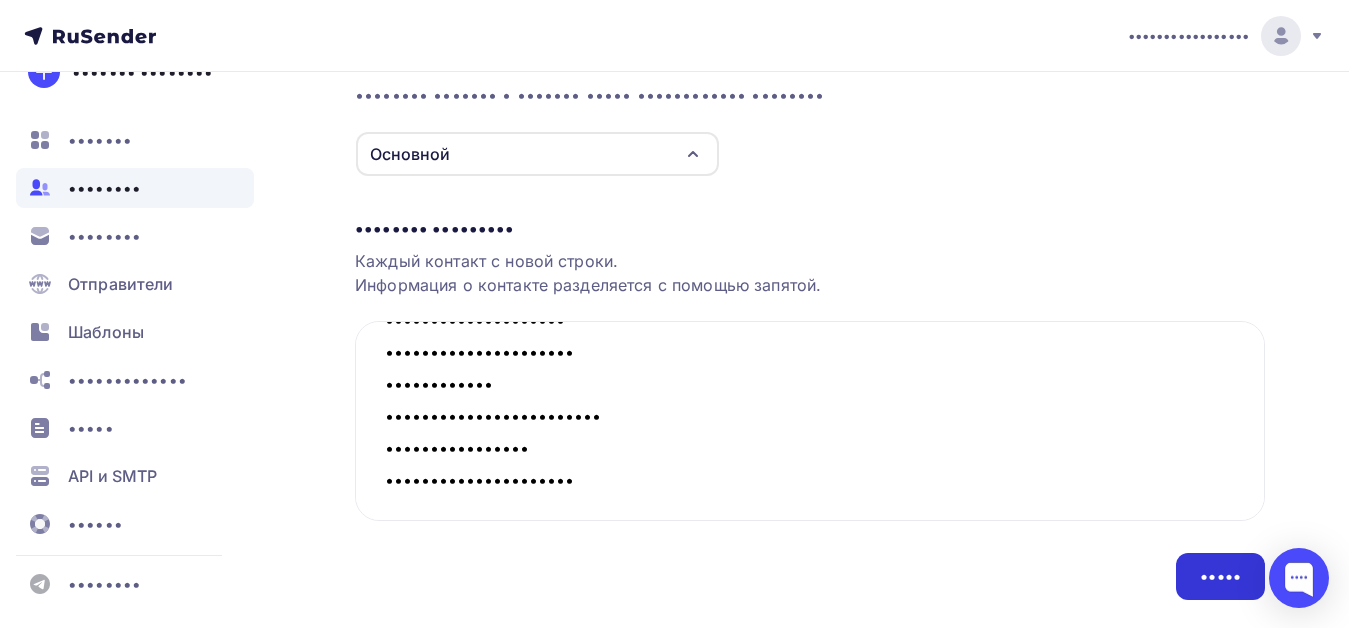 type on "[EMAIL]
[EMAIL]
[EMAIL]
[EMAIL]
[EMAIL]
[EMAIL]
[EMAIL]
[EMAIL]
[EMAIL]
[EMAIL]
[EMAIL]
[EMAIL]
[EMAIL]
[EMAIL]
[EMAIL]
[EMAIL]
[EMAIL]
[EMAIL]
[EMAIL]
[EMAIL]
[EMAIL]
[EMAIL]
[EMAIL]
[EMAIL]
[EMAIL]
[EMAIL]
[EMAIL]
[EMAIL]
[EMAIL]
[EMAIL]
[EMAIL]
[EMAIL]
[EMAIL]
[EMAIL]
[EMAIL]
[EMAIL]
[EMAIL]
[EMAIL]
[EMAIL]
[EMAIL]
[EMAIL]
[EMAIL]
[EMAIL]
[EMAIL]
[EMAIL]
[EMAIL]
[EMAIL]" 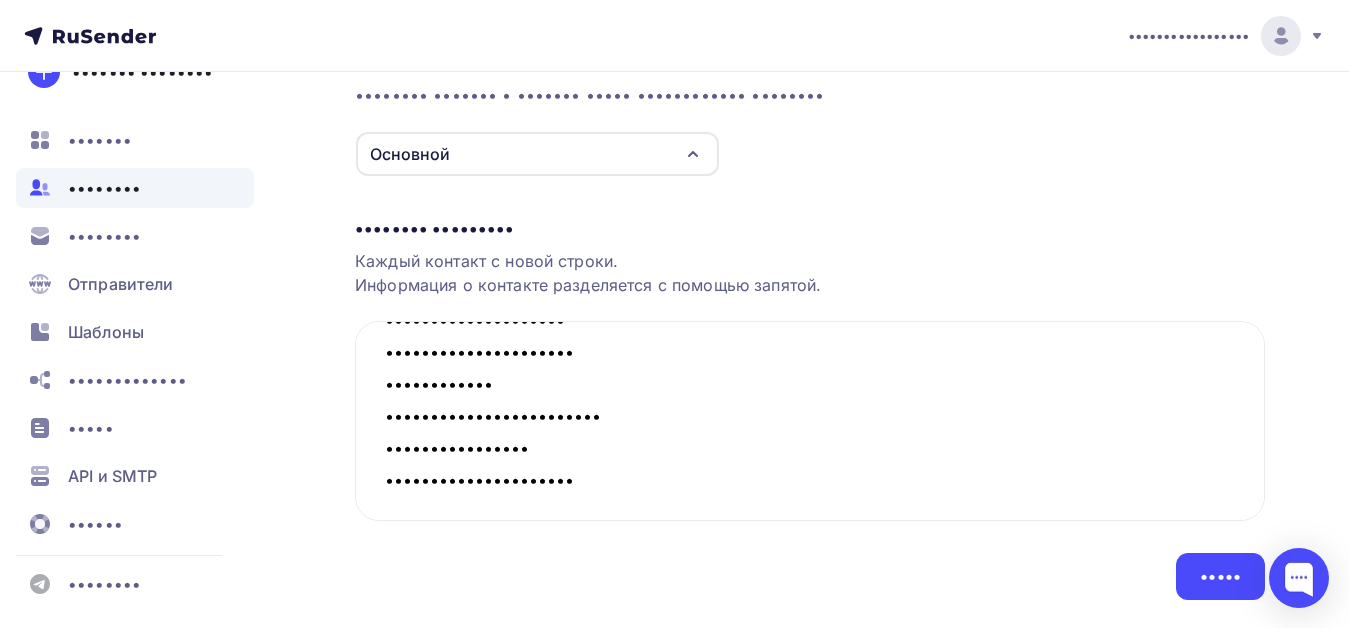 scroll, scrollTop: 0, scrollLeft: 0, axis: both 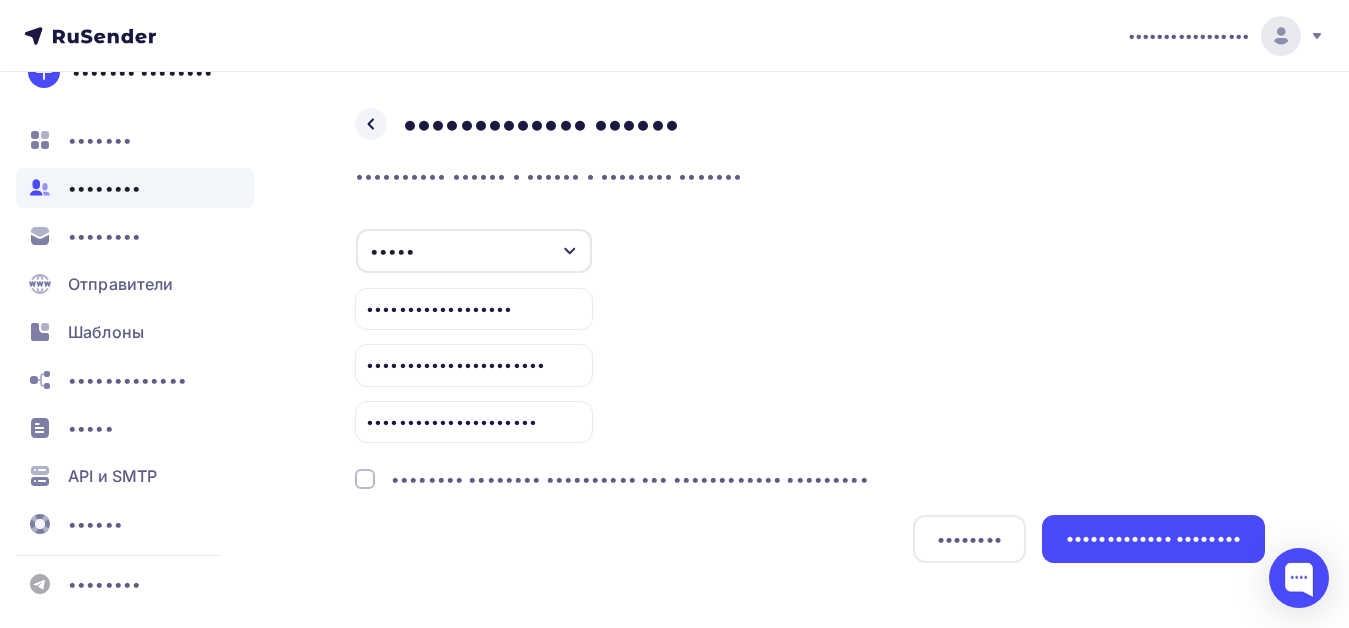 click on "•••••••• •••••••• •••••••••• ••• •••••••••••• •••••••••" at bounding box center (630, 479) 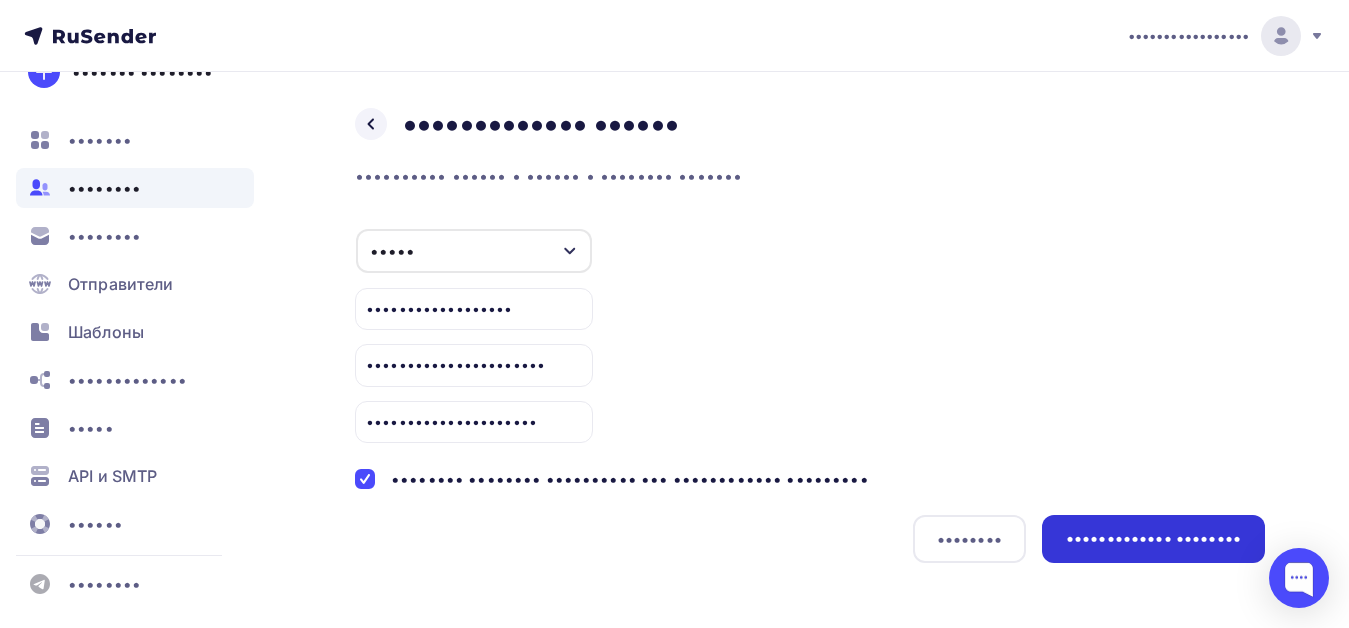 click on "••••••••••••• ••••••••" at bounding box center [1153, 538] 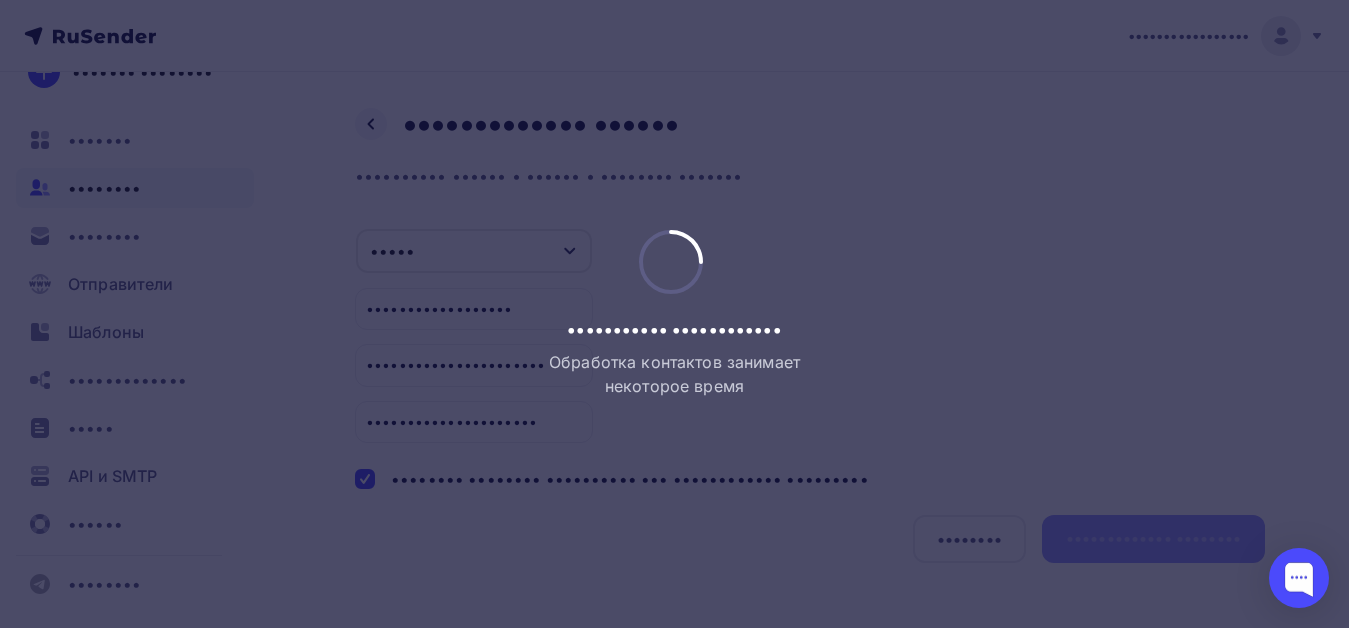 scroll, scrollTop: 252, scrollLeft: 0, axis: vertical 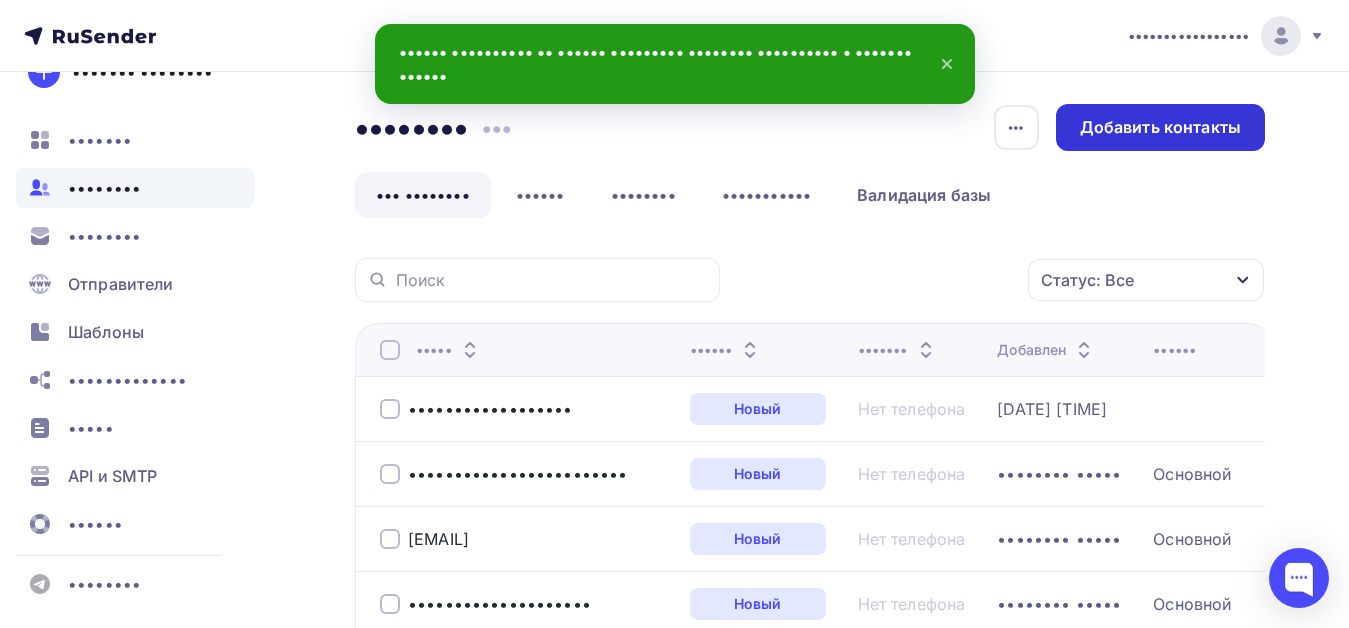 click on "Добавить контакты" at bounding box center (1160, 127) 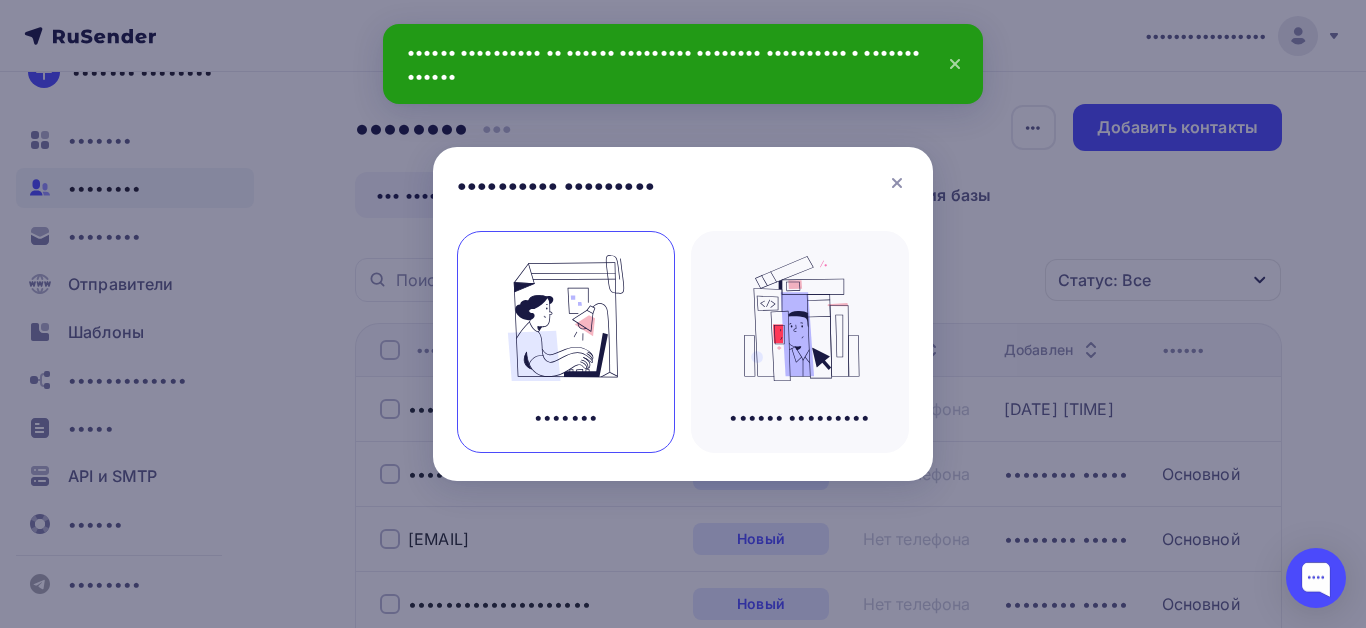 click at bounding box center [566, 318] 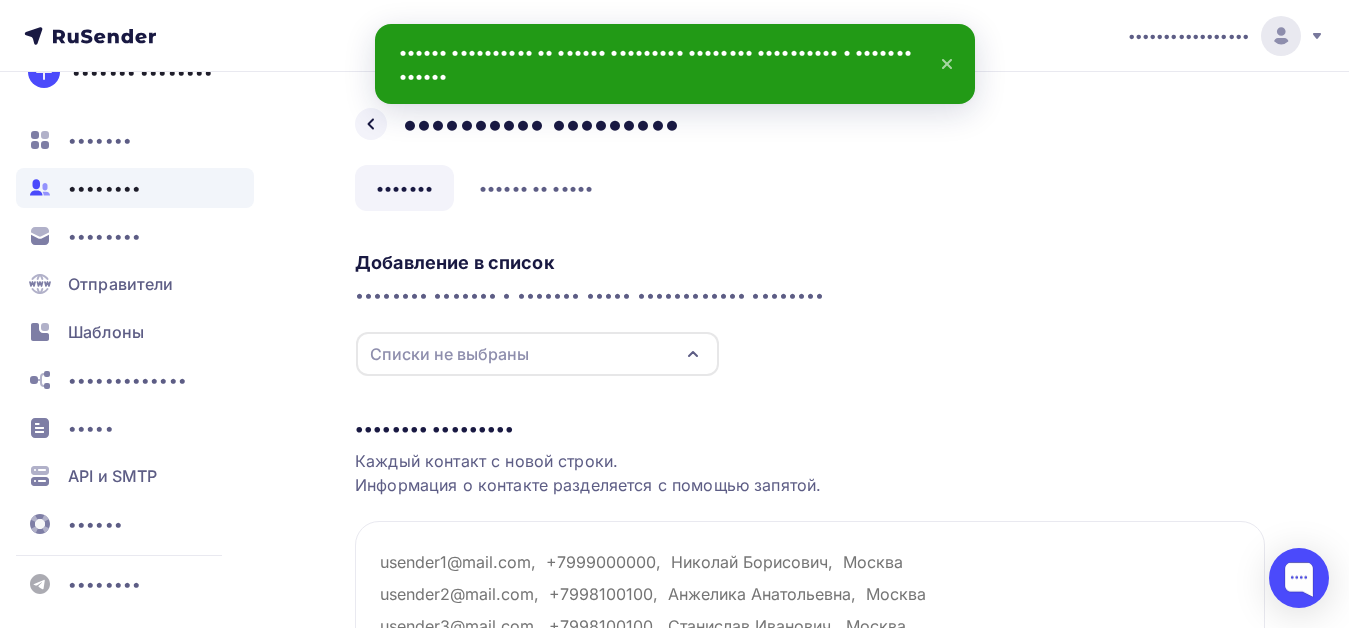 click at bounding box center (693, 354) 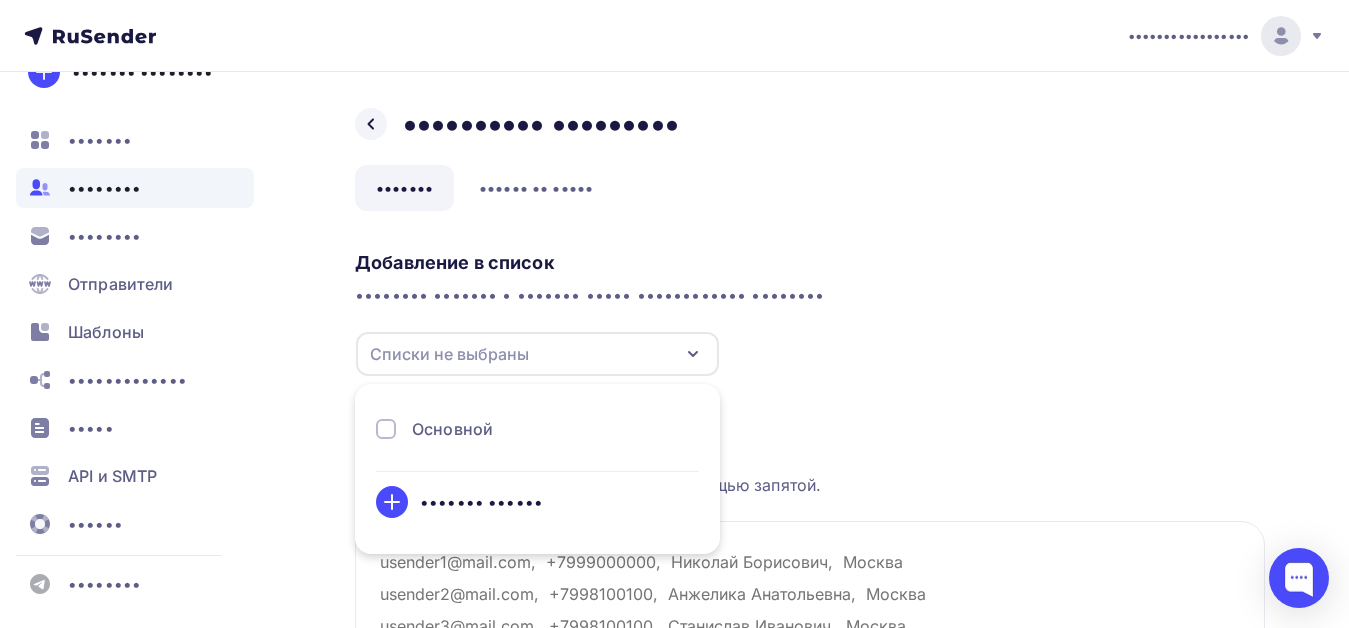 click on "Основной" at bounding box center [452, 429] 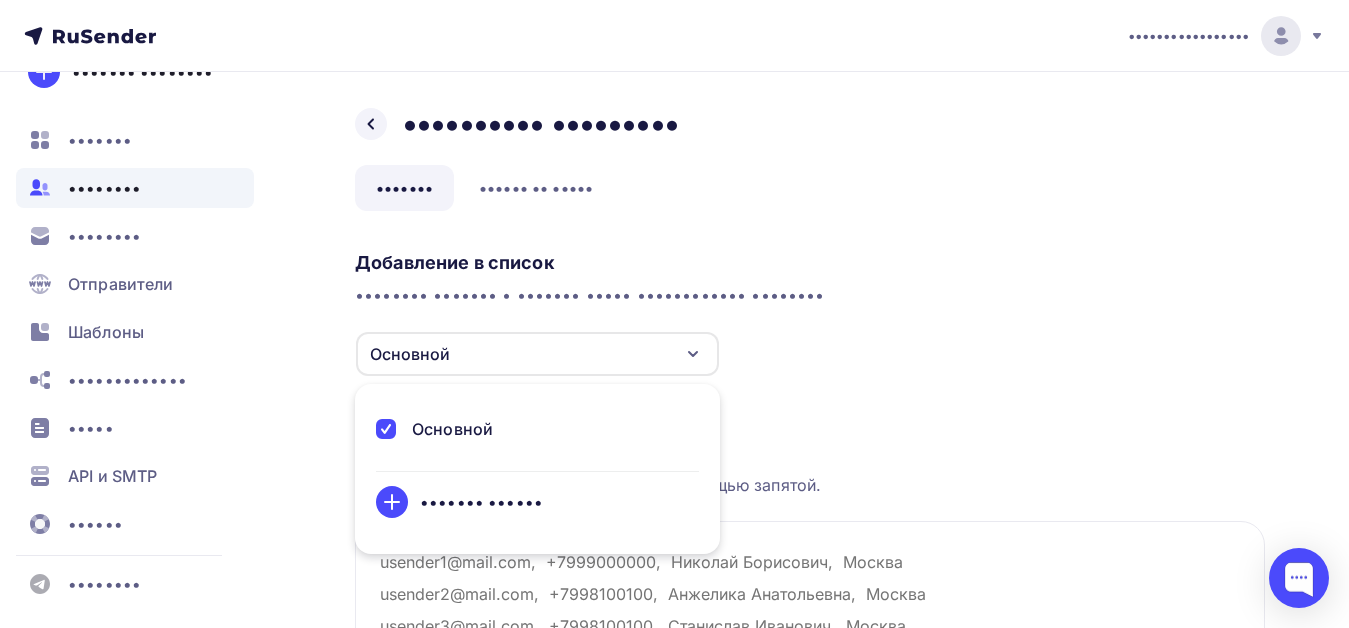 click on "•••••••••• • ••••••
•••••••• ••••••• • ••••••• ••••• •••••••••••• ••••••••
••••••••
••••••••
••••••• ••••••
••• •••••••••• ••••••••• ••••••••••  ••••••• ••••••" at bounding box center (810, 310) 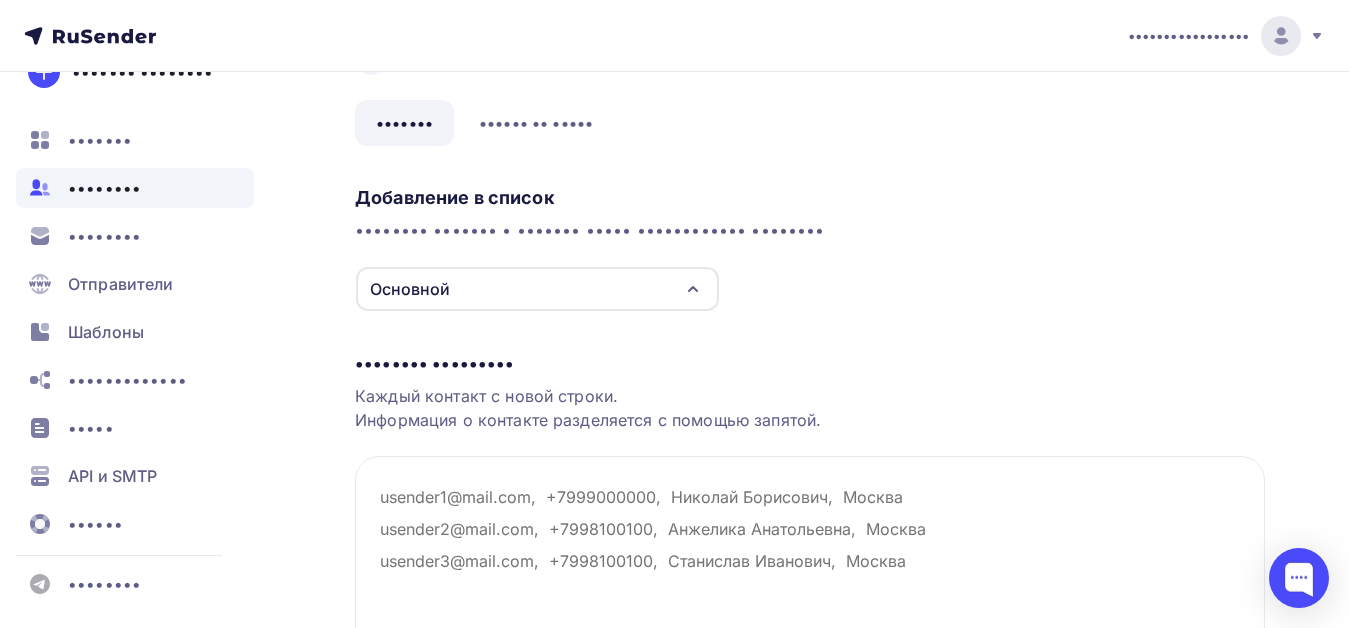 scroll, scrollTop: 100, scrollLeft: 0, axis: vertical 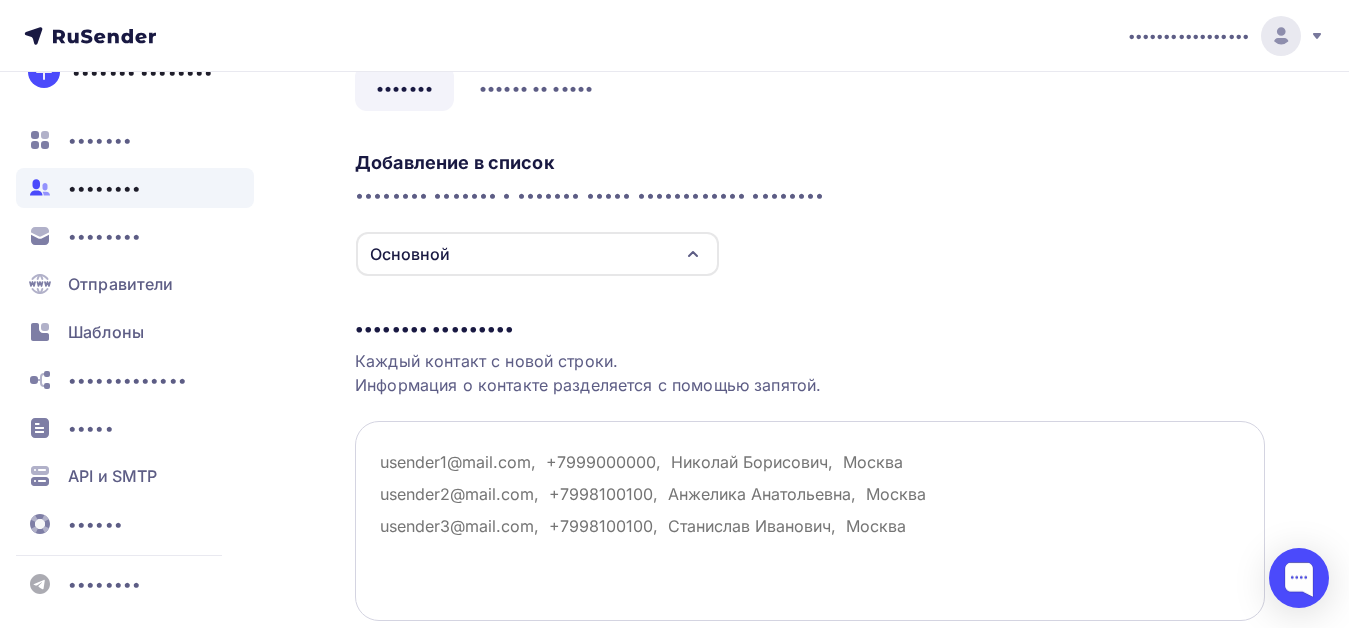 click at bounding box center [810, 521] 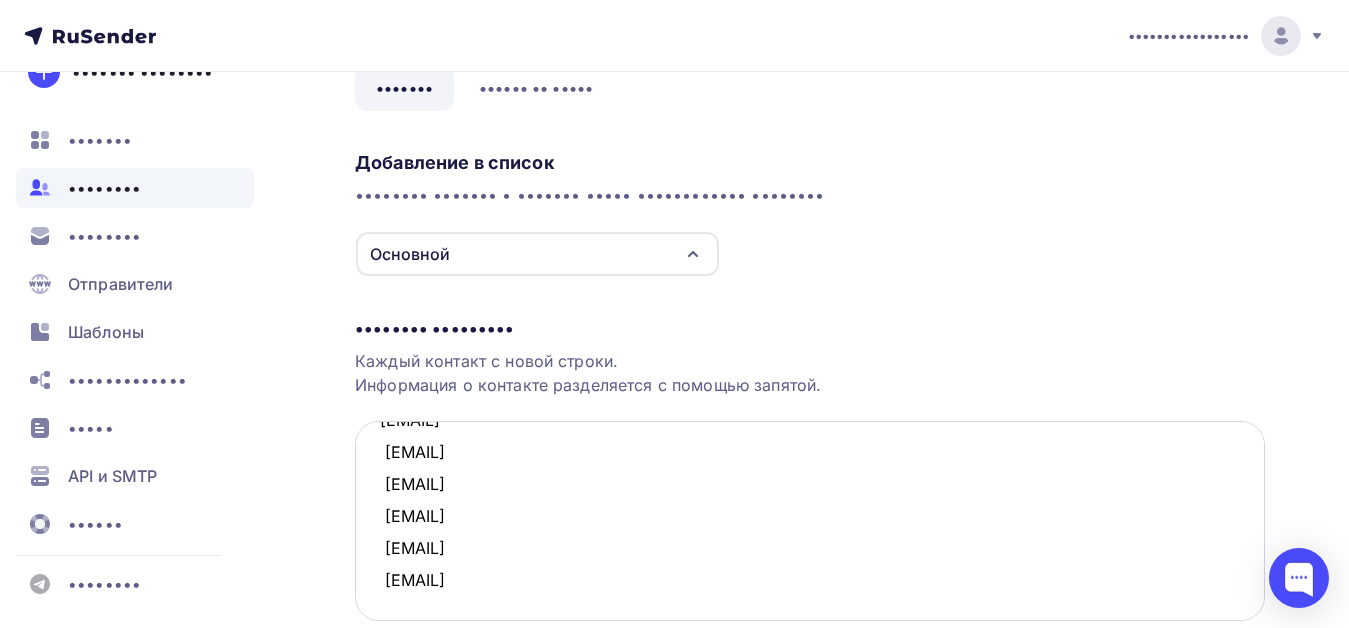scroll, scrollTop: 42, scrollLeft: 0, axis: vertical 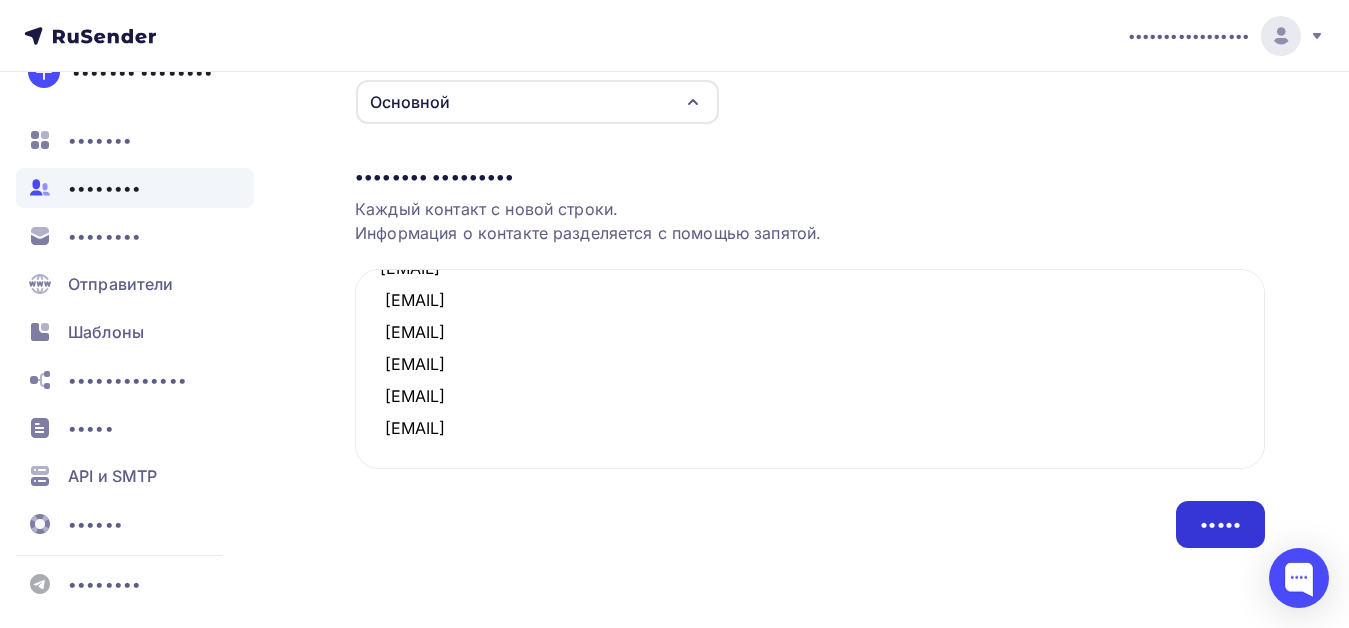 type on "[EMAIL]
[EMAIL]
[EMAIL]
[EMAIL]
[EMAIL]
[EMAIL]" 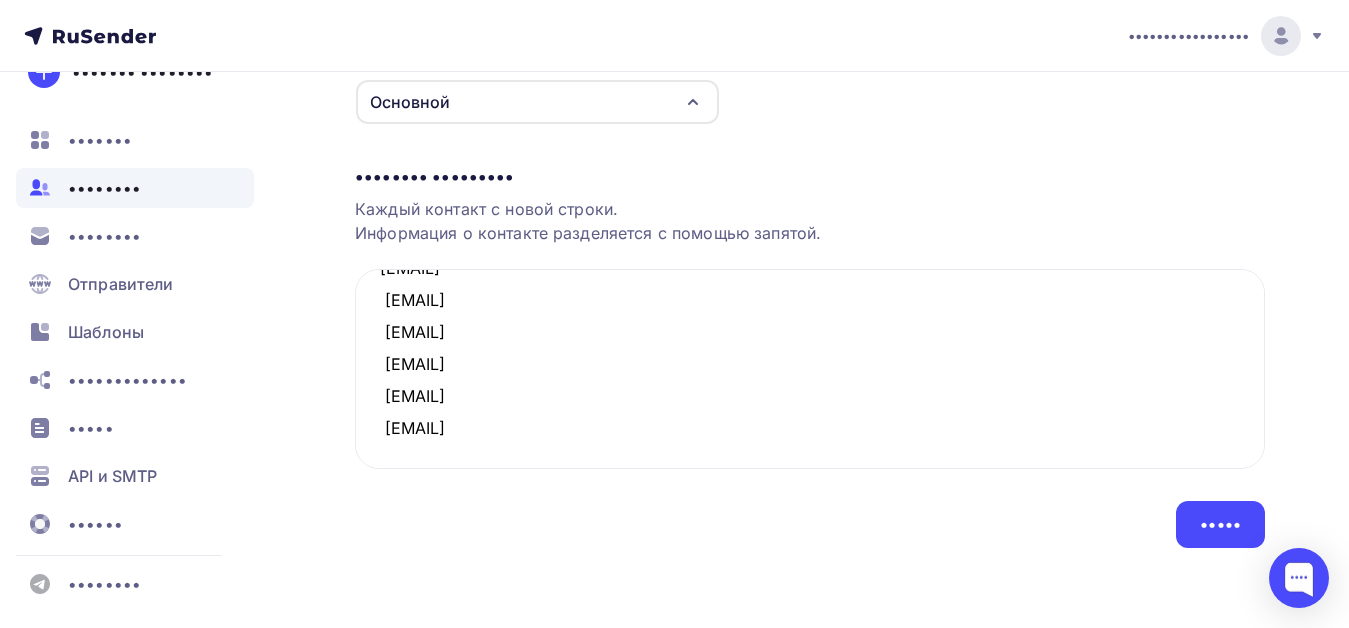 scroll, scrollTop: 0, scrollLeft: 0, axis: both 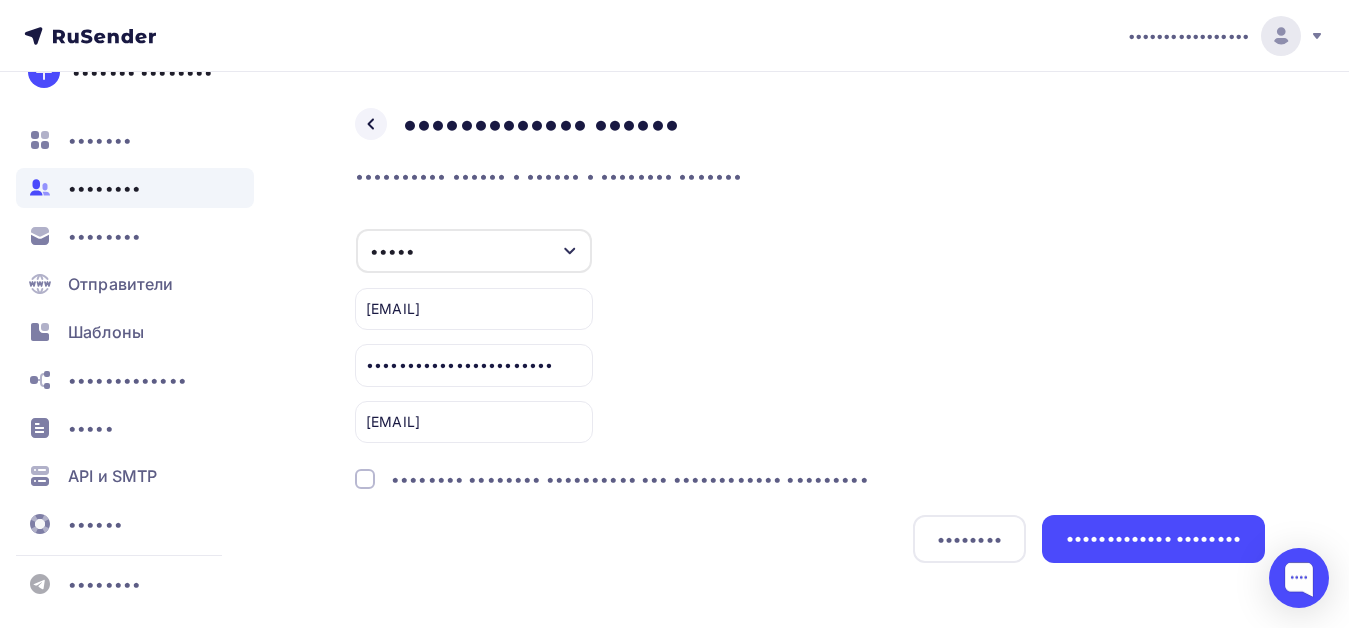 click on "•••••••• •••••••• •••••••••• ••• •••••••••••• •••••••••" at bounding box center (630, 479) 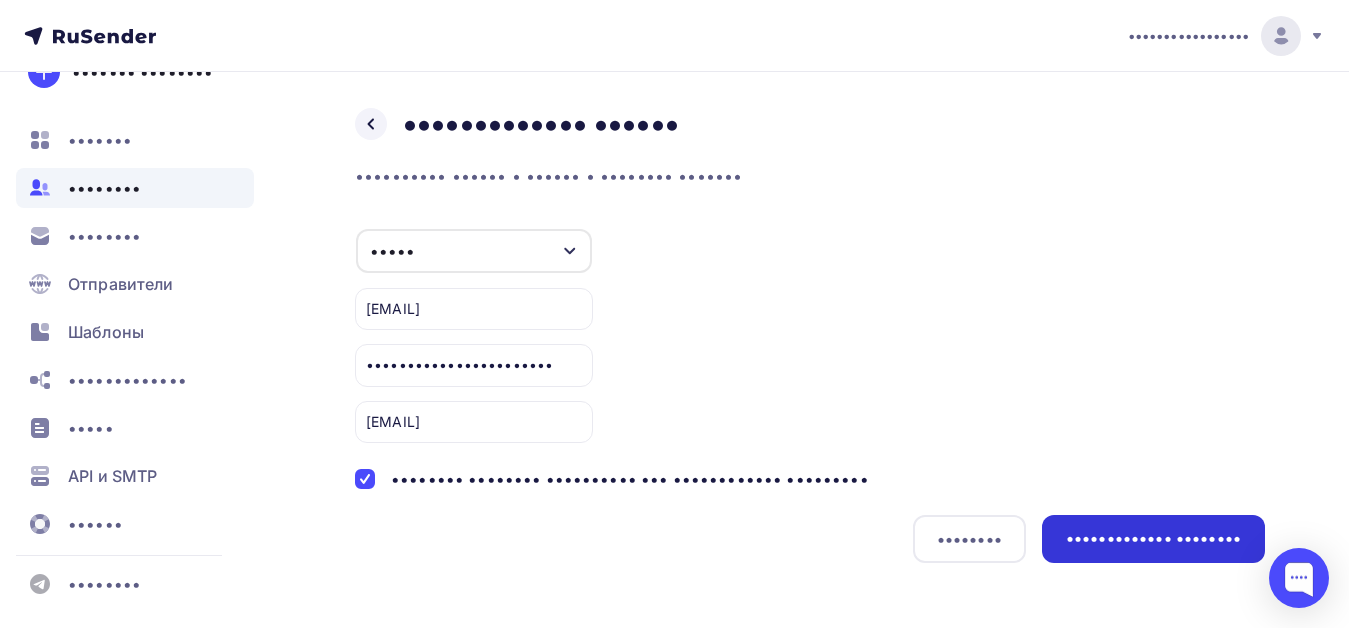 click on "••••••••••••• ••••••••" at bounding box center [1153, 538] 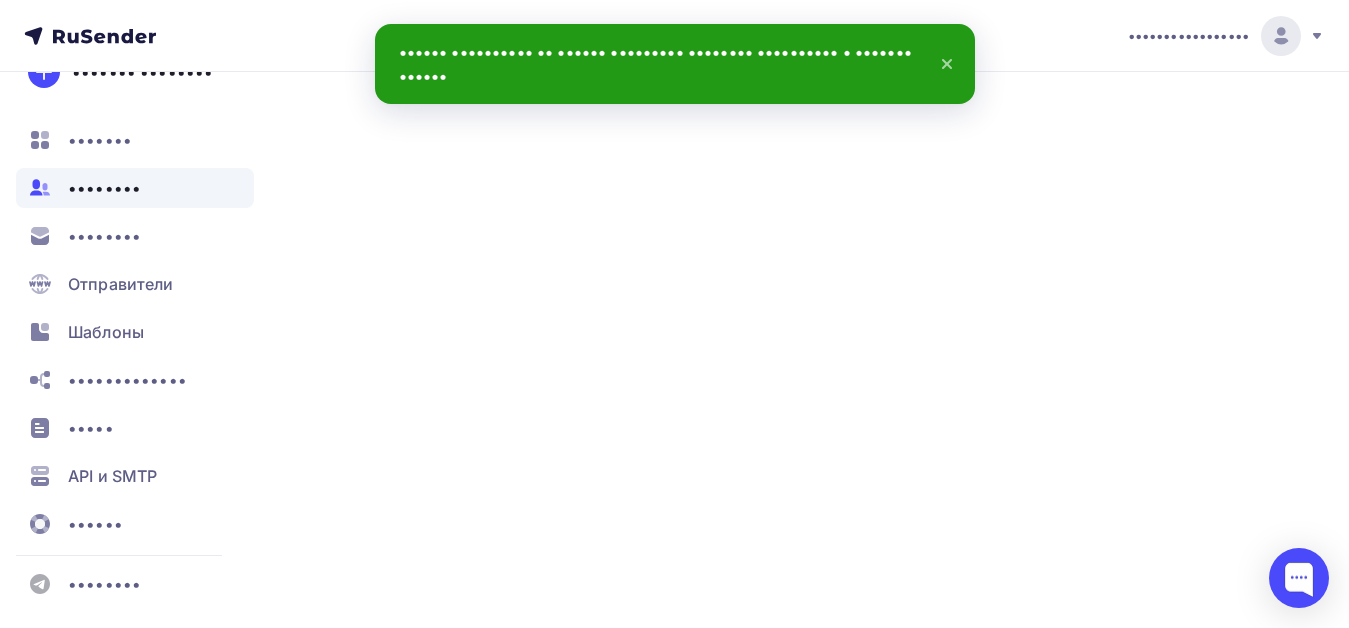 scroll, scrollTop: 252, scrollLeft: 0, axis: vertical 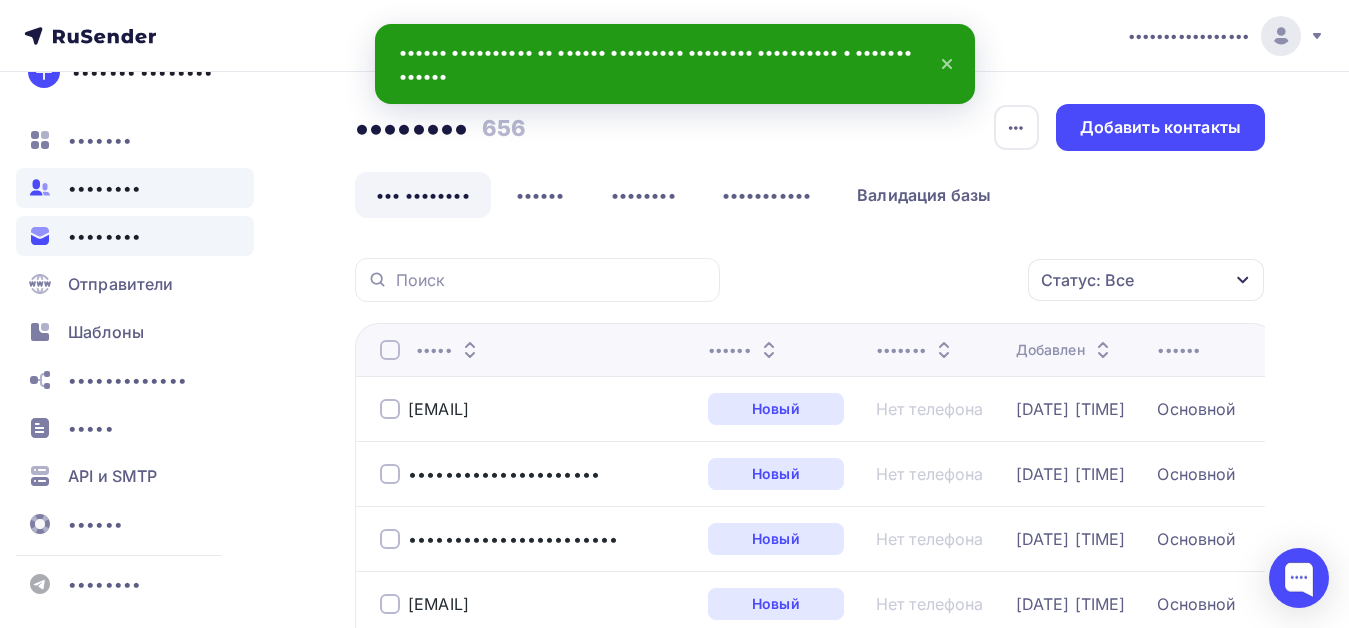 click on "••••••••" at bounding box center (104, 236) 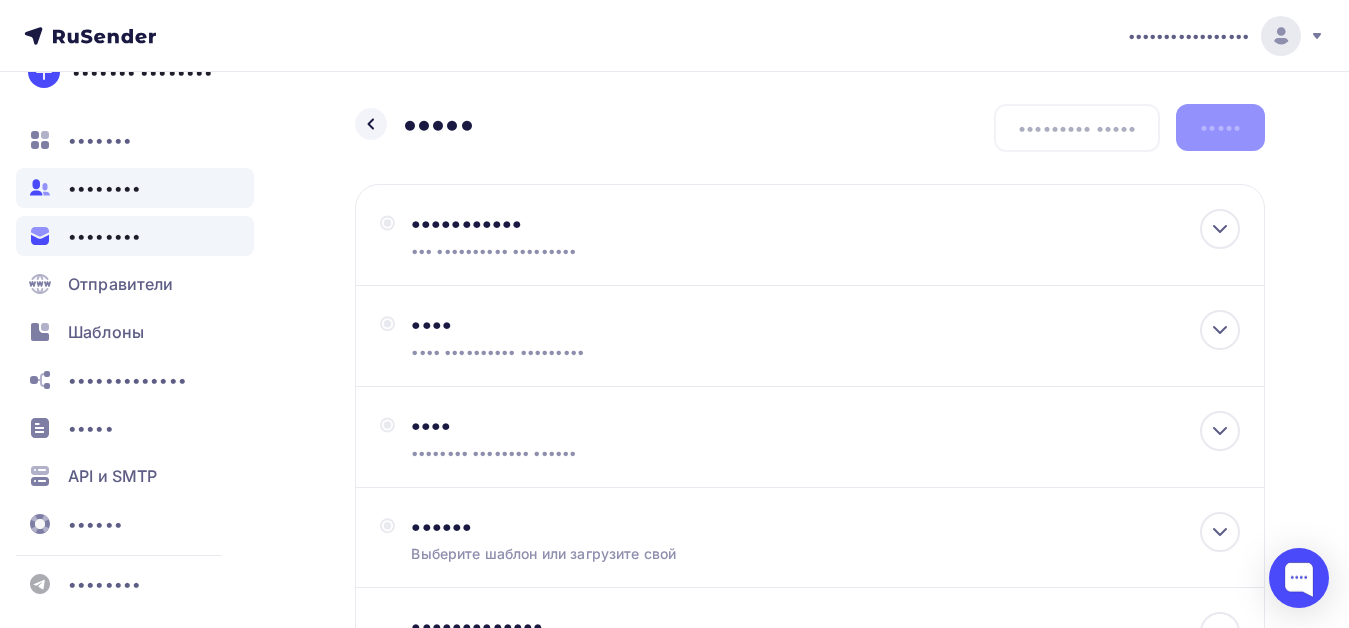 click on "••••••••" at bounding box center [104, 188] 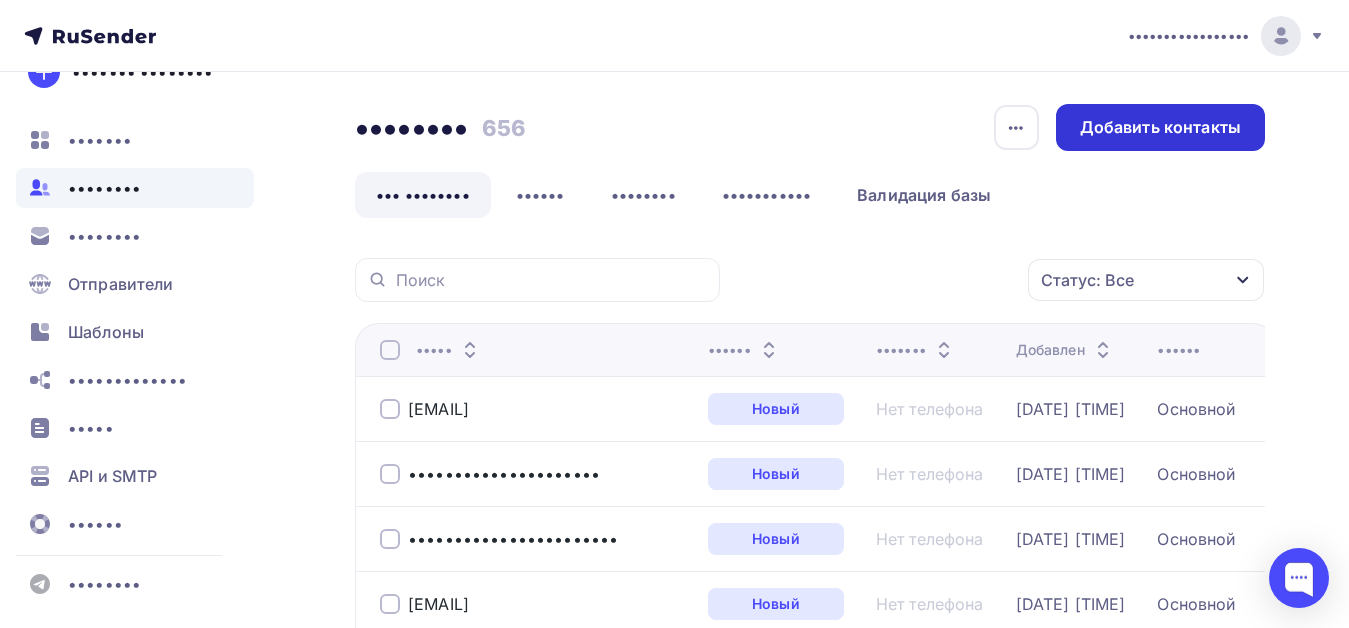 click on "Добавить контакты" at bounding box center [1160, 127] 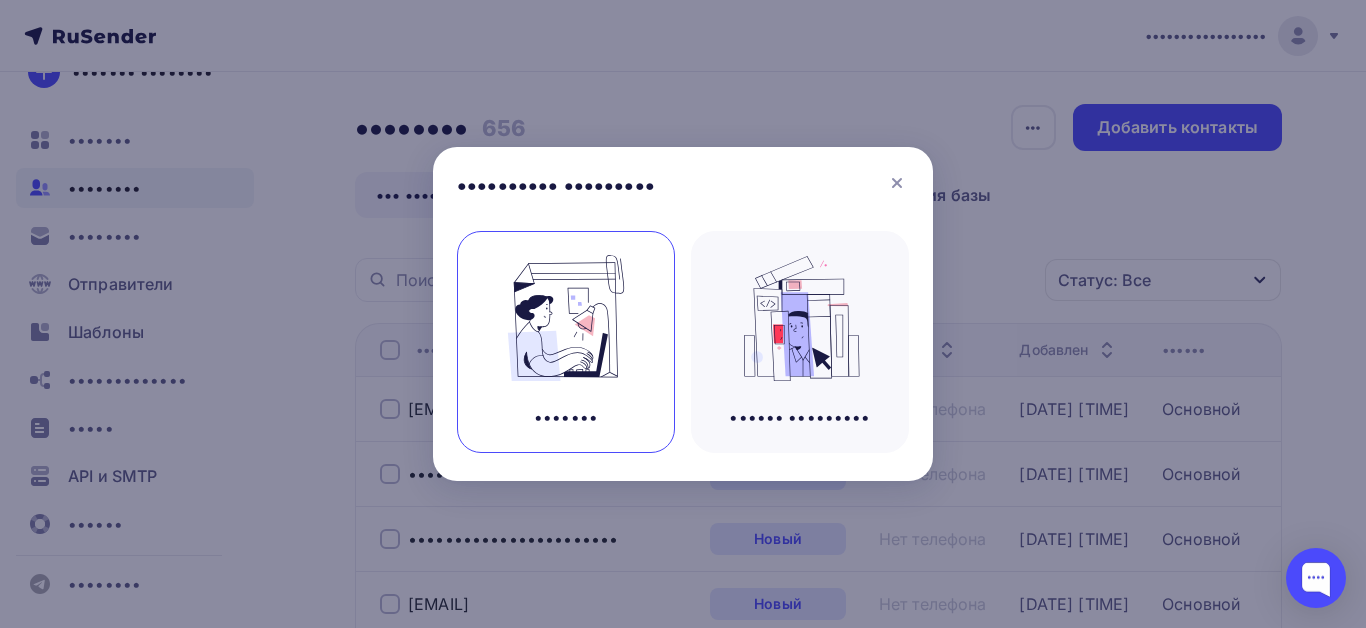 click at bounding box center (566, 318) 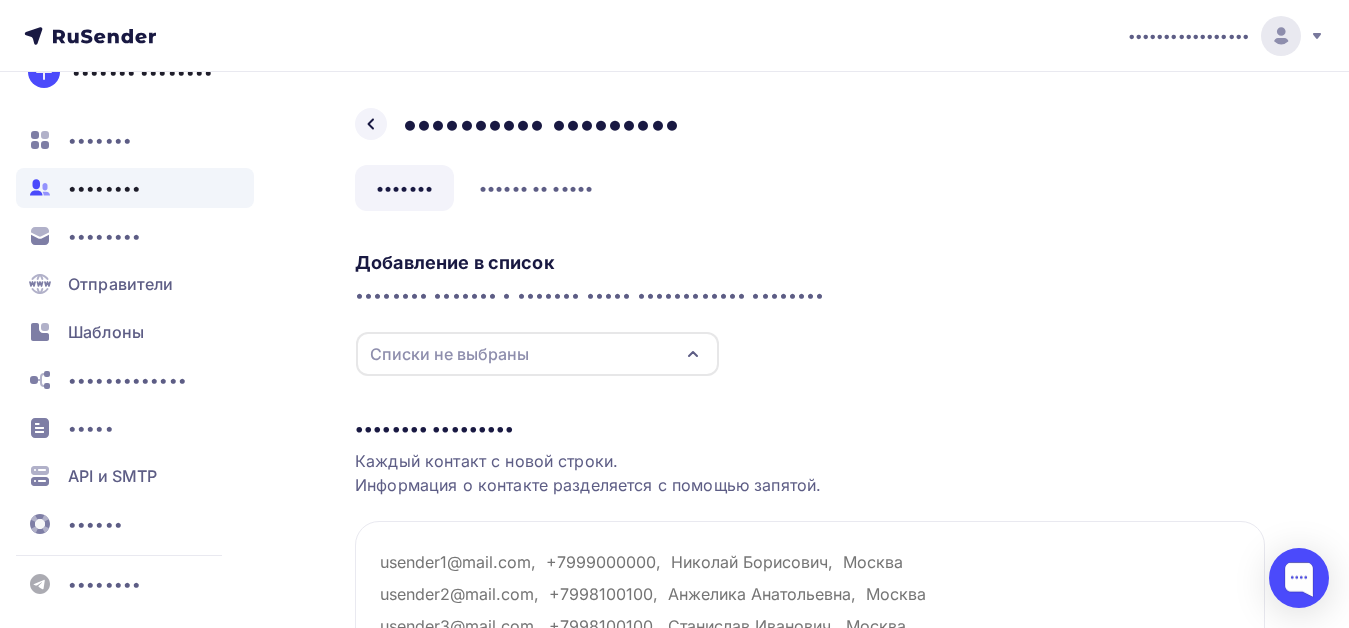 click on "Списки не выбраны" at bounding box center (449, 354) 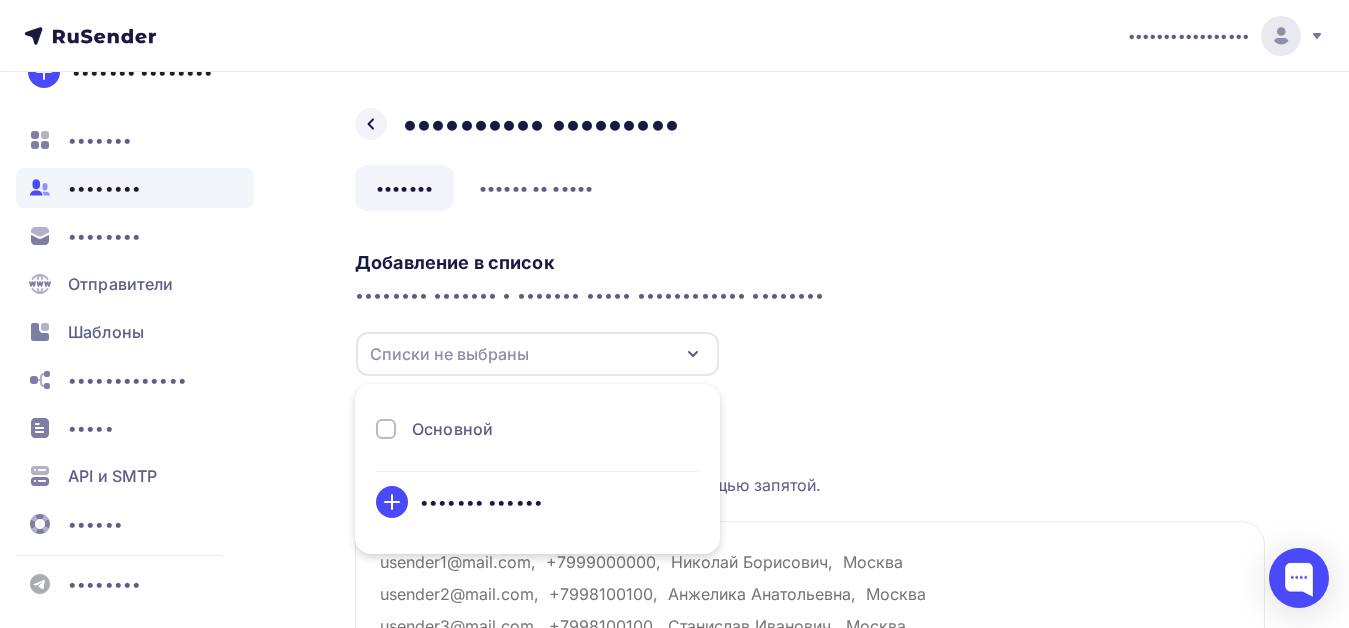 click on "Основной" at bounding box center [452, 429] 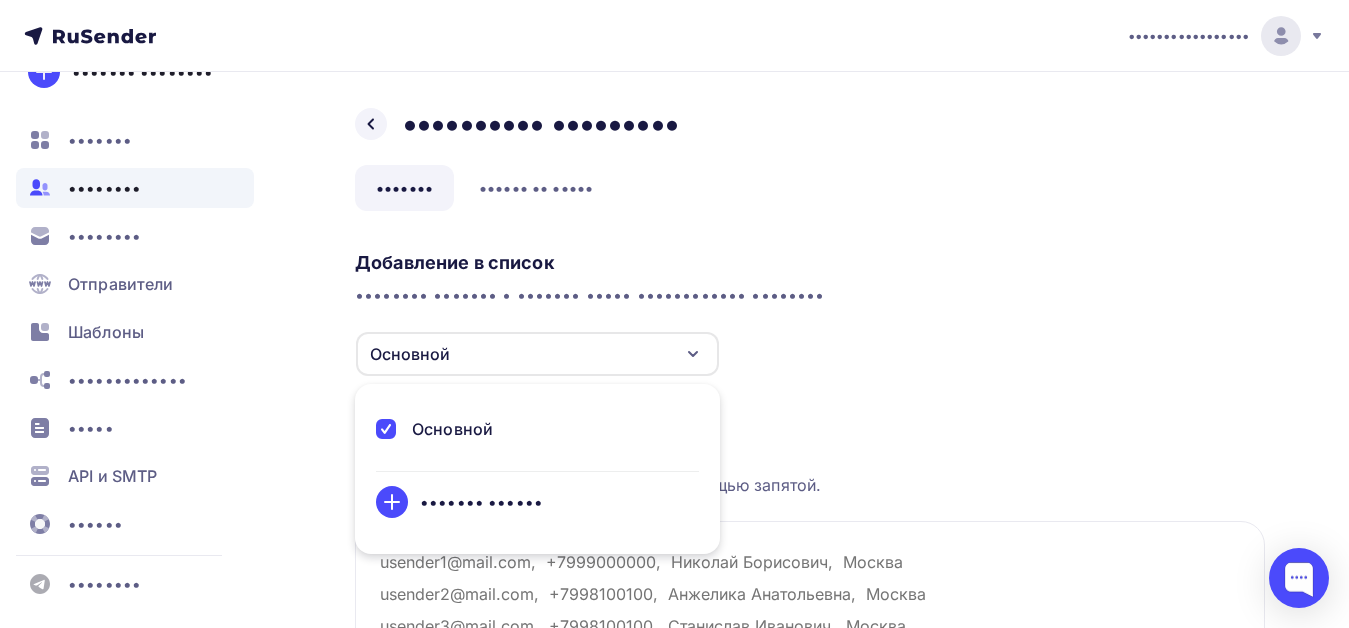 click on "•••••••••• • ••••••
•••••••• ••••••• • ••••••• ••••• •••••••••••• ••••••••
••••••••
••••••••
••••••• ••••••
••• •••••••••• ••••••••• ••••••••••  ••••••• ••••••" at bounding box center [810, 310] 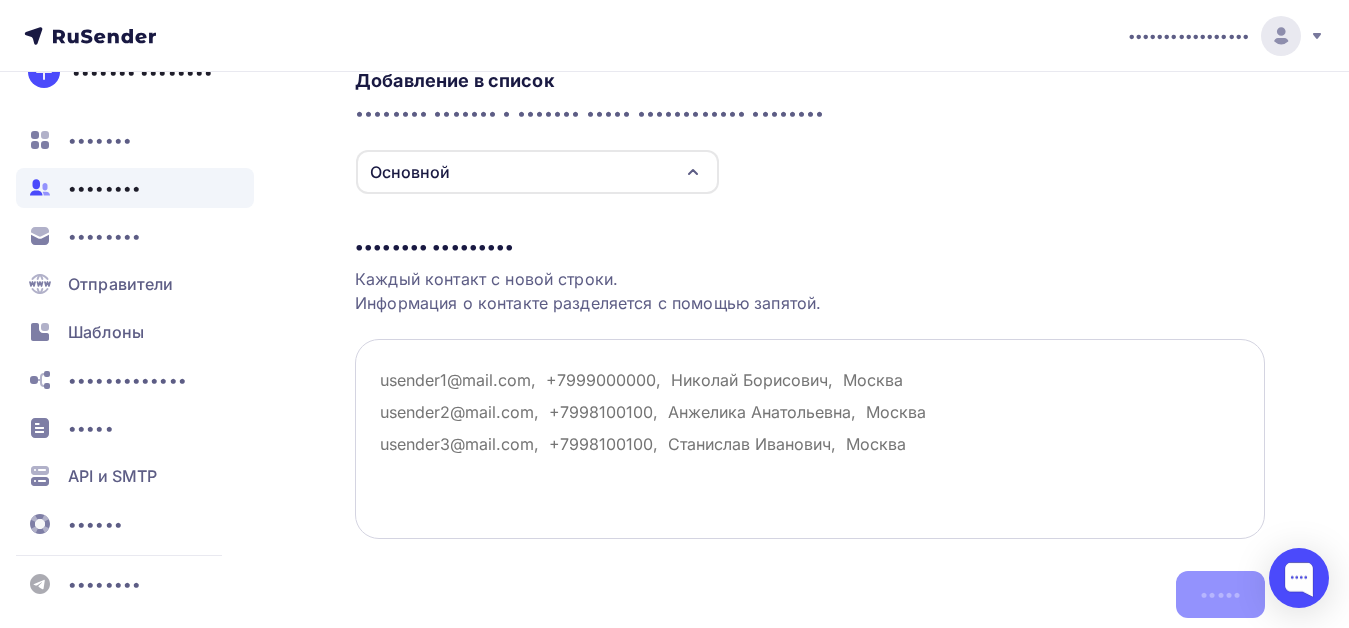 scroll, scrollTop: 200, scrollLeft: 0, axis: vertical 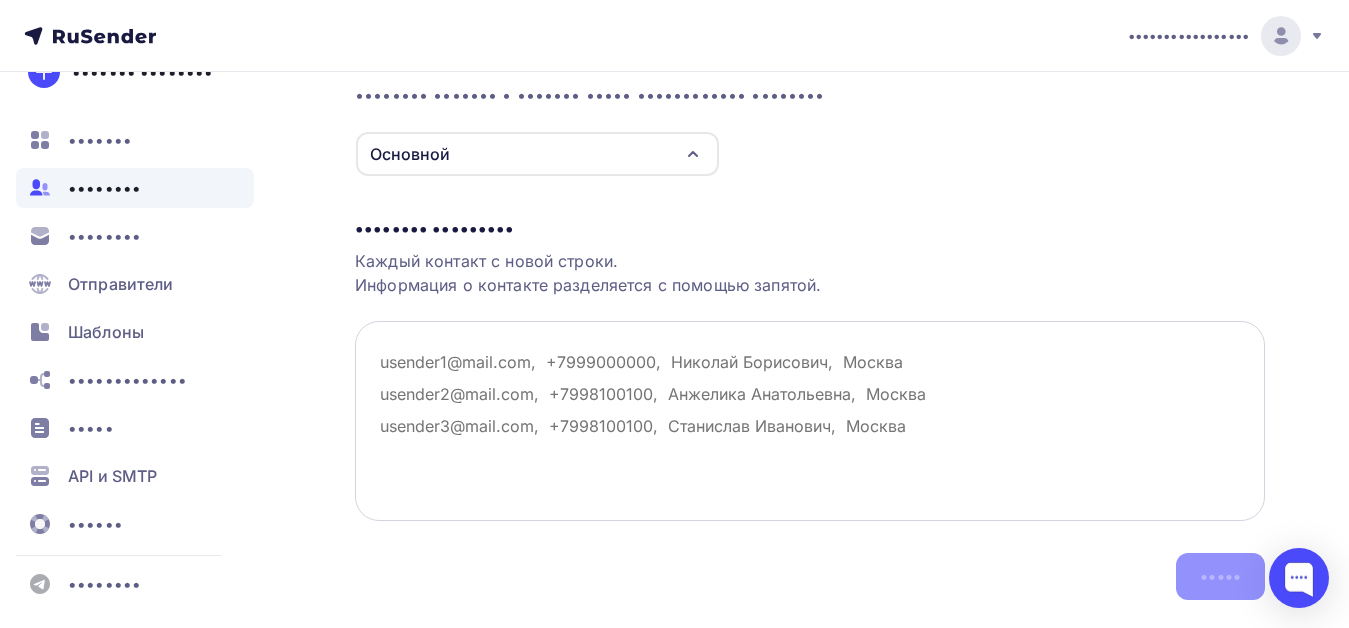 click at bounding box center (810, 421) 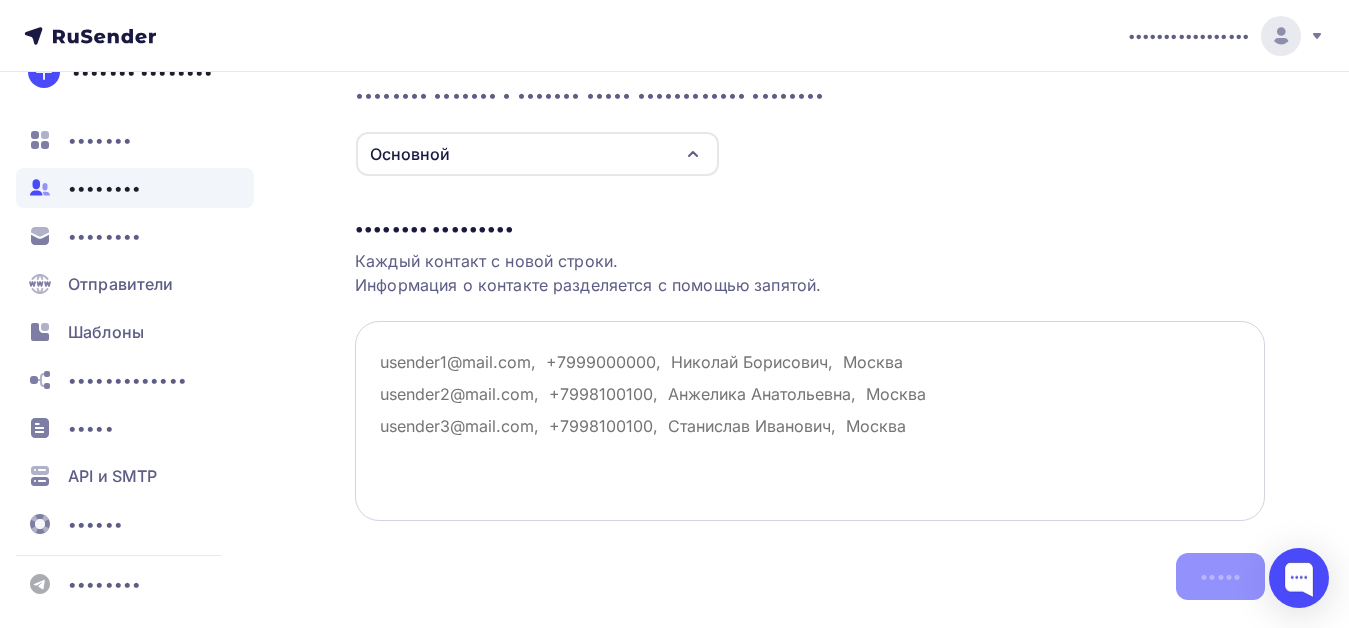 paste on "•••••••••••••••••
••••••••••••••••••••••
•••••••••••••••
•••••••••••••••••••••••
••••••••••••••••
•••••••••••••••••••••••••
•••••••••••••••
••••••••••••••••
••••••••••••••••
•••••••••••••••••••
••••••••••••••••••••••
••••••••••••••••••••••••
••••••••••••••••••
••••••••••••••••••••••••••
••••••••••••••••••••
•••••••••••••••••••
••••••••••••••••••
••••••••••••••
•••••••••••••••••••••••
•••••••••••••••••••••••••
•••••••••••••••••••••
••••••••••••••••••••
••••••••••••••••••••••
•••••••••••••••••••
•••••••••••••••••••
•••••••••••••••••••
•••••••••••••••••
••••••••••••••••••••••
••••••••••••••
••••••••••••••••
•••••••••••••••
•••••••••••••••••••••••••••••
•••••••••••••••••••••
•••••••••••••••••••••••
••••••••••••••••••••••••
••••••••••••••••••••
••••••••••••••••••••••
••••••••••••••
•••••••••••••••••
••••••••••••••••••••••••
•••••••••••••••••••••••••
•••••••••••••••••••
•••••••••••••••••••••
••••••••••••••••••••••••
•••••••••••••••••••••
••••••••••••••••••
••••••••••••" 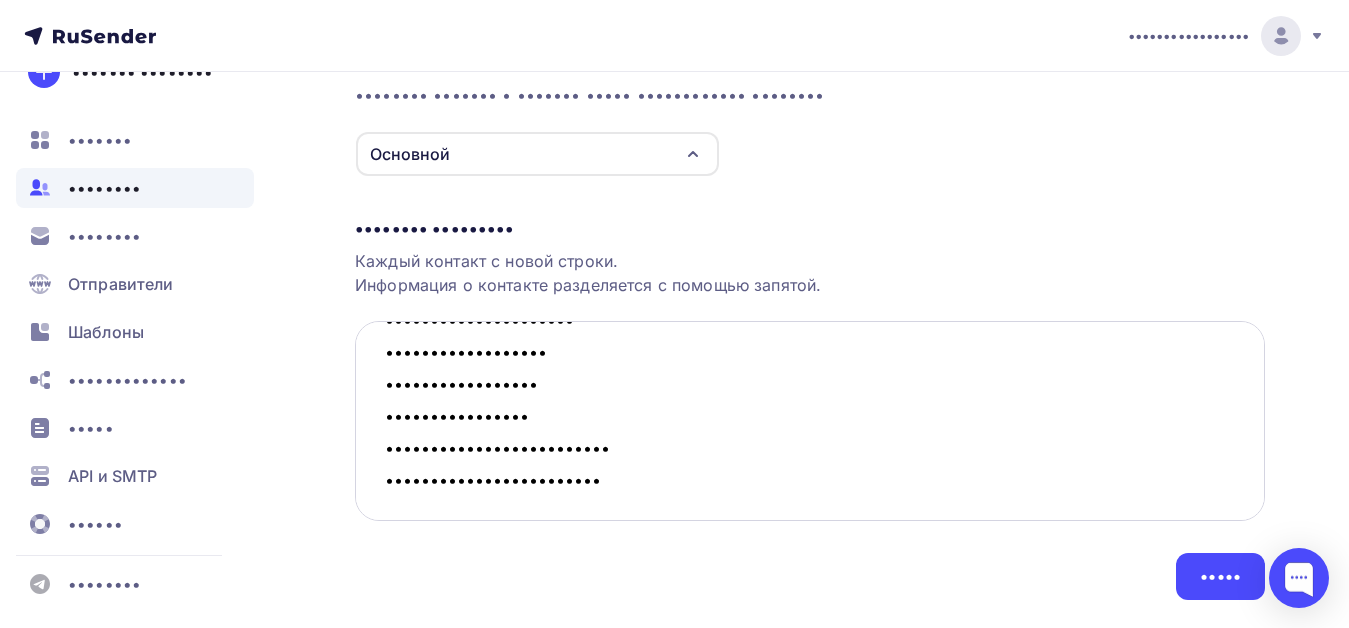 scroll, scrollTop: 1450, scrollLeft: 0, axis: vertical 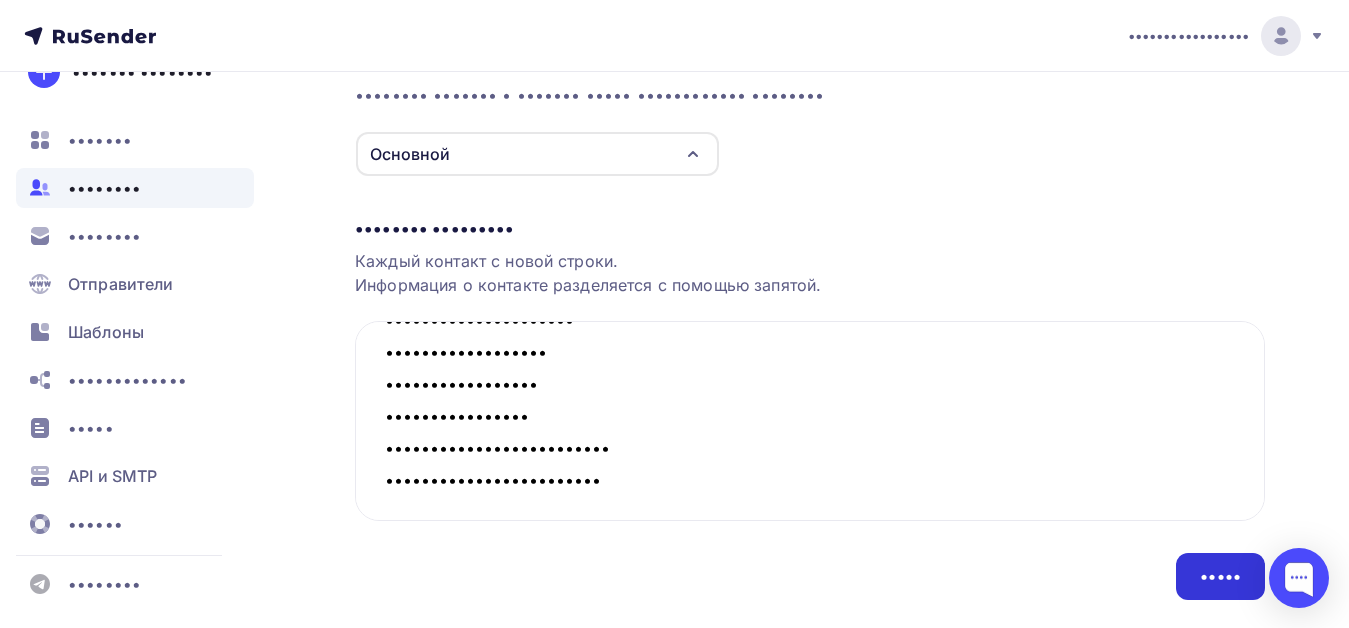 type on "•••••••••••••••••
••••••••••••••••••••••
•••••••••••••••
•••••••••••••••••••••••
••••••••••••••••
•••••••••••••••••••••••••
•••••••••••••••
••••••••••••••••
••••••••••••••••
•••••••••••••••••••
••••••••••••••••••••••
••••••••••••••••••••••••
••••••••••••••••••
••••••••••••••••••••••••••
••••••••••••••••••••
•••••••••••••••••••
••••••••••••••••••
••••••••••••••
•••••••••••••••••••••••
•••••••••••••••••••••••••
•••••••••••••••••••••
••••••••••••••••••••
••••••••••••••••••••••
•••••••••••••••••••
•••••••••••••••••••
•••••••••••••••••••
•••••••••••••••••
••••••••••••••••••••••
••••••••••••••
••••••••••••••••
•••••••••••••••
•••••••••••••••••••••••••••••
•••••••••••••••••••••
•••••••••••••••••••••••
••••••••••••••••••••••••
••••••••••••••••••••
••••••••••••••••••••••
••••••••••••••
•••••••••••••••••
••••••••••••••••••••••••
•••••••••••••••••••••••••
•••••••••••••••••••
•••••••••••••••••••••
••••••••••••••••••••••••
•••••••••••••••••••••
••••••••••••••••••
••••••••••••" 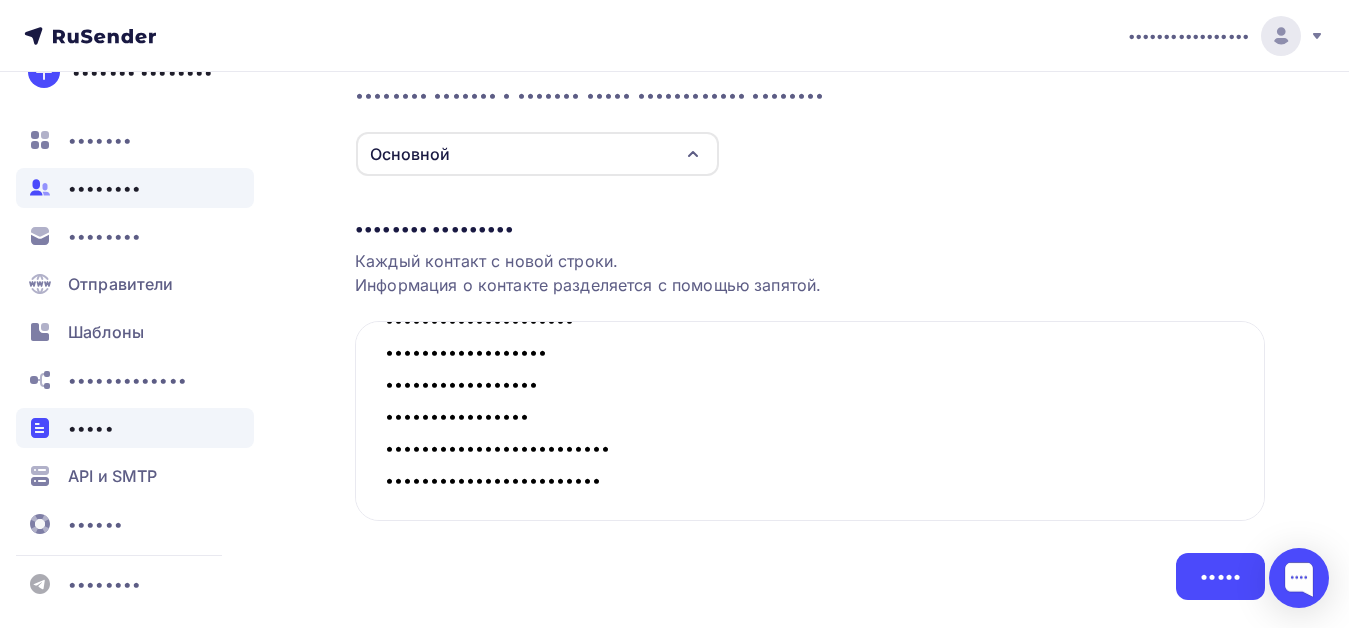 scroll, scrollTop: 0, scrollLeft: 0, axis: both 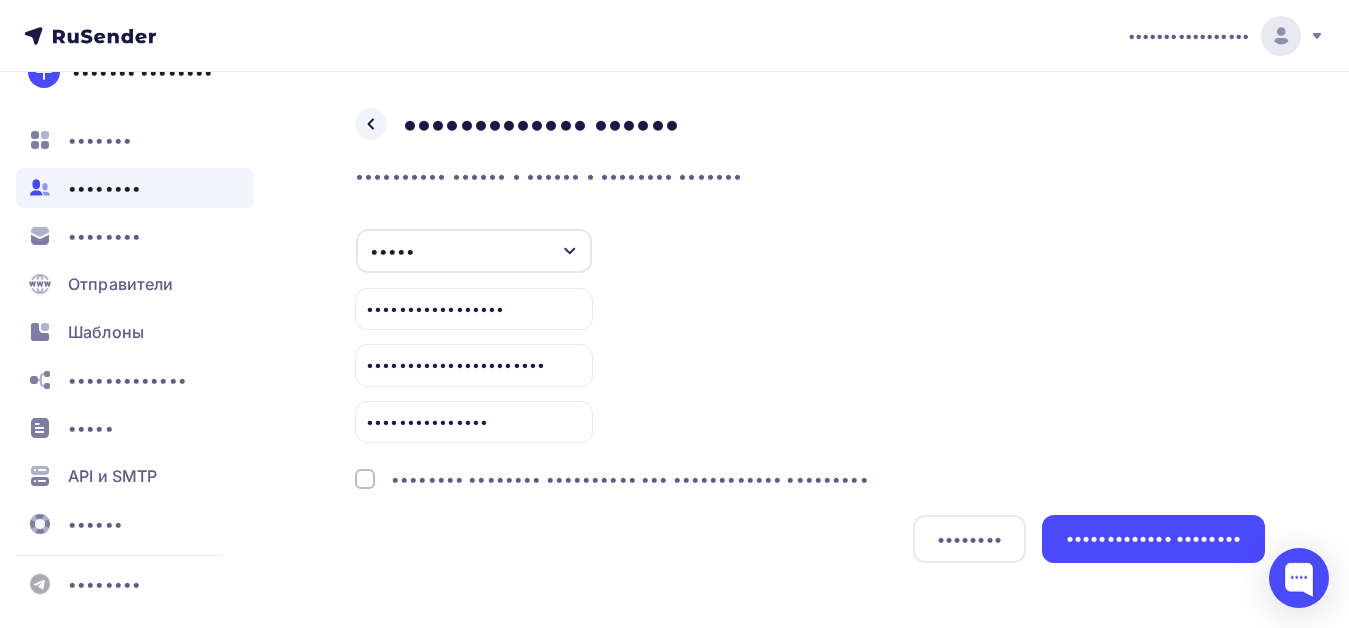 click on "•••••••• •••••••• •••••••••• ••• •••••••••••• •••••••••" at bounding box center (630, 479) 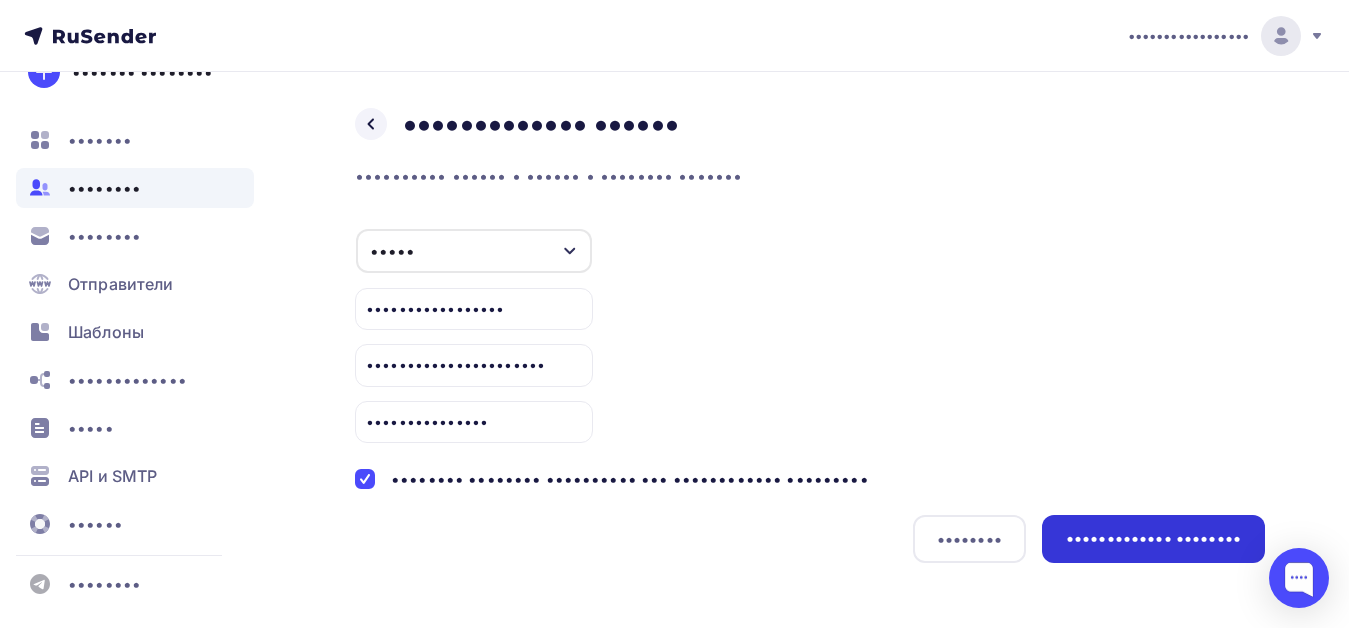 click on "••••••••••••• ••••••••" at bounding box center (1153, 538) 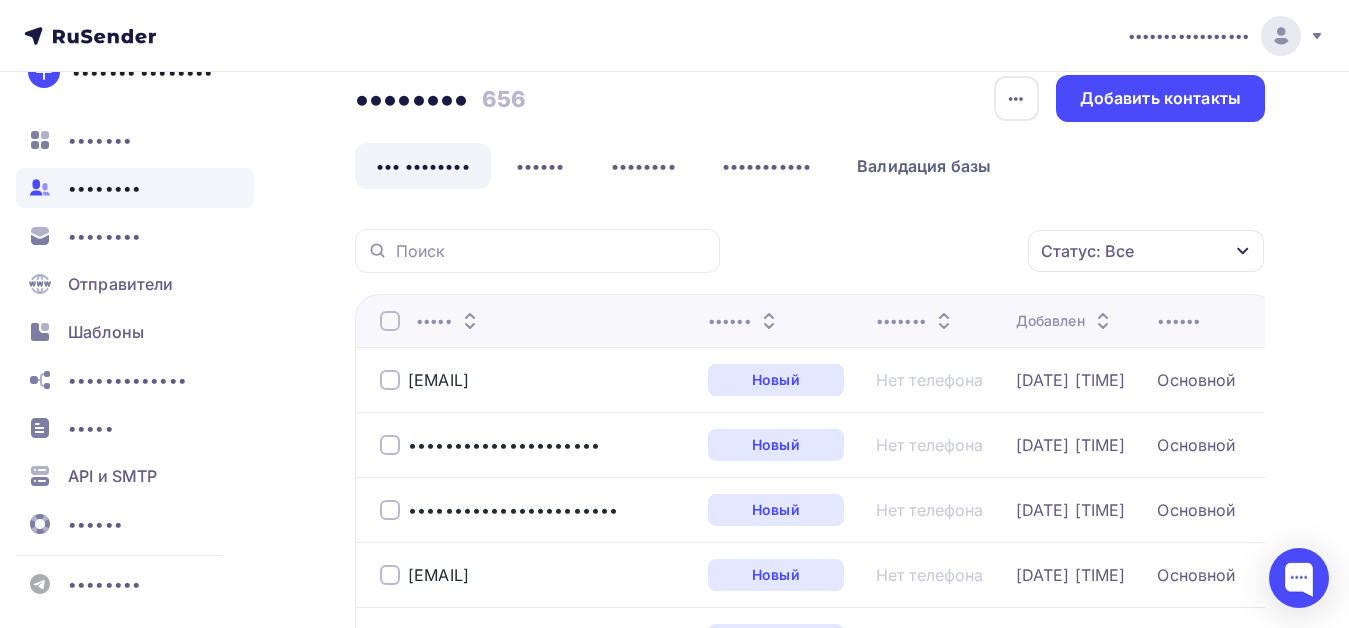 scroll, scrollTop: 0, scrollLeft: 0, axis: both 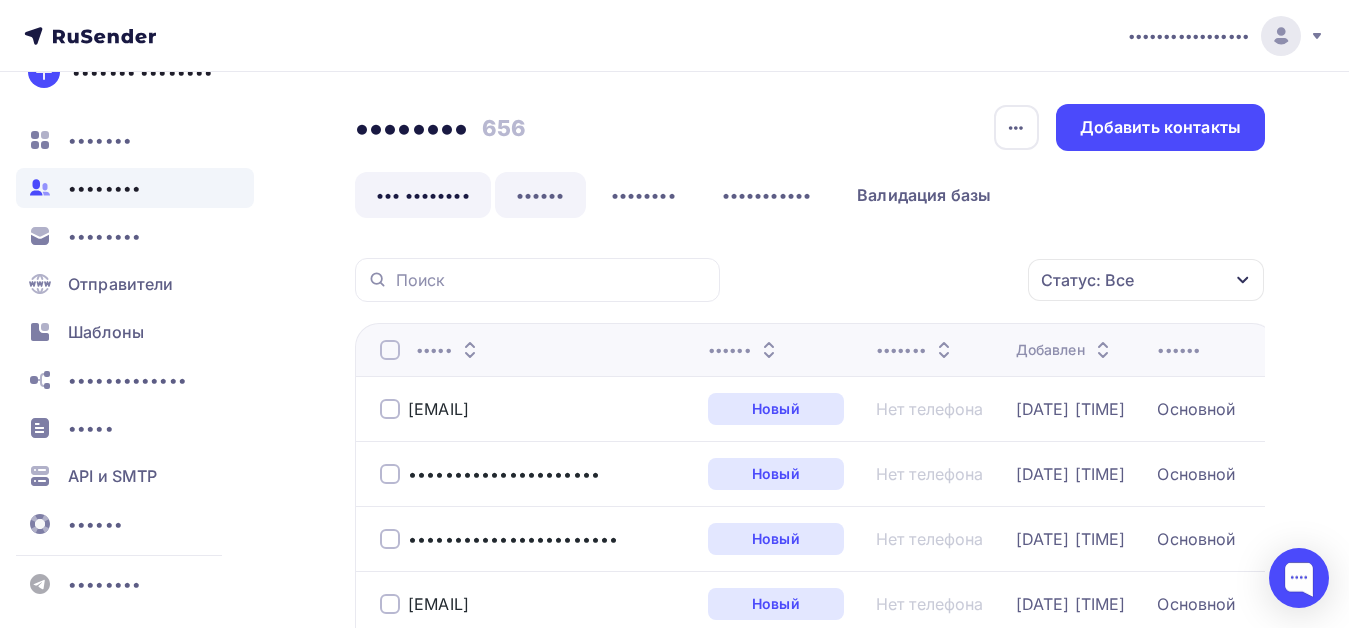 click on "••••••" at bounding box center (540, 195) 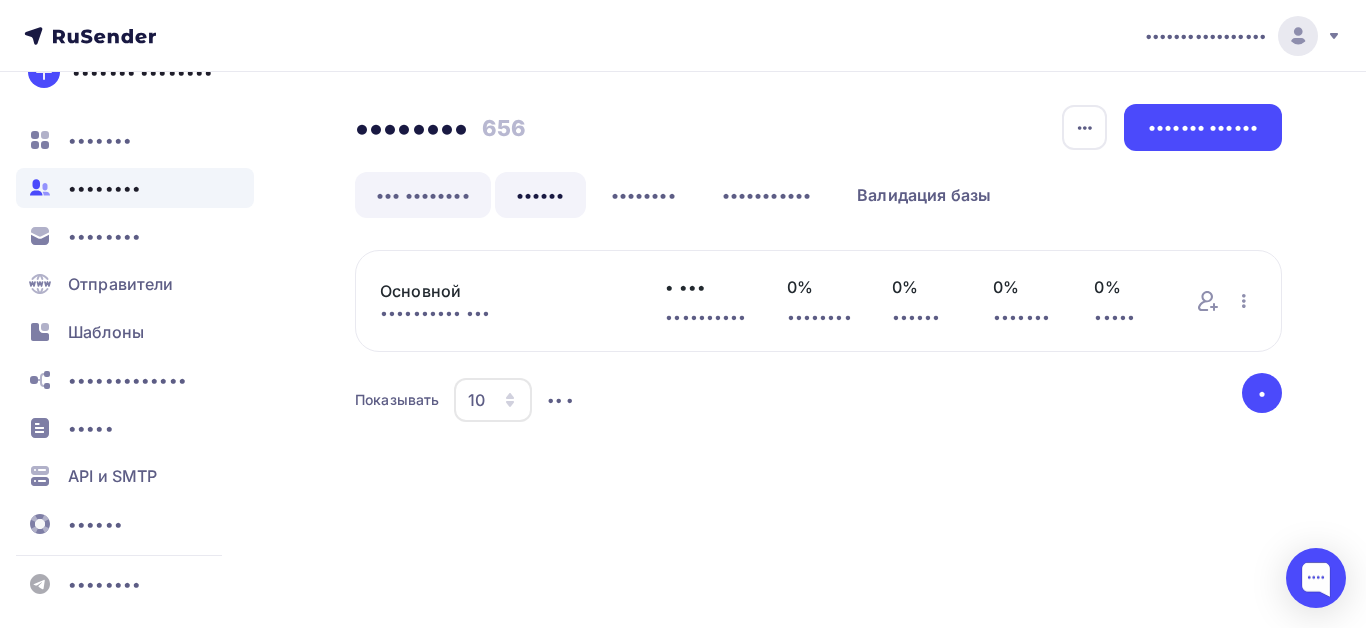 click on "••• ••••••••" at bounding box center (423, 195) 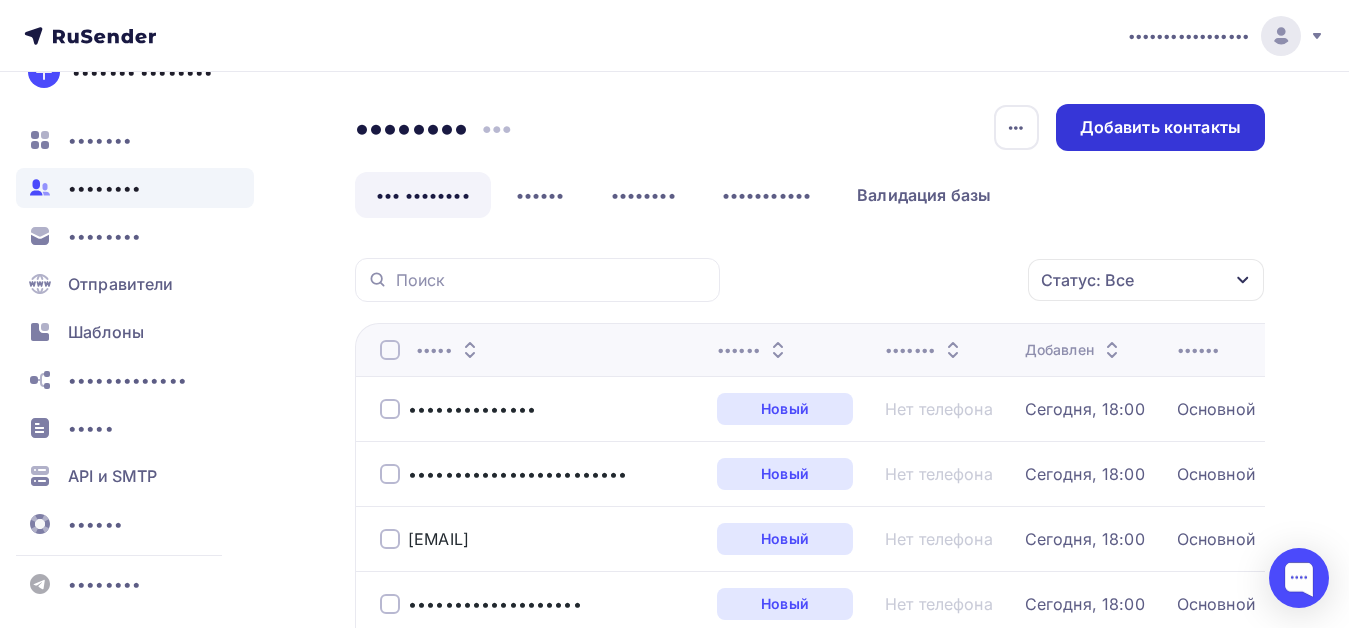 click on "Добавить контакты" at bounding box center (1160, 127) 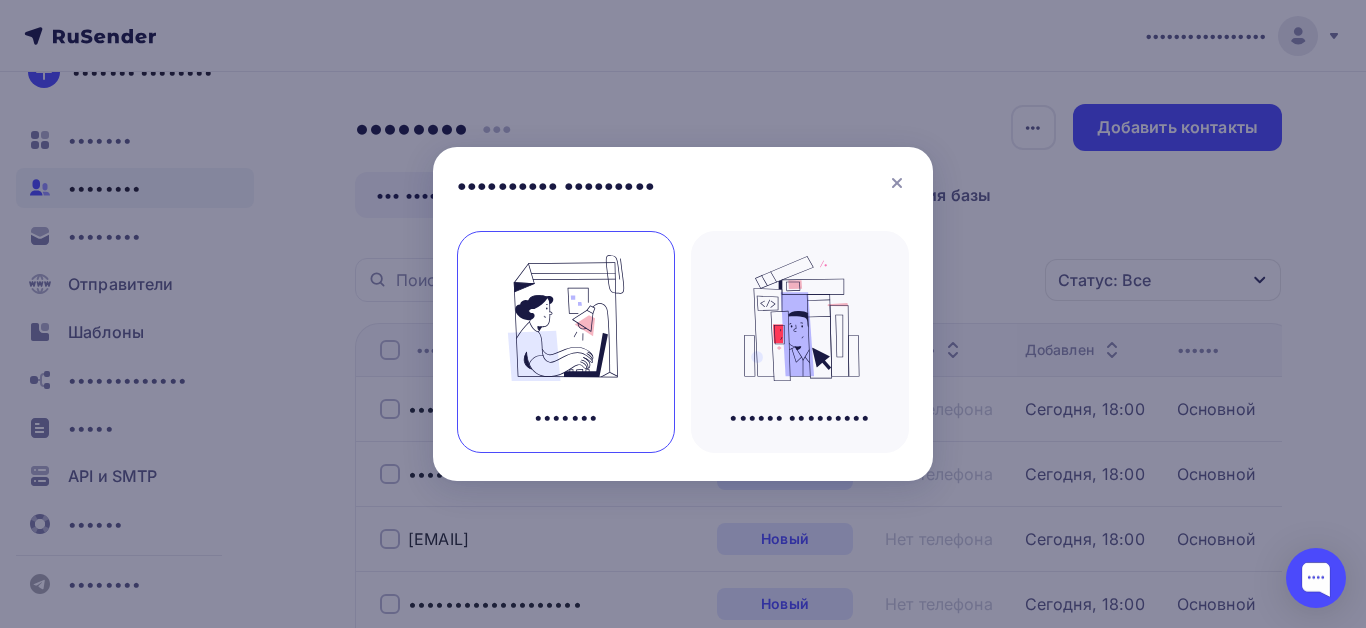 click at bounding box center (566, 318) 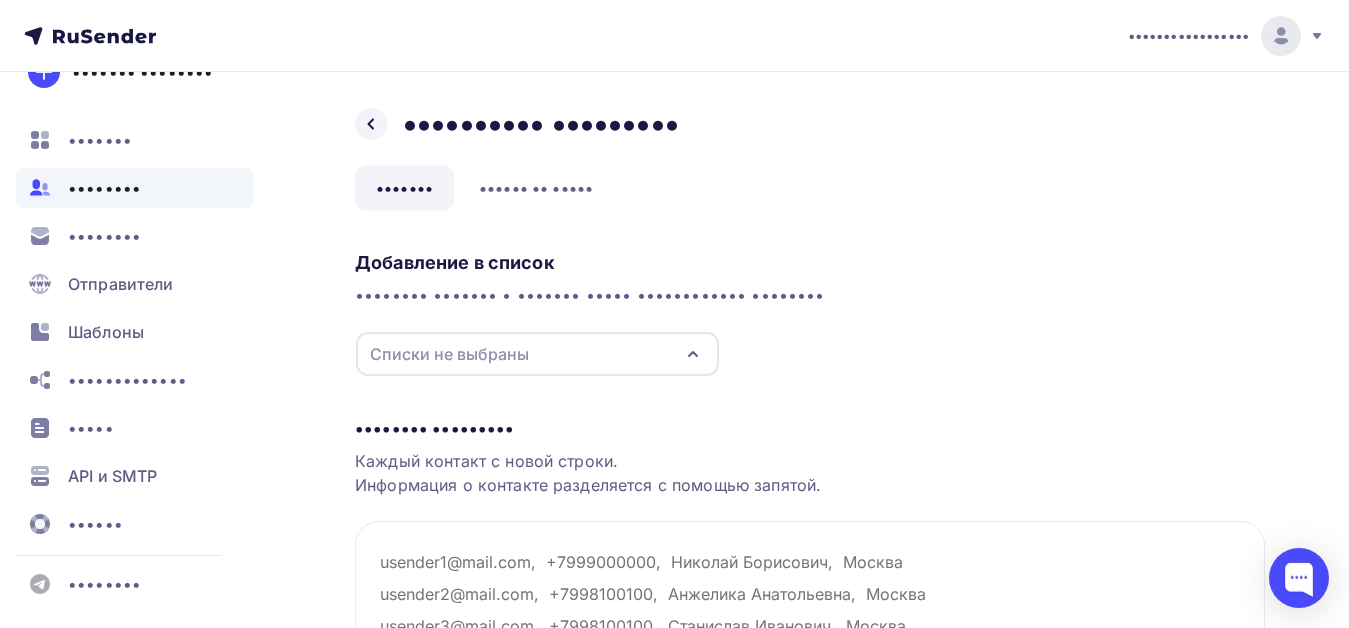 click on "Списки не выбраны" at bounding box center [449, 354] 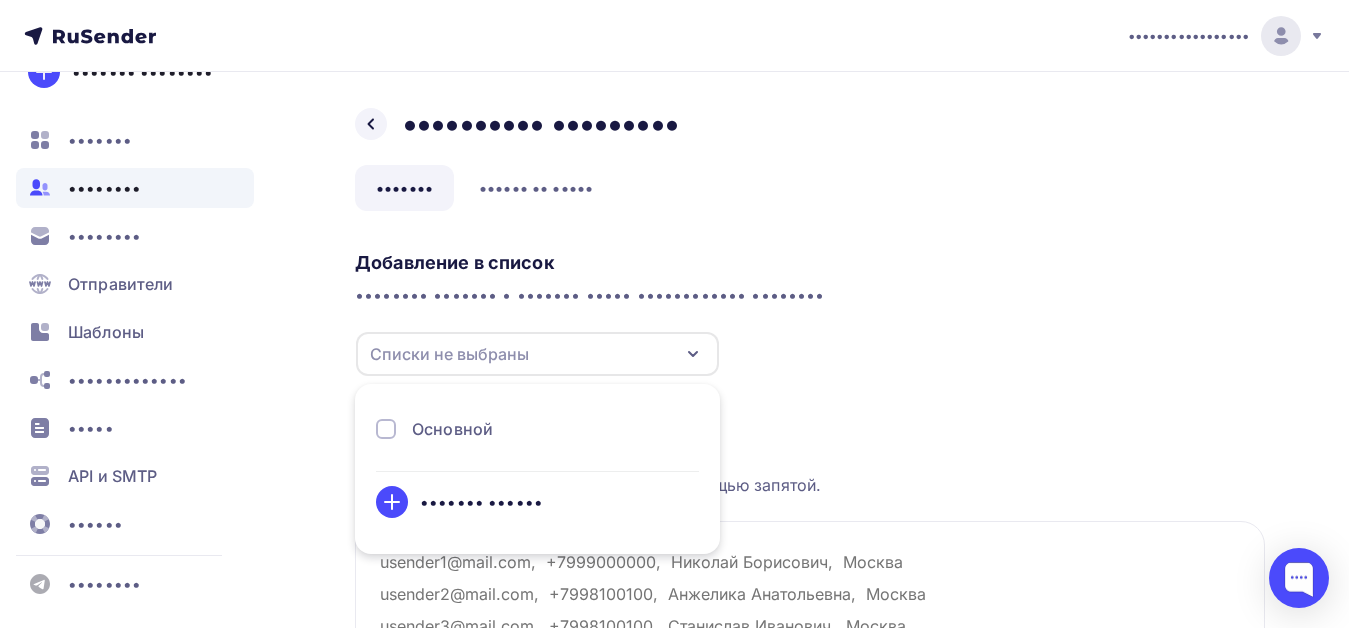 click on "Основной" at bounding box center [452, 429] 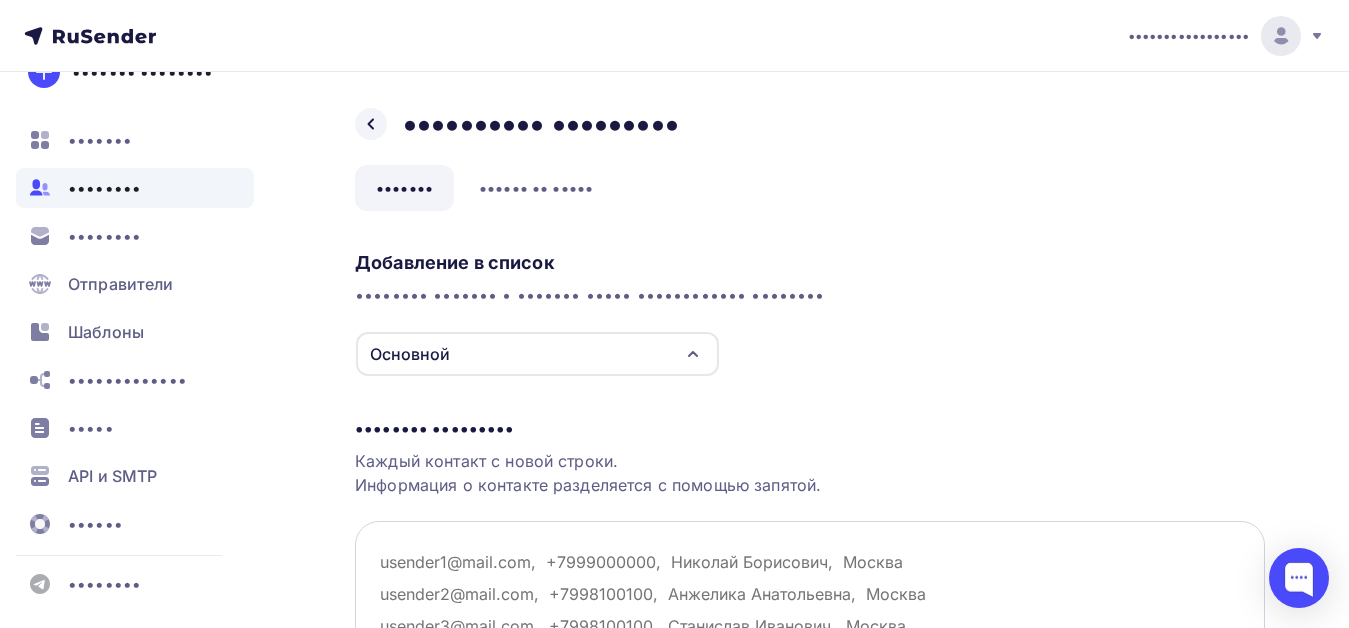 click at bounding box center [810, 621] 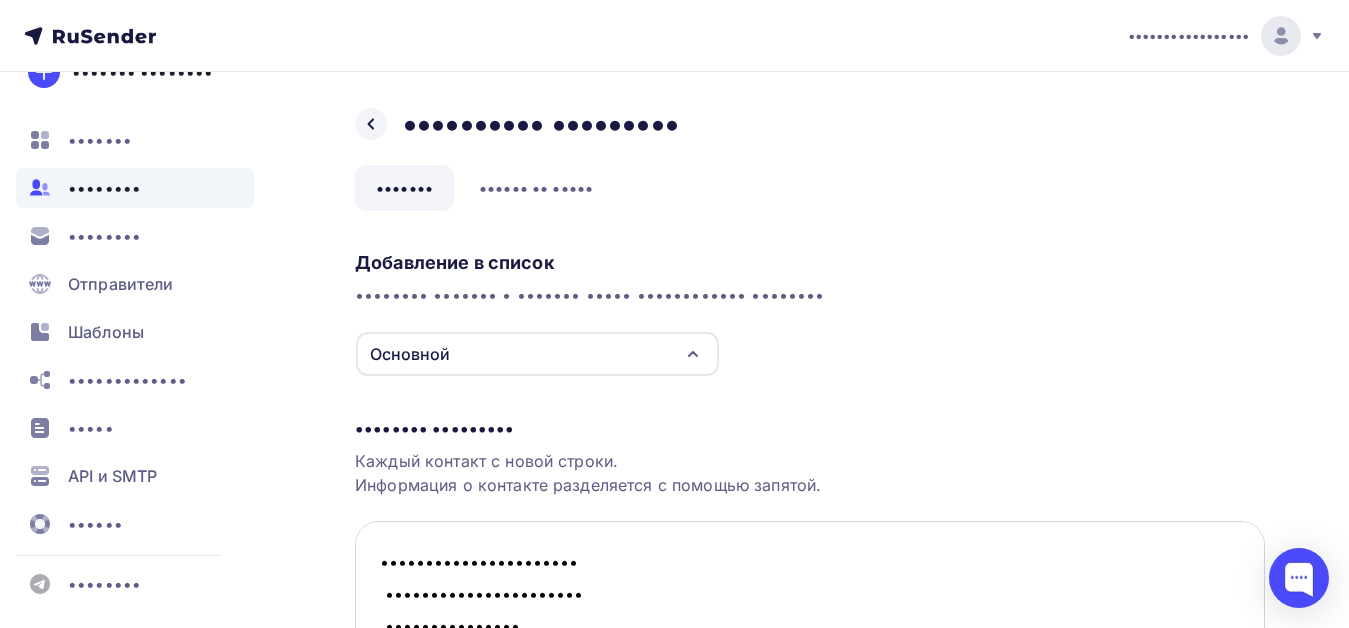 scroll, scrollTop: 92, scrollLeft: 0, axis: vertical 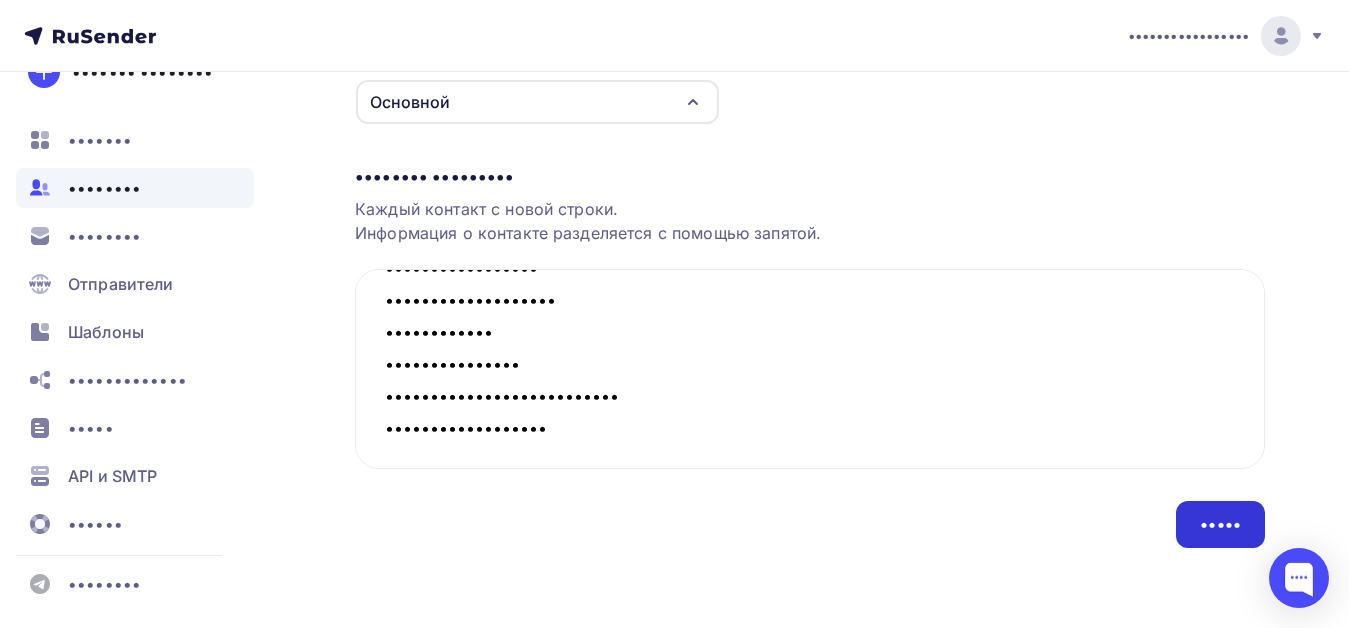 type on "••••••••••••••••••••••
••••••••••••••••••••••
•••••••••••••••
•••••••••••••
••••••••••••••••••••••
•••••••••••••••••••••
••••••••••••••
••••••••••••••••••••
••••••••••••••••••••
•••••••••••••••••••••
•••••••••••••••••••••••••
•••••••••••••••••••
••••••••••••••••
•••••••••••••••••••
•••••••••••••••••••
•••••••••••••••
•••••••••••••••••••••••
•••••••••••••••
••••••••••••••••••••••
••••••••••••••••••••••
••••••••••••••••••••••••••
••••••••••••••••••••••••
•••••••••••••••••••
•••••••••••••••••••••
•••••••••••••••••••••
•••••••••••••••••••
•••••••••••••••••
•••••••••••••••••••••••••••
••••••••••••••••••••
•••••••••••••••
••••••••••••••••••••••••••
•••••••••••••••••
•••••••••••••••••••••
••••••••••••••••••••••••
••••••••••••••••••••••••••
••••••••••••••••••
•••••••••••••••••
••••••••••••••••••
•••••••••••••••••••••••
•••••••••••••••••••
•••••••••••••••••••
••••••••••••••••••••••
•••••••••••••••••••••
••••••••••••••••••••••••••••••
•••••••••••••••••
•••••••••••••••••••••" 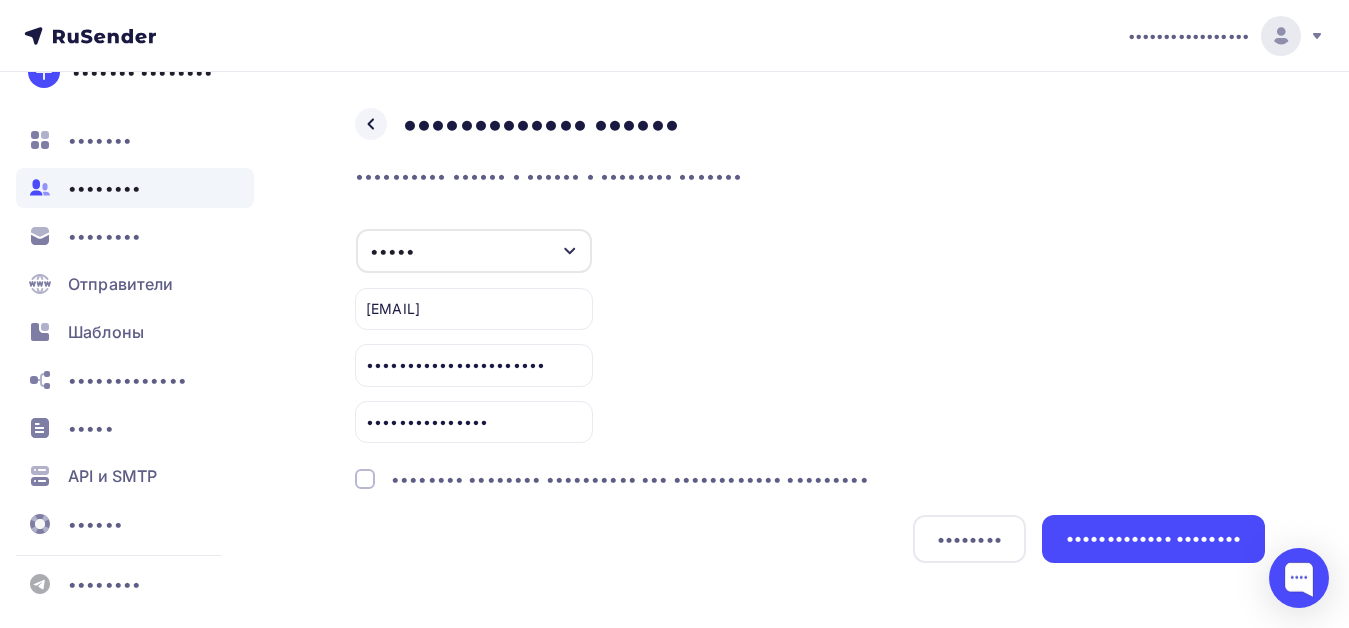 click on "•••••••• •••••••• •••••••••• ••• •••••••••••• •••••••••" at bounding box center (630, 479) 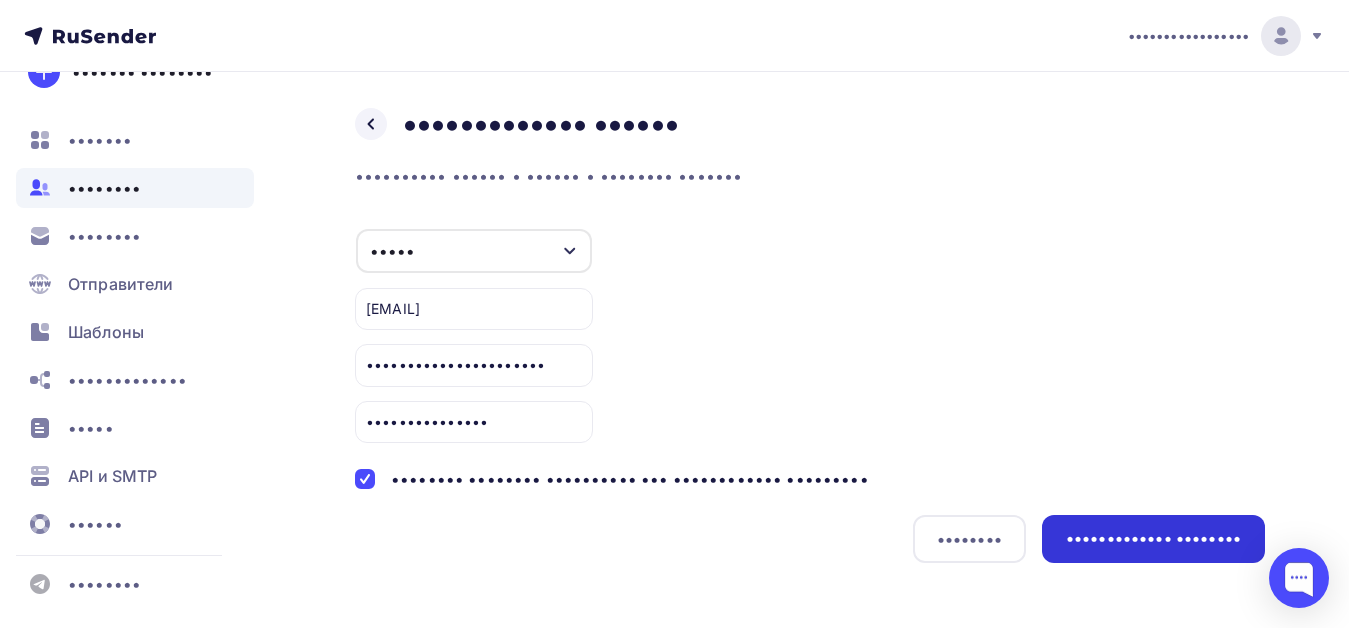 click on "••••••••••••• ••••••••" at bounding box center (1153, 538) 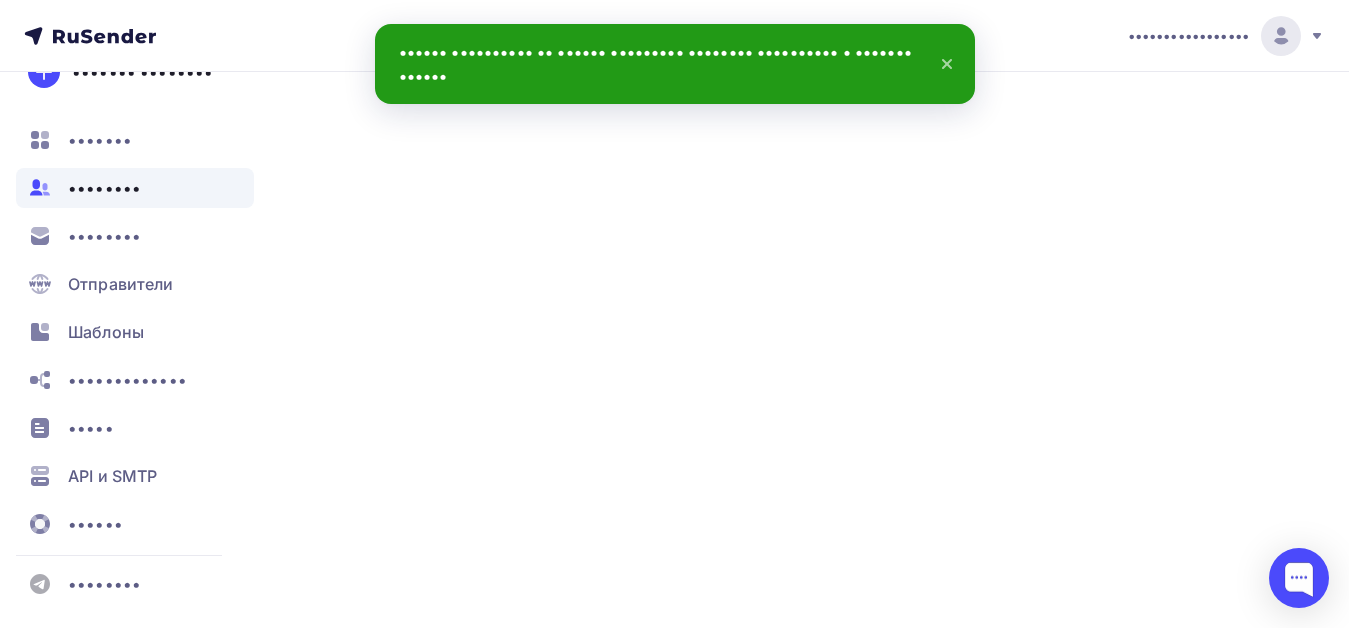scroll, scrollTop: 252, scrollLeft: 0, axis: vertical 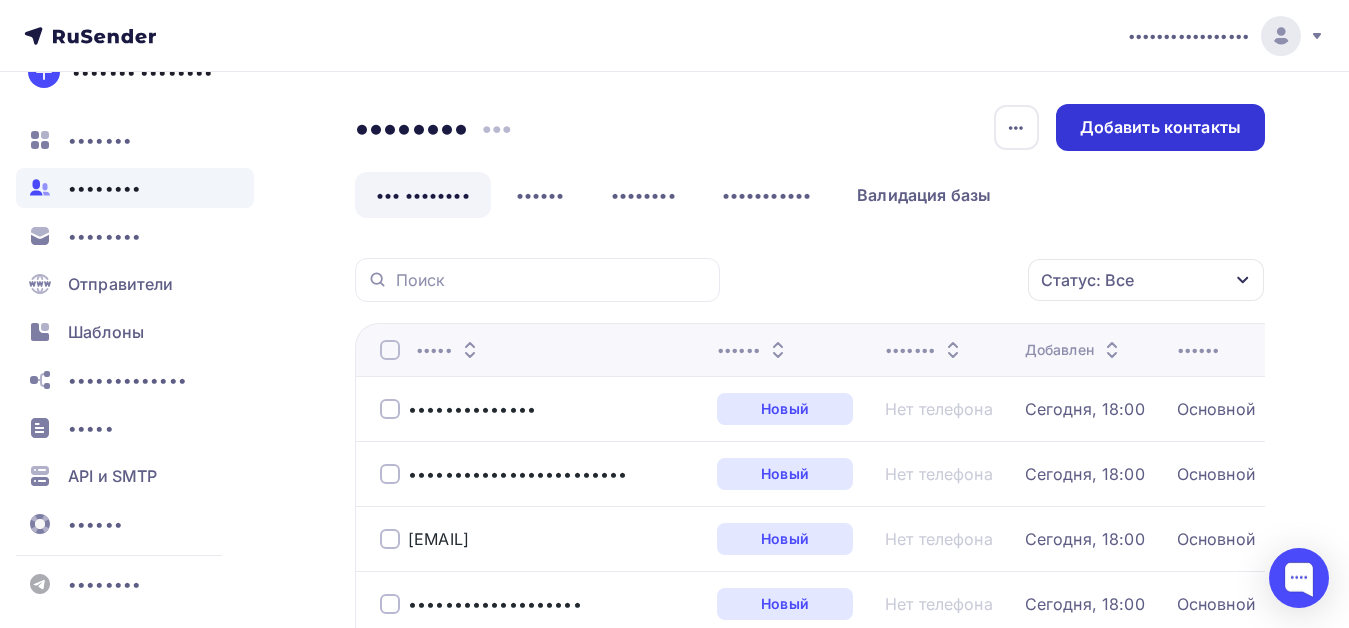 click on "Добавить контакты" at bounding box center [1160, 127] 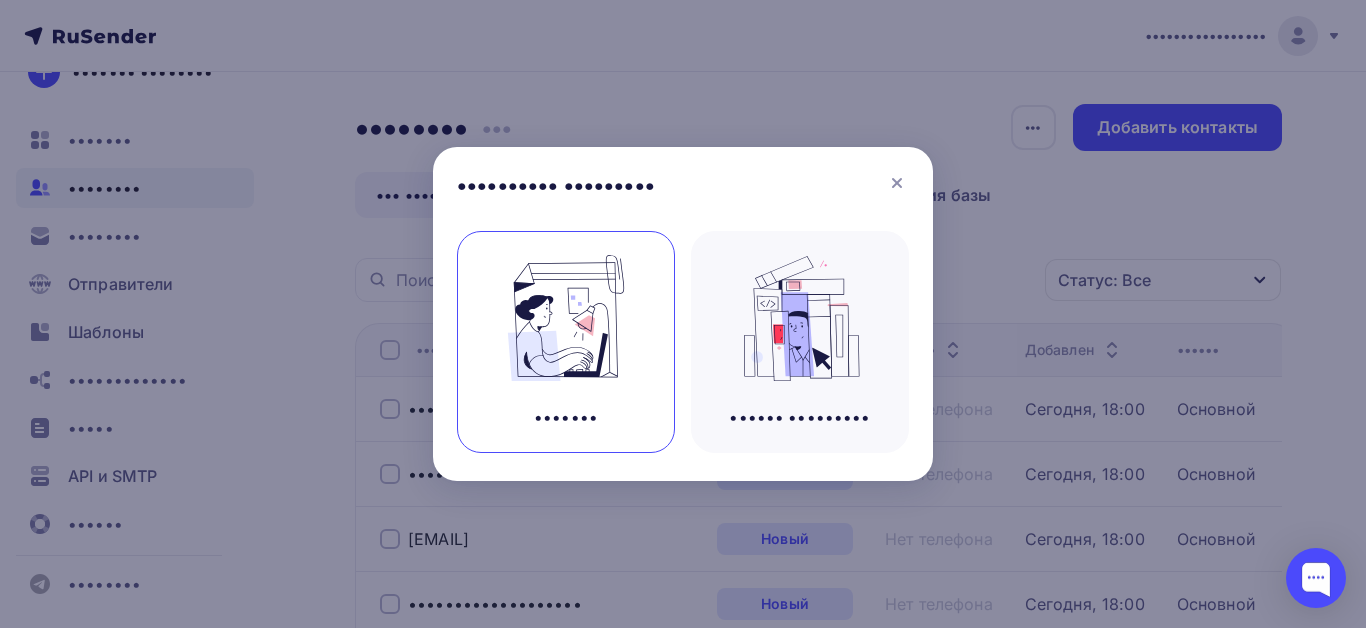 click at bounding box center (566, 318) 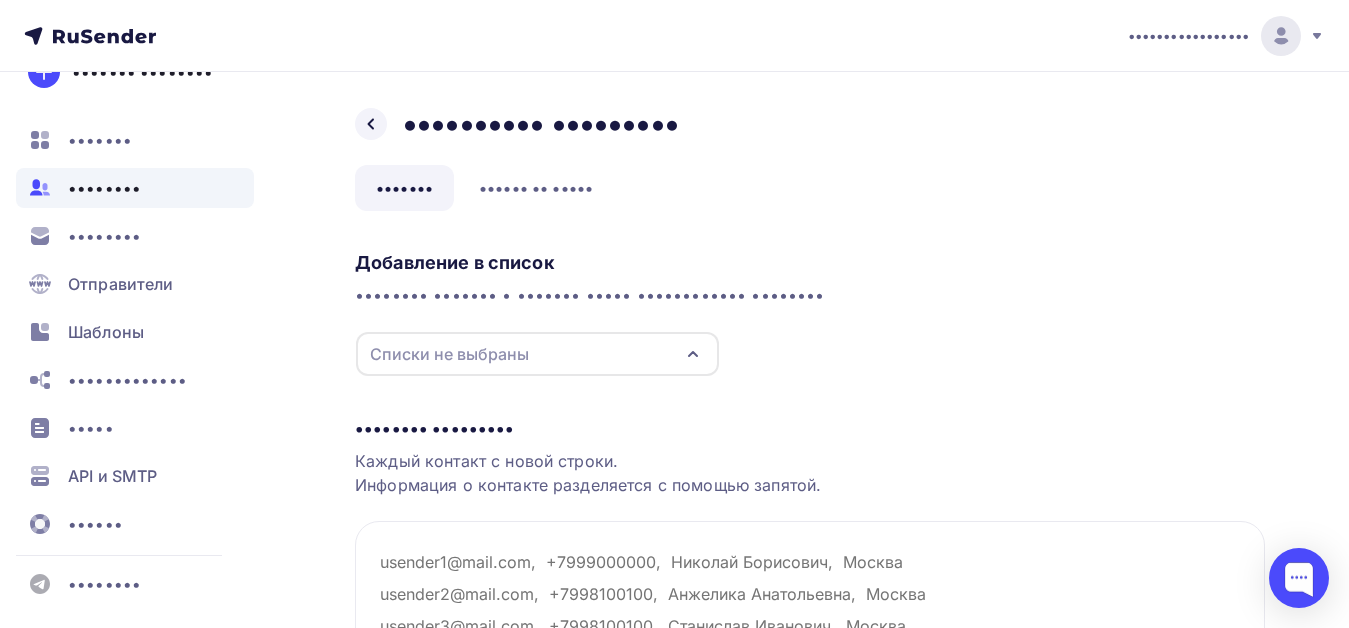 click on "Списки не выбраны" at bounding box center (449, 354) 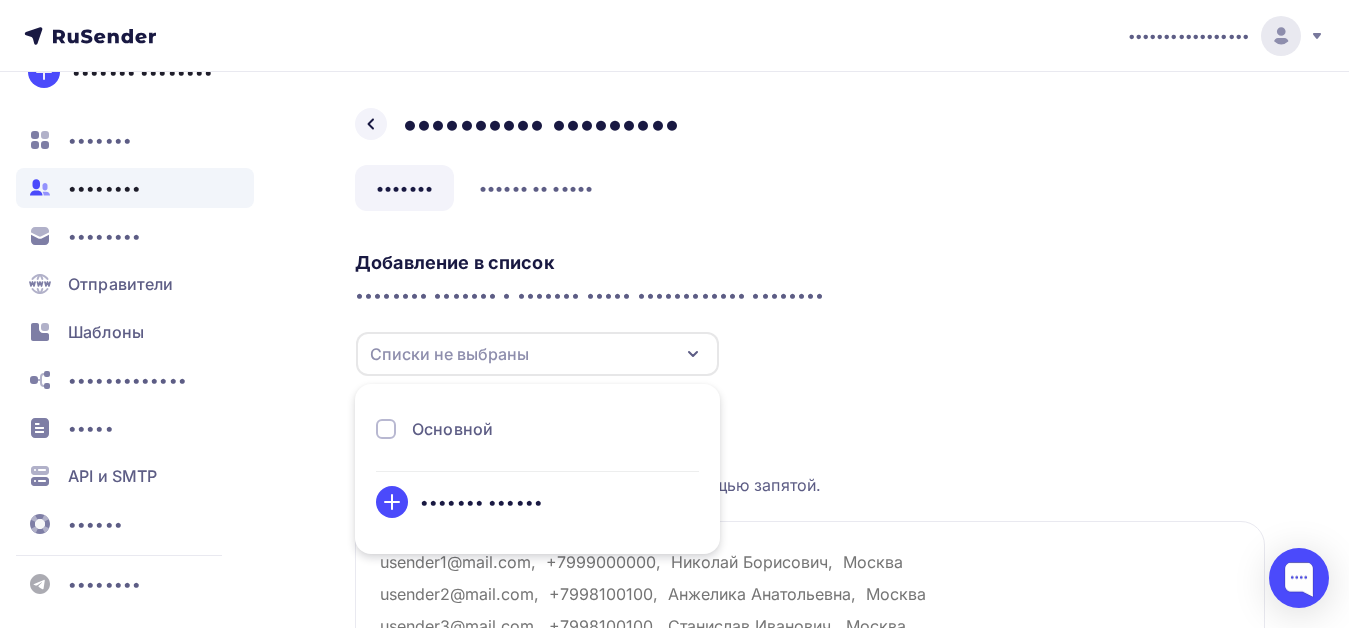 click on "Основной" at bounding box center (452, 429) 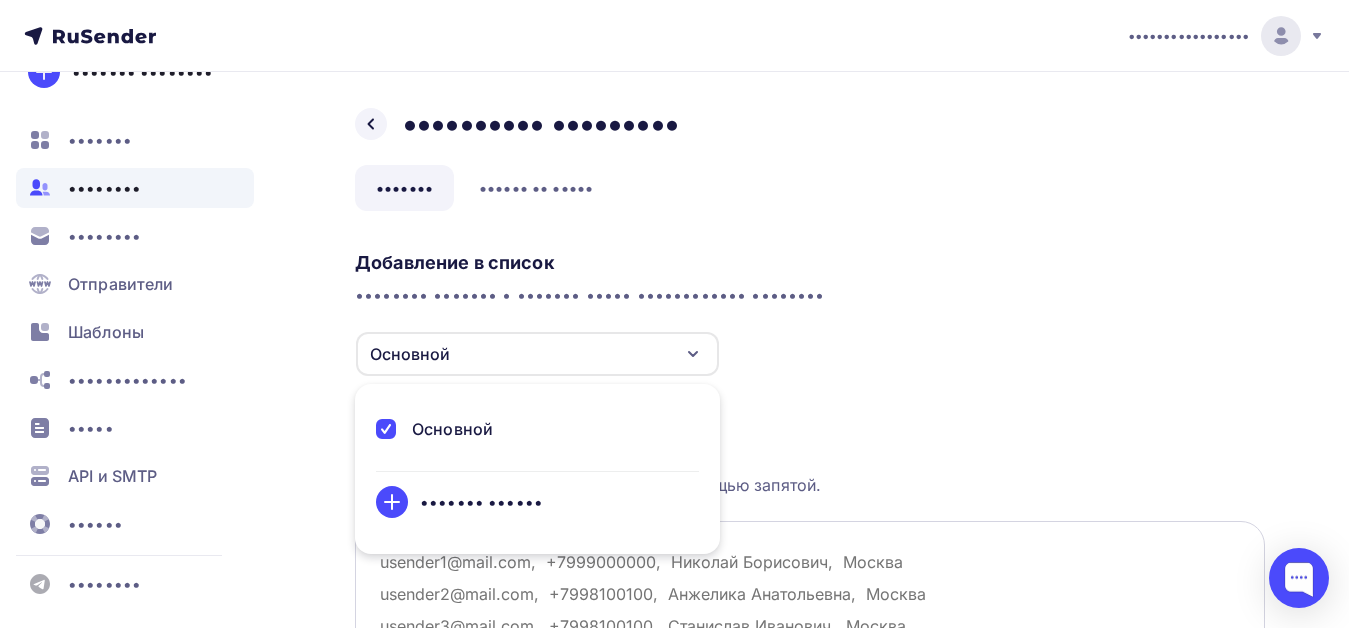 scroll, scrollTop: 100, scrollLeft: 0, axis: vertical 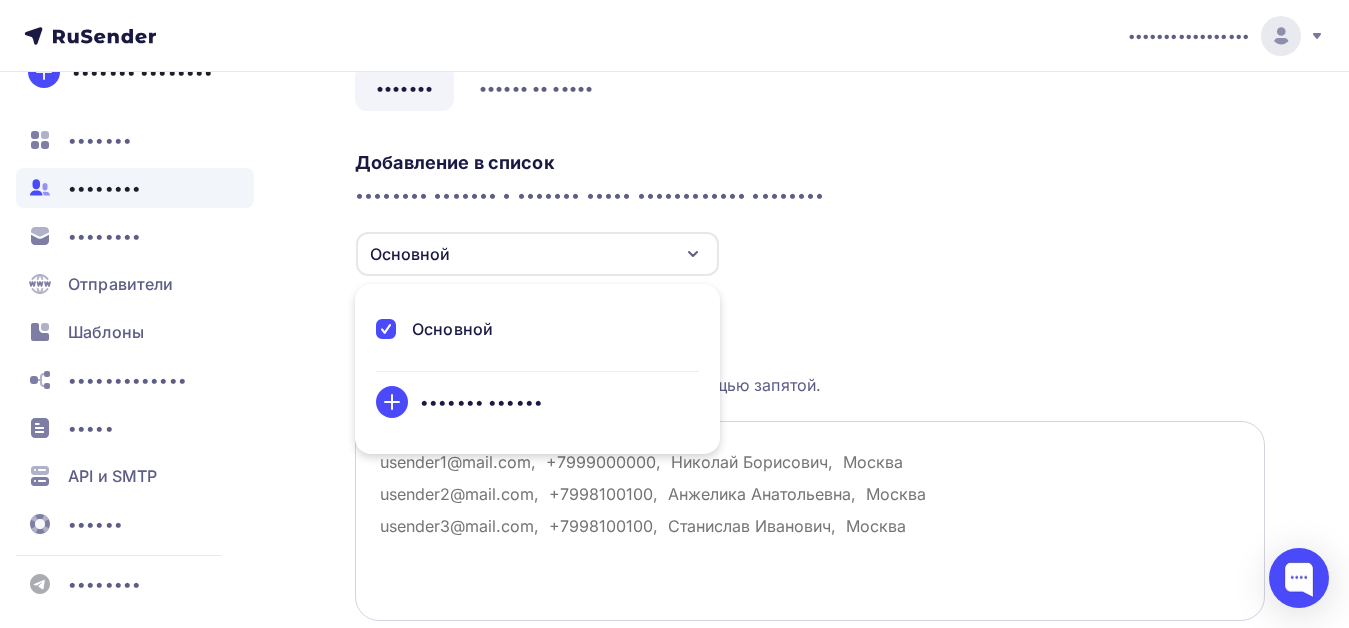 click at bounding box center [810, 521] 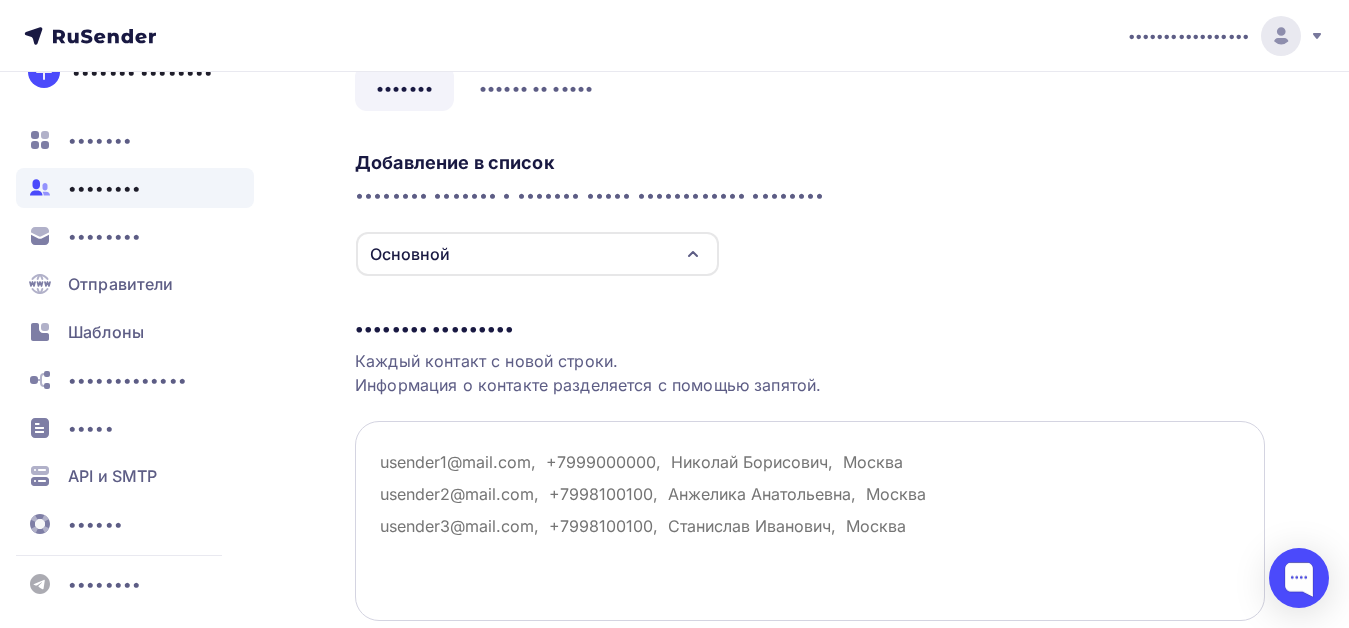 paste on "••••••••••••••••••••••
••••••••••••••••••••••••
•••••••••••••••••••••••••••••
••••••••••••••••••
•••••••••••••••••••••••••••
••••••••••••••••••••
•••••••••••••••••
•••••••••••••••••••
••••••••••••••••••••••
•••••••••••••••••••••••
••••••••••••••
•••••••••••••••••
••••••••••••••••••
••••••••••••••••
••••••••••••••••••••
••••••••••••••••••••••
••••••••••••••••••••
•••••••••••••••••
••••••••••••••••••••
••••••••••••••••••
•••••••••••••••••••
••••••••••••••••••••••
•••••••••••••••••••••••
•••••••••••••••••
•••••••••••••••••
•••••••••••••••••••••••
•••••••••••••••••
•••••••••••••••••••••
••••••••••••••••••
•••••••••••••••••••••••
••••••••••••••••
•••••••••••••
•••••••••••••
•••••••••••••••
•••••••••••••••••
••••••••••••••••••
•••••••••••••••••
•••••••••••••••••••••
•••••••••••••••••••••••••
••••••••••••••••
••••••••••••••••••••••••
••••••••••••••
•••••••••••••••••••
•••••••••••••••••••••
•••••••••••••••••••••
•••••••••••••••••••
•••••••••••••••••
••••••••••••••••••••" 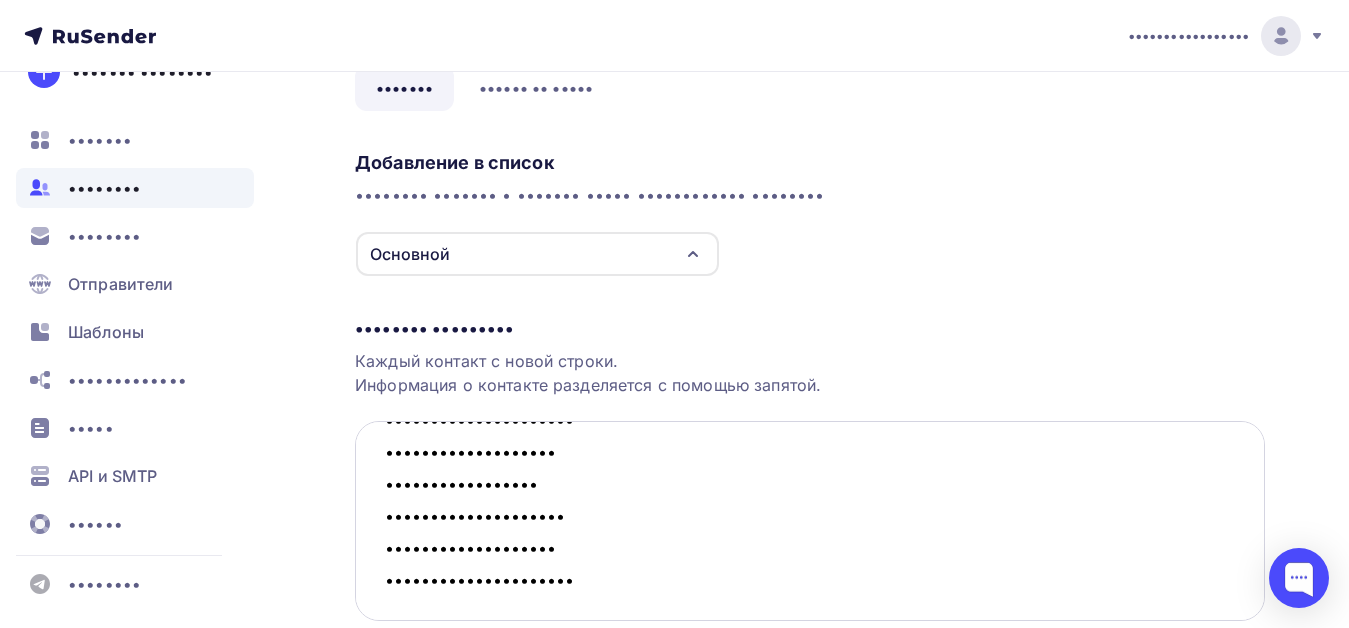 scroll, scrollTop: 1450, scrollLeft: 0, axis: vertical 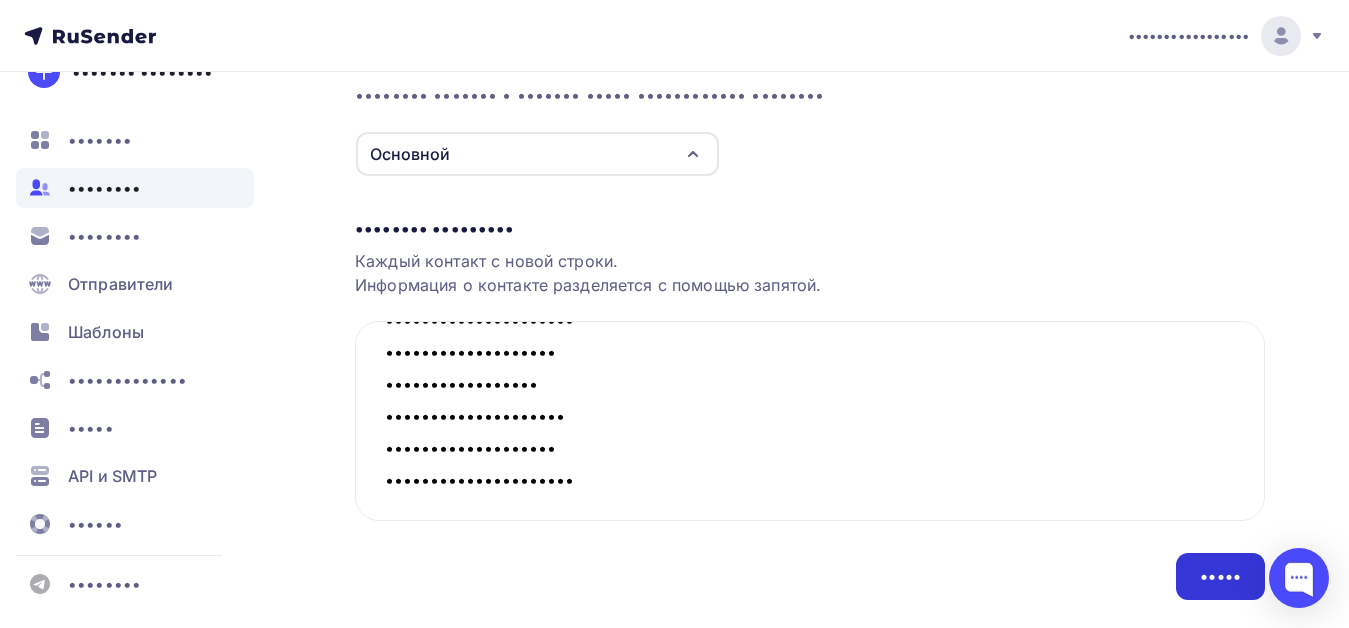 type on "••••••••••••••••••••••
••••••••••••••••••••••••
•••••••••••••••••••••••••••••
••••••••••••••••••
•••••••••••••••••••••••••••
••••••••••••••••••••
•••••••••••••••••
•••••••••••••••••••
••••••••••••••••••••••
•••••••••••••••••••••••
••••••••••••••
•••••••••••••••••
••••••••••••••••••
••••••••••••••••
••••••••••••••••••••
••••••••••••••••••••••
••••••••••••••••••••
•••••••••••••••••
••••••••••••••••••••
••••••••••••••••••
•••••••••••••••••••
••••••••••••••••••••••
•••••••••••••••••••••••
•••••••••••••••••
•••••••••••••••••
•••••••••••••••••••••••
•••••••••••••••••
•••••••••••••••••••••
••••••••••••••••••
•••••••••••••••••••••••
••••••••••••••••
•••••••••••••
•••••••••••••
•••••••••••••••
•••••••••••••••••
••••••••••••••••••
•••••••••••••••••
•••••••••••••••••••••
•••••••••••••••••••••••••
••••••••••••••••
••••••••••••••••••••••••
••••••••••••••
•••••••••••••••••••
•••••••••••••••••••••
•••••••••••••••••••••
•••••••••••••••••••
•••••••••••••••••
••••••••••••••••••••" 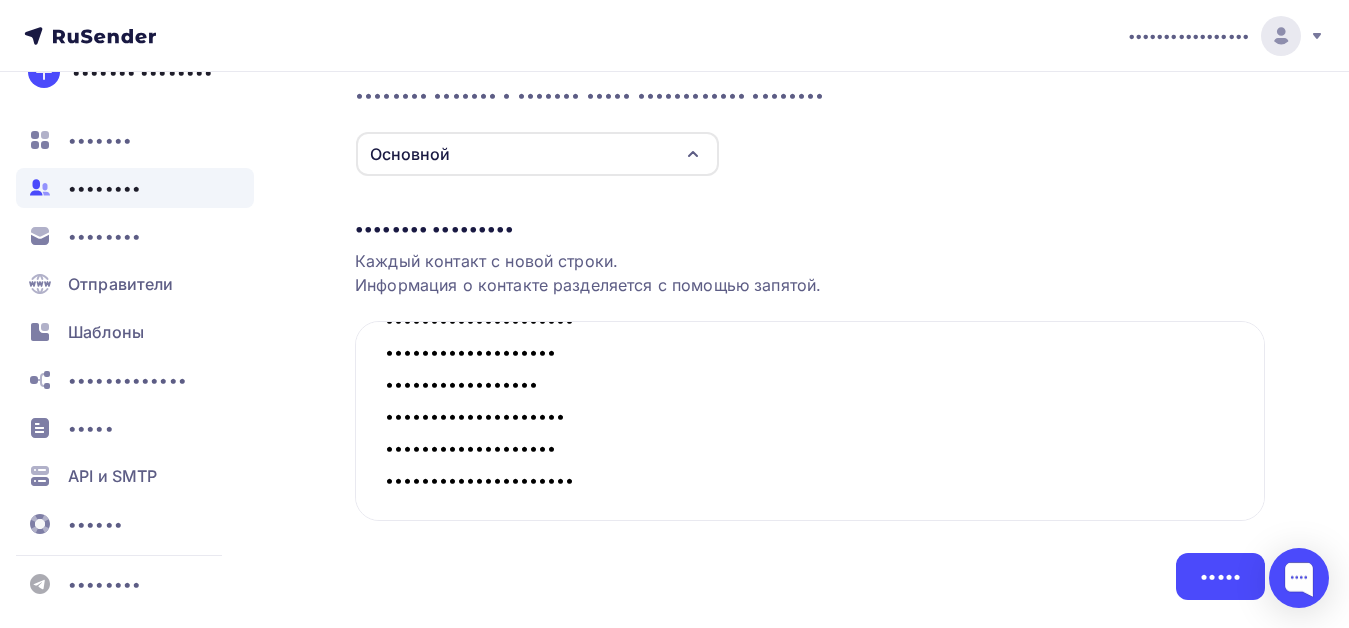 scroll, scrollTop: 0, scrollLeft: 0, axis: both 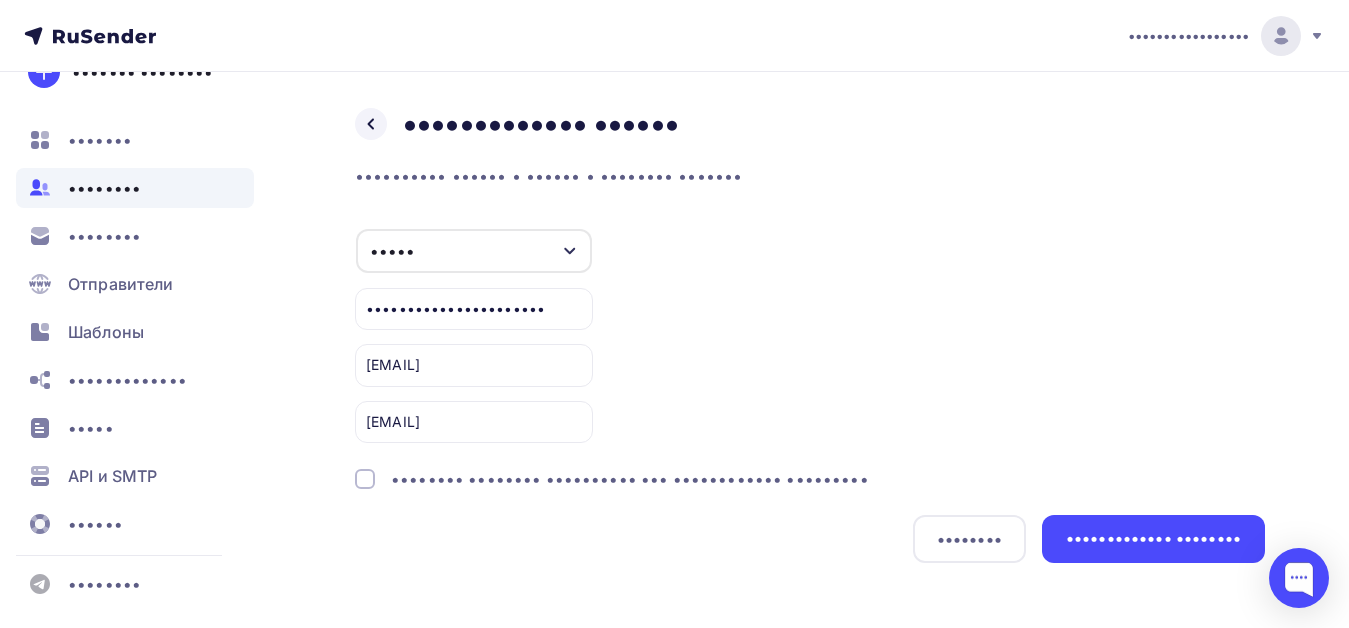 click on "•••••••• •••••••• •••••••••• ••• •••••••••••• •••••••••" at bounding box center (630, 479) 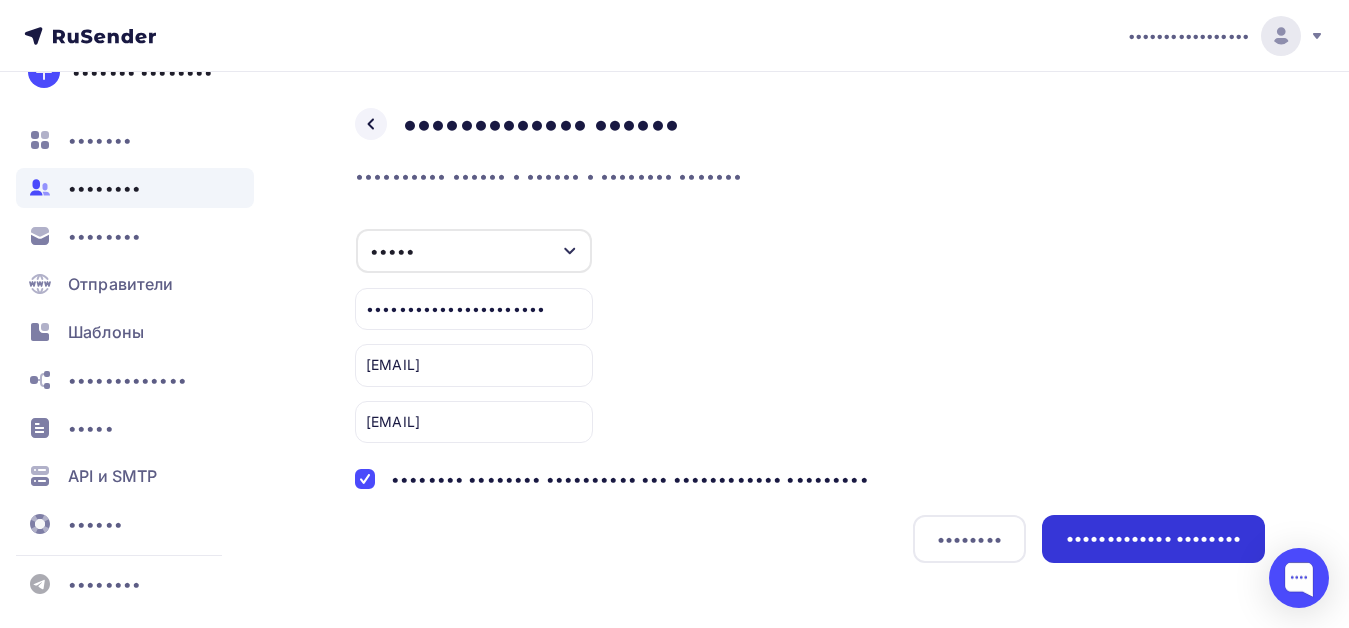 click on "••••••••••••• ••••••••" at bounding box center [1153, 538] 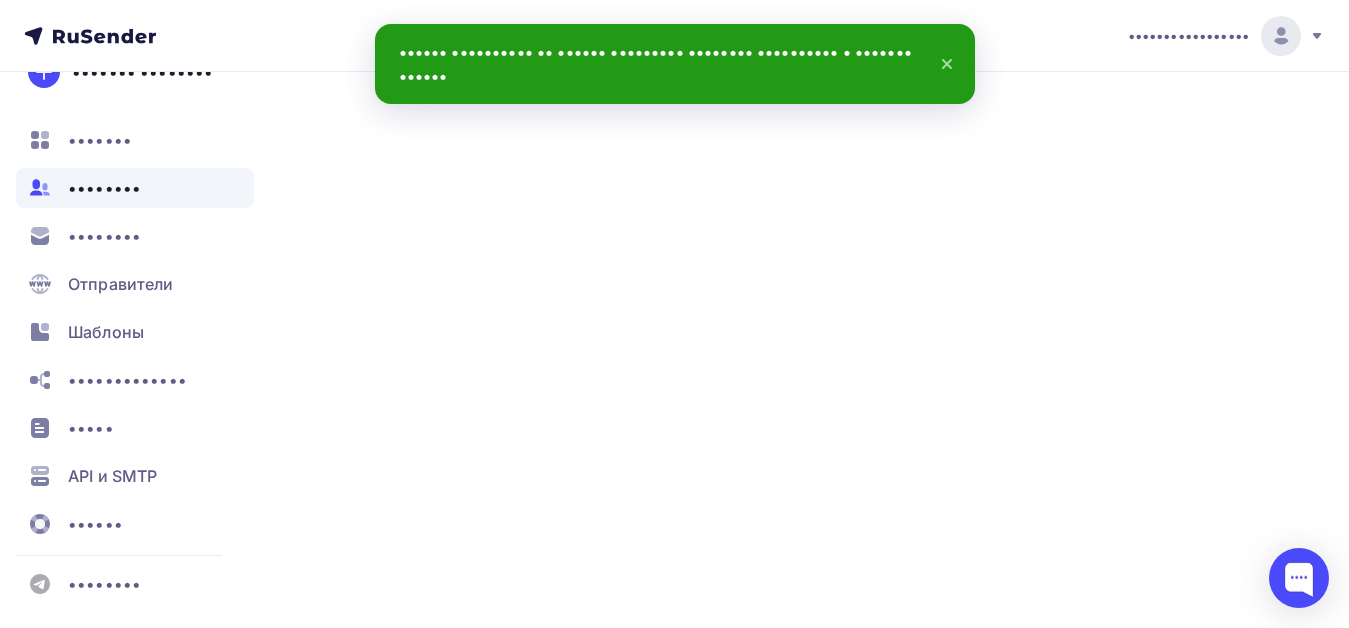 scroll, scrollTop: 0, scrollLeft: 0, axis: both 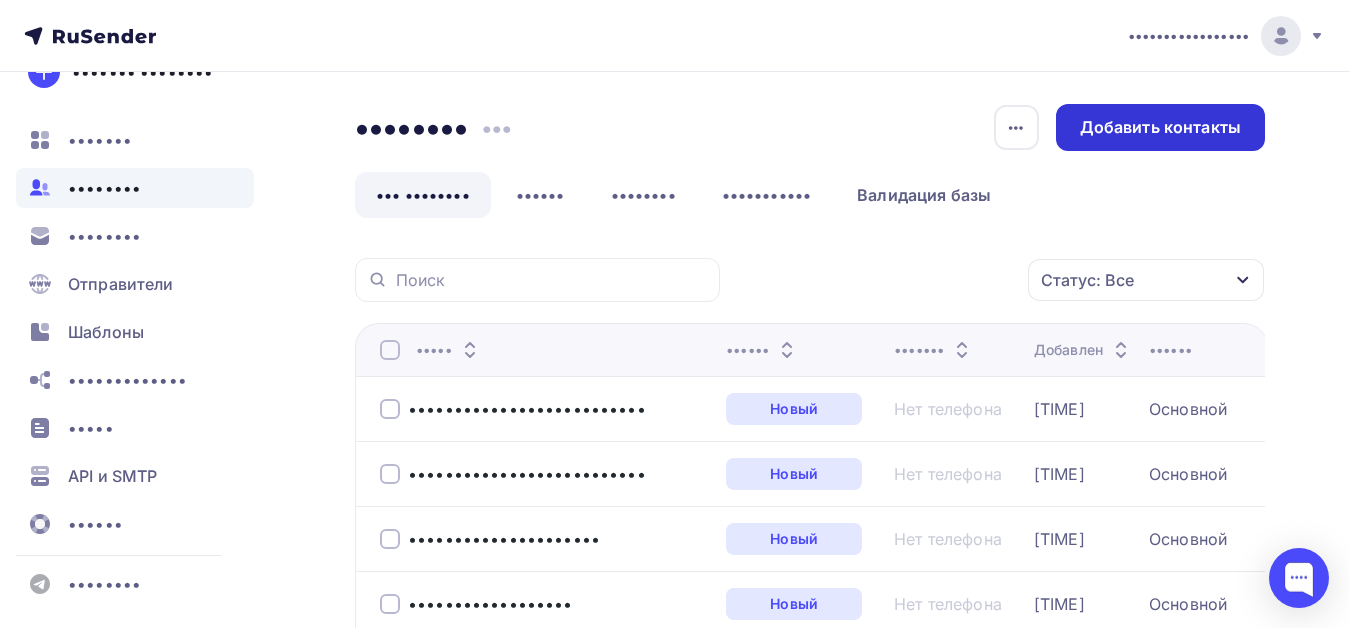 click on "Добавить контакты" at bounding box center [1160, 127] 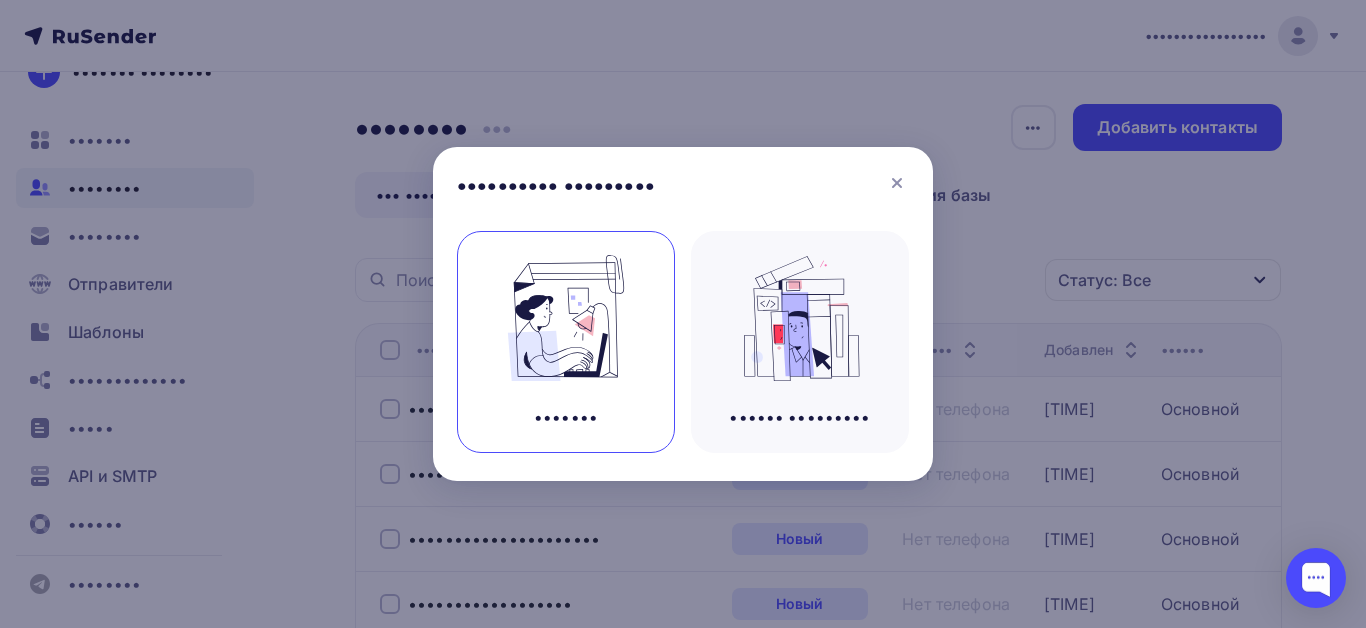 click at bounding box center (566, 318) 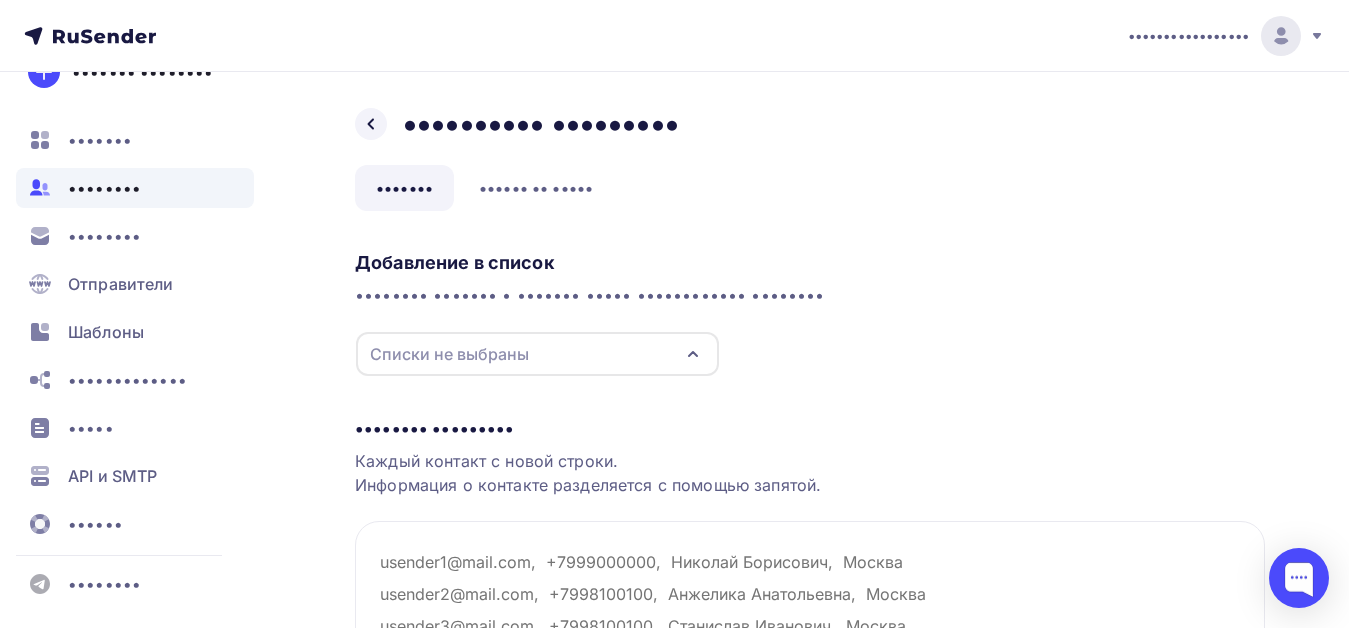 click on "Списки не выбраны" at bounding box center (449, 354) 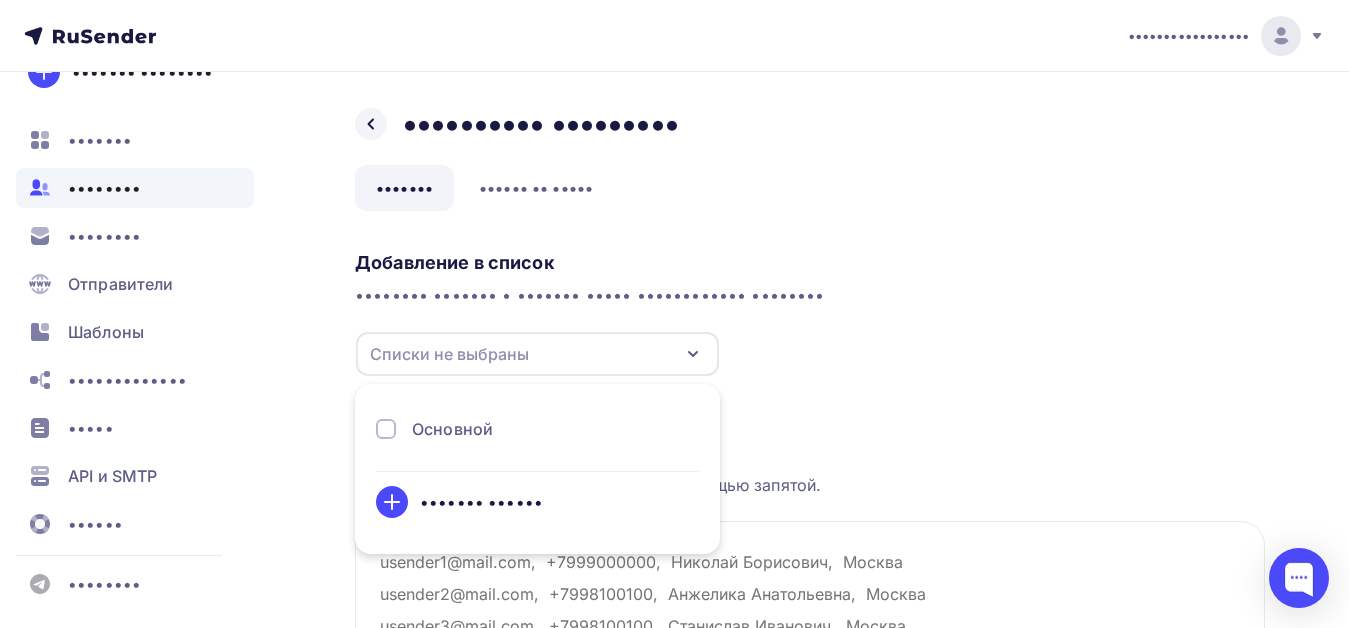 click on "Основной" at bounding box center [452, 429] 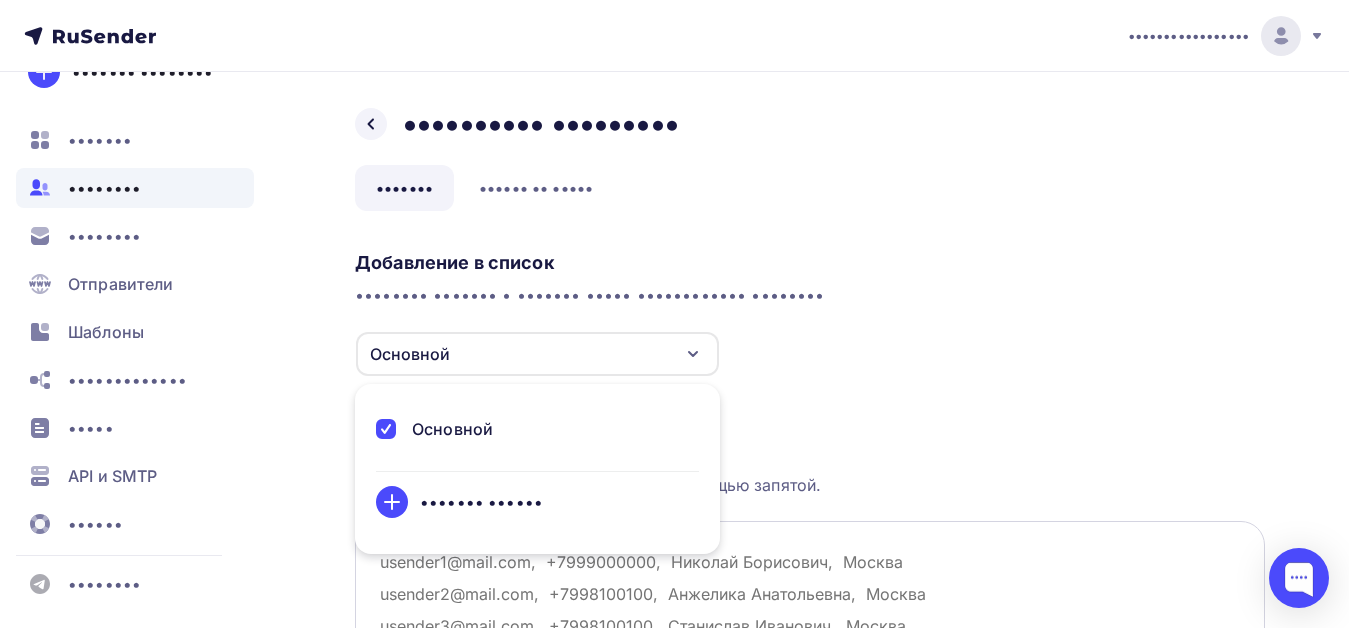 click at bounding box center [810, 621] 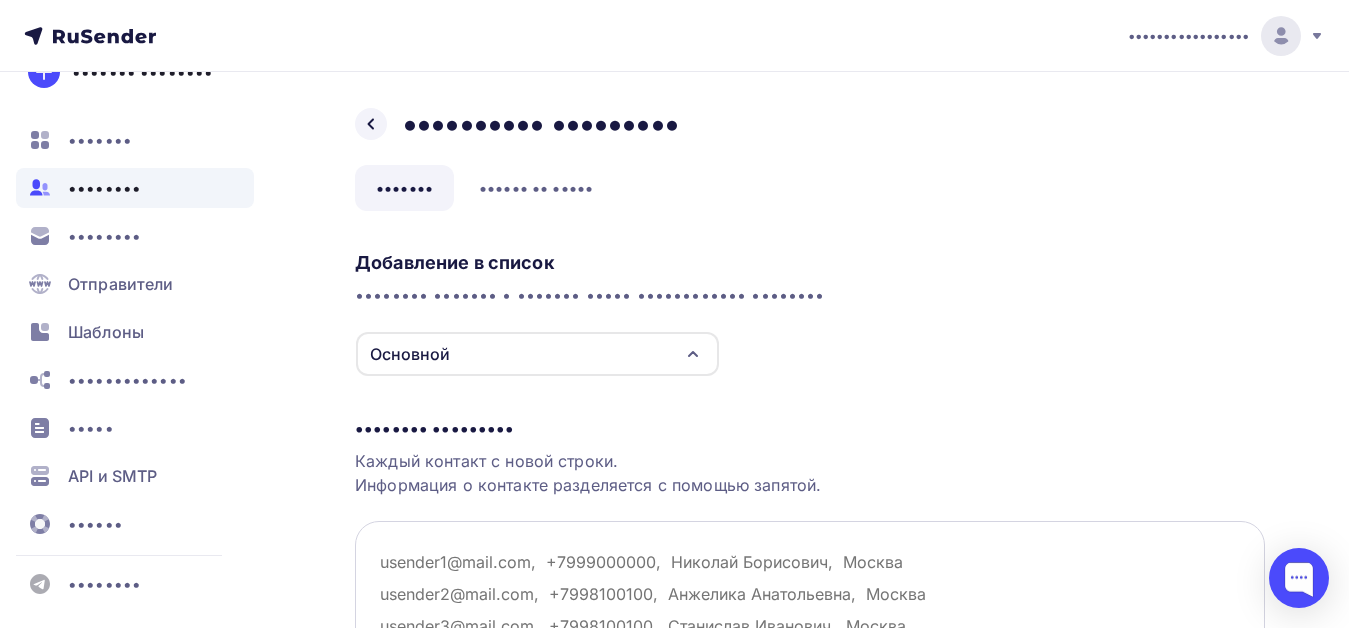 click at bounding box center [810, 621] 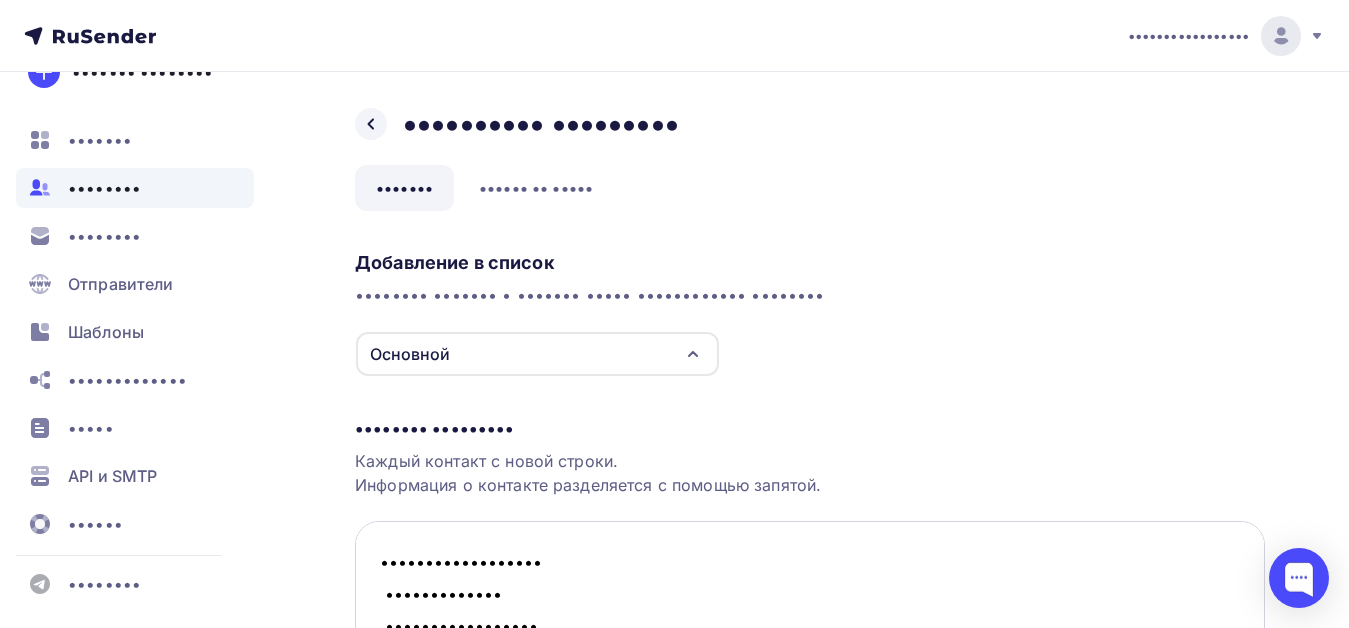 scroll, scrollTop: 1452, scrollLeft: 0, axis: vertical 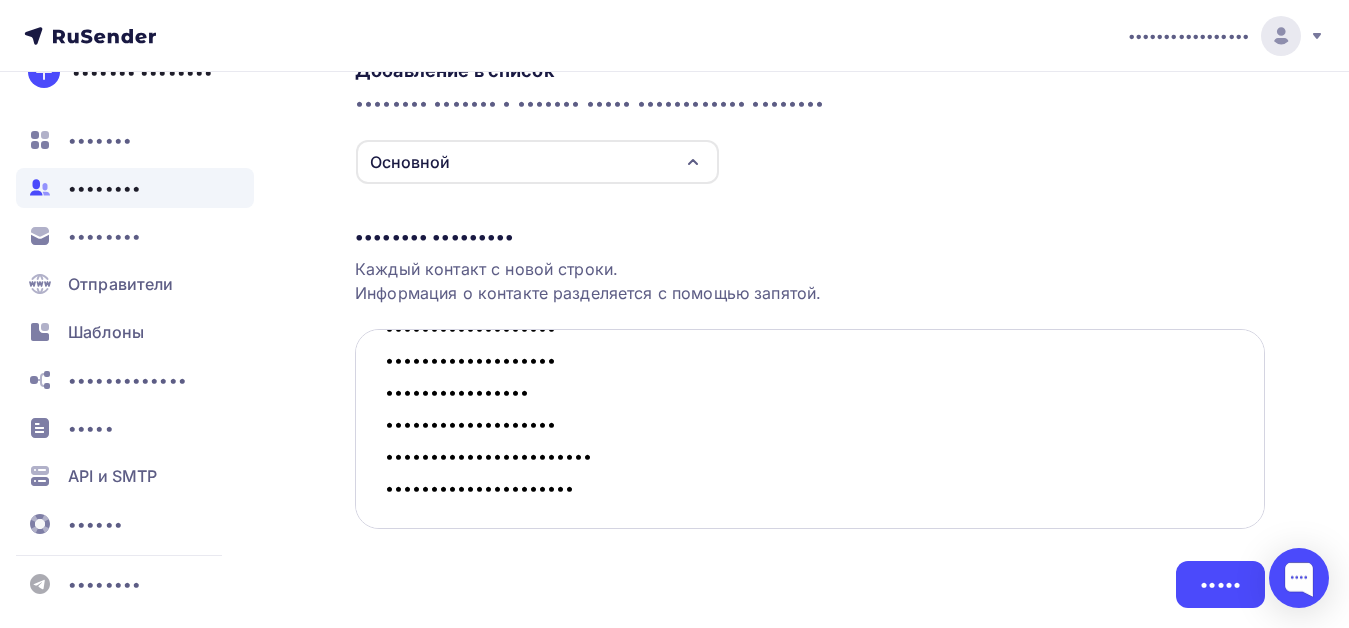 click at bounding box center [810, 429] 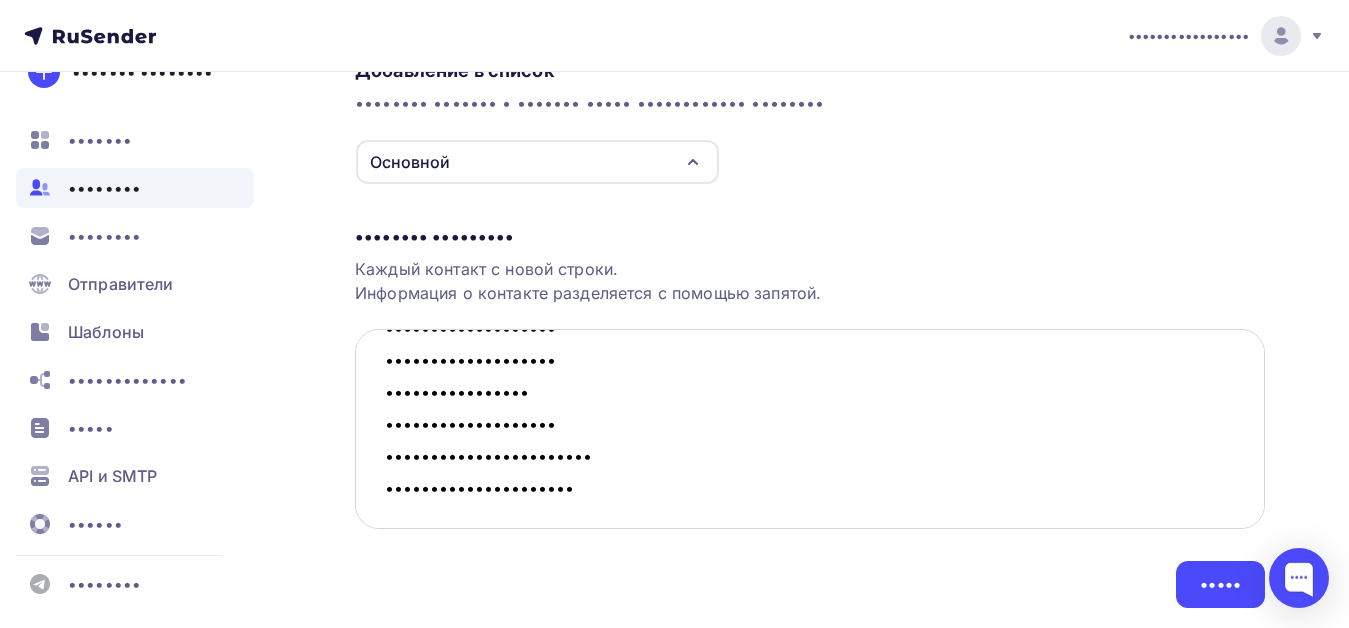 scroll, scrollTop: 1452, scrollLeft: 0, axis: vertical 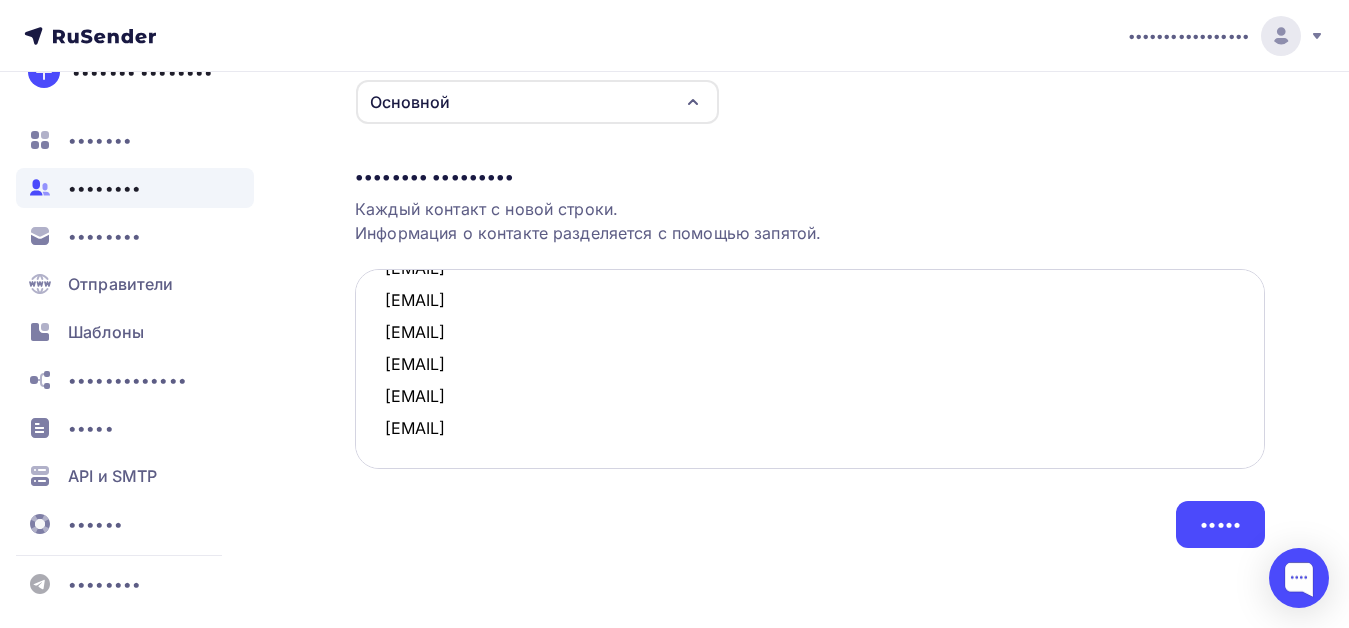 click at bounding box center (810, 369) 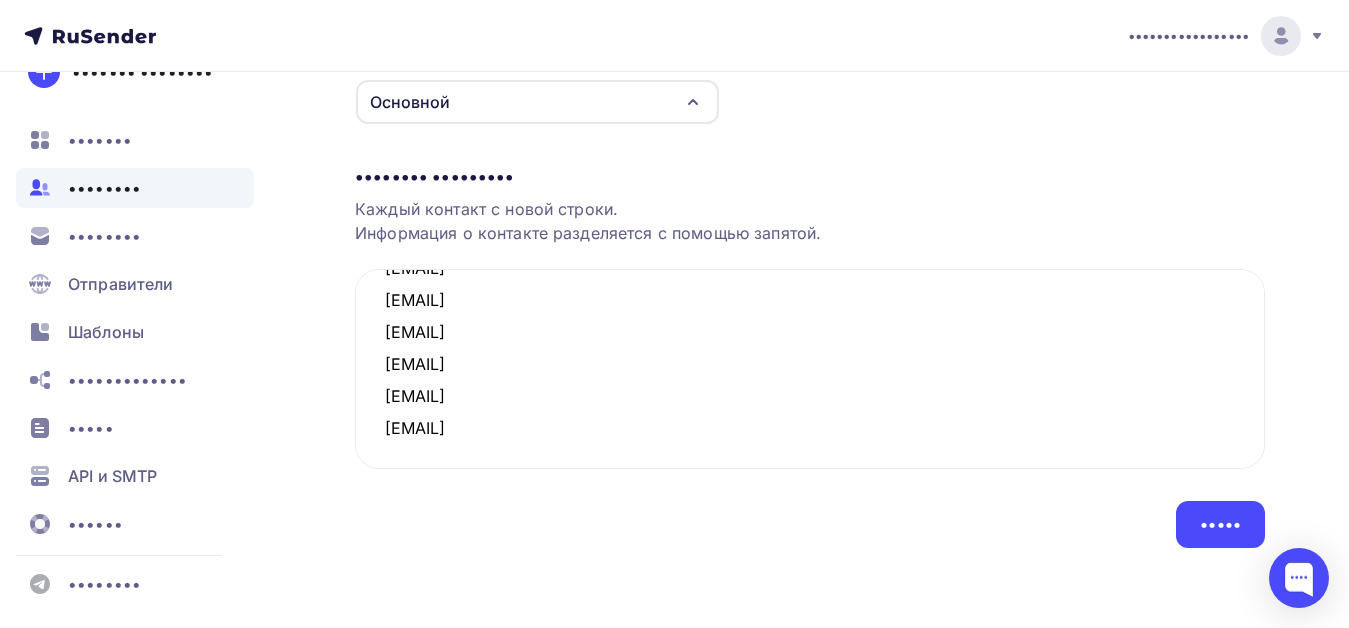scroll, scrollTop: 3018, scrollLeft: 0, axis: vertical 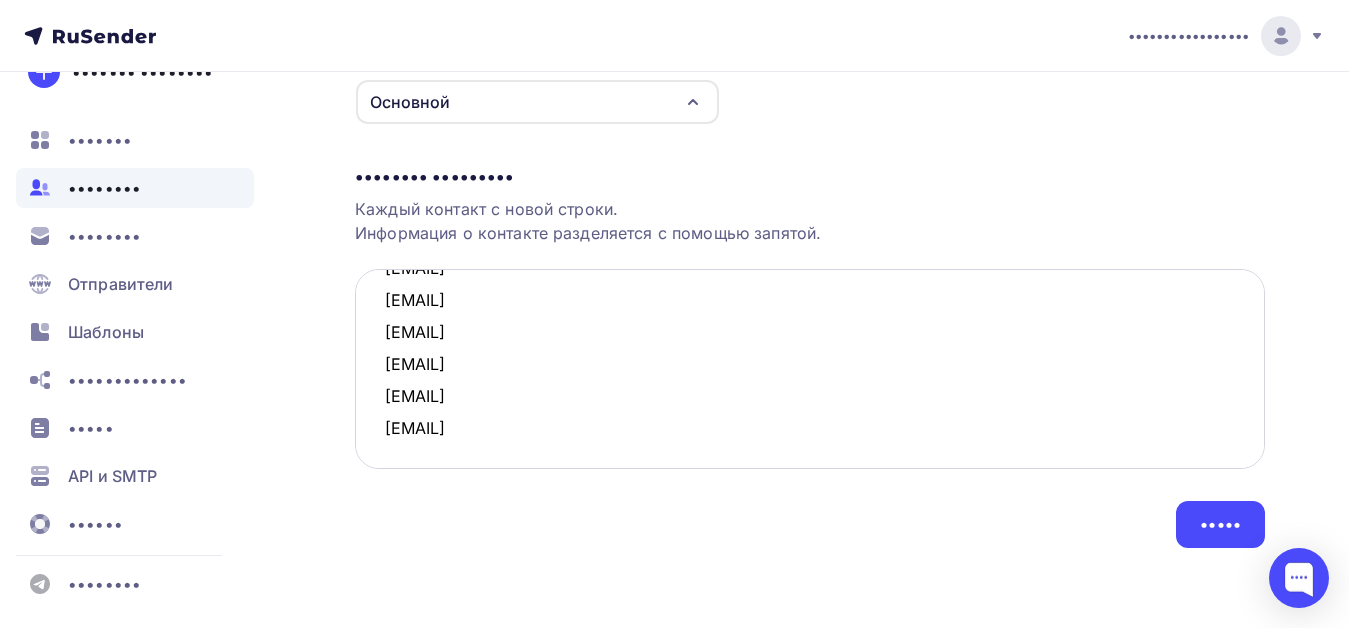 paste on "•••••••••••••••" 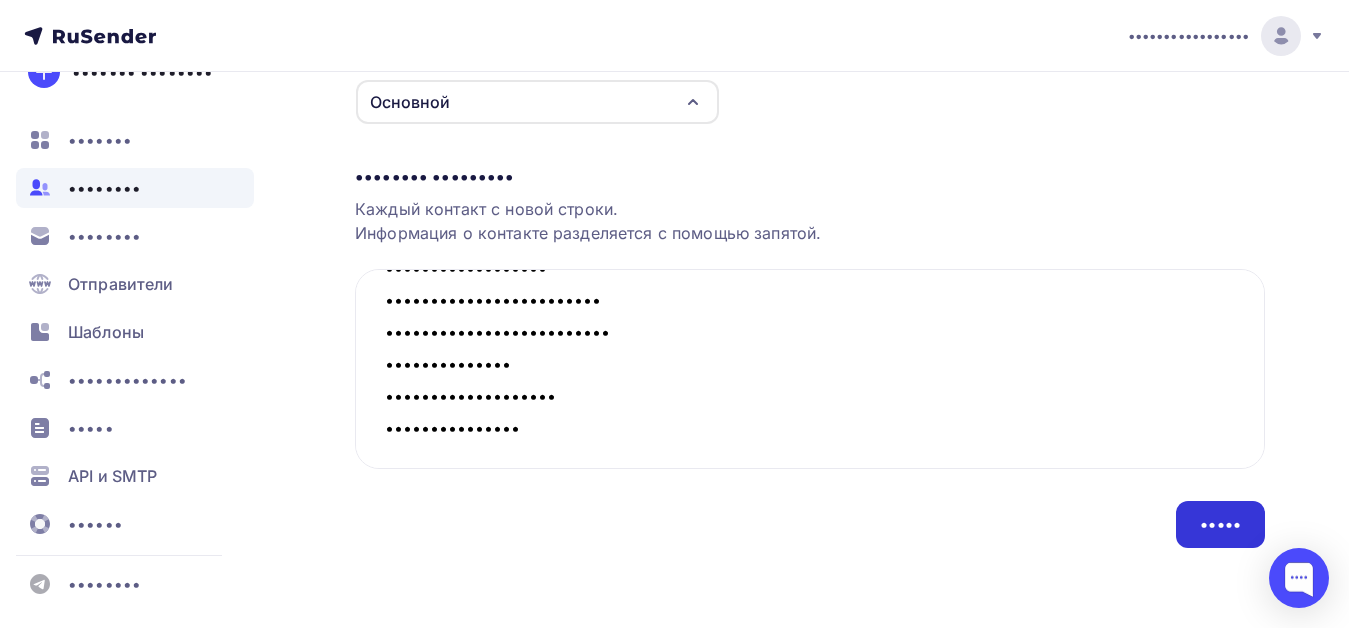 type on "••••••••••••••••••
•••••••••••••
•••••••••••••••••
••••••••••••••
••••••••••••••••
••••••••••••••
••••••••••••••••••
•••••••••••••••••••
••••••••••••••••
••••••••••••
•••••••••••••••••
••••••••••••••
•••••••••••••••••••
•••••••••••••••••••••
••••••••••••••
•••••••••••••••••••••
•••••••••••••••••••
•••••••••••••••••
•••••••••••••••••••
••••••••••
•••••••••••••••••••••••••
•••••••••••••••••••
•••••••••••••••••••••
••••••••••••••••••
••••••••••••••••••••
••••••••••••••••••
••••••••••••••••••••••••
••••••••••••••••••
•••••••••••••••••
••••••••••••••
•••••••••••••••
••••••••••••
•••••••••••••••••
•••••••••••
••••••••••••••••••
•••••••••••••••••••
•••••••••••••••••••••••
•••••••••••••••••••••••
••••••••••••••••••
••••••••••••••••••••••••
•••••••••••••••••
••••••••••••••
•••••••••••••••••••••
•••••••••••••••••••
•••••••••••••••••••
•••••••••••••••••••
••••••••••••••••
•••••••••••••••••••
•••••••••••••••••••••••
•••••••••••••••••••••
••••••••••••••••••••
•••••••••••" 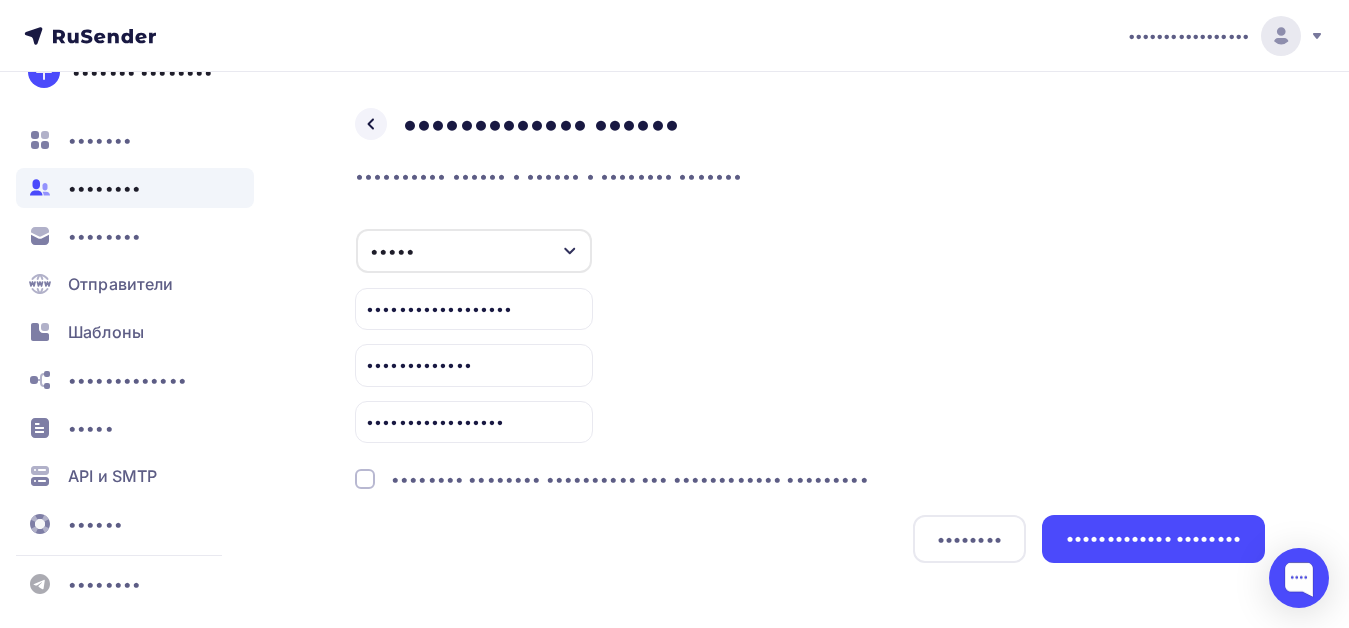 click on "•••••••• •••••••• •••••••••• ••• •••••••••••• •••••••••" at bounding box center (630, 479) 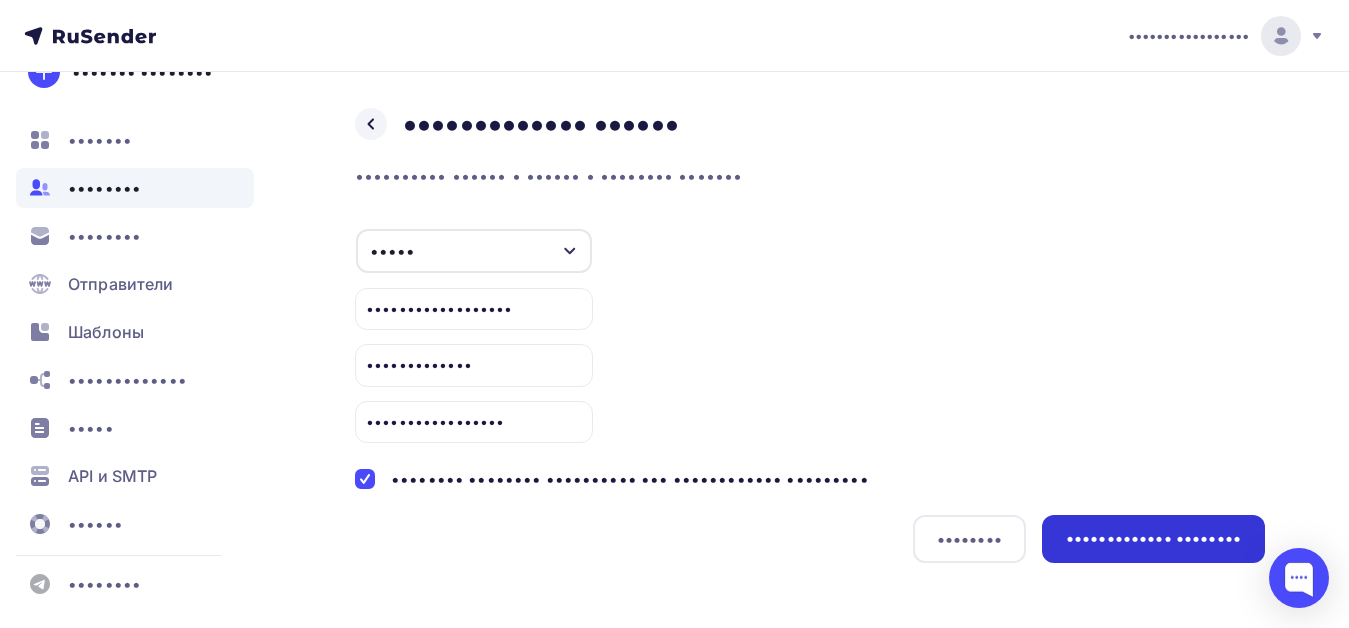click on "••••••••••••• ••••••••" at bounding box center [1153, 538] 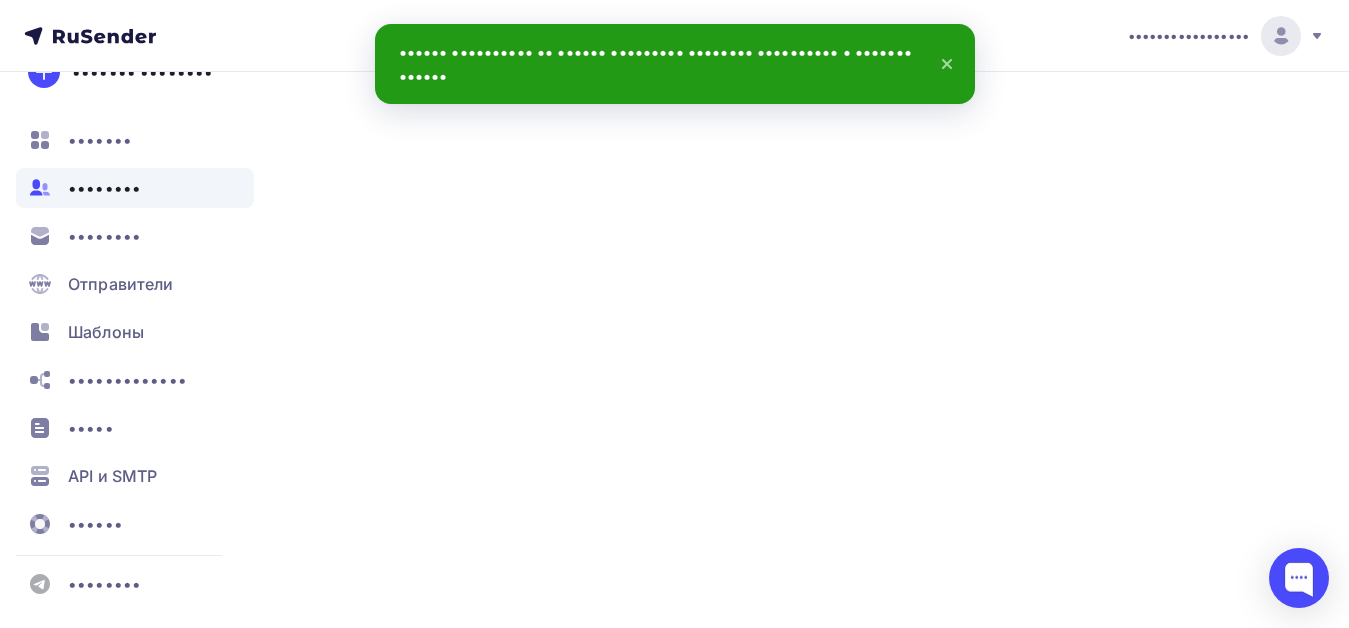 scroll, scrollTop: 0, scrollLeft: 0, axis: both 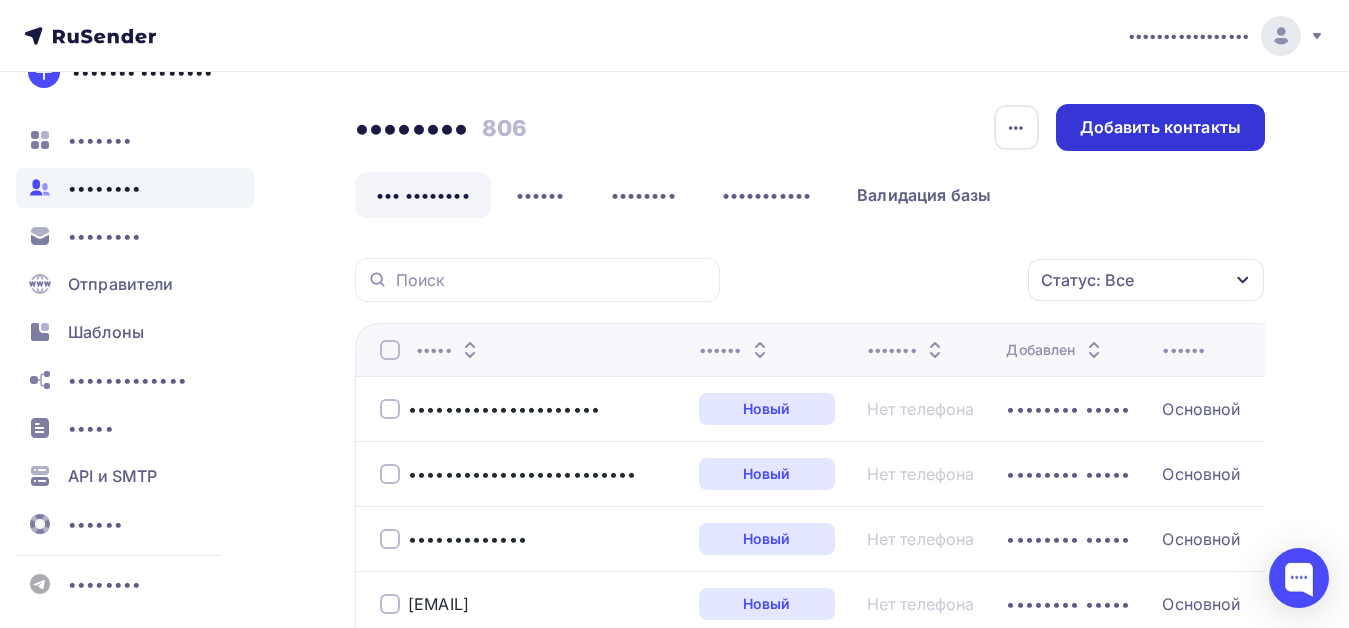 click on "Добавить контакты" at bounding box center [1160, 127] 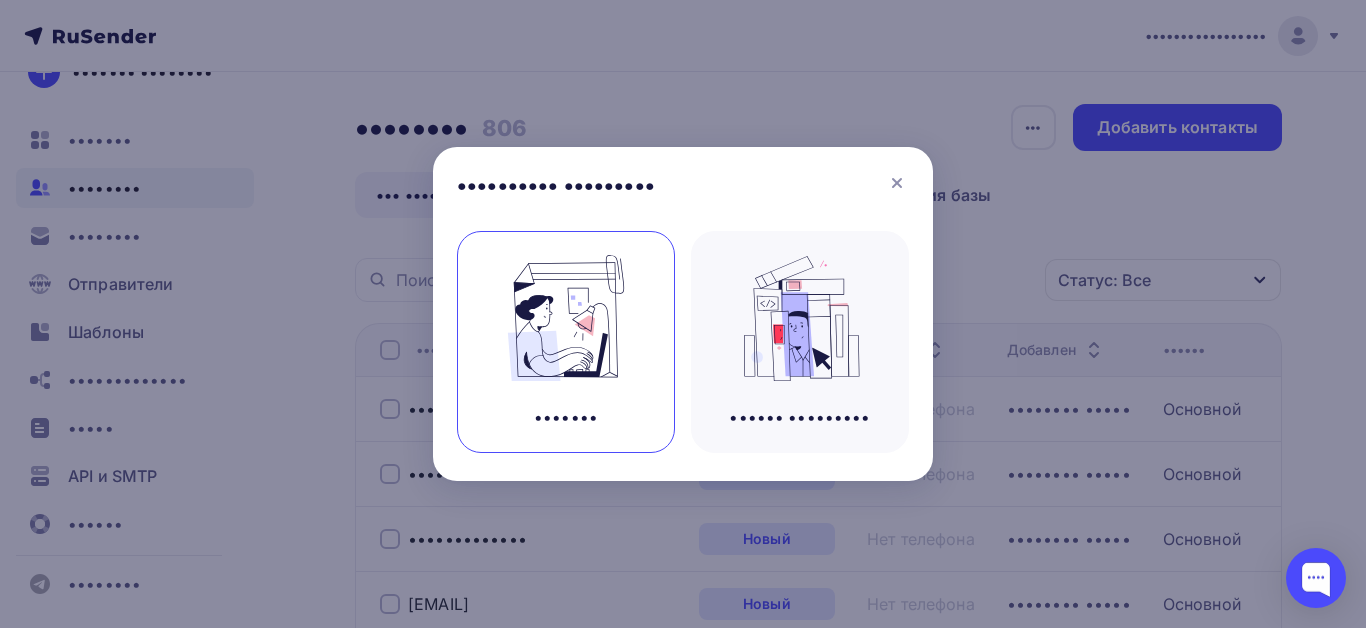 click at bounding box center [566, 318] 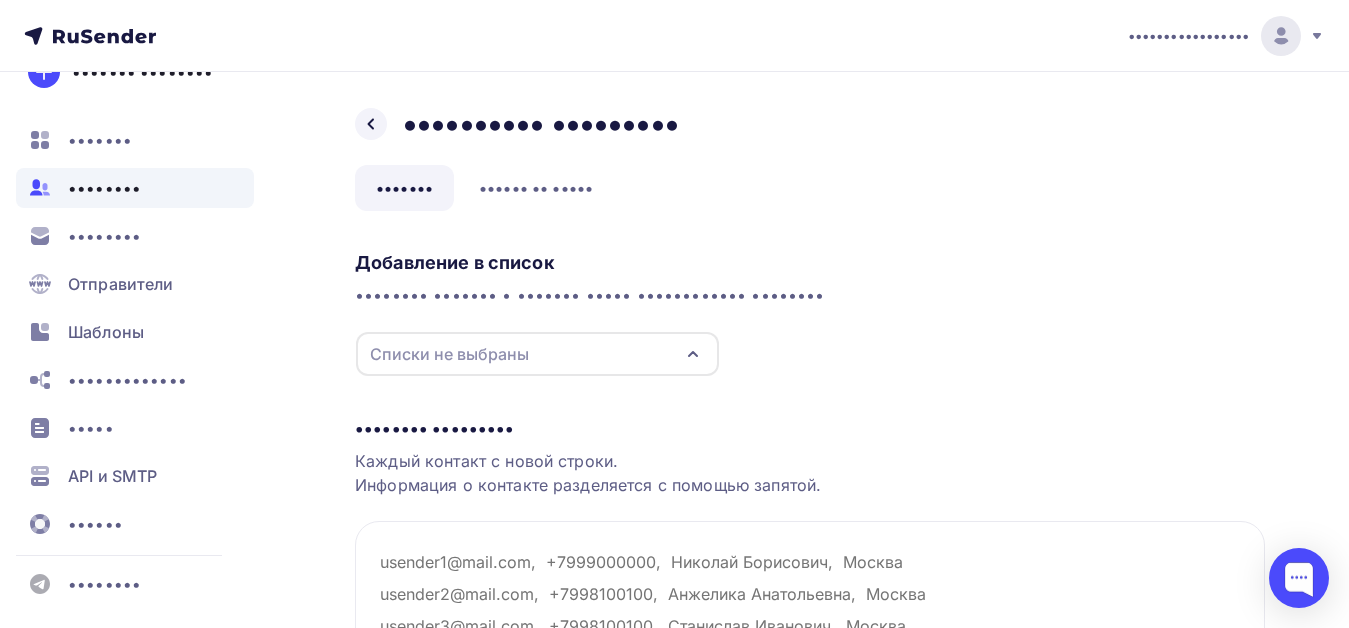 click on "Списки не выбраны" at bounding box center [449, 354] 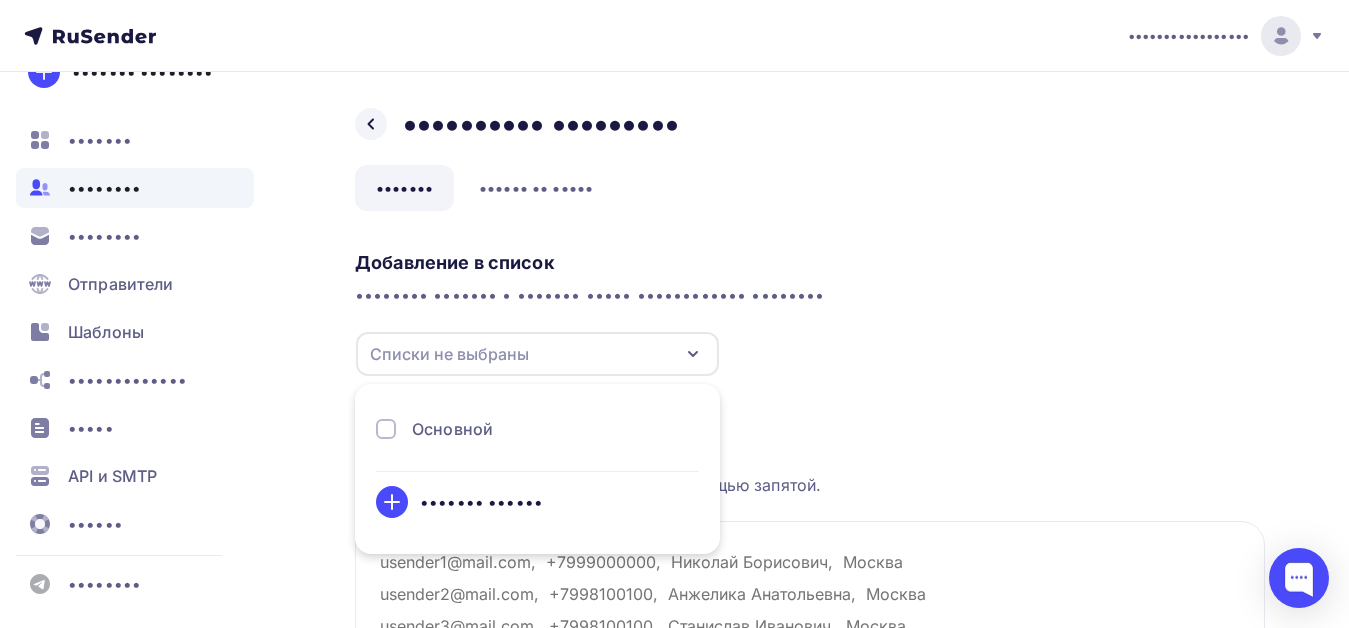 click on "Основной" at bounding box center (452, 429) 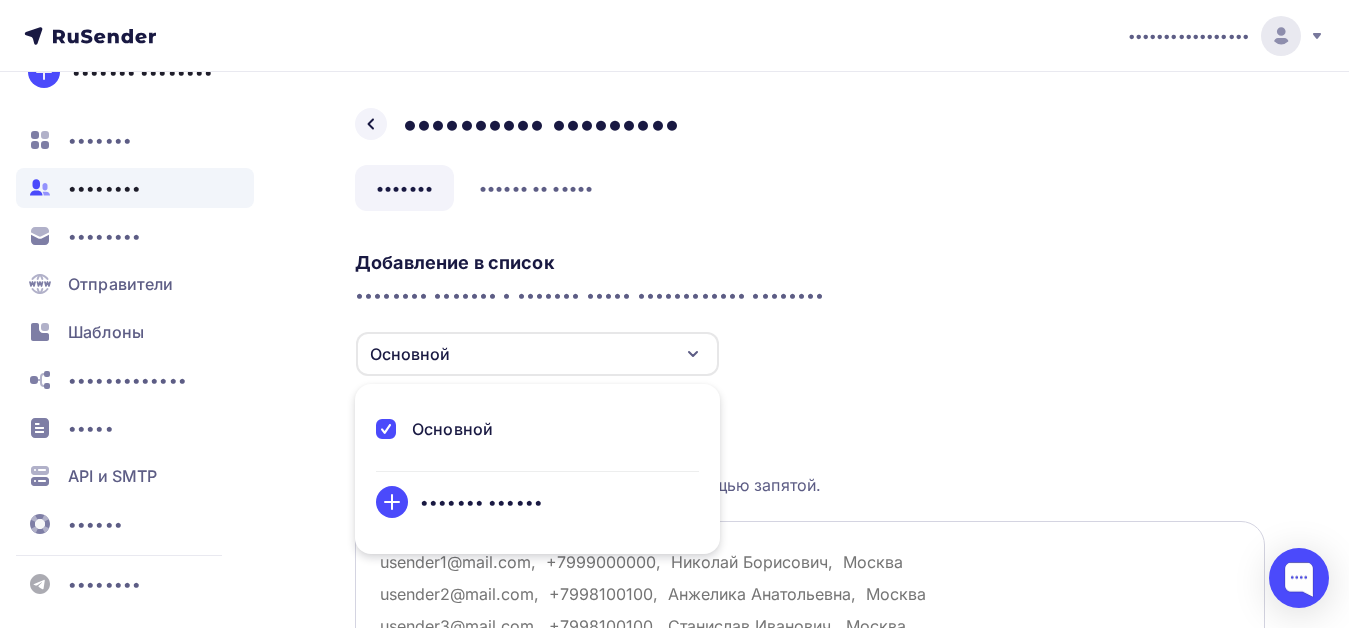 click at bounding box center (810, 621) 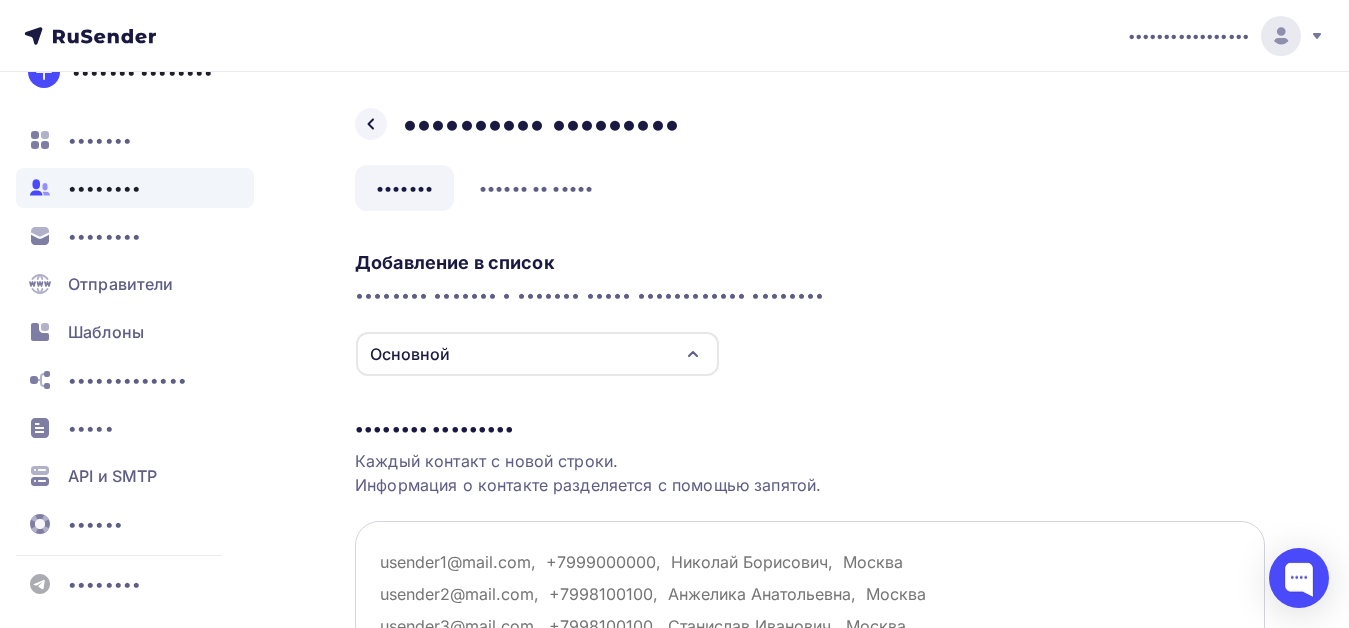 click at bounding box center (810, 621) 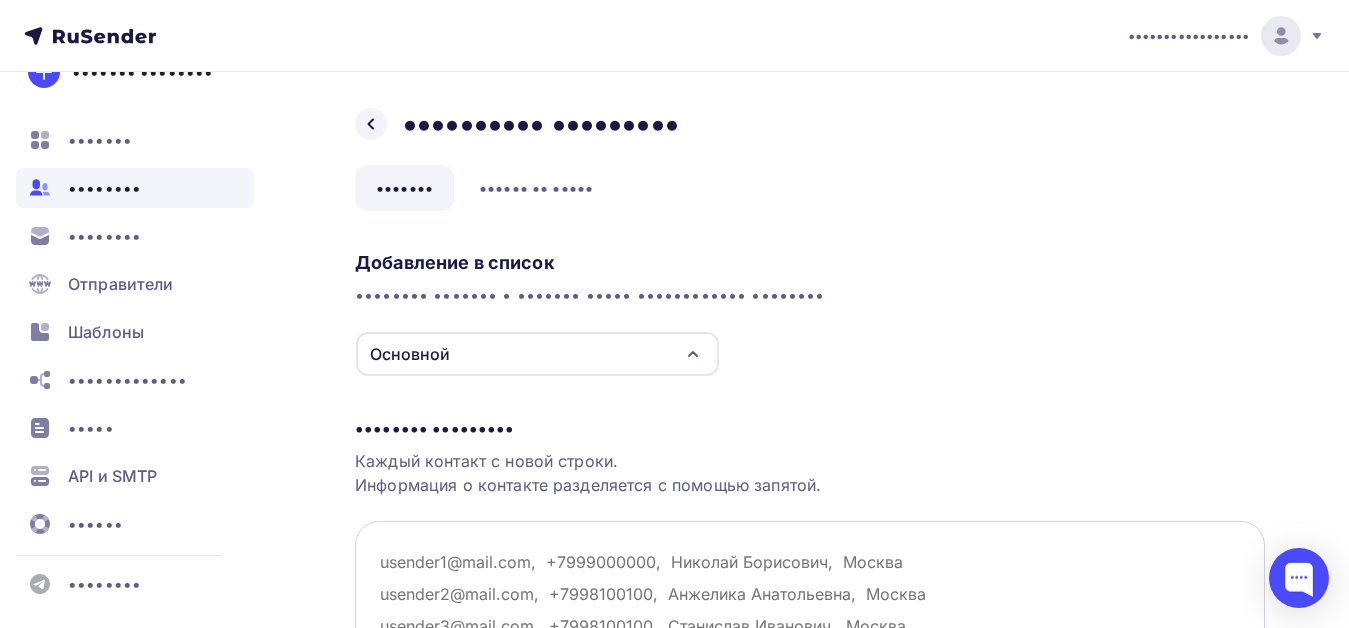 paste on "••••••••••••••••••
••••••••••••••••
••••••••••••••••••••••••
•••••••••••••••••
•••••••••••••••••••••••••••••
•••••••••••••••••
•••••••••••••••••••
••••••••••••••••••••••
•••••••••••••••••
••••••••••••••••••
•••••••••••••••
•••••••••••••••••••••••
•••••••••••••••••••••••
••••••••••••••••
••••••••••••••••••••••
•••••••••••••••••
••••••••••••••••••••
••••••••••••••••••••
••••••••••••••••••
••••••••••••••••
••••••••••••••••••
••••••••••••••
•••••••••••••••
••••••••••••••••••••••
••••••••••••••••••••
•••••••••••••••••••••••
•••••••••••••••
•••••••••••••••••
••••••••••••••••••
•••••••••••••••••••
•••••••••••••••••••••••
••••••••••••••••••••••••
••••••••••••••••
•••••••••••••••••••••••••
••••••••••••••••••
••••••••••••••••••
••••••••••••••••••••••
•••••••••••••••••••
•••••••••••••••••••••••
•••••••••••
•••••••••••••••••••••••••••••••••
••••••••••••••••
••••••••••••••••••••••
••••••••••••••••••••••••••••••
••••••••••••••••••••••••
••••••••••••••••••••
•••••••••••••
•••••" 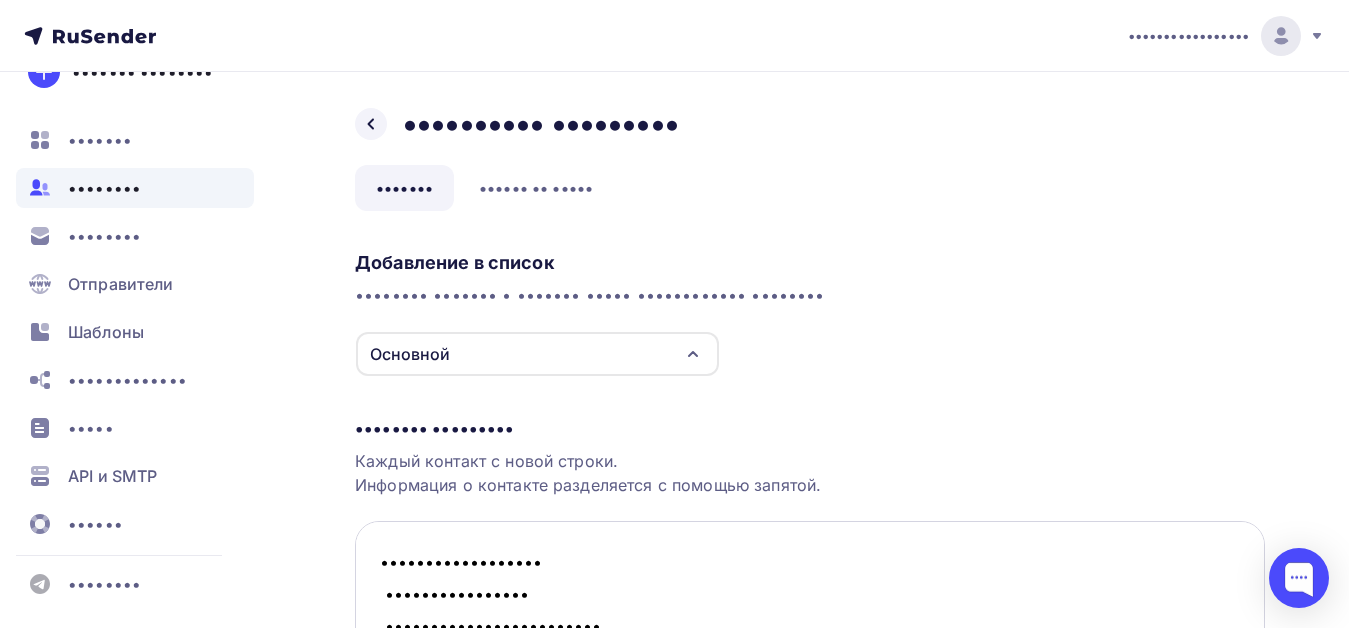 scroll, scrollTop: 1452, scrollLeft: 0, axis: vertical 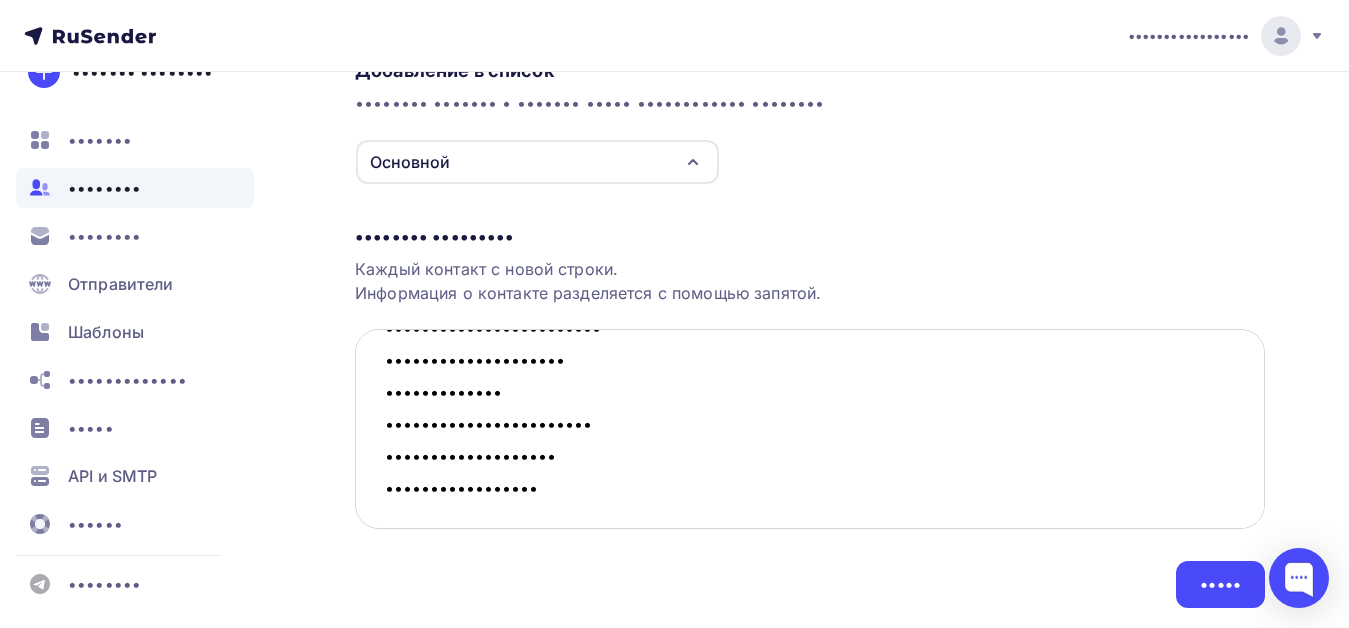 paste on "[EMAIL]" 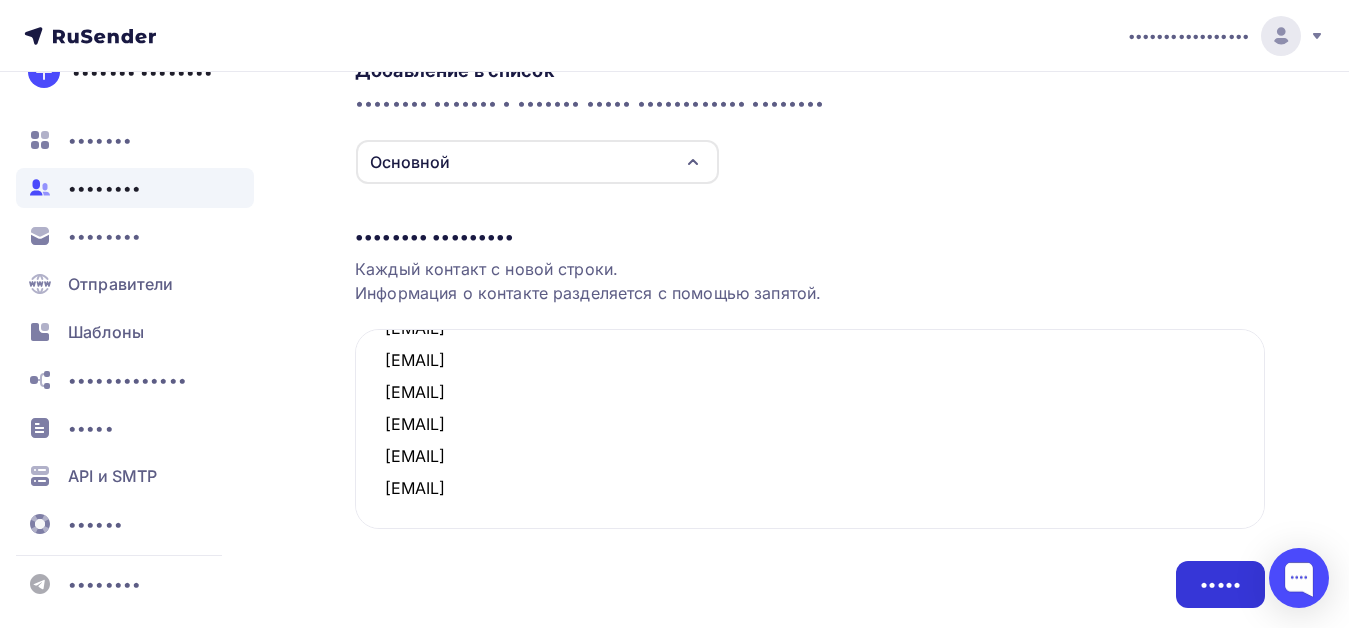 type on "••••••••••••••••••
••••••••••••••••
••••••••••••••••••••••••
•••••••••••••••••
•••••••••••••••••••••••••••••
•••••••••••••••••
•••••••••••••••••••
••••••••••••••••••••••
•••••••••••••••••
••••••••••••••••••
•••••••••••••••
•••••••••••••••••••••••
•••••••••••••••••••••••
••••••••••••••••
••••••••••••••••••••••
•••••••••••••••••
••••••••••••••••••••
••••••••••••••••••••
••••••••••••••••••
••••••••••••••••
••••••••••••••••••
••••••••••••••
•••••••••••••••
••••••••••••••••••••••
••••••••••••••••••••
•••••••••••••••••••••••
•••••••••••••••
•••••••••••••••••
••••••••••••••••••
•••••••••••••••••••
•••••••••••••••••••••••
••••••••••••••••••••••••
••••••••••••••••
•••••••••••••••••••••••••
••••••••••••••••••
••••••••••••••••••
••••••••••••••••••••••
•••••••••••••••••••
•••••••••••••••••••••••
•••••••••••
•••••••••••••••••••••••••••••••••
••••••••••••••••
••••••••••••••••••••••
••••••••••••••••••••••••••••••
••••••••••••••••••••••••
••••••••••••••••••••
•••••••••••••
•••••" 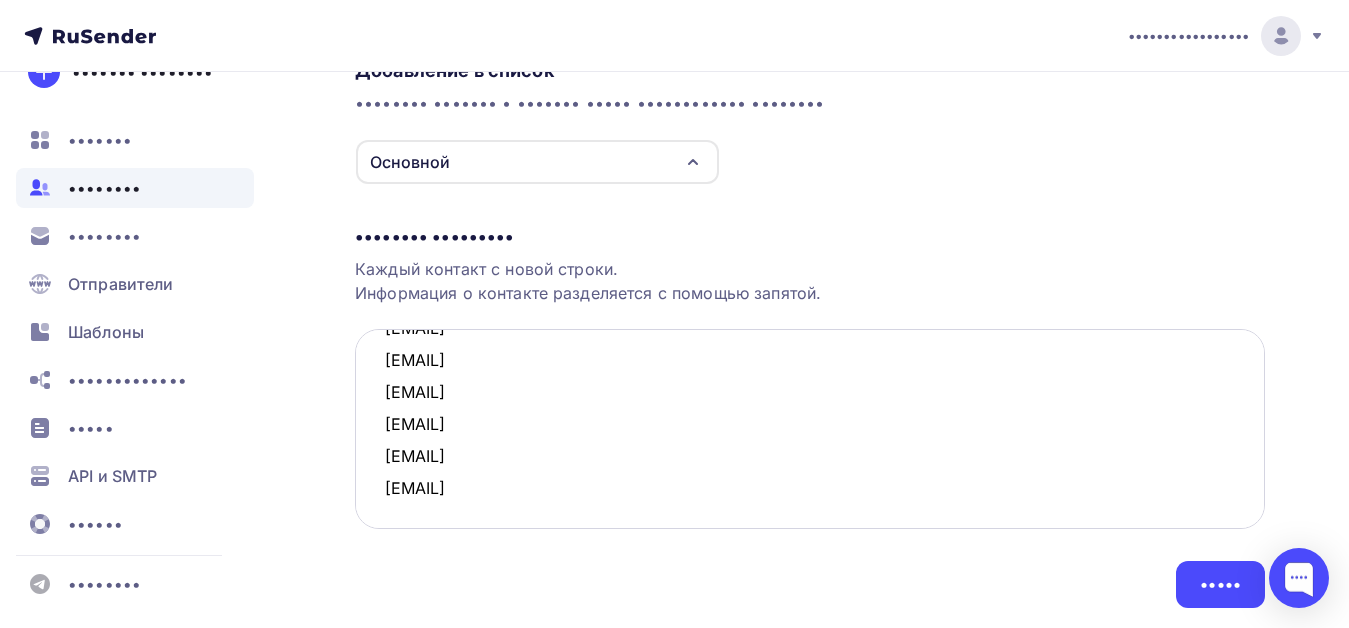 scroll, scrollTop: 0, scrollLeft: 0, axis: both 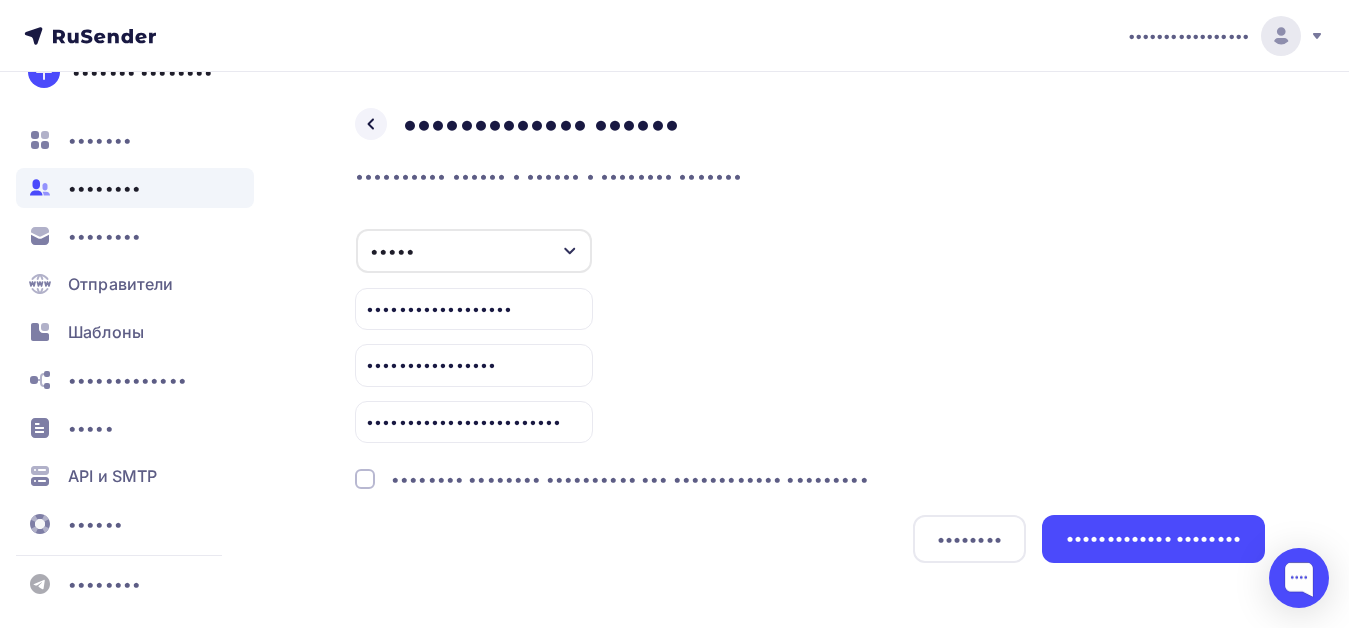 click on "•••••••• •••••••• •••••••••• ••• •••••••••••• •••••••••" at bounding box center [630, 479] 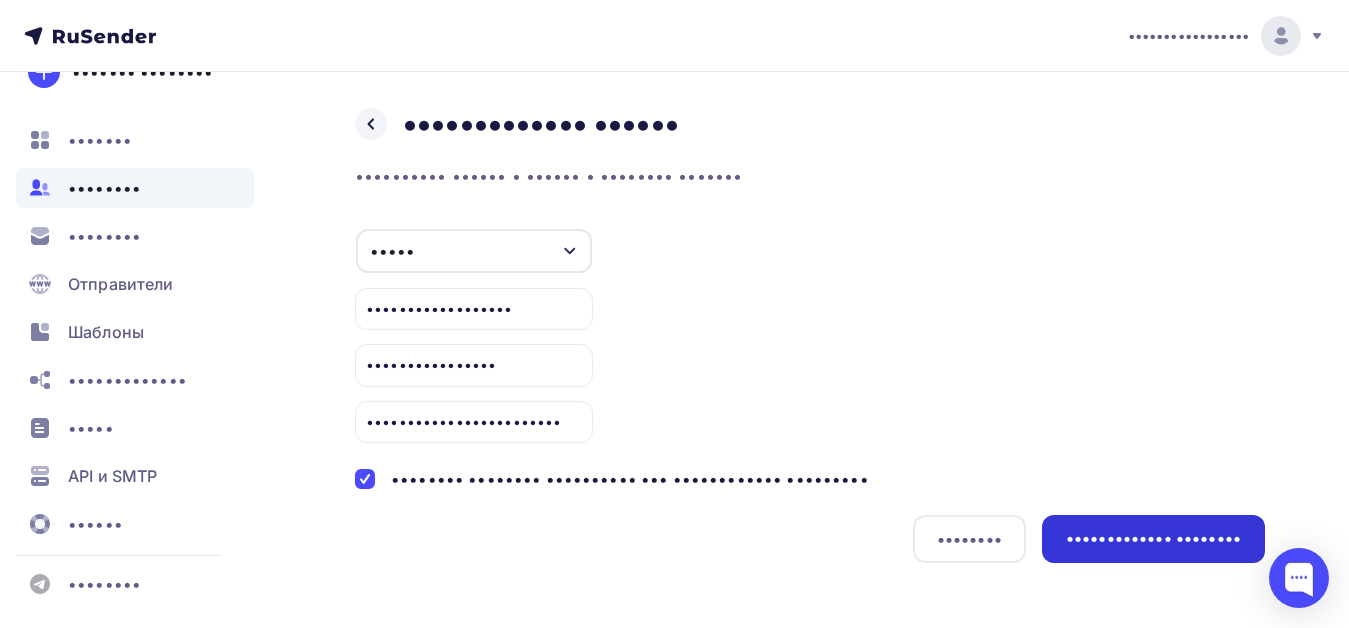 click on "••••••••••••• ••••••••" at bounding box center [1153, 538] 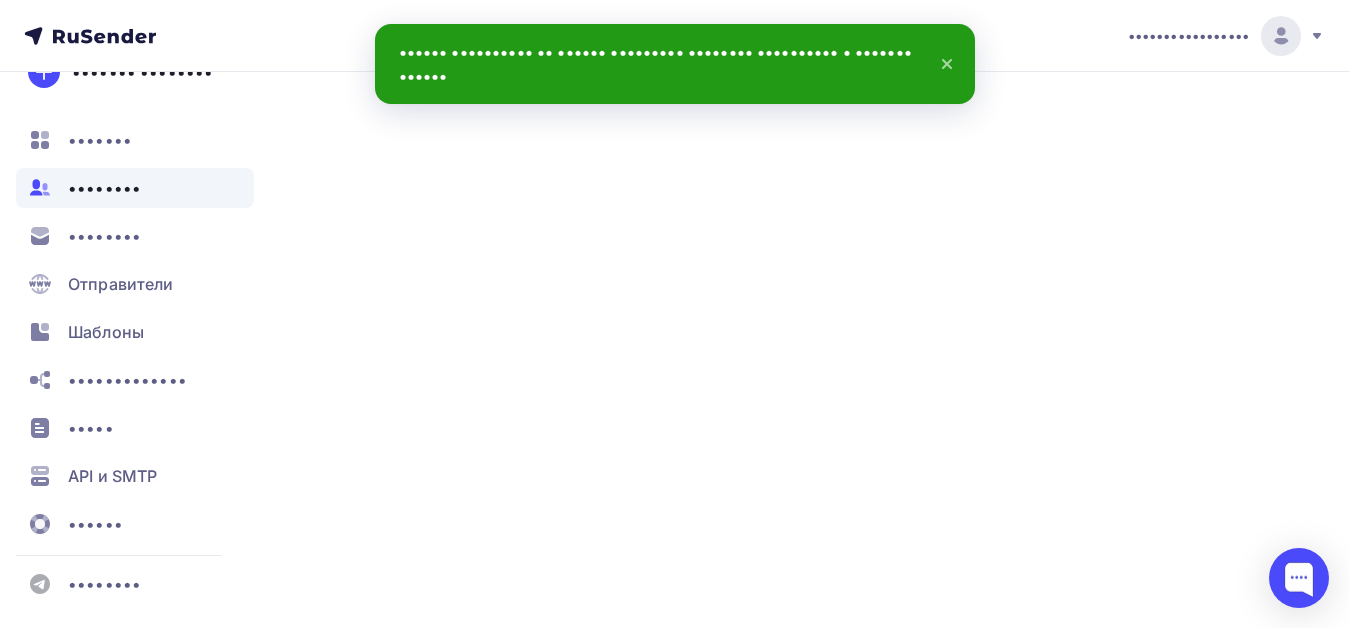 scroll, scrollTop: 252, scrollLeft: 0, axis: vertical 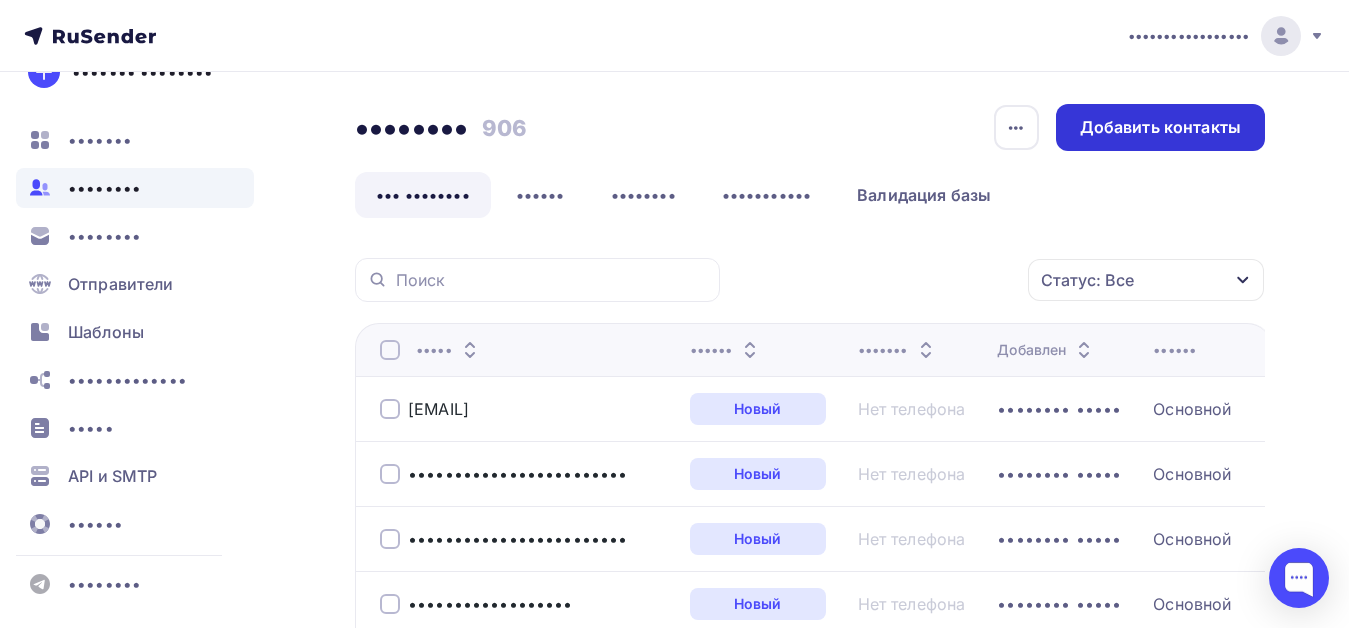 click on "Добавить контакты" at bounding box center [1160, 127] 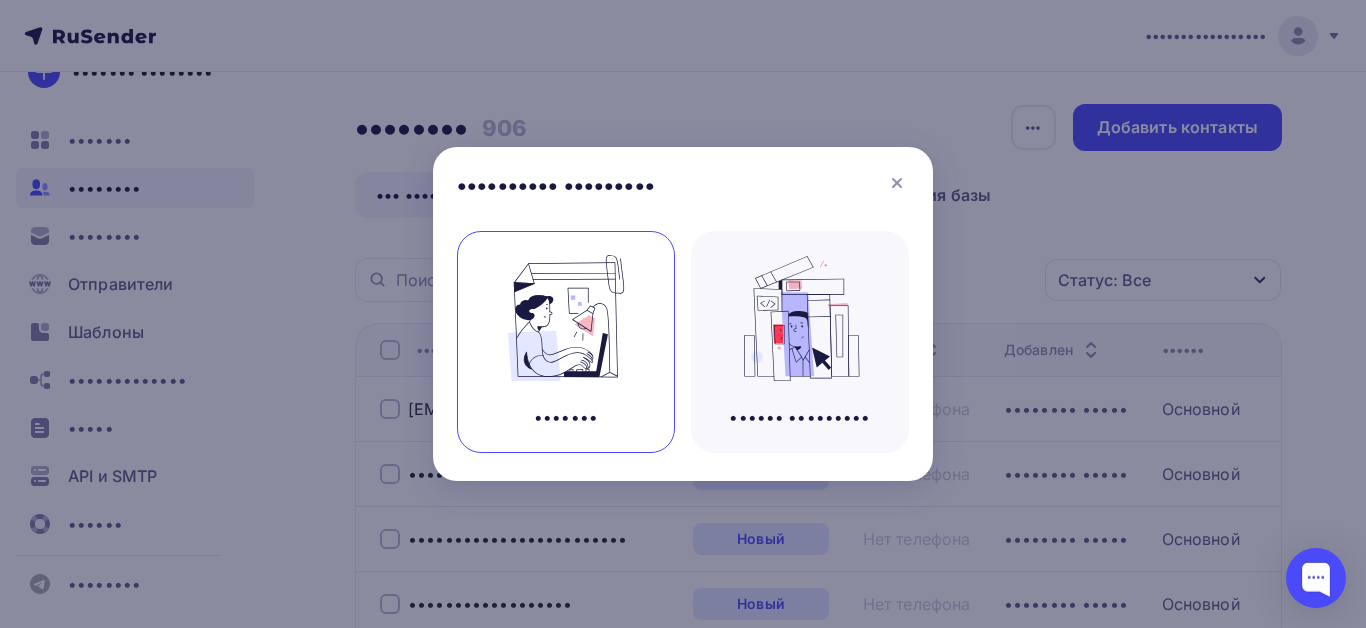 click at bounding box center (566, 318) 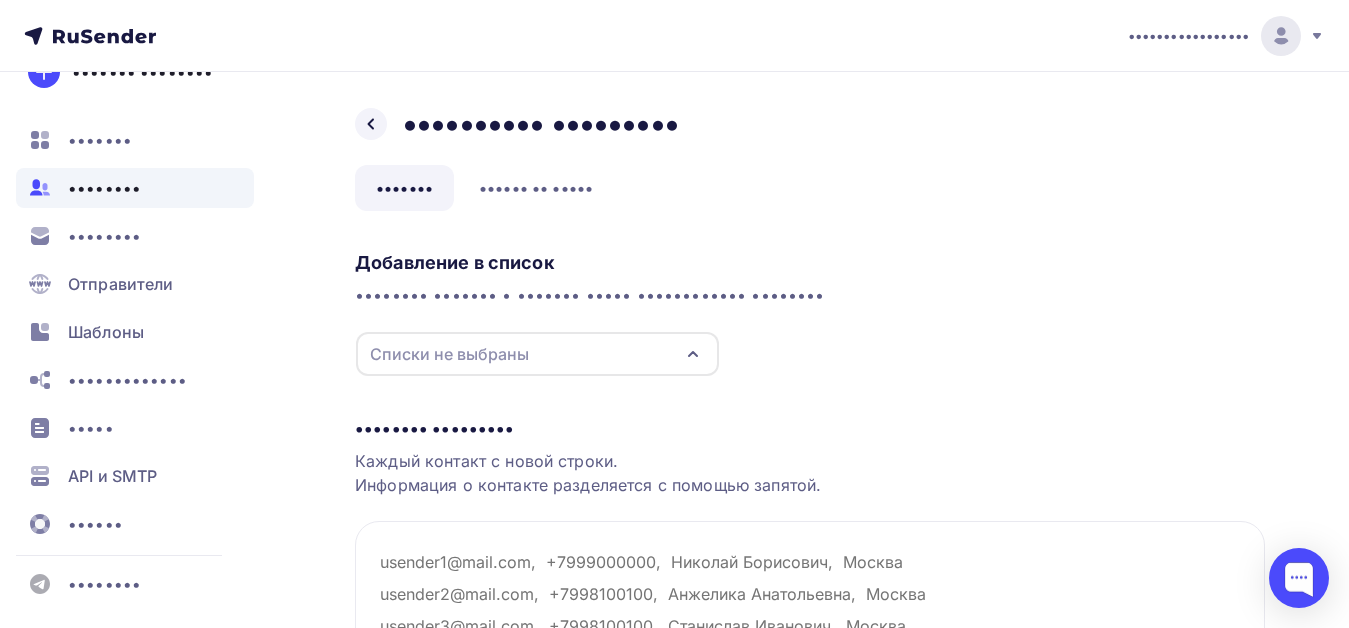 click on "Списки не выбраны" at bounding box center (449, 354) 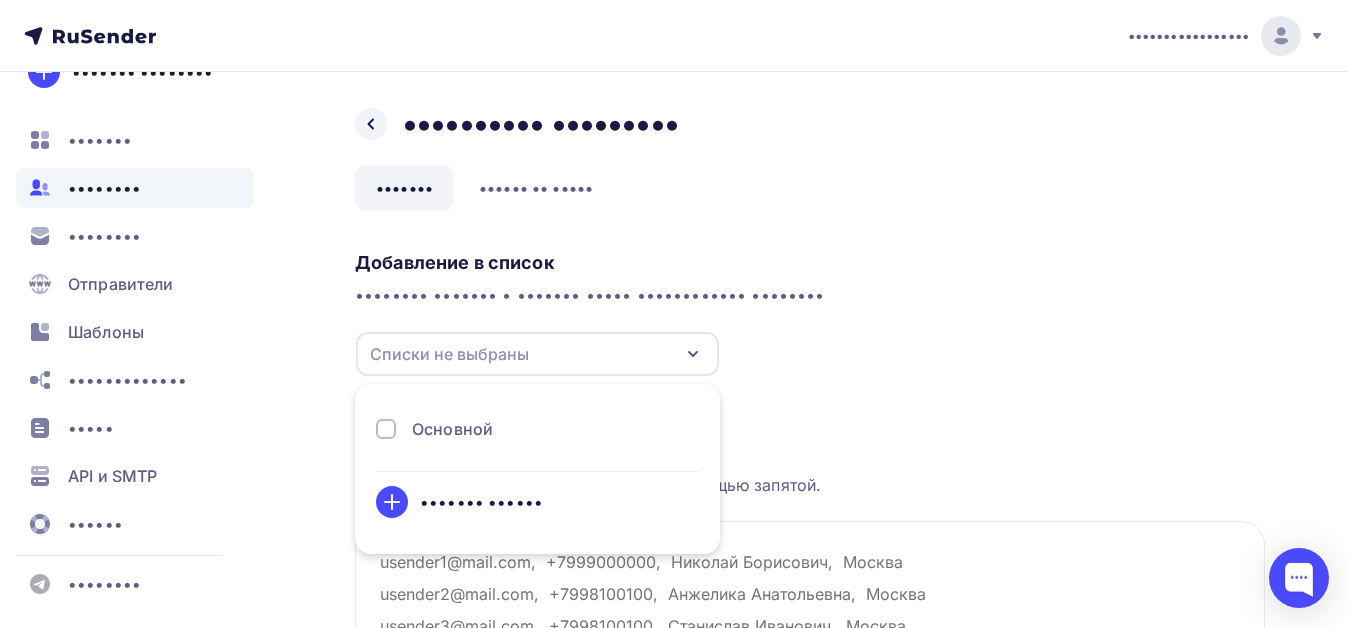 click on "Основной" at bounding box center (452, 429) 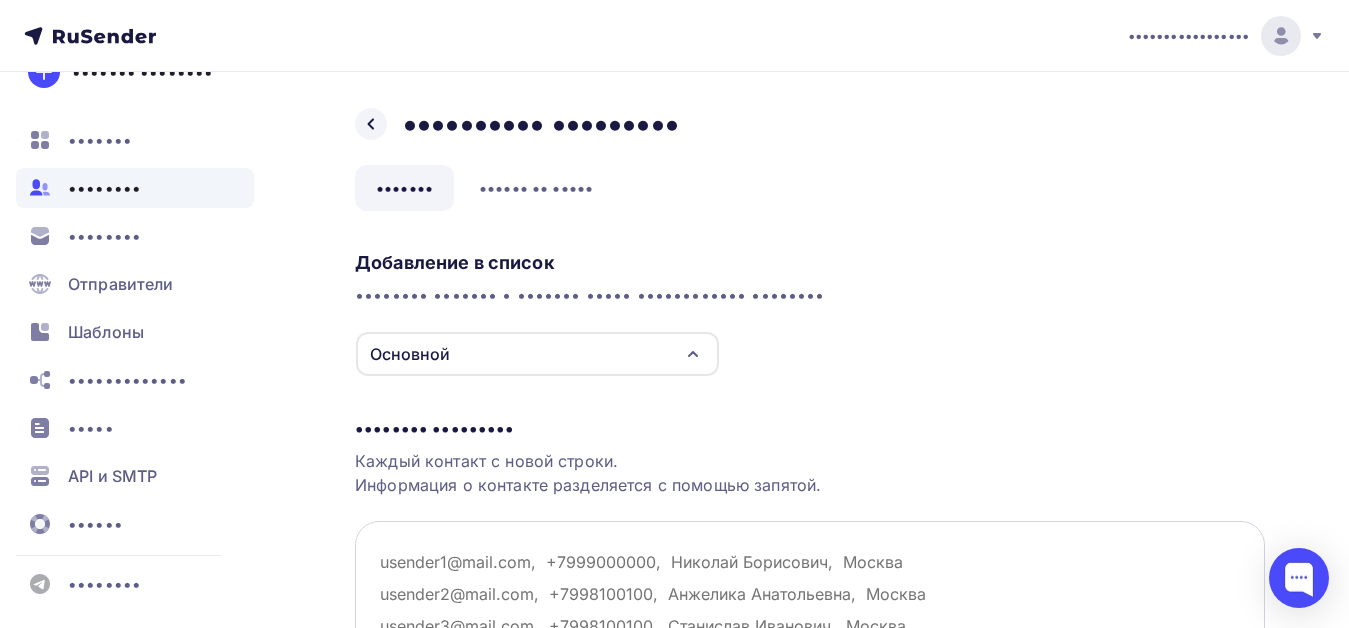 click at bounding box center (810, 621) 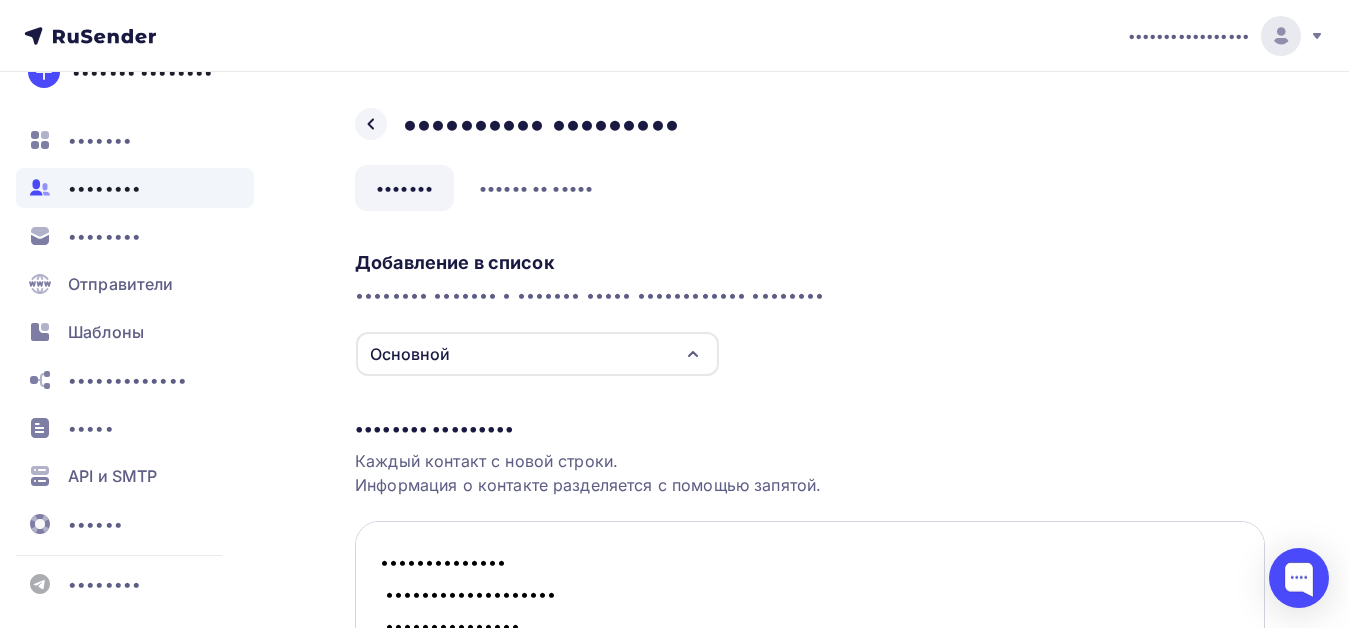scroll, scrollTop: 1452, scrollLeft: 0, axis: vertical 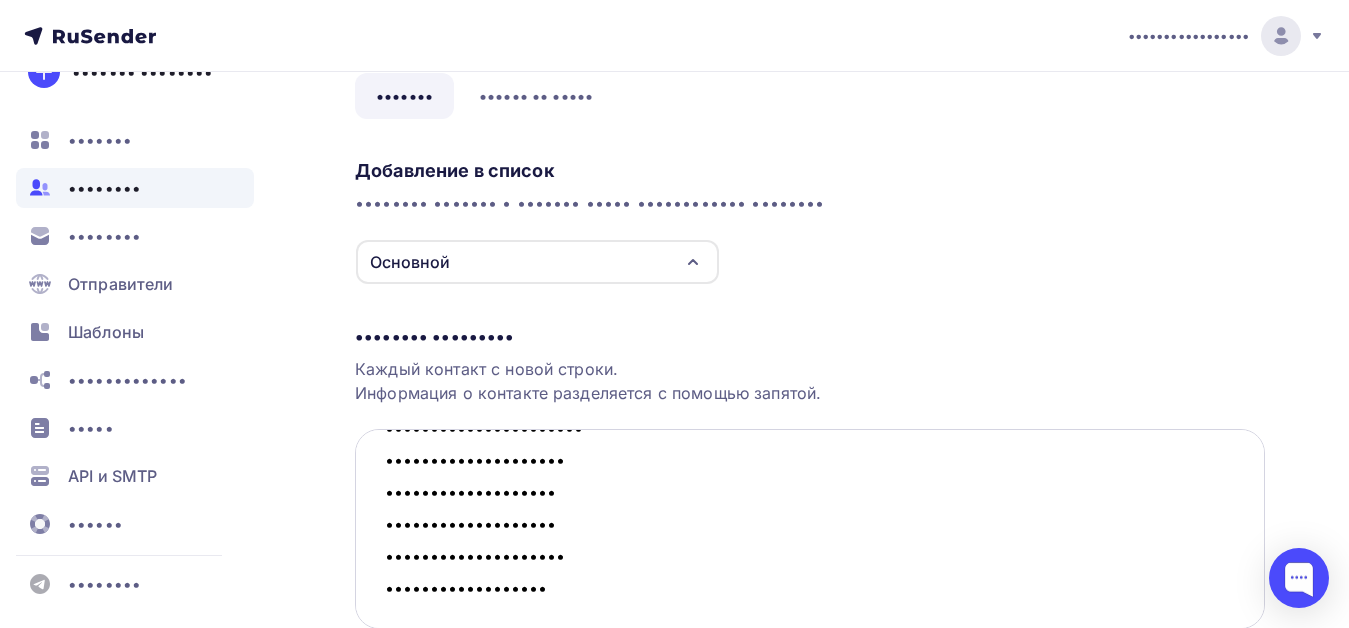 paste on "[EMAIL]
[EMAIL]
[EMAIL]
[EMAIL]
[EMAIL]
[EMAIL]
[EMAIL]
[EMAIL]
[EMAIL]
[EMAIL]
[EMAIL]
[EMAIL]
[EMAIL]
[EMAIL]
[EMAIL]
[EMAIL]
[EMAIL]
[EMAIL]
[EMAIL]
[EMAIL]
[EMAIL]
[EMAIL]
[EMAIL]
[EMAIL]
[EMAIL]
[EMAIL]
[EMAIL]
[EMAIL]
[EMAIL]
[EMAIL]
[EMAIL]
[EMAIL]
[EMAIL]
[EMAIL]
[EMAIL]
[EMAIL]
[EMAIL]
[EMAIL]
[EMAIL]
[EMAIL]
[EMAIL]
[EMAIL]
[EMAIL]
[EMAIL]
[EMAIL]
[EMAIL]
[EMAIL]
[EMAIL]" 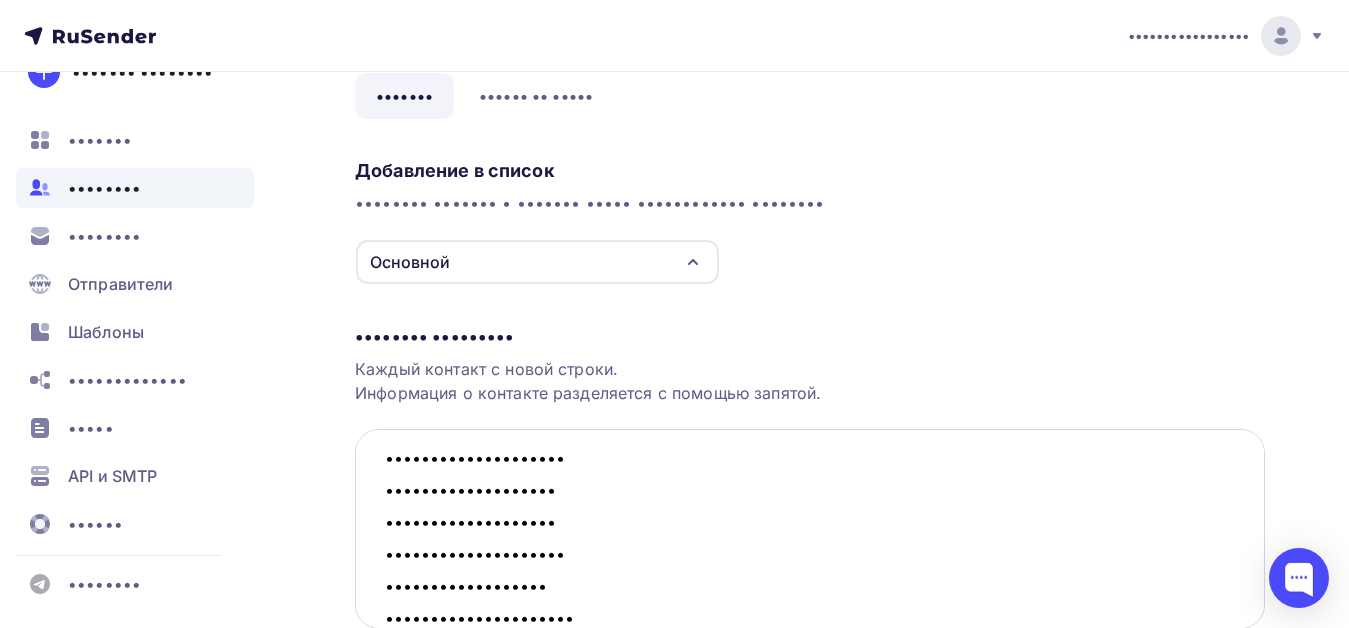 scroll, scrollTop: 3020, scrollLeft: 0, axis: vertical 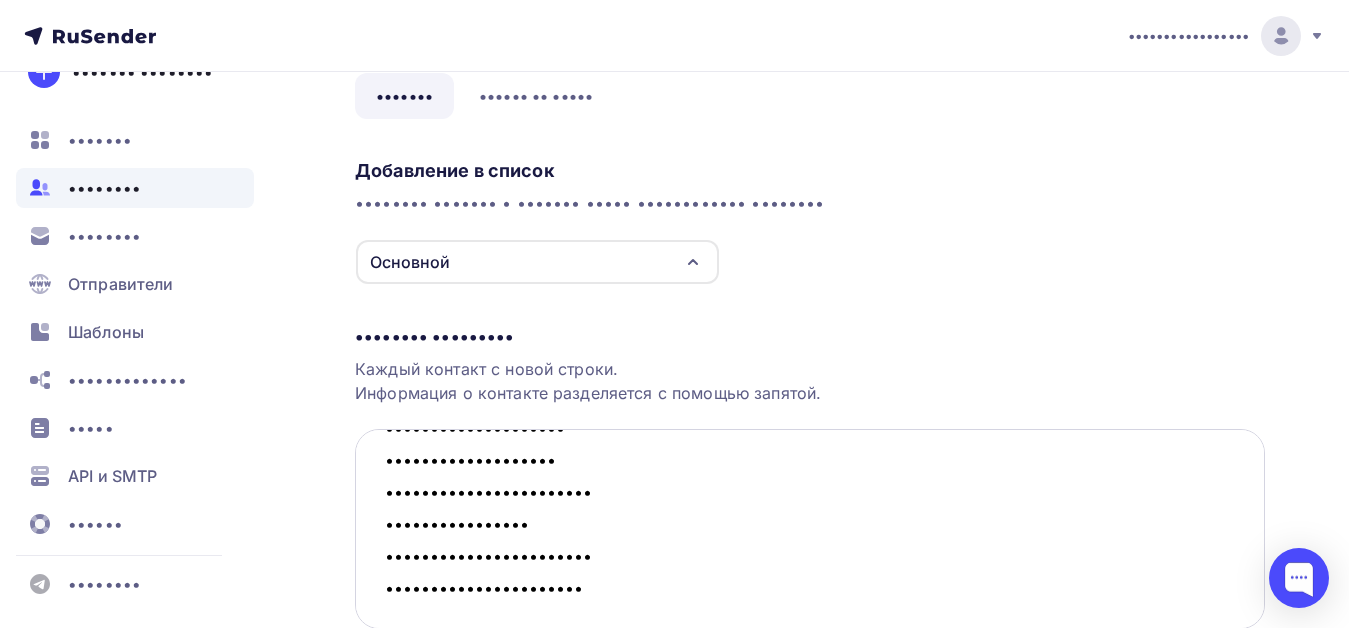 paste on "••••••••••••••••••••" 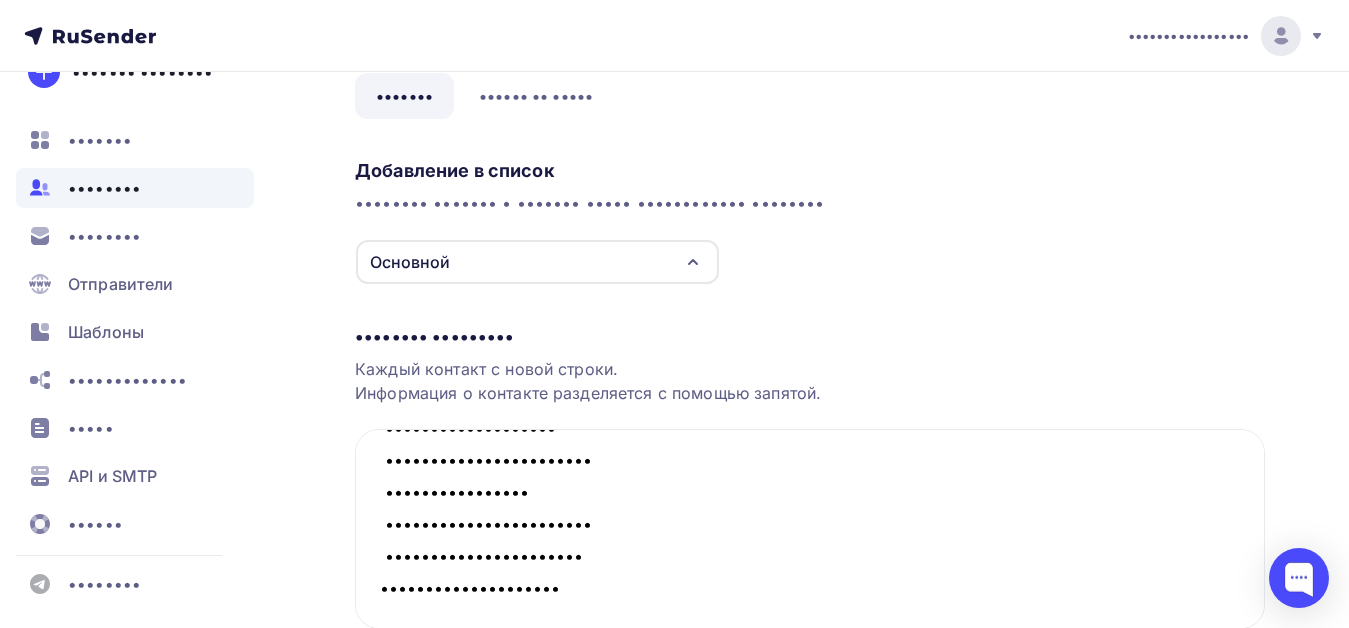 scroll, scrollTop: 3082, scrollLeft: 0, axis: vertical 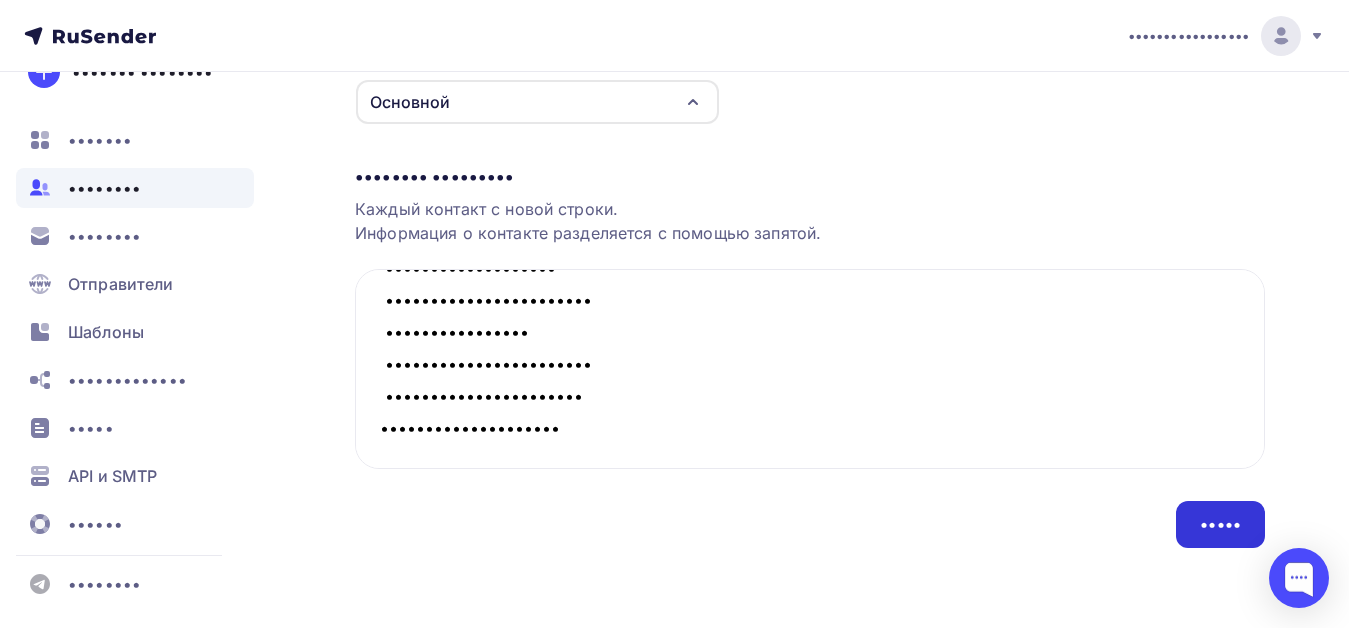 type on "••••••••••••••
•••••••••••••••••••
•••••••••••••••
•••••••••••••••
••••••••••••••••••••
•••••••••••••••••••
•••••••••••••••••••••
••••••••••••••••••••••
•••••••••••••••••••
••••••••••••••••
••••••••••••••••••••••
••••••••••••••••••
••••••••••••••••••••
•••••••••••••••
••••••••••••••••••••••••••••
••••••••••••••••••••••
•••••••••••••••••
•••••••••••••••••••••••
•••••••••••••••••
•••••••••••••••••••••••
••••••••••••••••••••••••
••••••••••••••••••••
••••••••••••••••••••••
••••••••••••••••••••••••••••••••••
•••••••••••••••••••••••
••••••••••••••••••
•••••••••••••••••••••
•••••••••••••••••••
••••••••••••••••••••••••••••••
••••••••••••••••••••
•••••••••••••••••••••••••••••••••
•••••••••••••••••••
•••••••••••••••••
••••••••••••••••••••••••••
••••••••••••••••••••••••
••••••••••••••••••••••
•••••••••••••••••
•••••••••••••••••
••••••••••••••••••••
•••••••••••••
•••••••••••••••
•••••••••••••••
•••••••••••••••••••
••••••••••••••••••••
••••••••••••••••••••••
••••••••••••••••••" 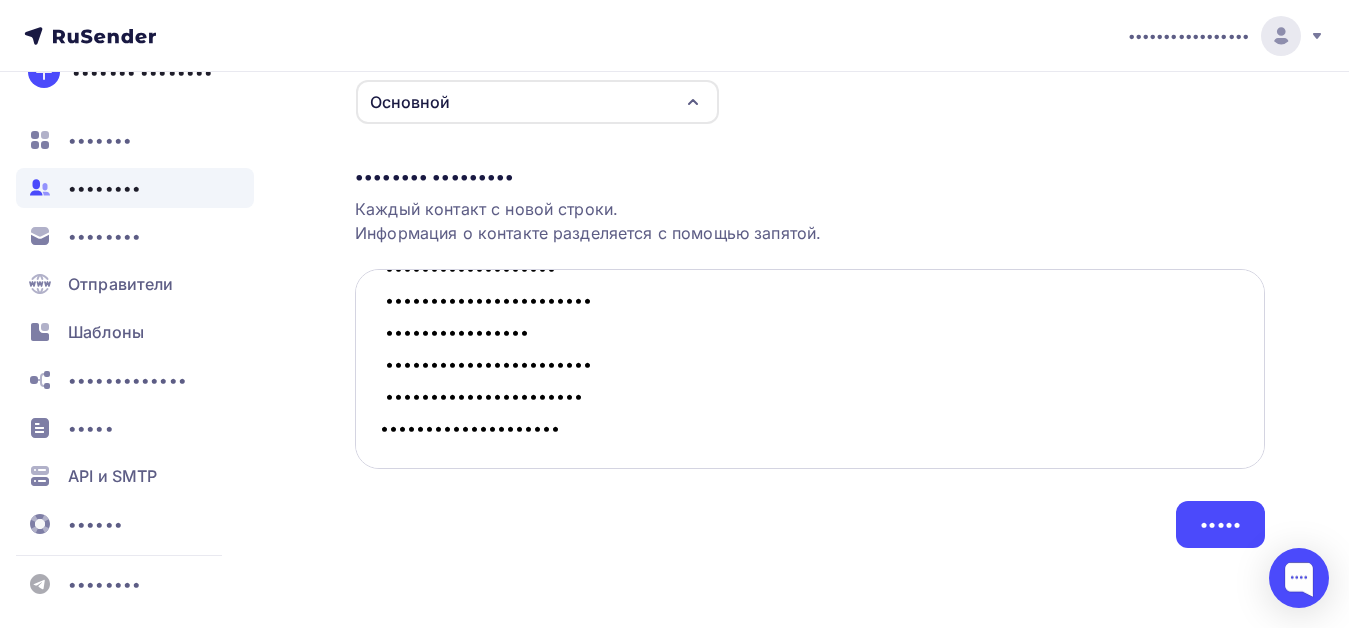 scroll, scrollTop: 0, scrollLeft: 0, axis: both 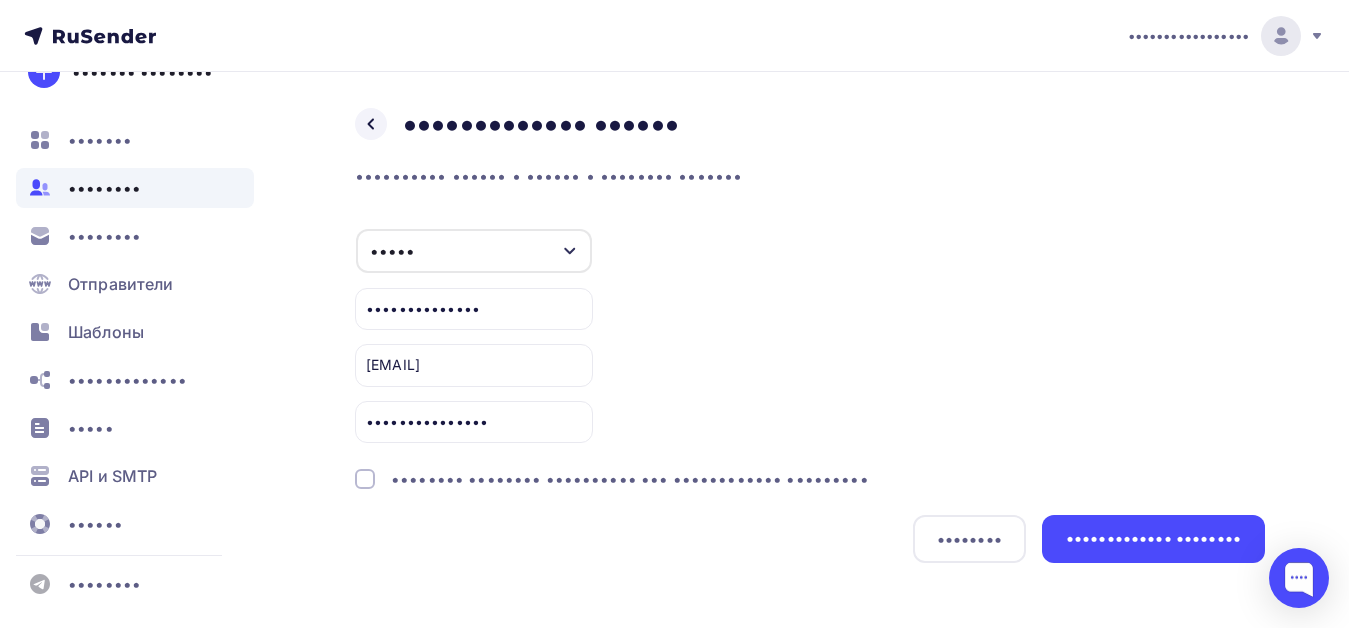 click on "•••••••• •••••••• •••••••••• ••• •••••••••••• •••••••••" at bounding box center [630, 479] 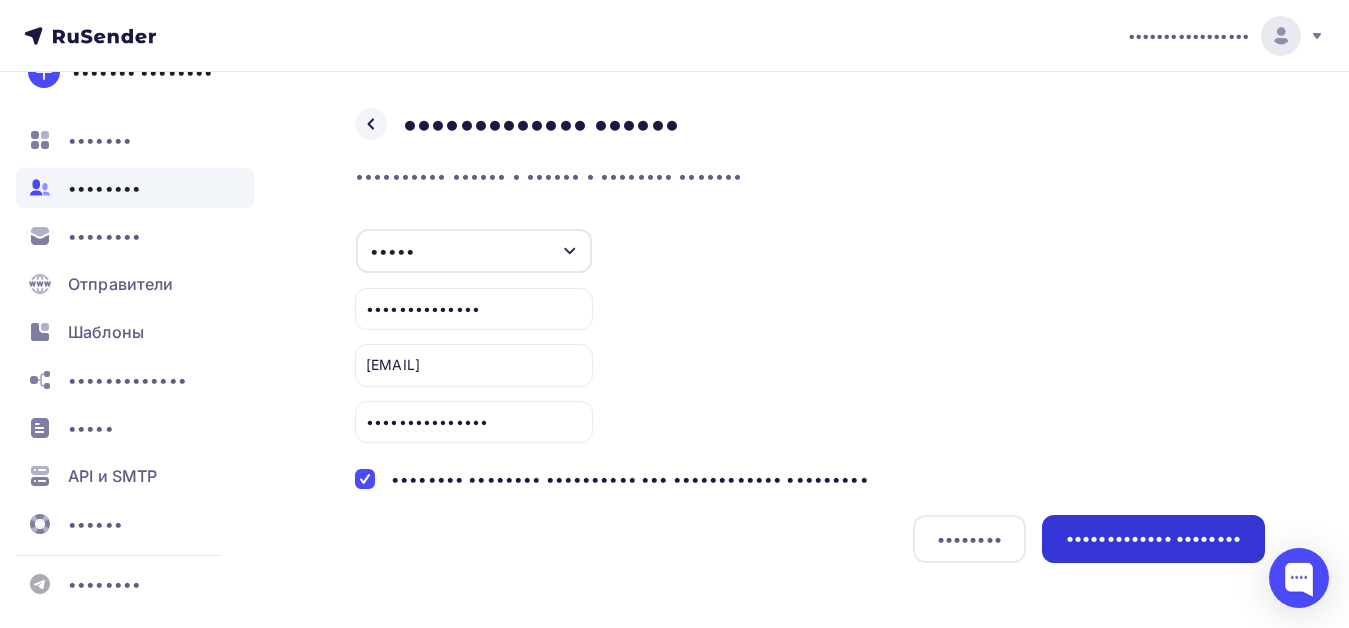 click on "••••••••••••• ••••••••" at bounding box center [1153, 538] 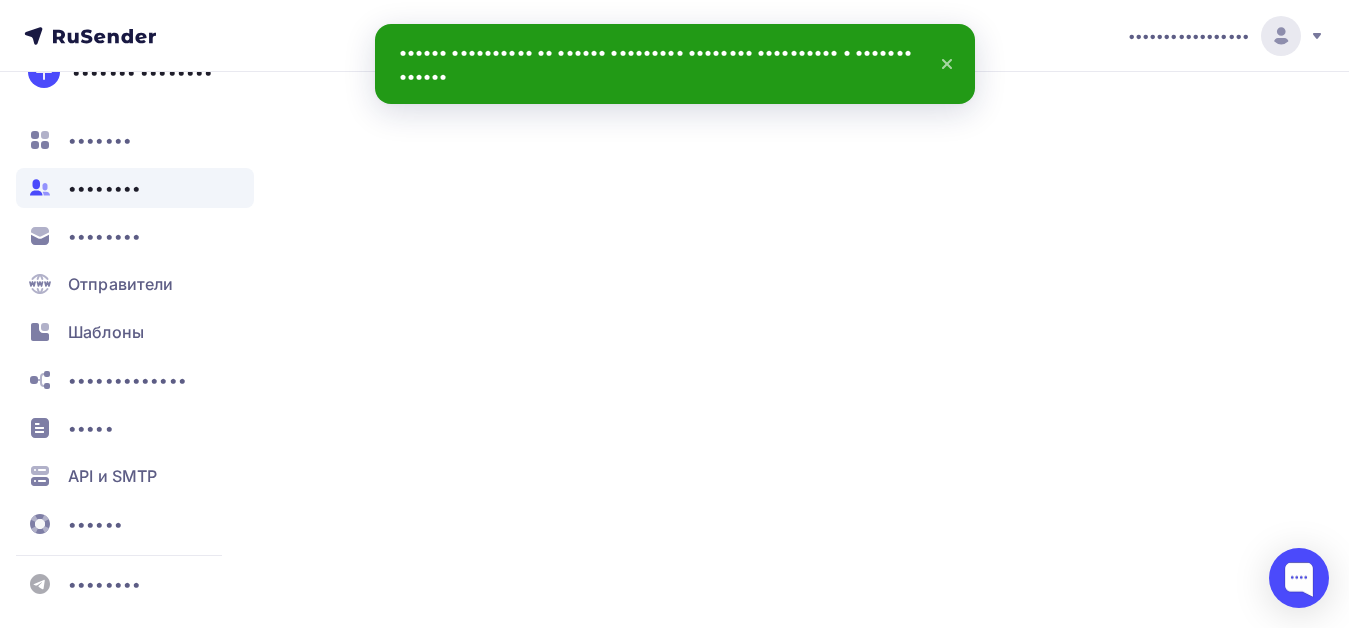 scroll, scrollTop: 252, scrollLeft: 0, axis: vertical 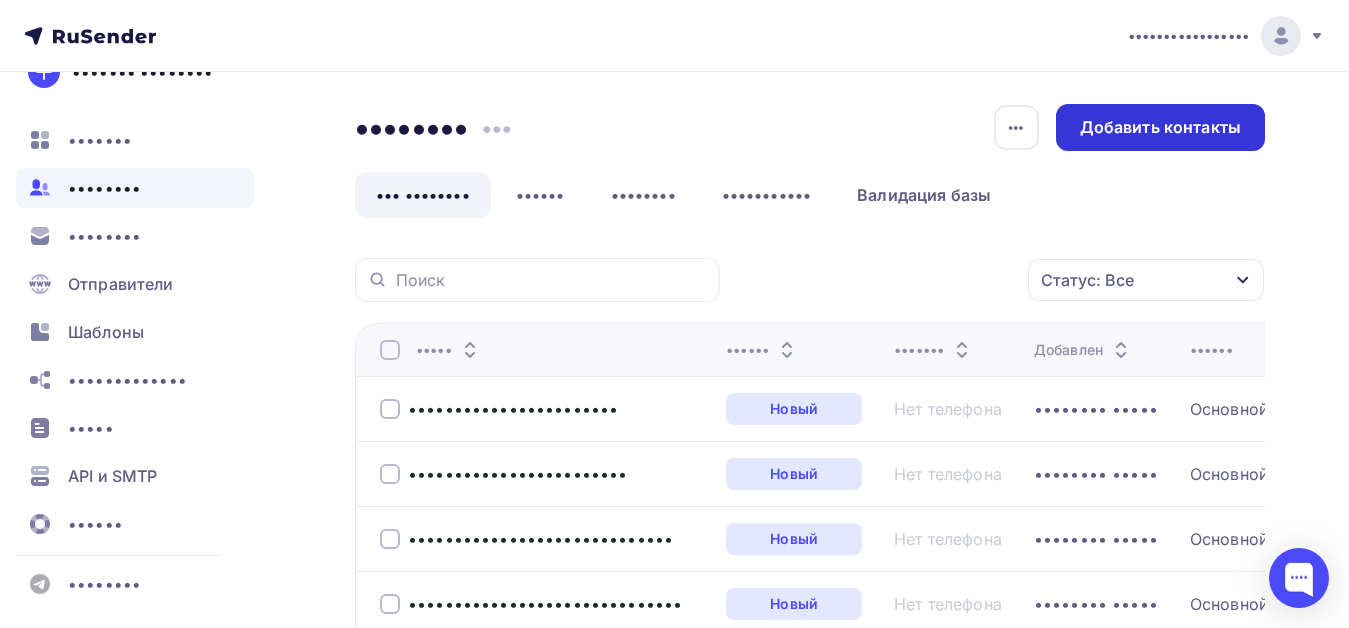 click on "Добавить контакты" at bounding box center [1160, 127] 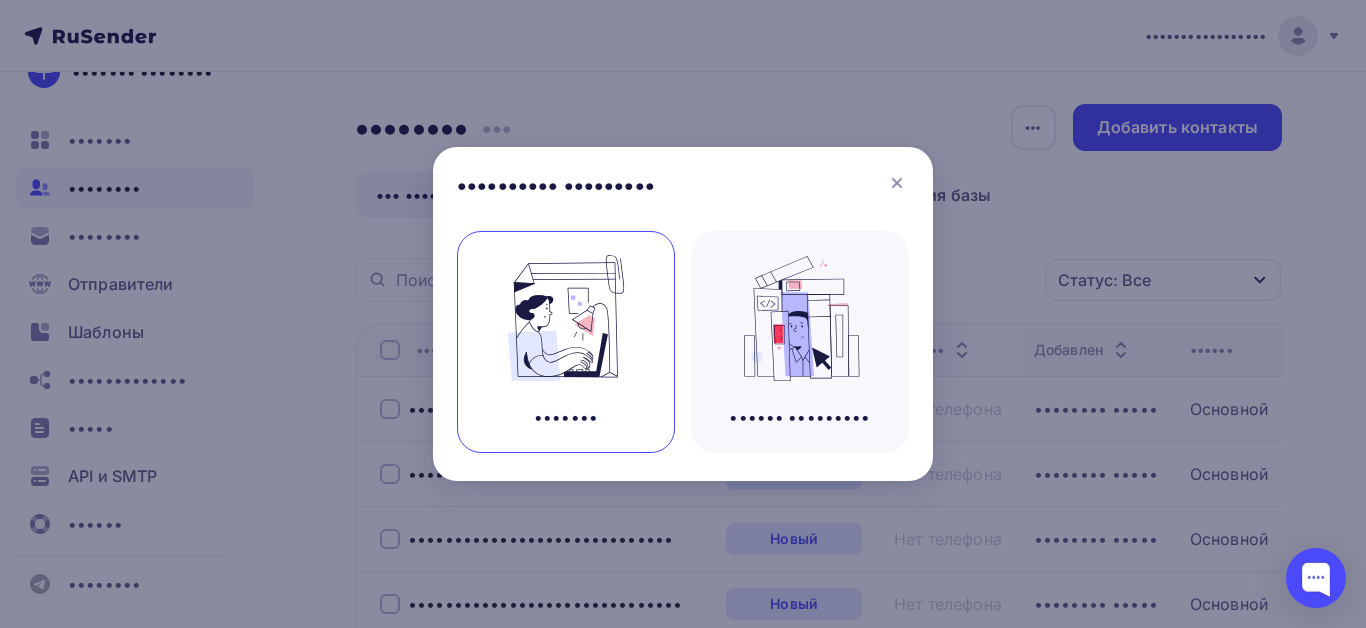 click at bounding box center [566, 318] 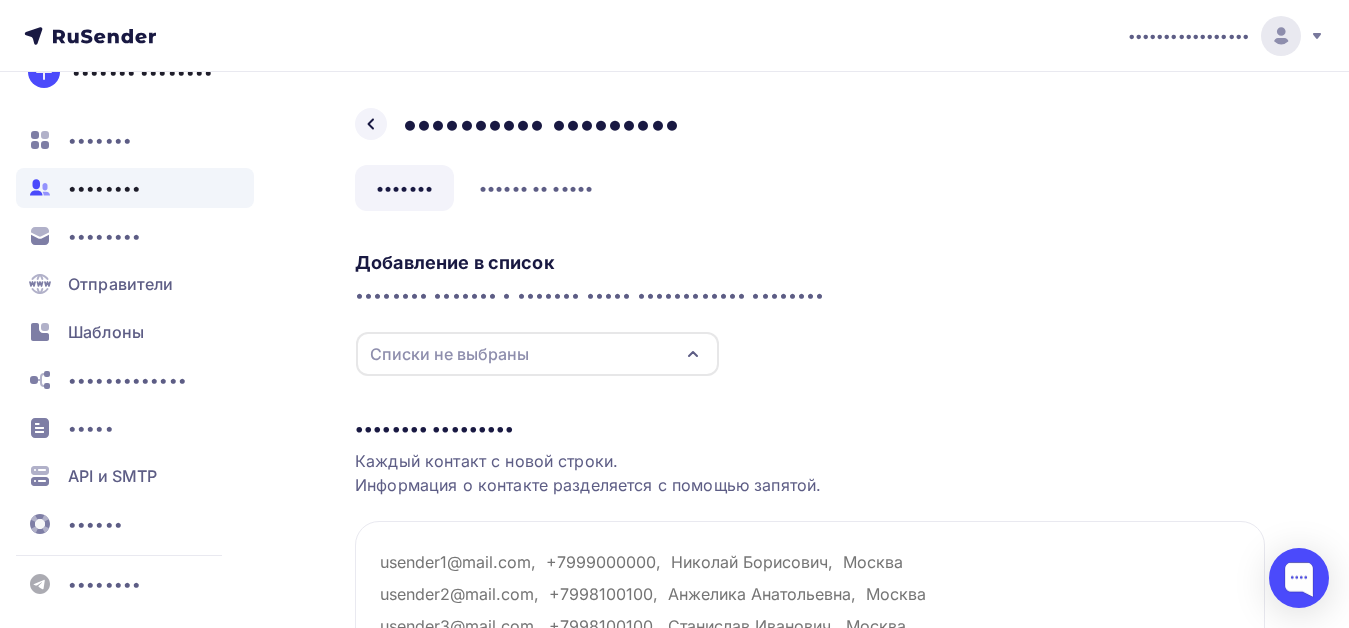 click on "Списки не выбраны" at bounding box center (449, 354) 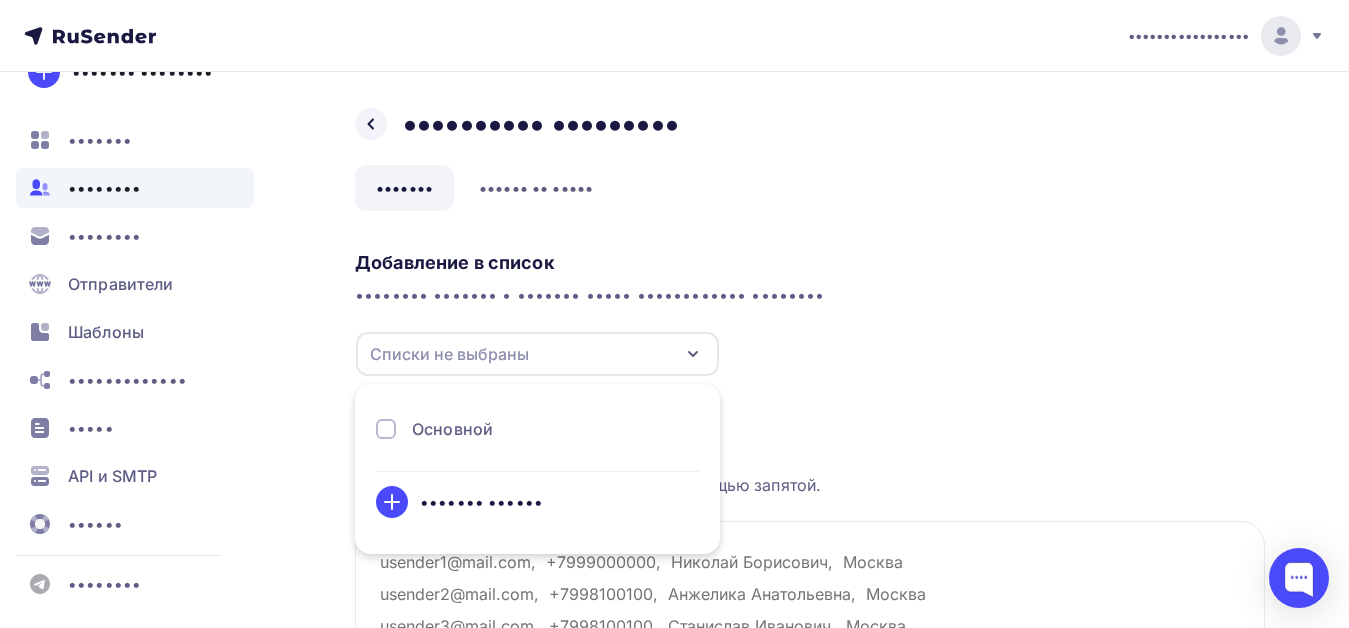 click on "Основной" at bounding box center [452, 429] 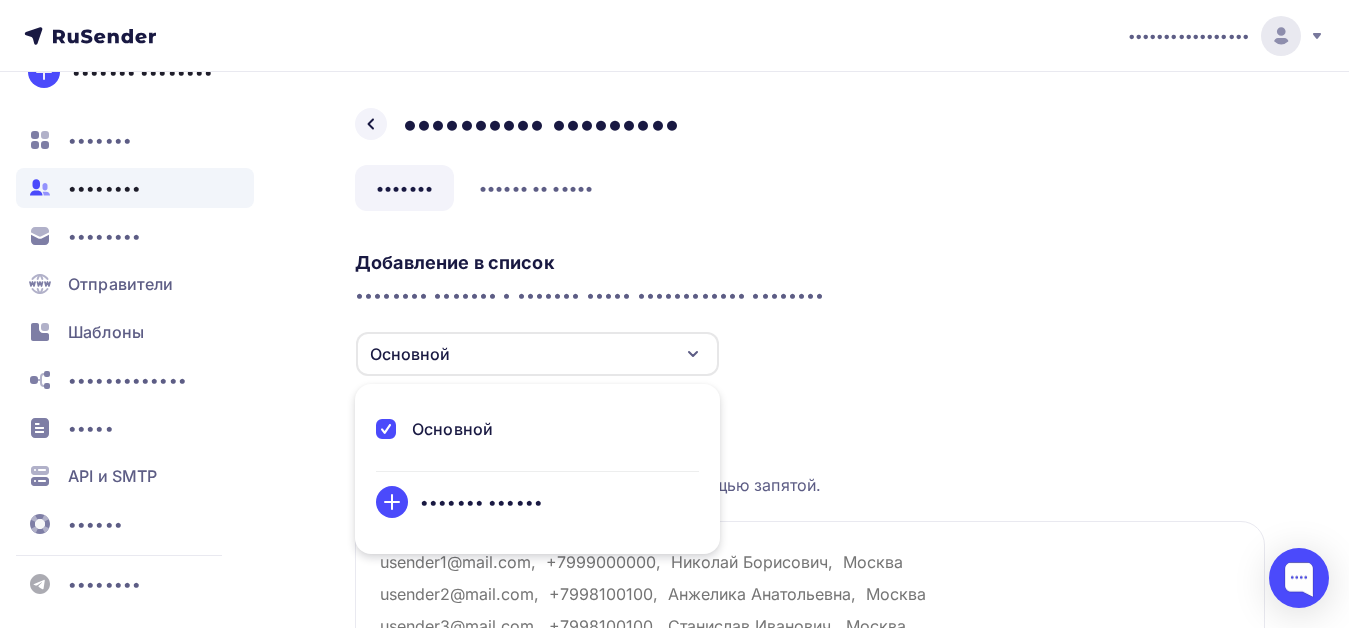 click on "•••••••• •••••••••" at bounding box center [810, 429] 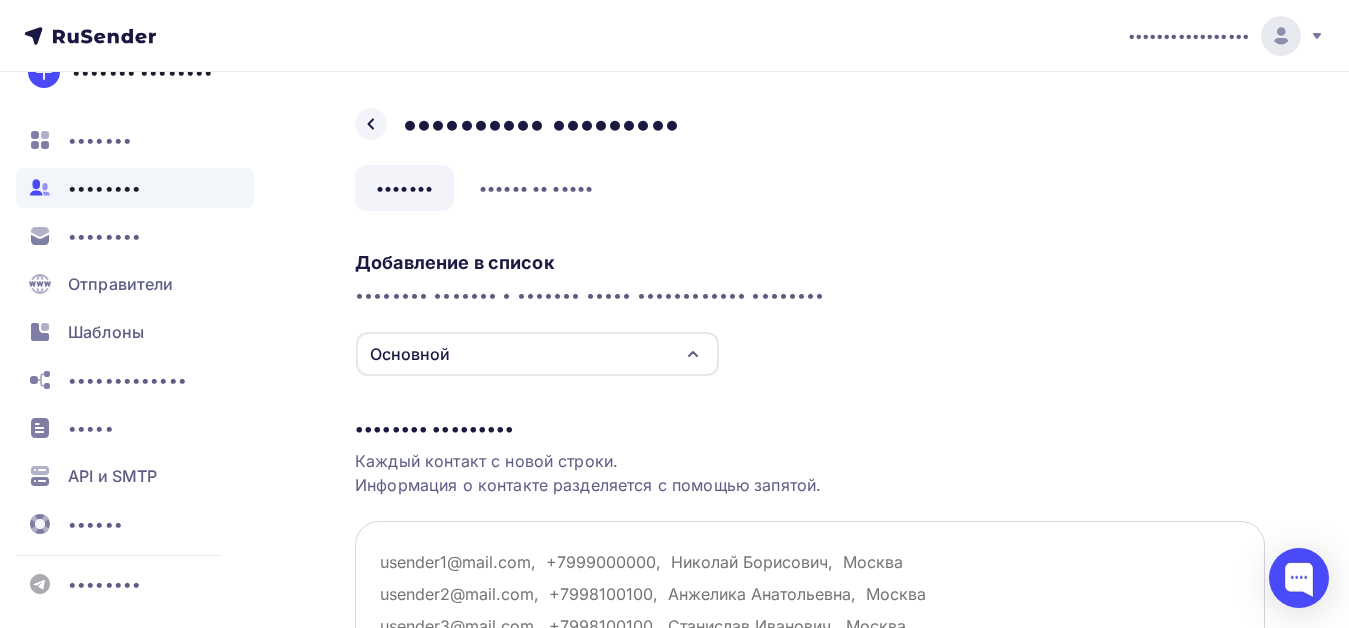 click at bounding box center [810, 621] 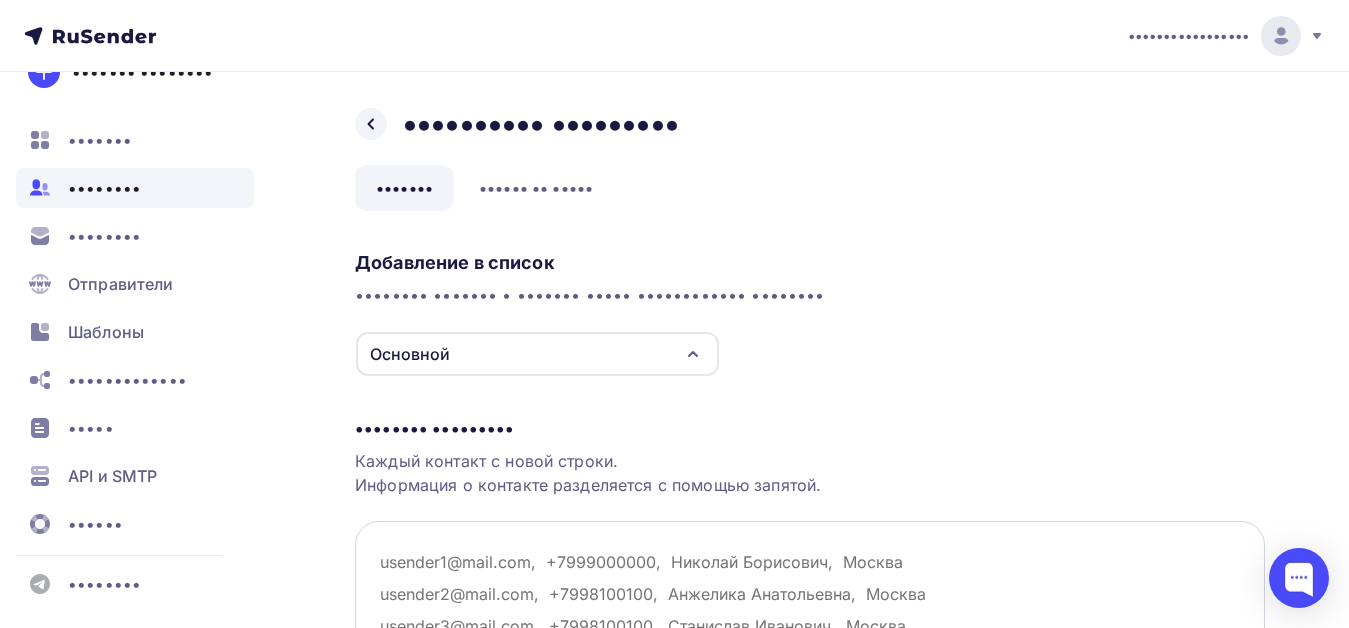 paste on "[EMAIL]
[EMAIL]
[EMAIL]
[EMAIL]
[EMAIL]
[EMAIL]
[EMAIL]
[EMAIL]
[EMAIL]
[EMAIL]
[EMAIL]
[EMAIL]
[EMAIL]
[EMAIL]
[EMAIL]
[EMAIL]
[EMAIL]
[EMAIL]
[EMAIL]
[EMAIL]
[EMAIL]
[EMAIL]
[EMAIL]
[EMAIL]
[EMAIL]
[EMAIL]
[EMAIL]
[EMAIL]
[EMAIL]
[EMAIL]
[EMAIL]
[EMAIL]
[EMAIL]
[EMAIL]
[EMAIL]
[EMAIL]
[EMAIL]
[EMAIL]
[EMAIL]
[EMAIL]
[EMAIL]
[EMAIL]
[EMAIL]
[EMAIL]
[EMAIL]
[EMAIL]
[EMAIL]" 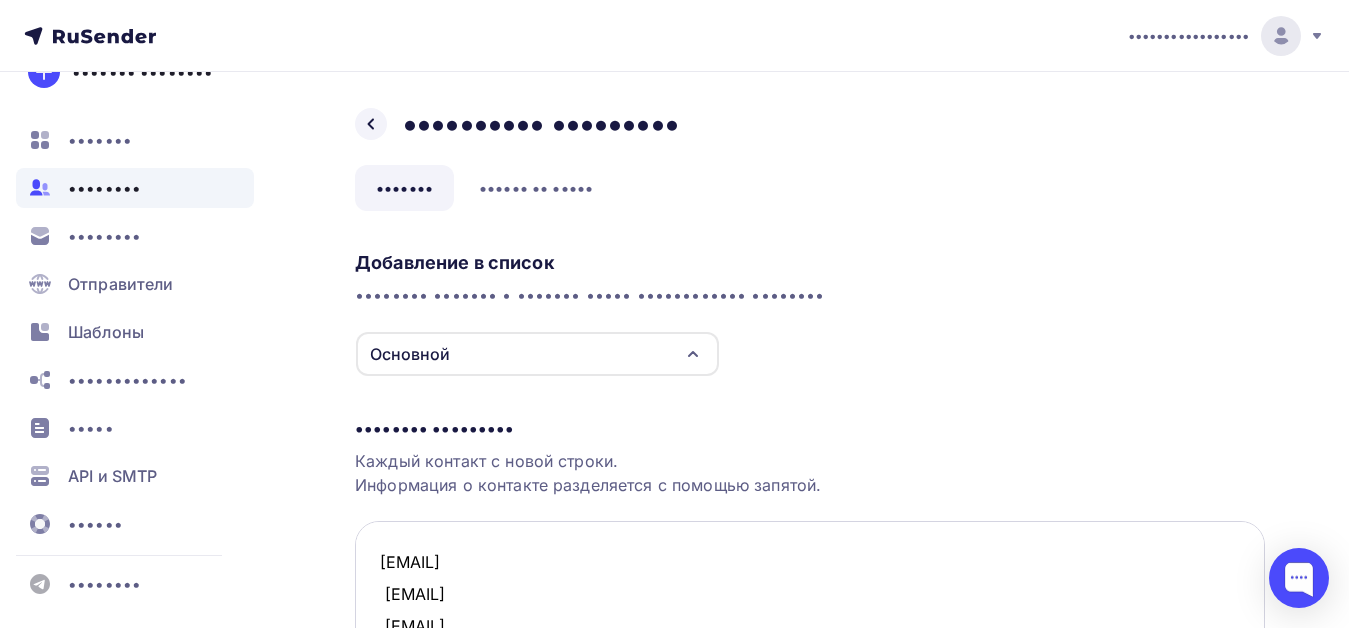 scroll, scrollTop: 92, scrollLeft: 0, axis: vertical 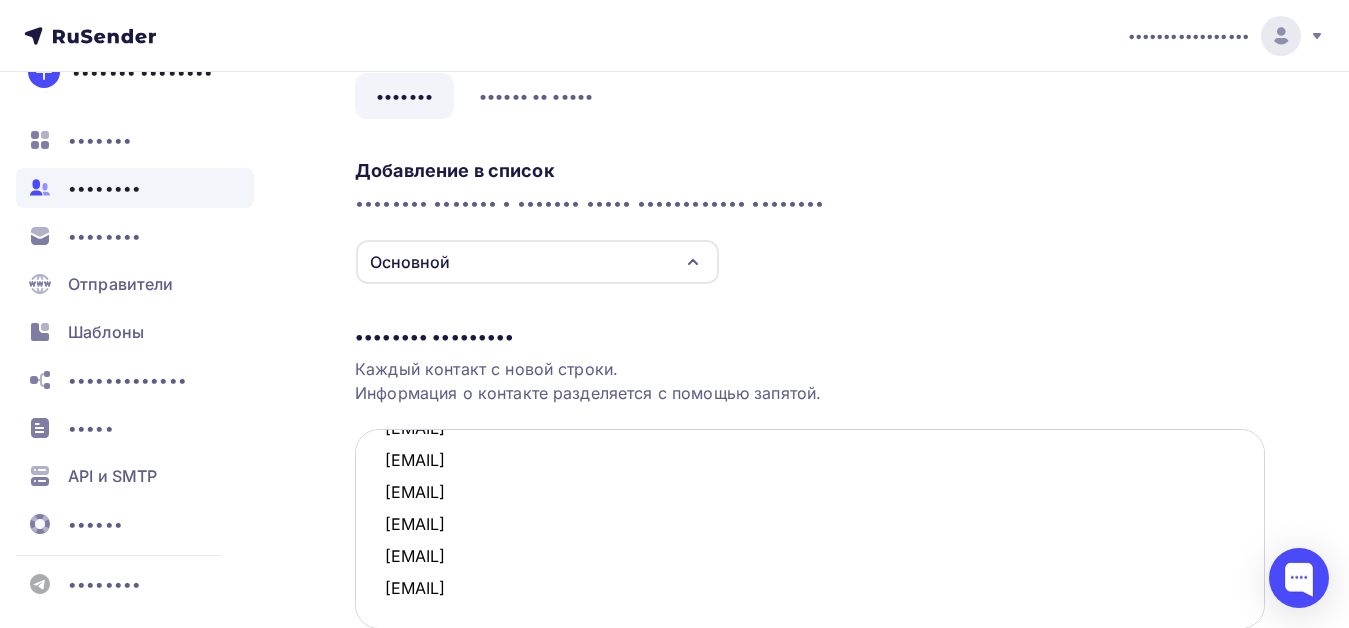 type on "[EMAIL]
[EMAIL]
[EMAIL]
[EMAIL]
[EMAIL]
[EMAIL]
[EMAIL]
[EMAIL]
[EMAIL]
[EMAIL]
[EMAIL]
[EMAIL]
[EMAIL]
[EMAIL]
[EMAIL]
[EMAIL]
[EMAIL]
[EMAIL]
[EMAIL]
[EMAIL]
[EMAIL]
[EMAIL]
[EMAIL]
[EMAIL]
[EMAIL]
[EMAIL]
[EMAIL]
[EMAIL]
[EMAIL]
[EMAIL]
[EMAIL]
[EMAIL]
[EMAIL]
[EMAIL]
[EMAIL]
[EMAIL]
[EMAIL]
[EMAIL]
[EMAIL]
[EMAIL]
[EMAIL]
[EMAIL]
[EMAIL]
[EMAIL]
[EMAIL]
[EMAIL]
[EMAIL]" 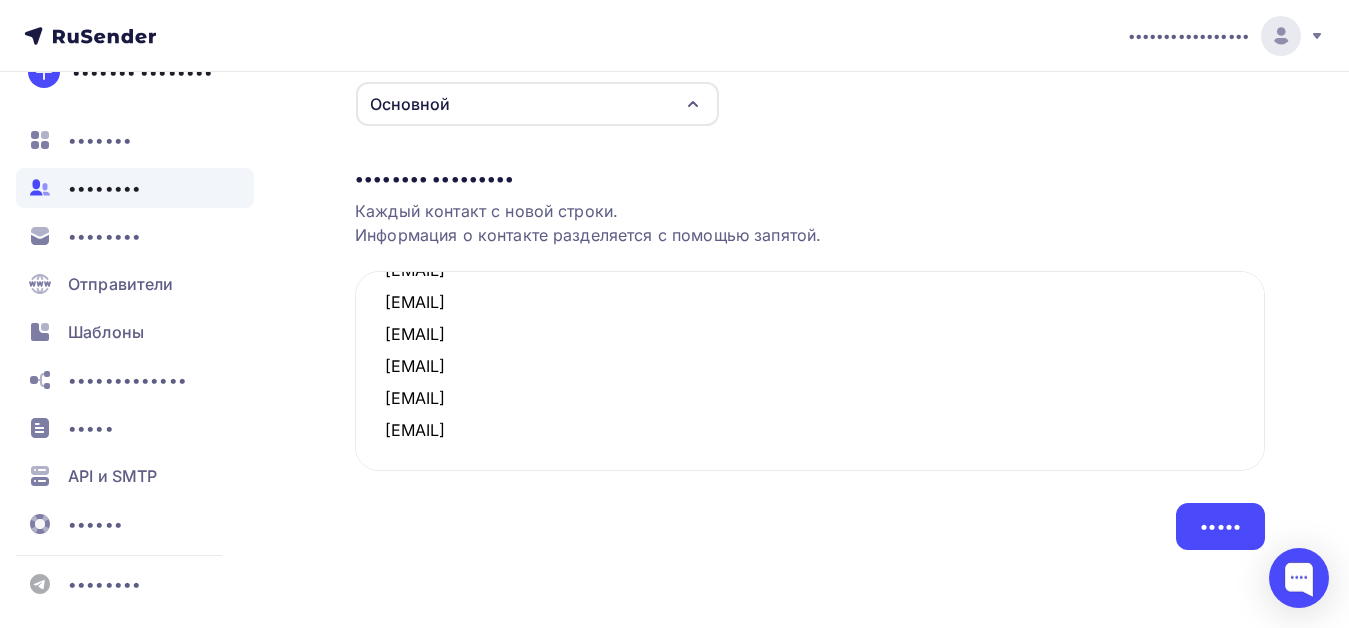 scroll, scrollTop: 252, scrollLeft: 0, axis: vertical 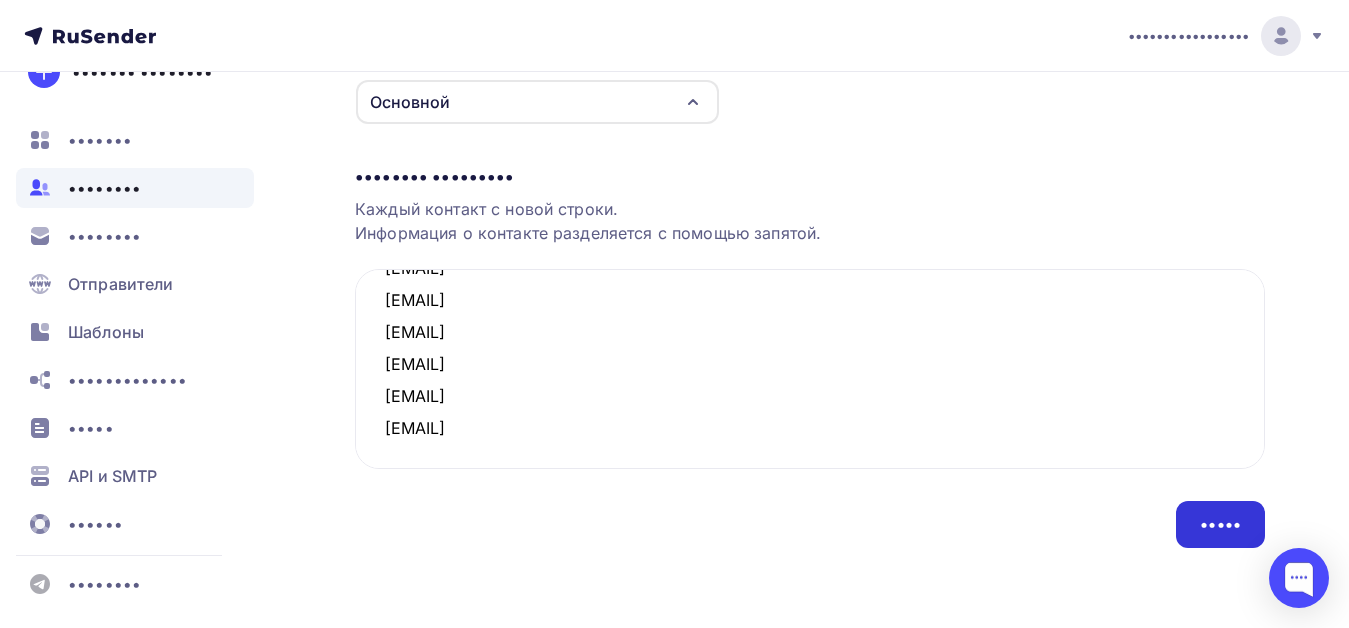 click on "•••••" at bounding box center (1220, 524) 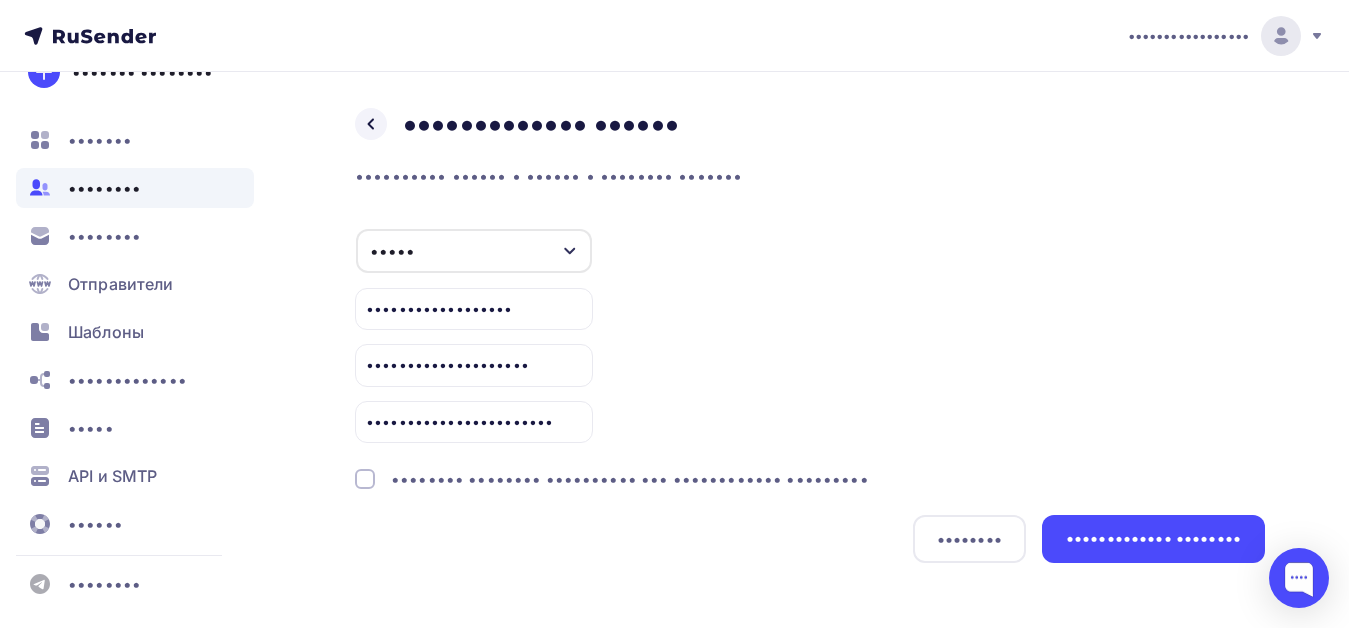 click on "•••••••• •••••••• •••••••••• ••• •••••••••••• •••••••••" at bounding box center [630, 479] 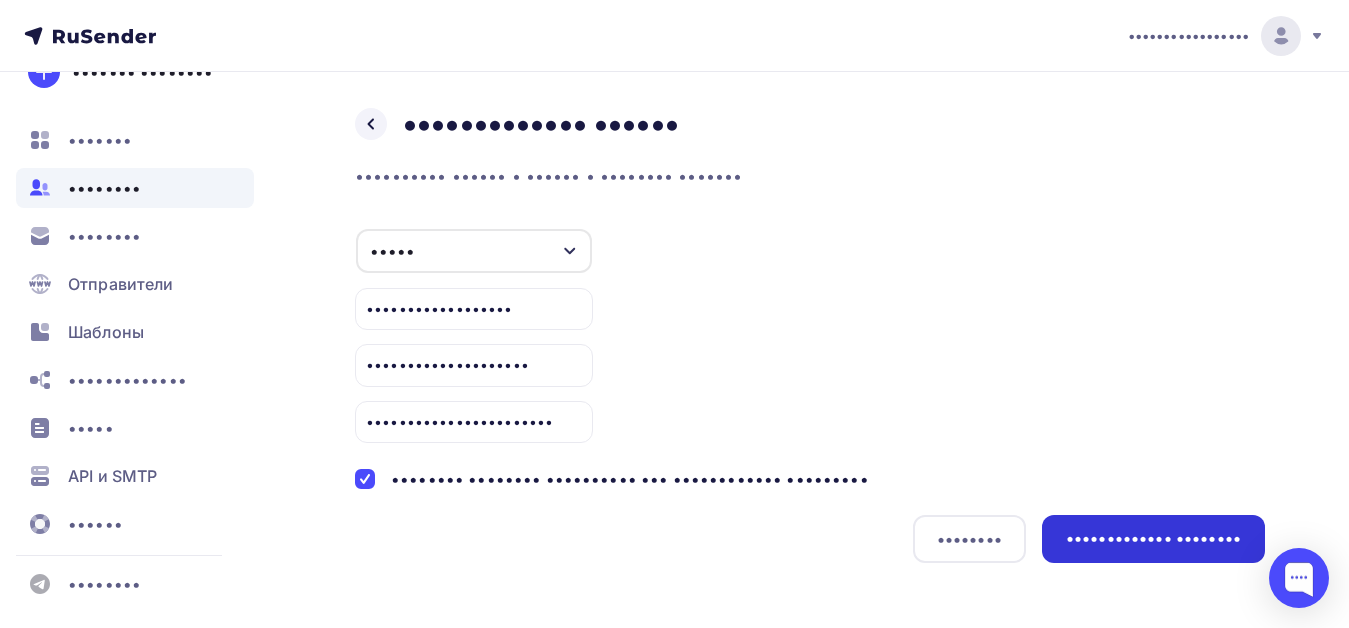 click on "••••••••••••• ••••••••" at bounding box center [1153, 538] 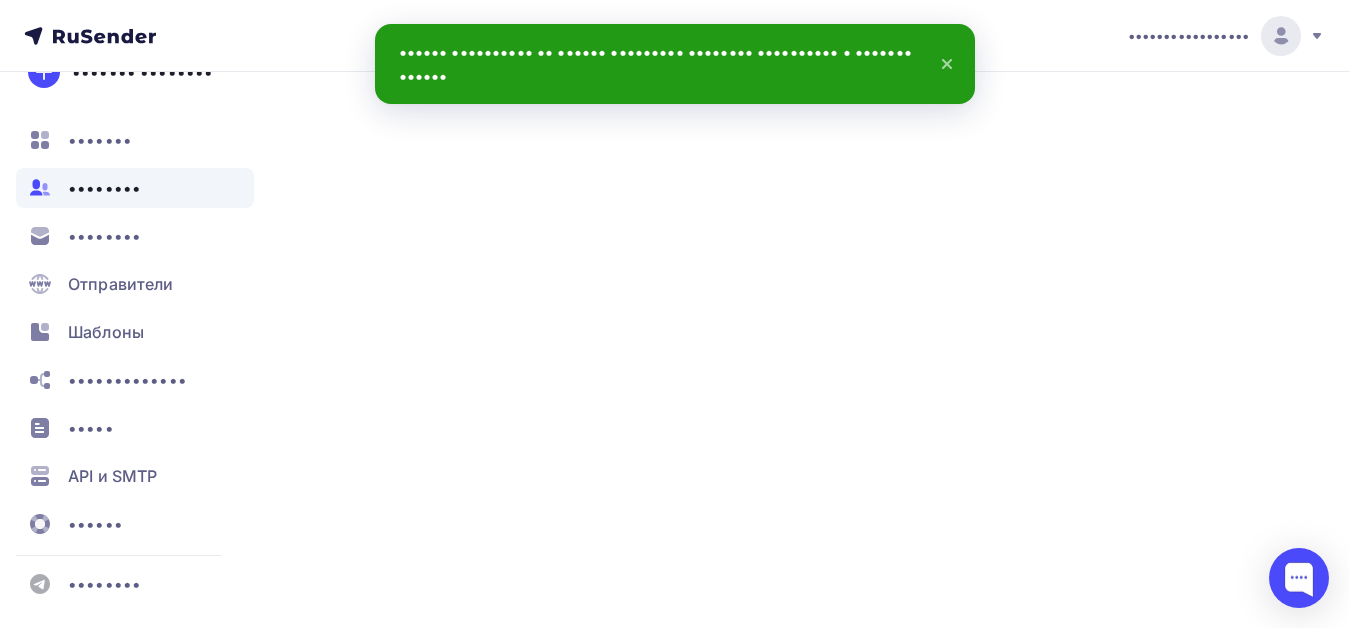 scroll, scrollTop: 0, scrollLeft: 0, axis: both 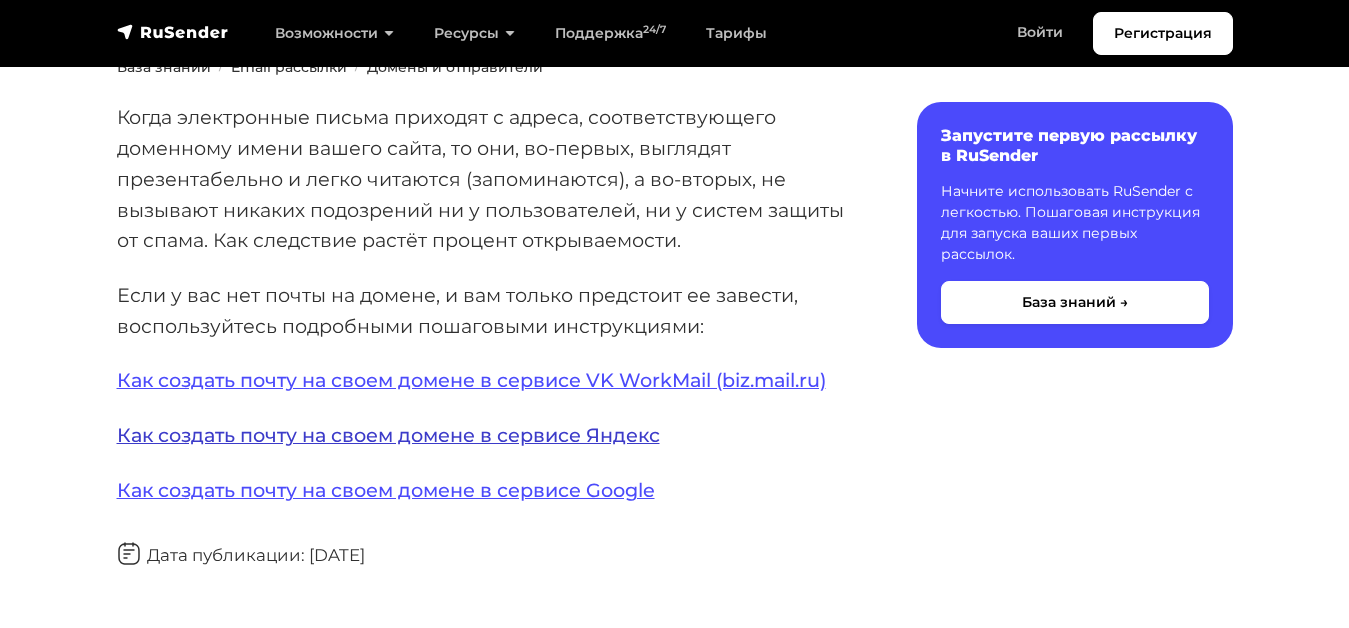 click on "Как создать почту на своем домене в сервисе Яндекс" at bounding box center (388, 435) 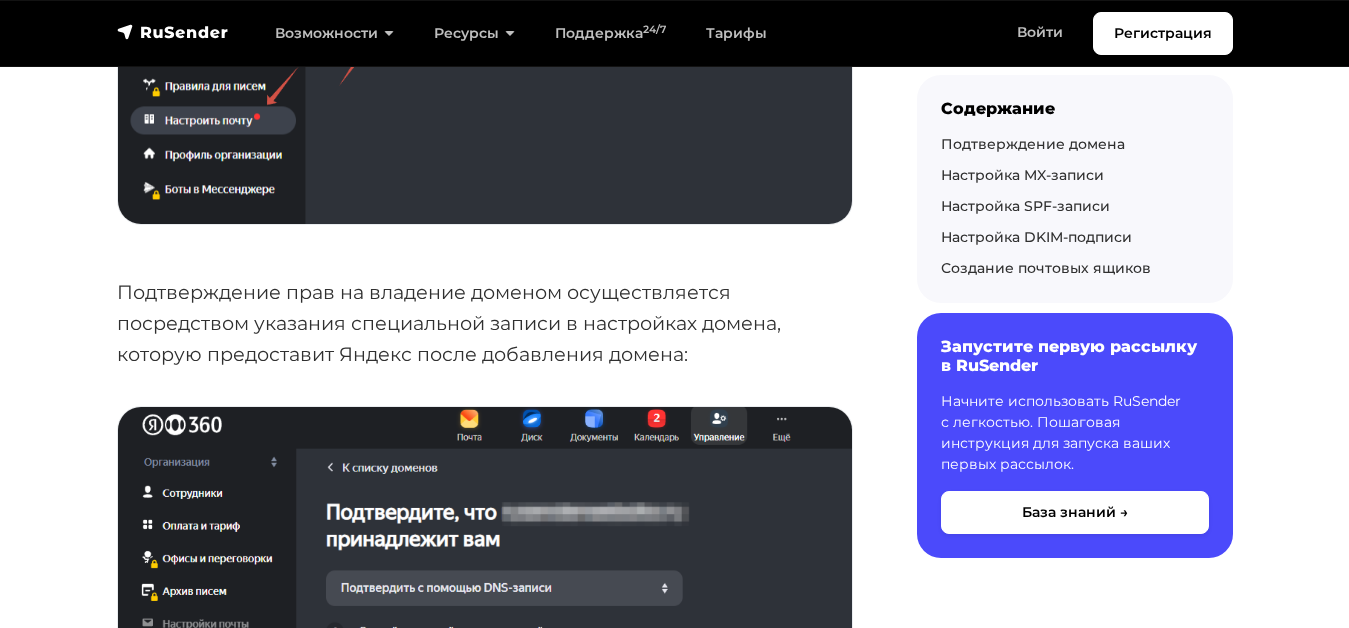 scroll, scrollTop: 2200, scrollLeft: 0, axis: vertical 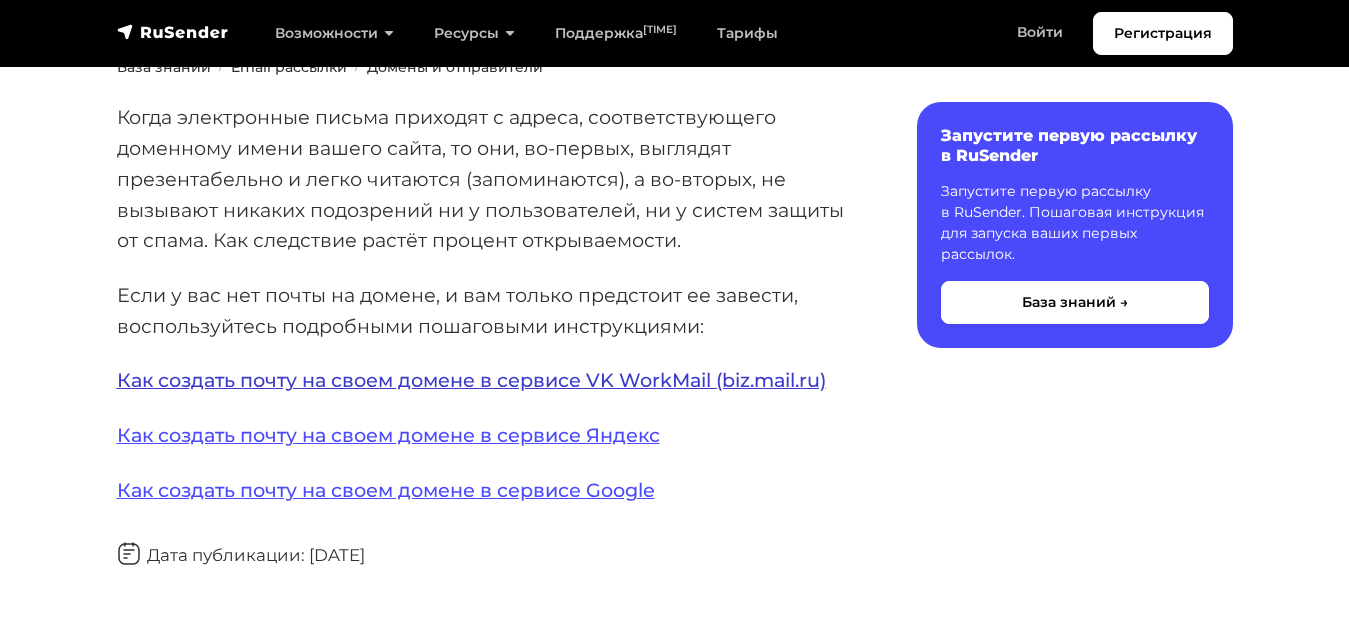 click on "Как создать почту на своем домене в сервисе VK WorkMail (biz.mail.ru)" at bounding box center [471, 380] 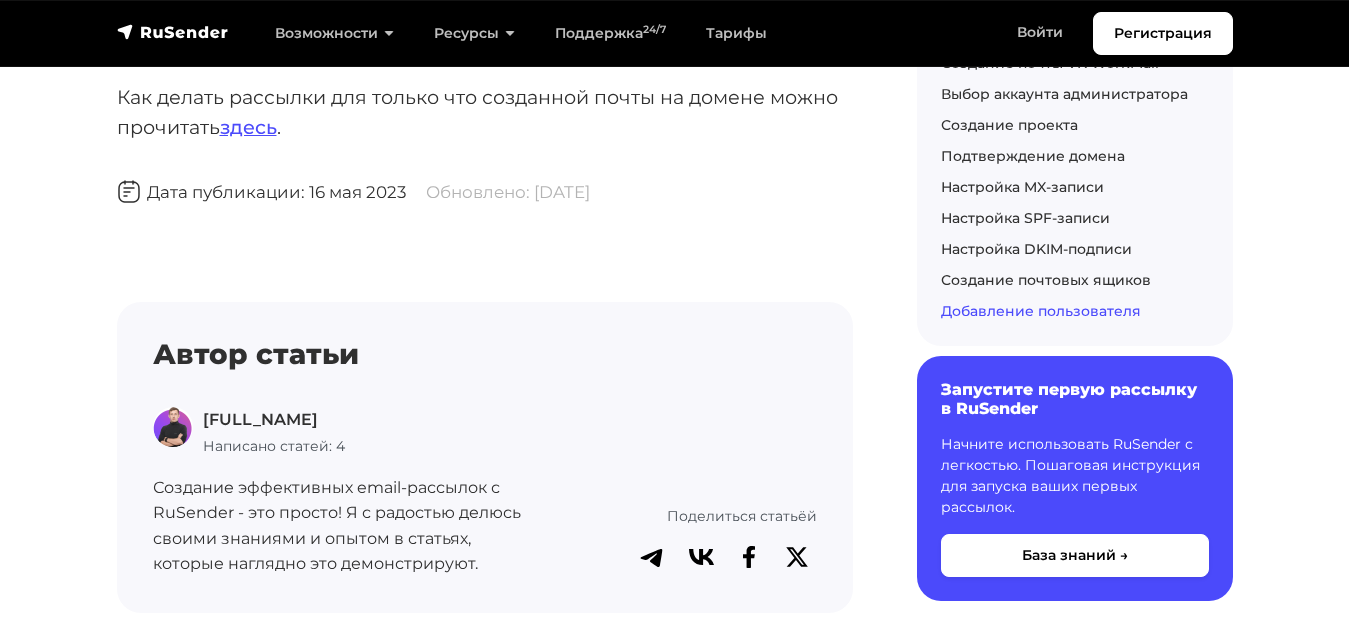 scroll, scrollTop: 8600, scrollLeft: 0, axis: vertical 